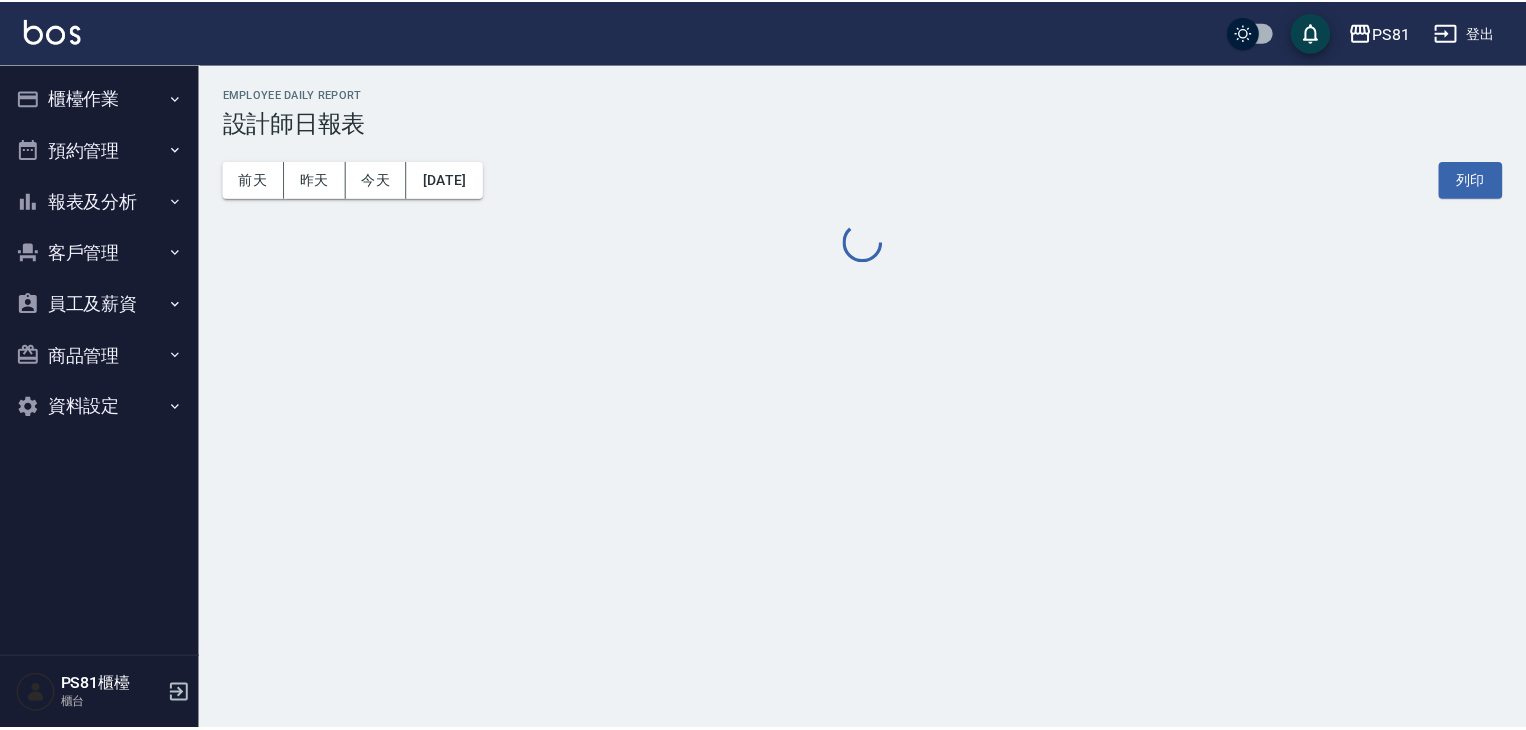 scroll, scrollTop: 0, scrollLeft: 0, axis: both 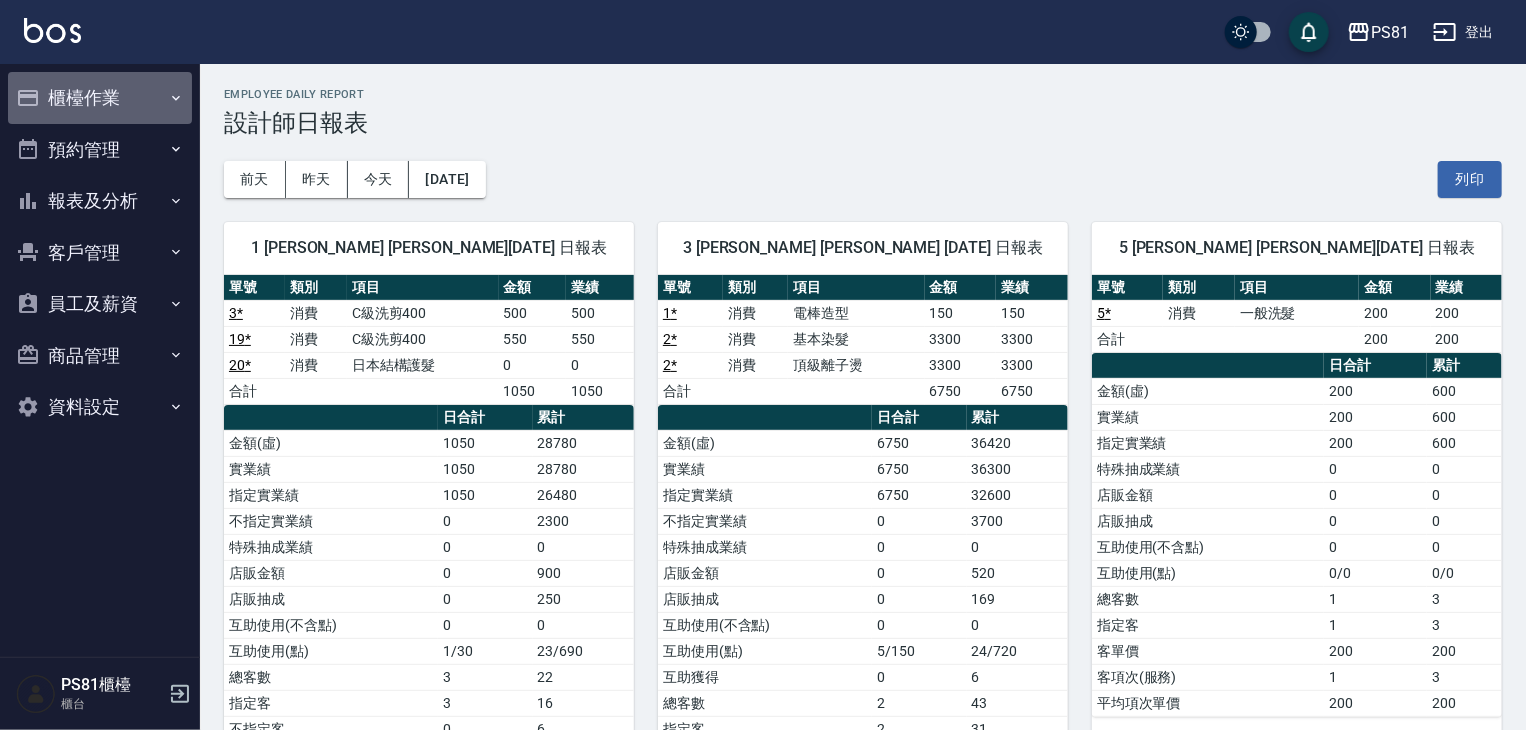 click on "櫃檯作業" at bounding box center (100, 98) 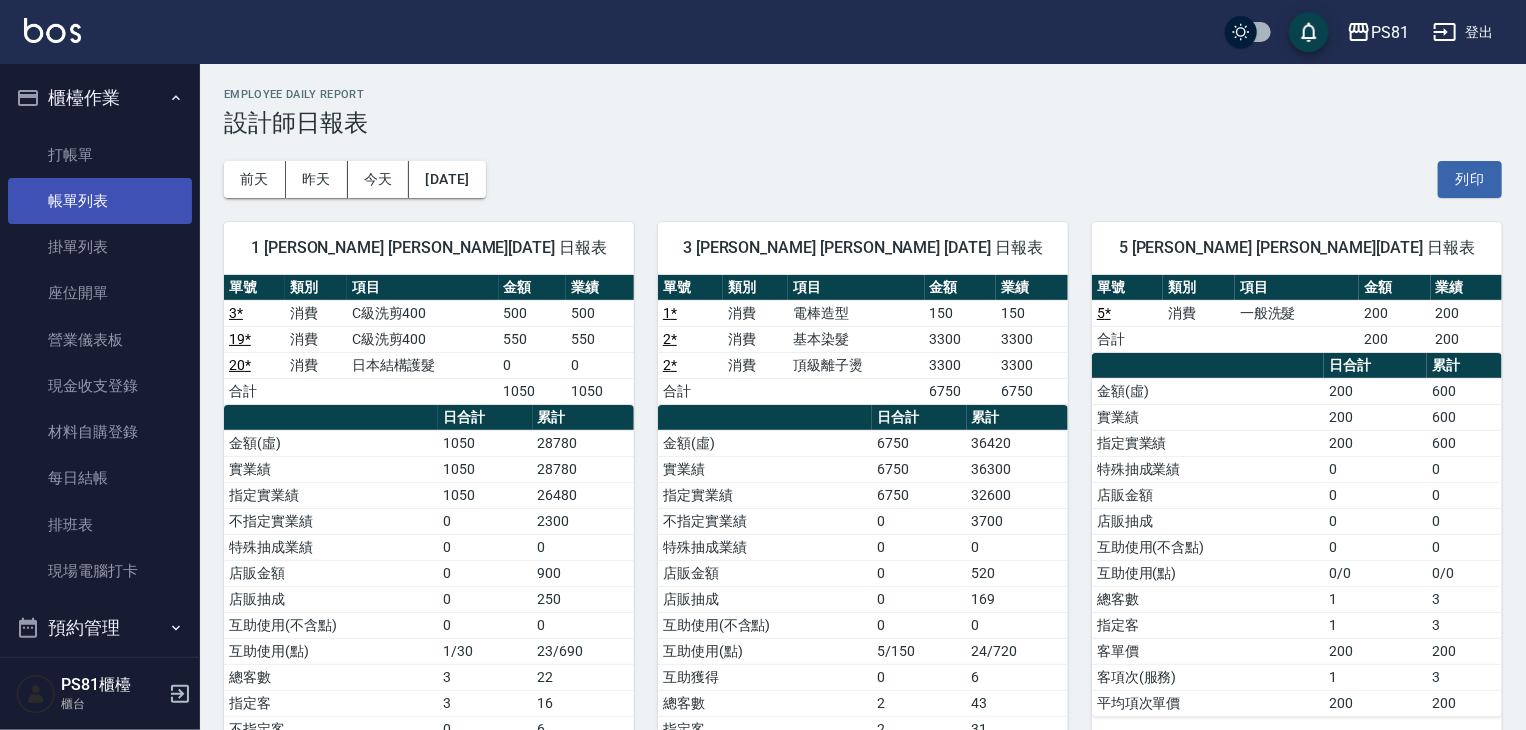 click on "帳單列表" at bounding box center [100, 201] 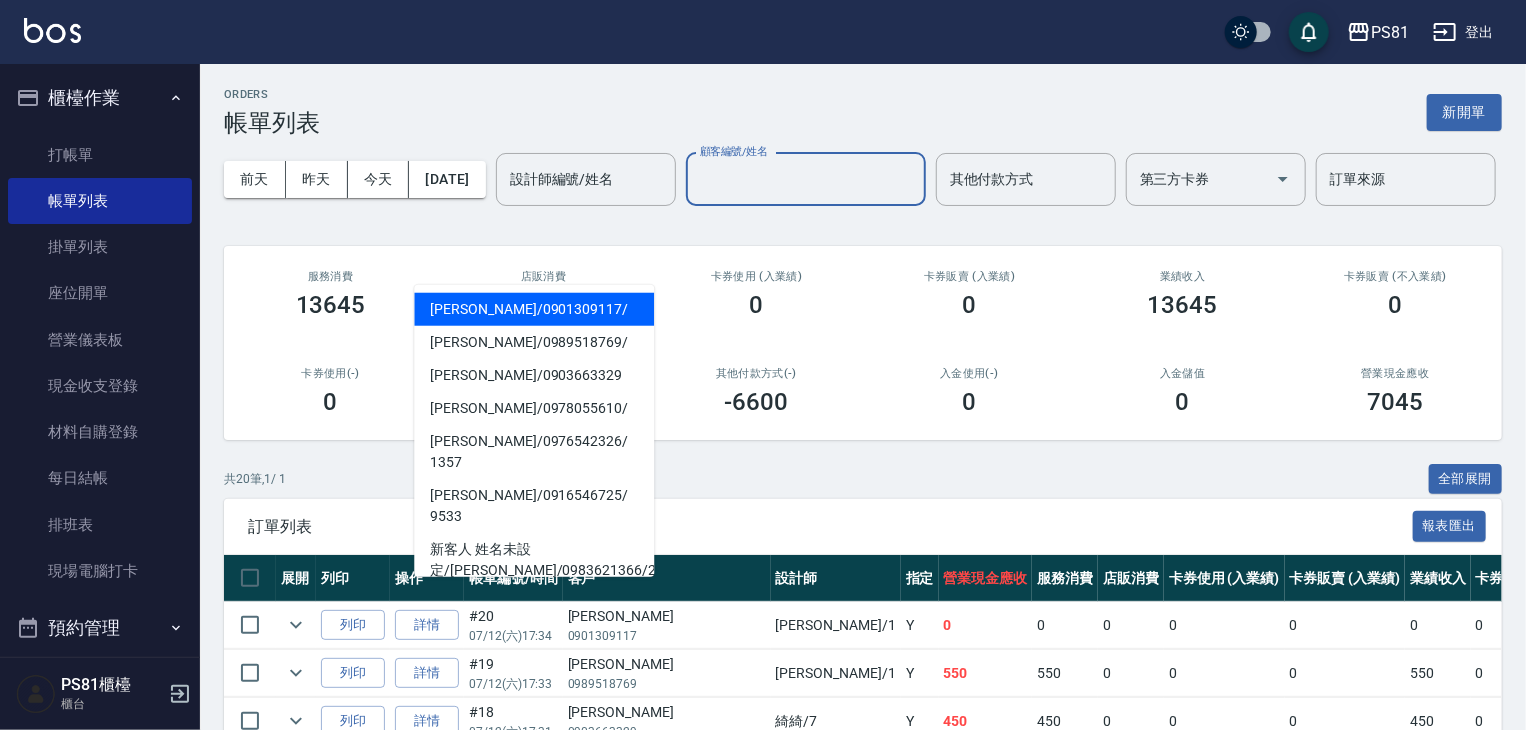 click on "顧客編號/姓名" at bounding box center (806, 179) 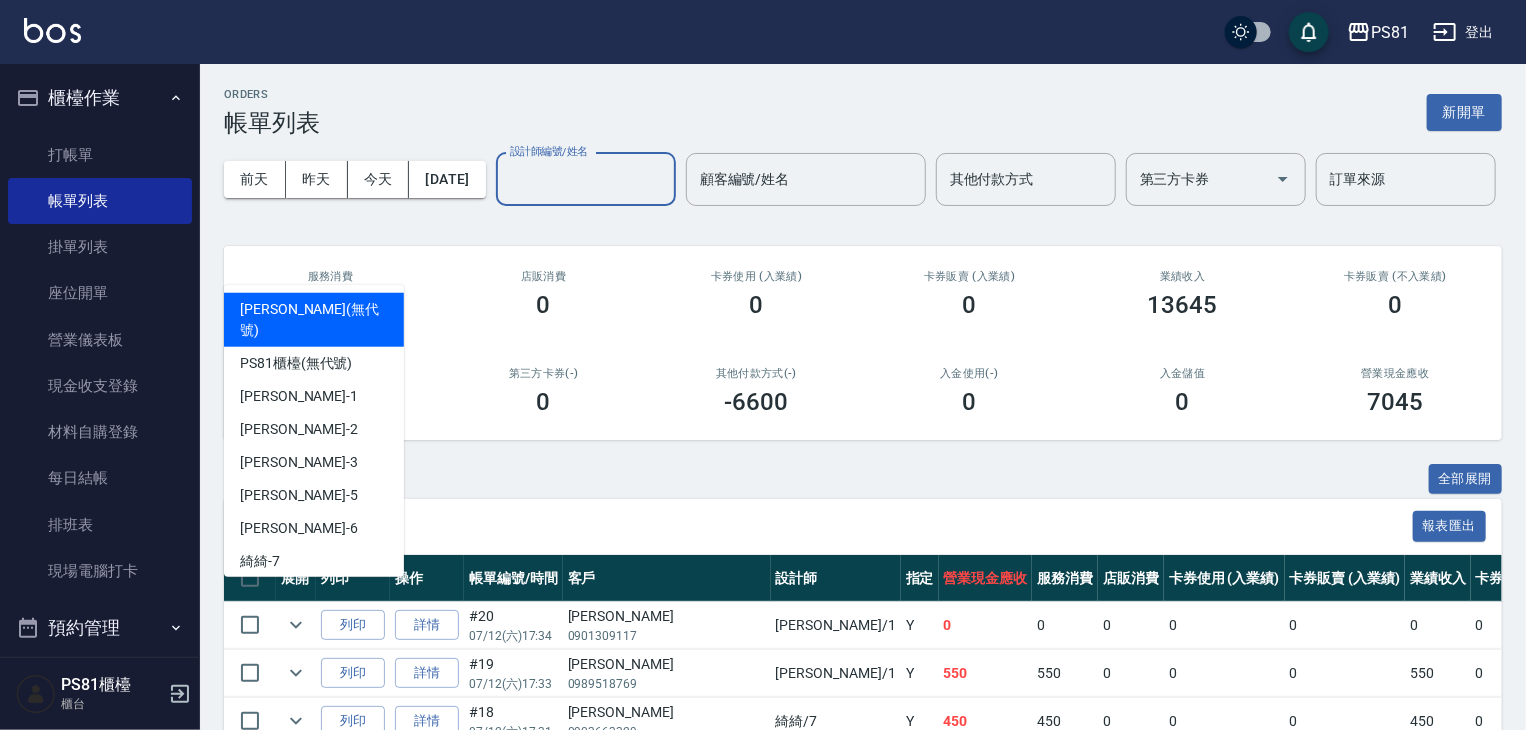 click on "設計師編號/姓名" at bounding box center (586, 179) 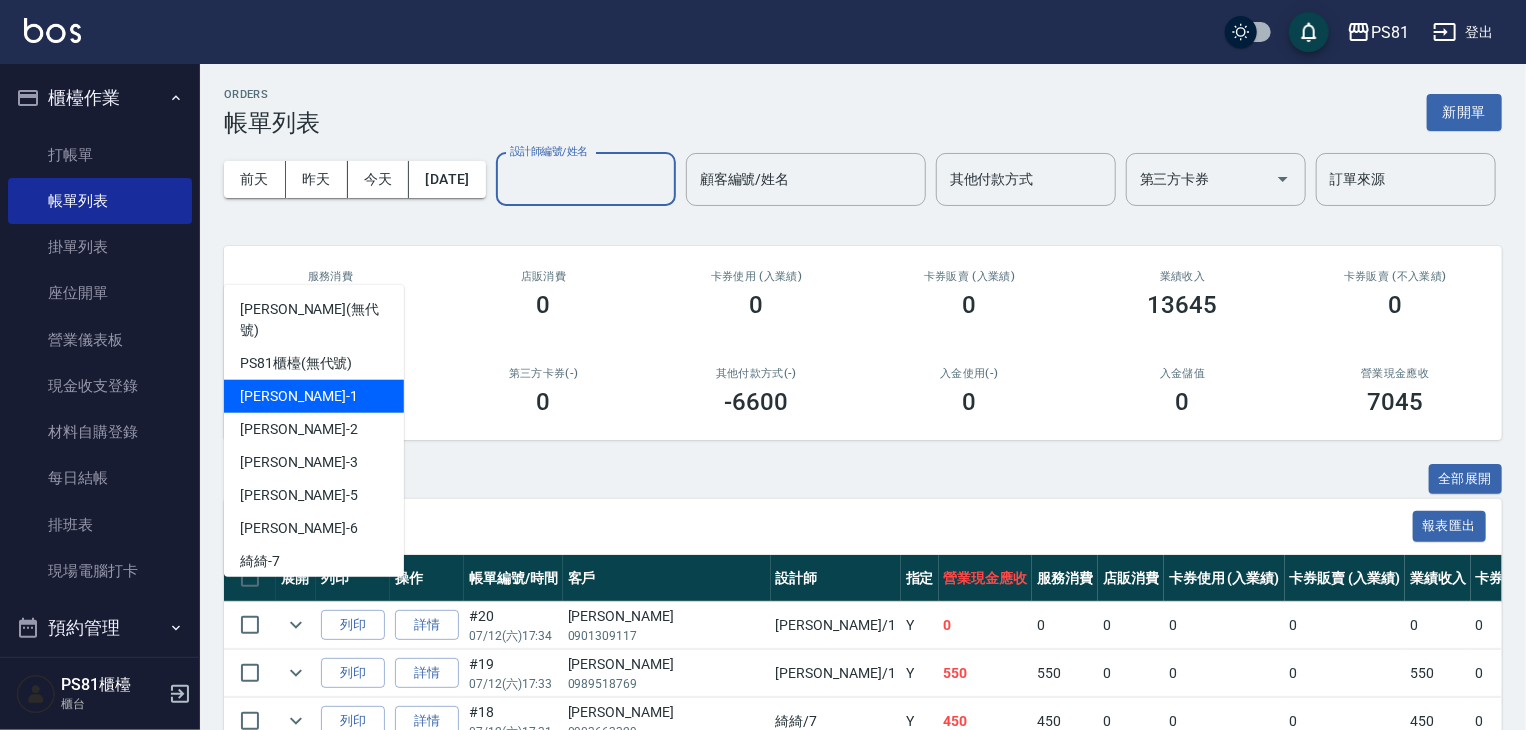 click on "Kevin -1" at bounding box center [299, 396] 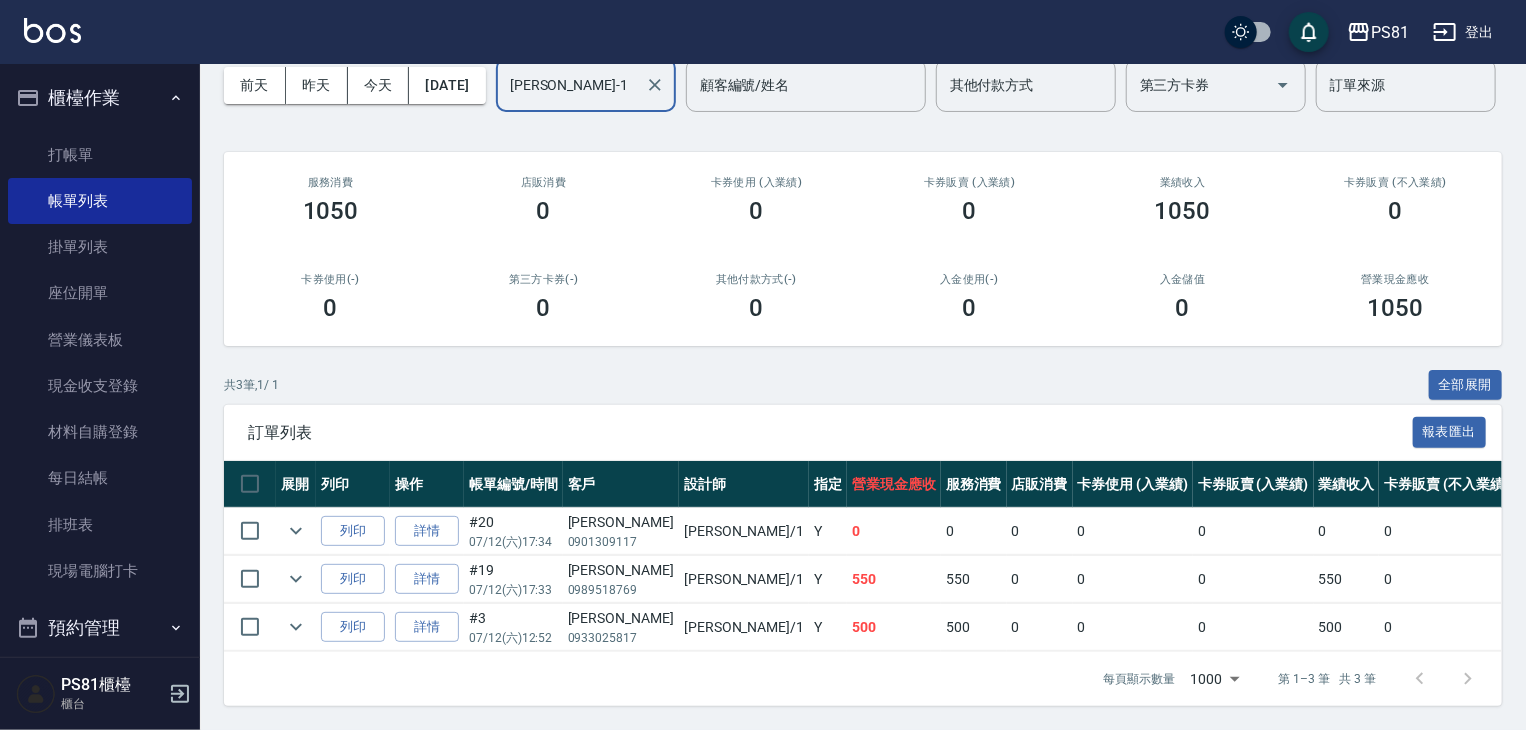 scroll, scrollTop: 171, scrollLeft: 0, axis: vertical 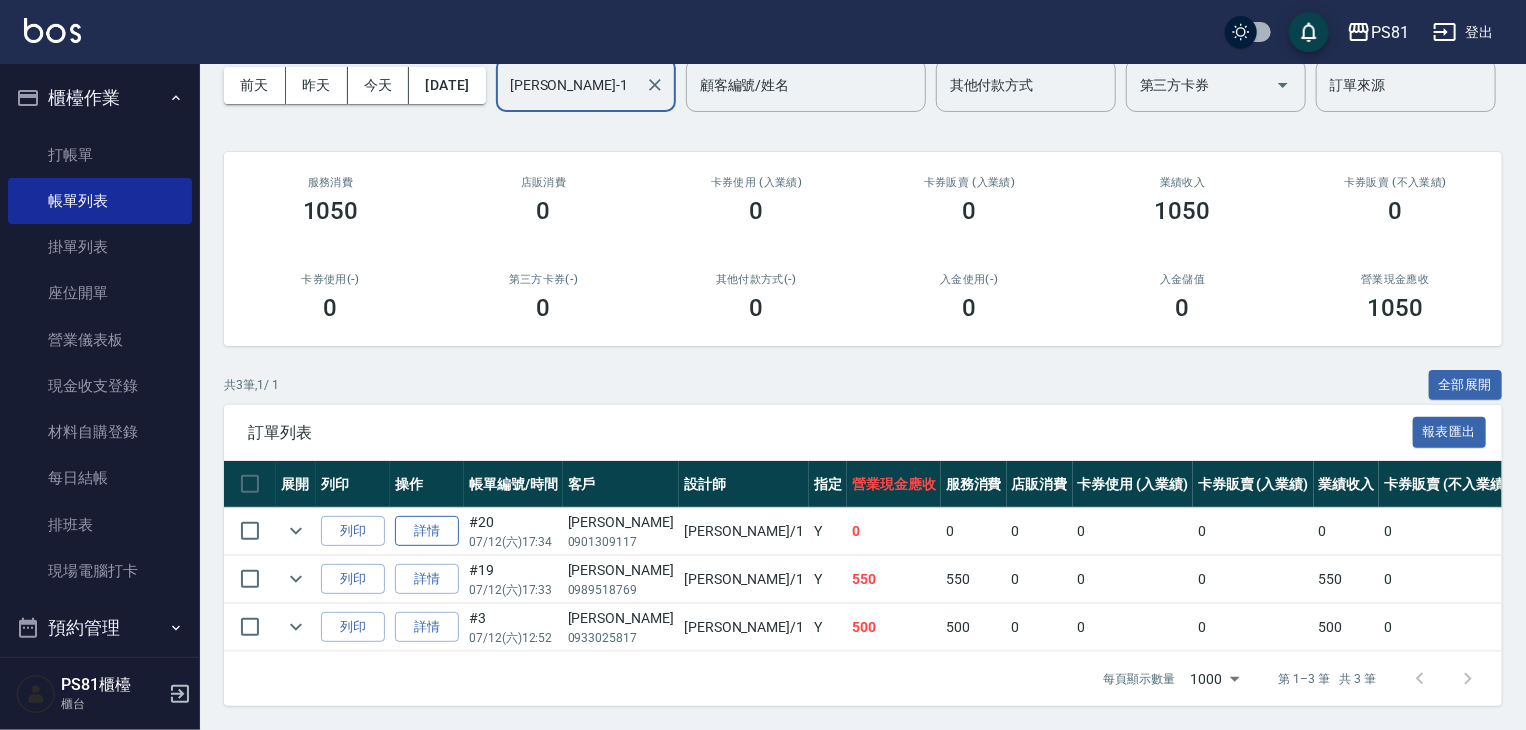 click on "詳情" at bounding box center (427, 531) 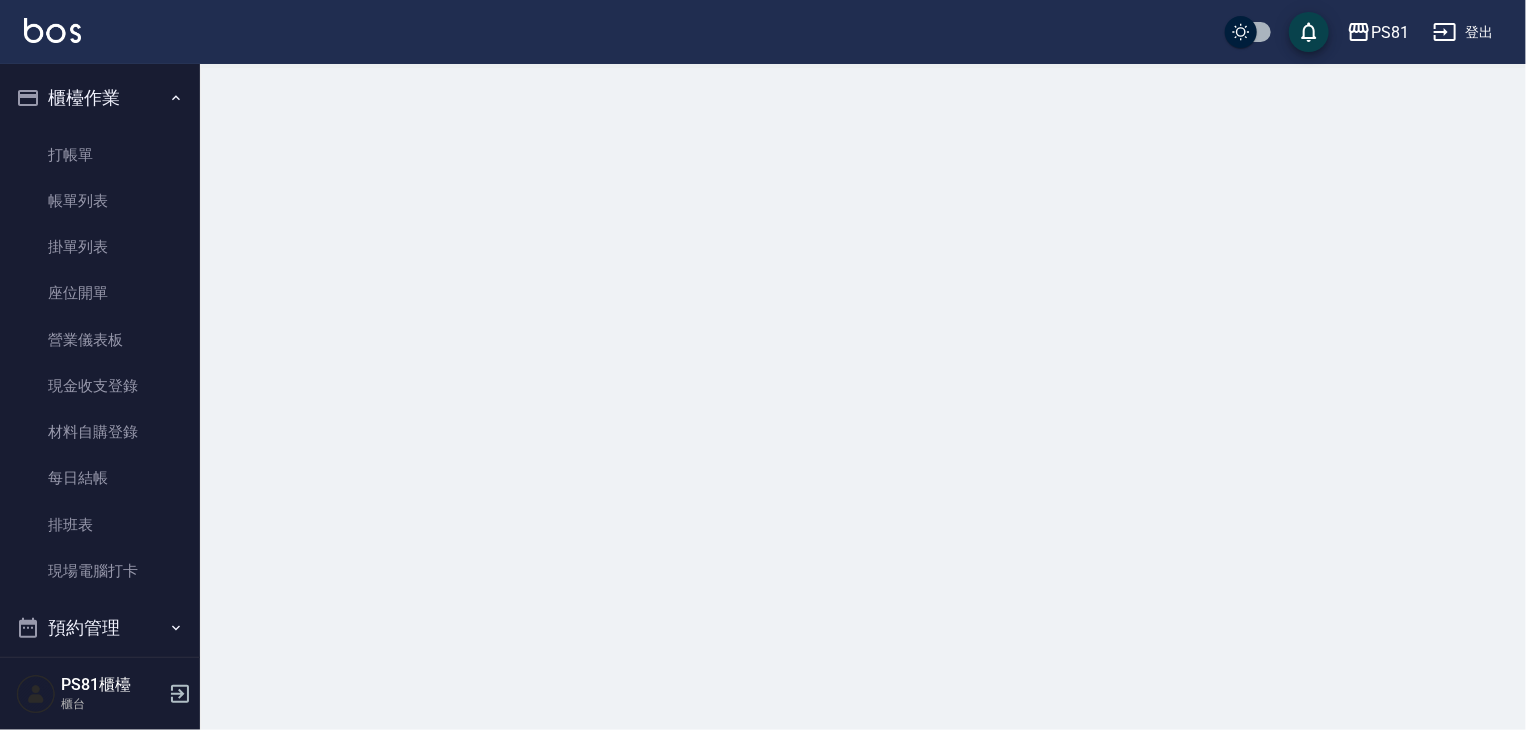 scroll, scrollTop: 0, scrollLeft: 0, axis: both 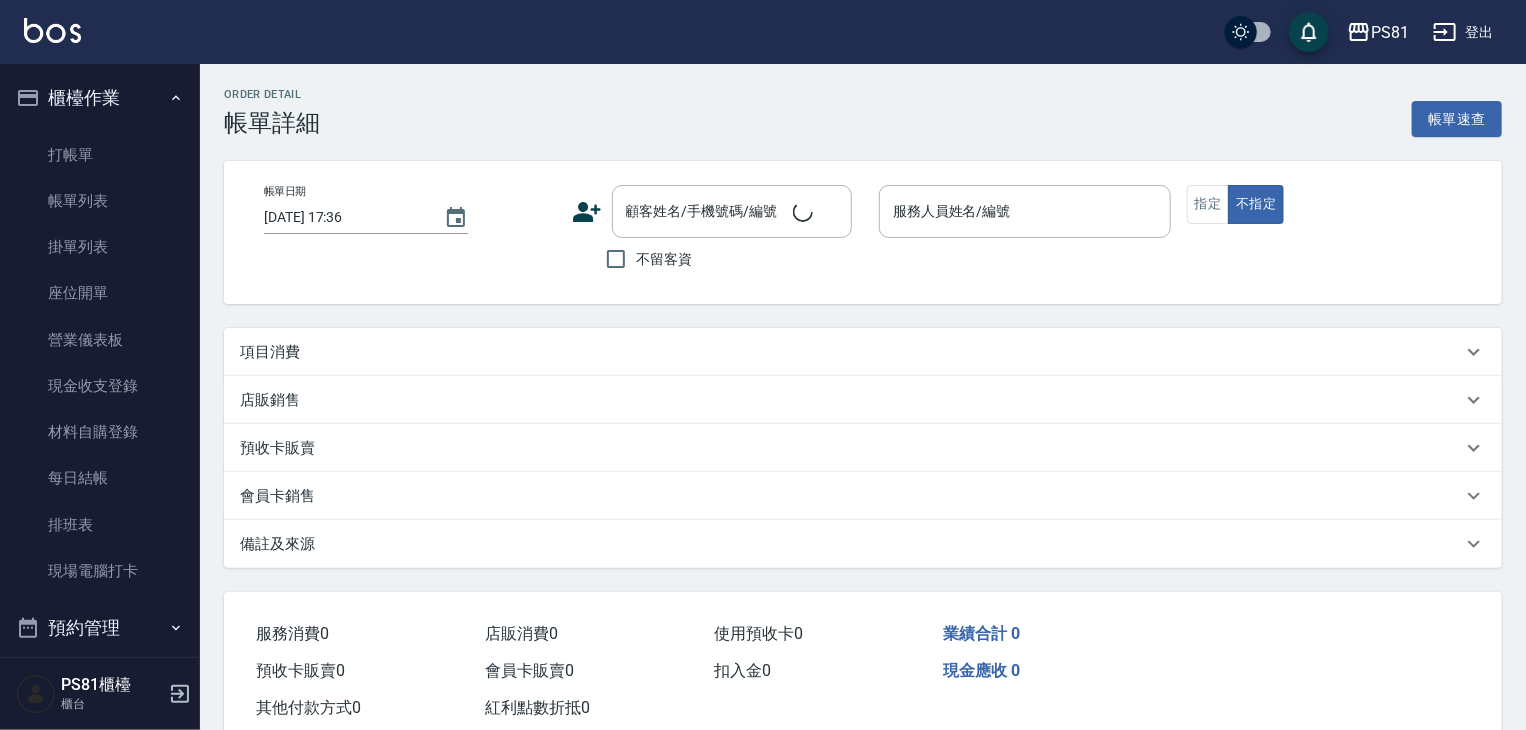 type on "2025/07/12 17:34" 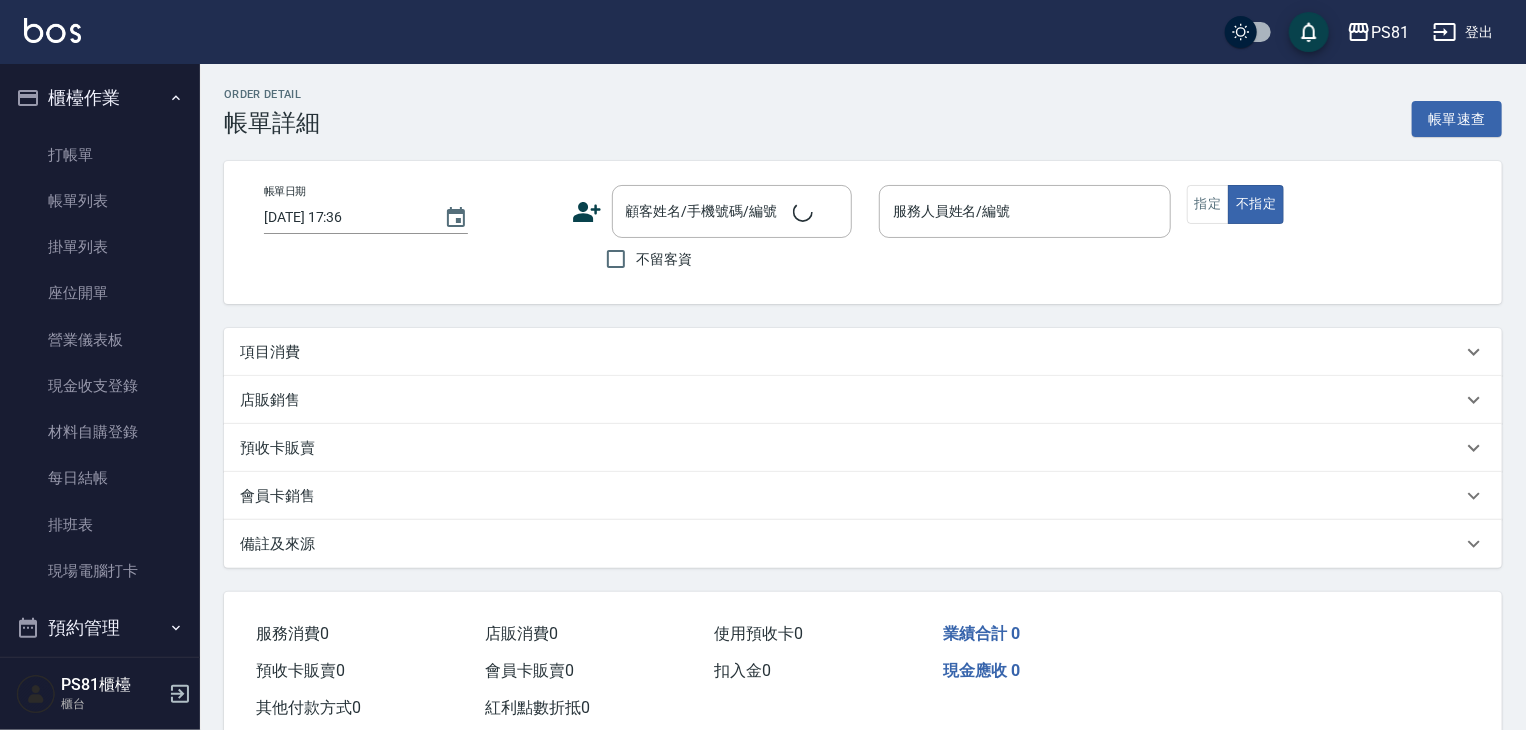 type on "Kevin-1" 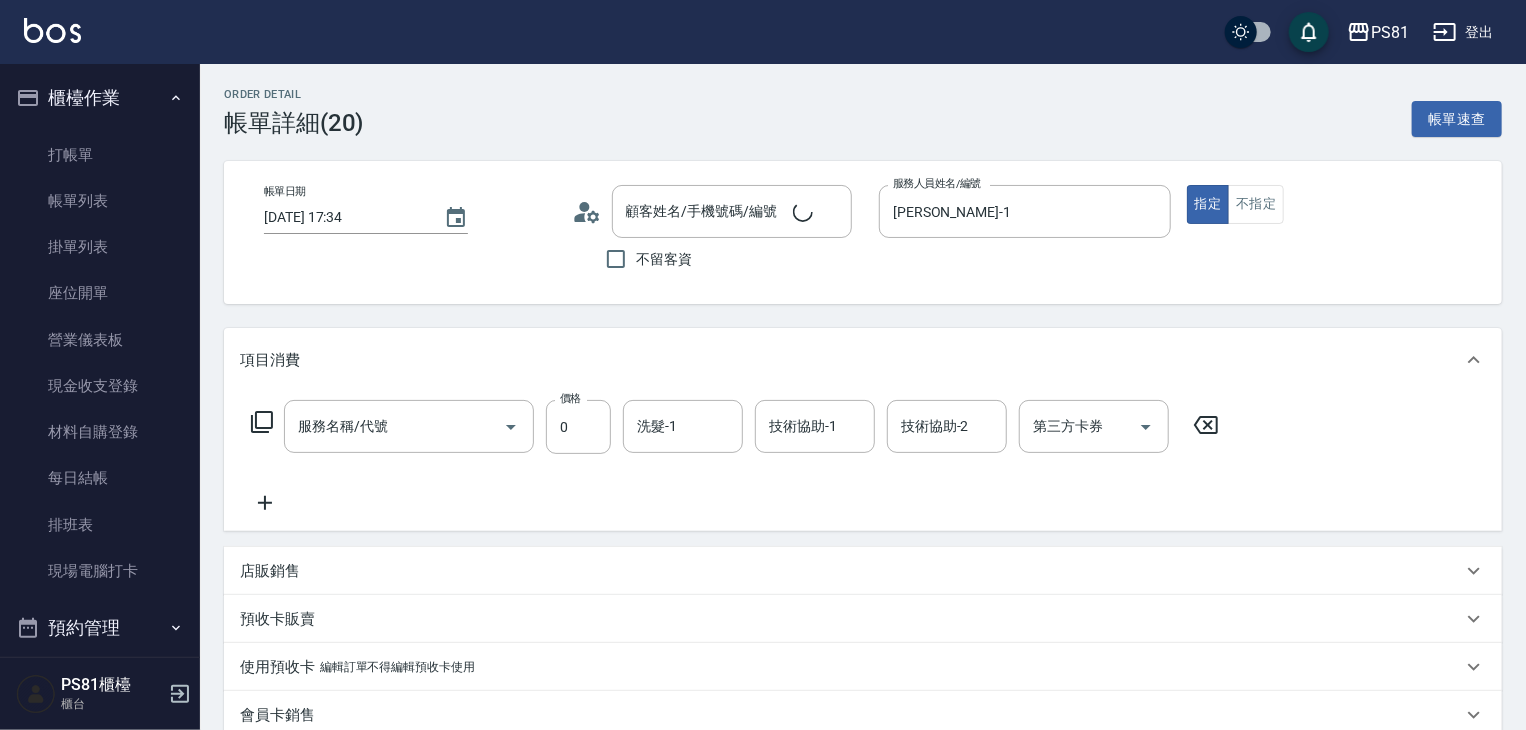 type on "日本結構護髮(108)" 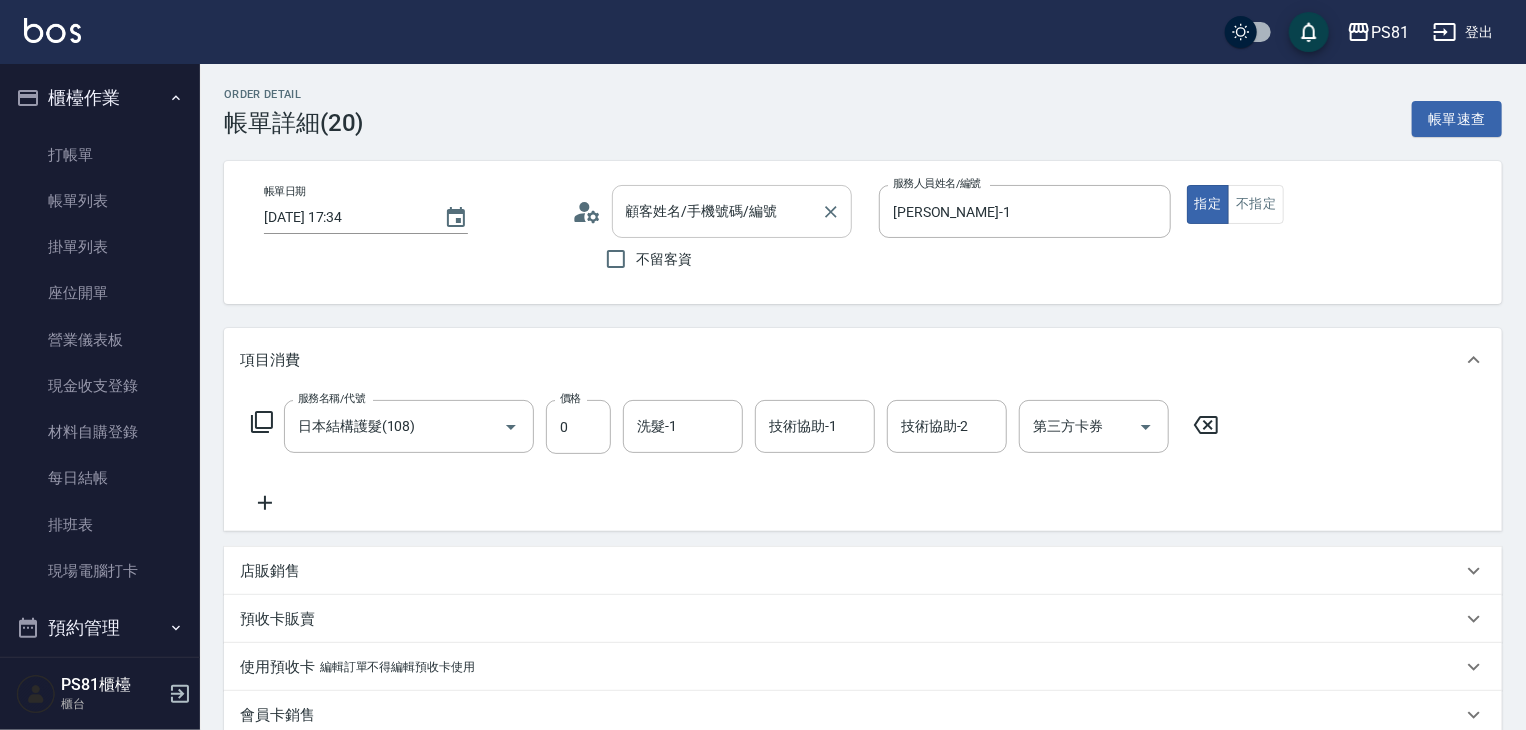 type on "[PERSON_NAME]樺/0901309117/" 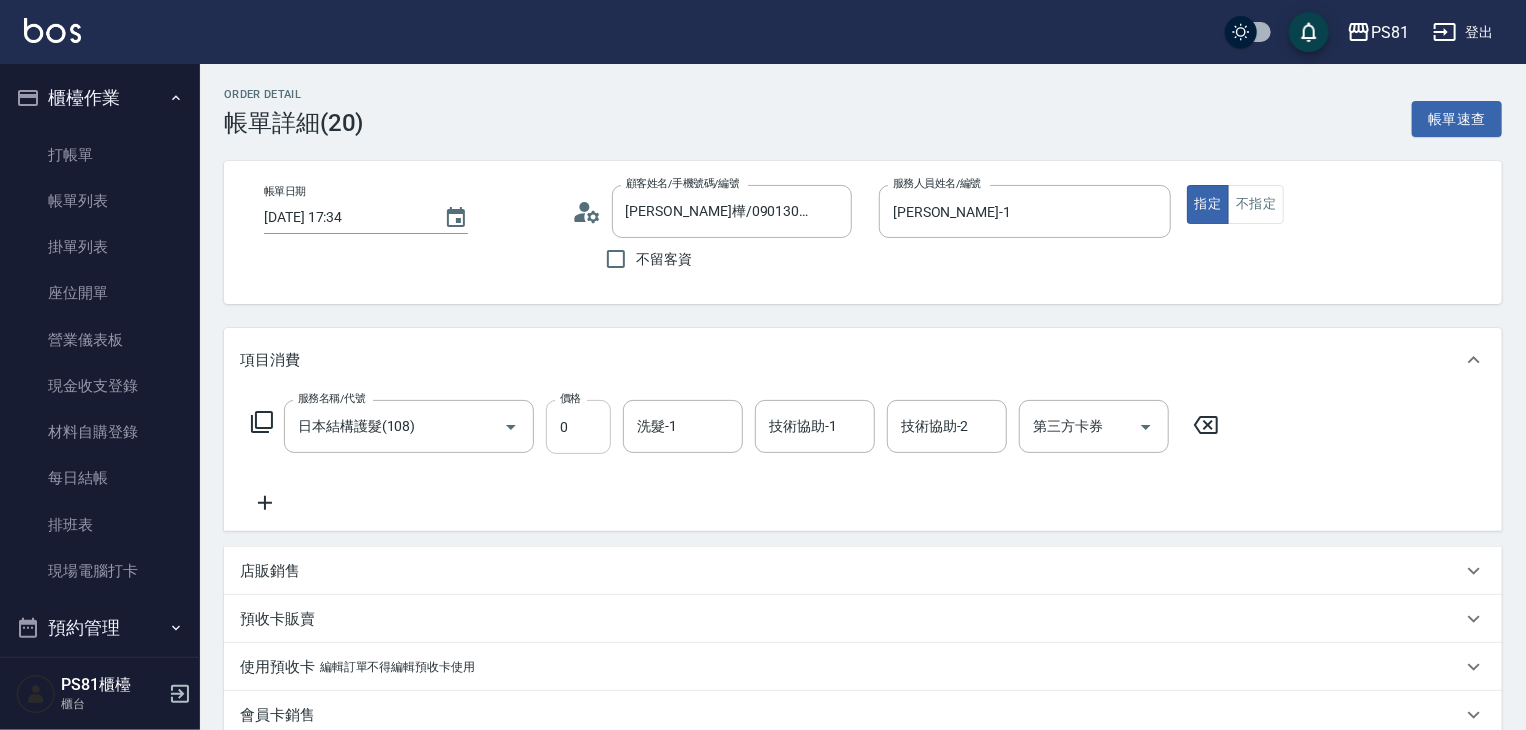 click on "0" at bounding box center [578, 427] 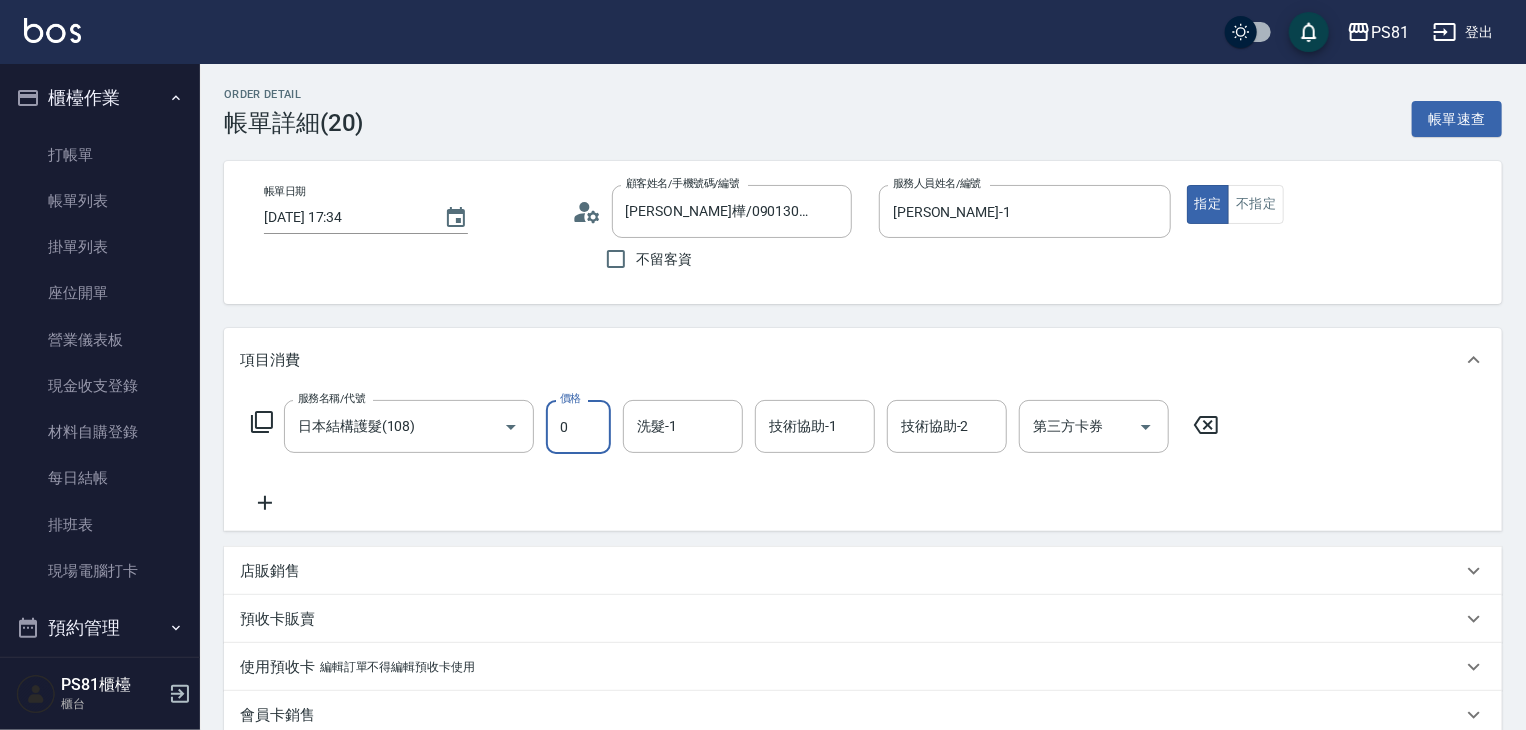 click on "0" at bounding box center [578, 427] 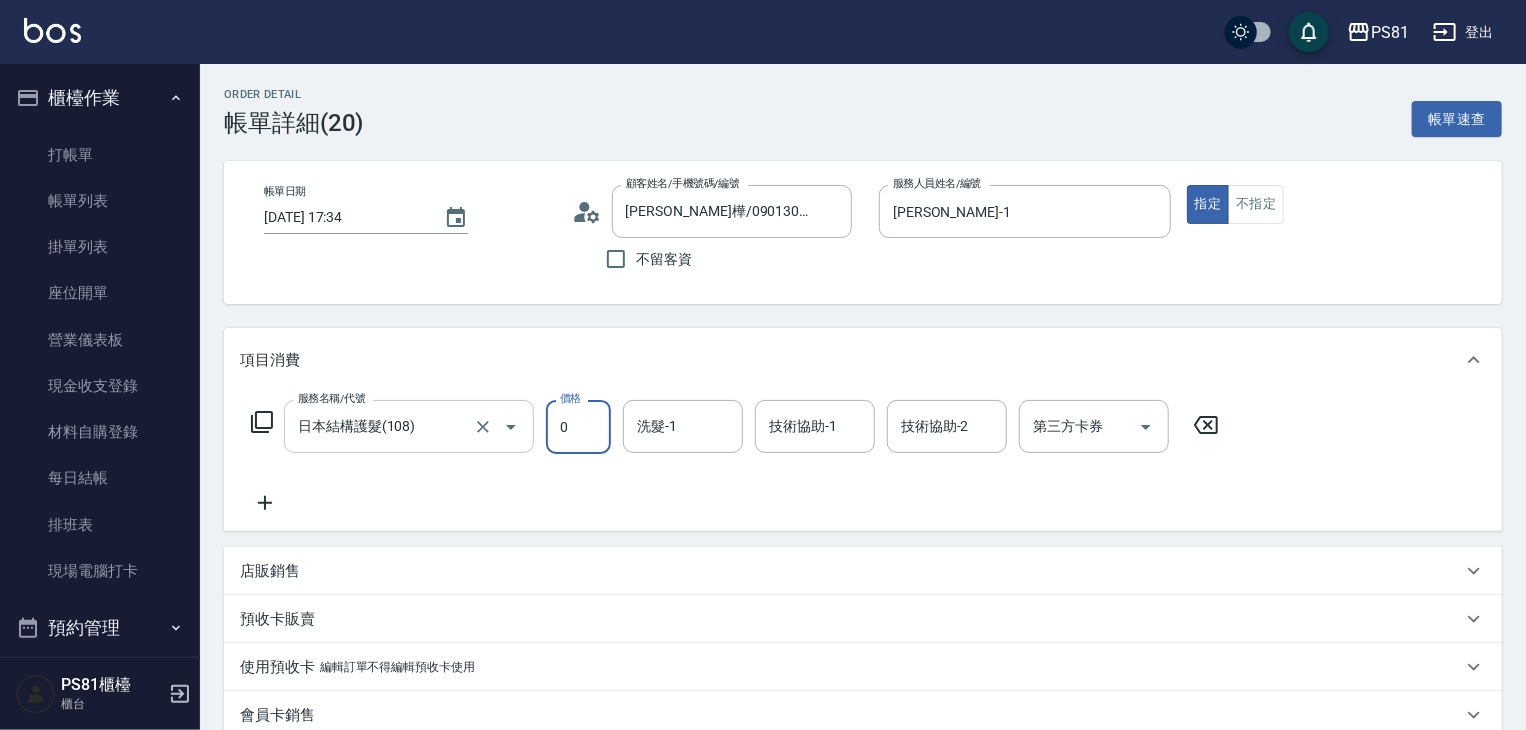 drag, startPoint x: 581, startPoint y: 426, endPoint x: 527, endPoint y: 448, distance: 58.30952 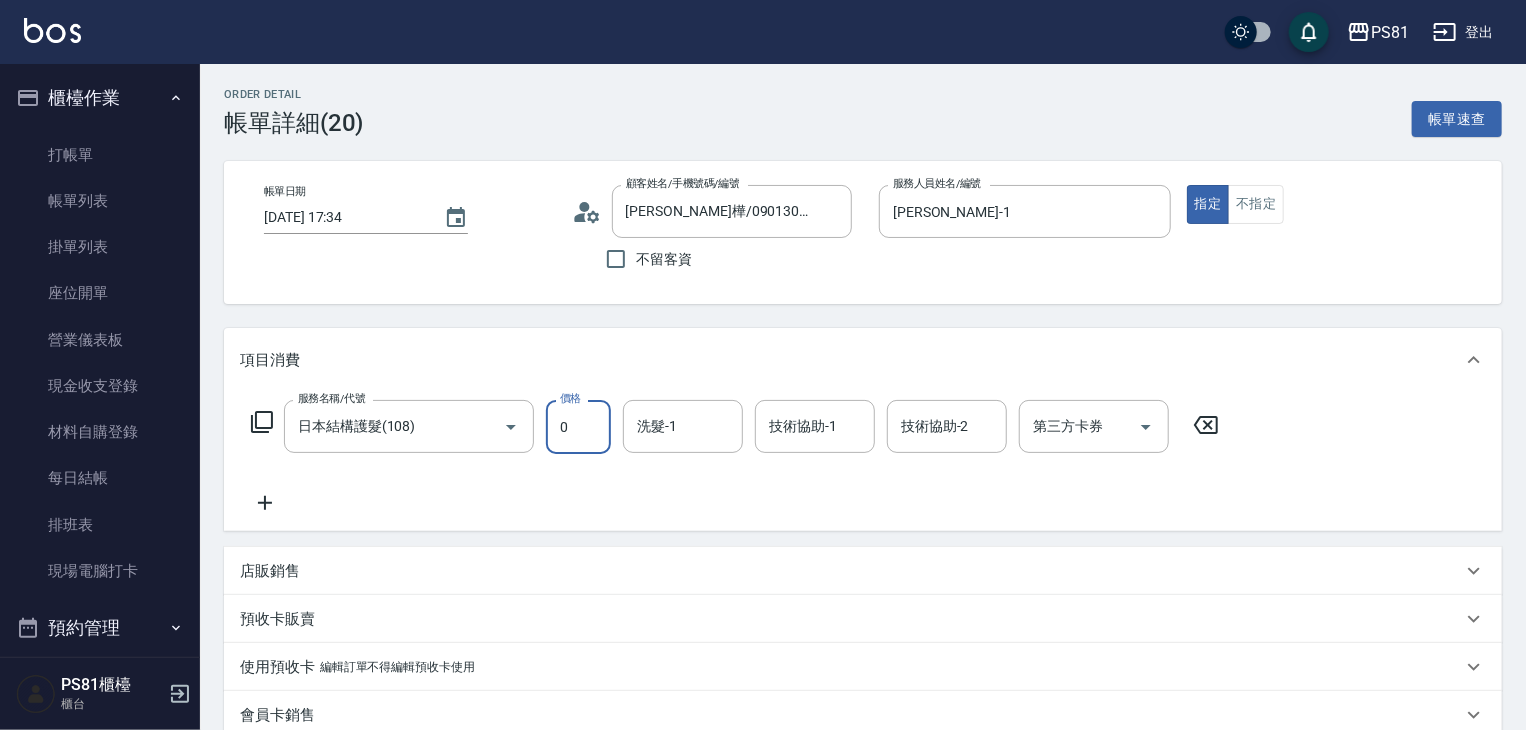 click on "0" at bounding box center [578, 427] 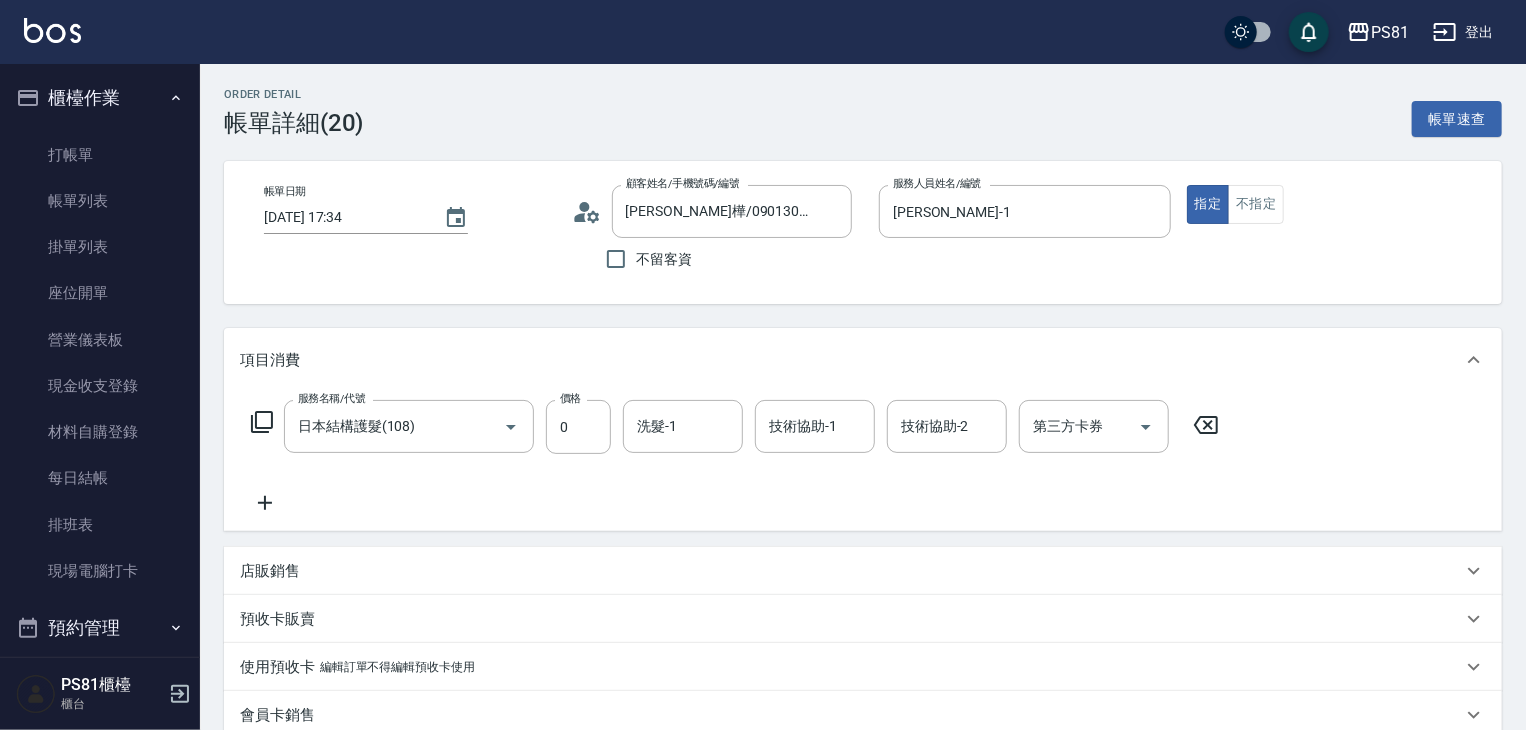 click 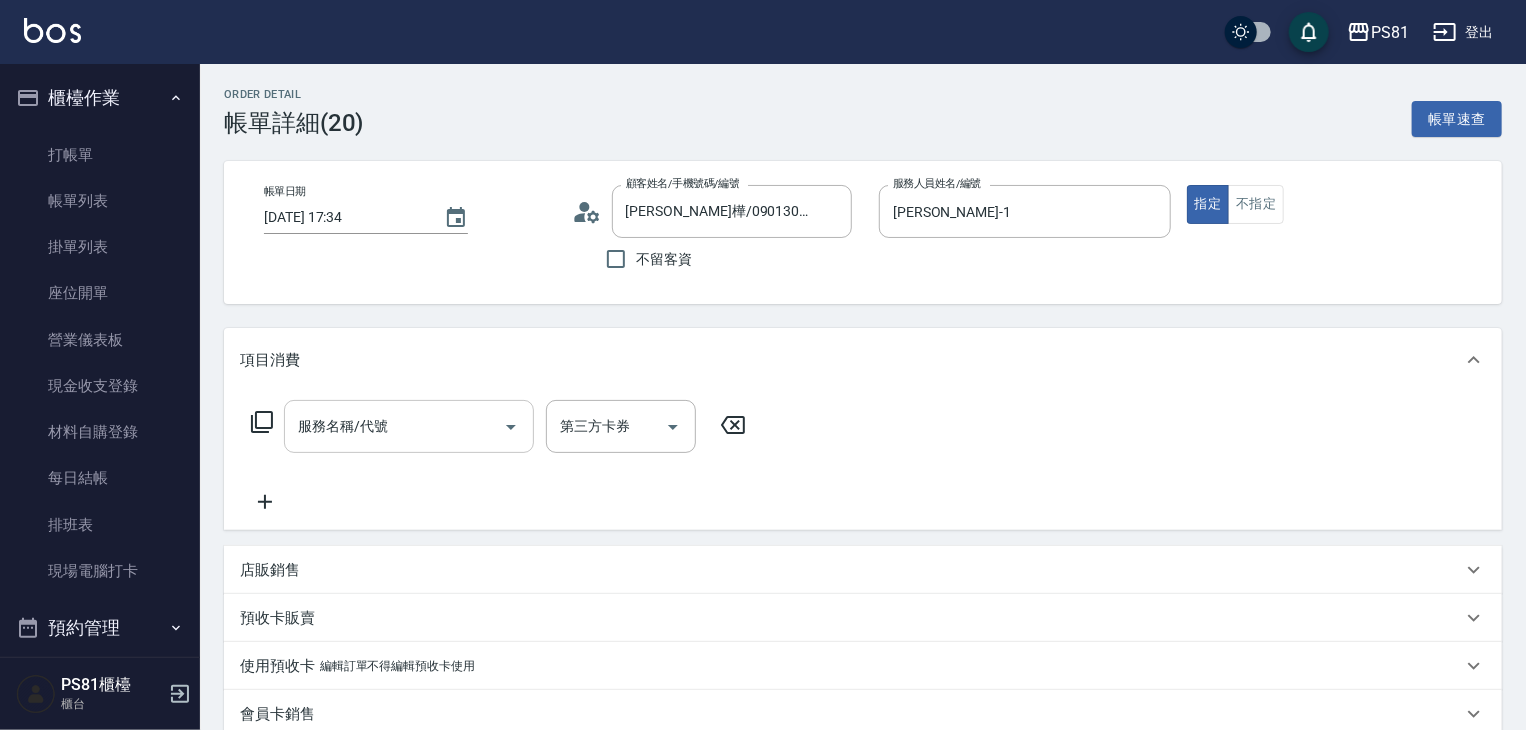 click on "服務名稱/代號" at bounding box center (394, 426) 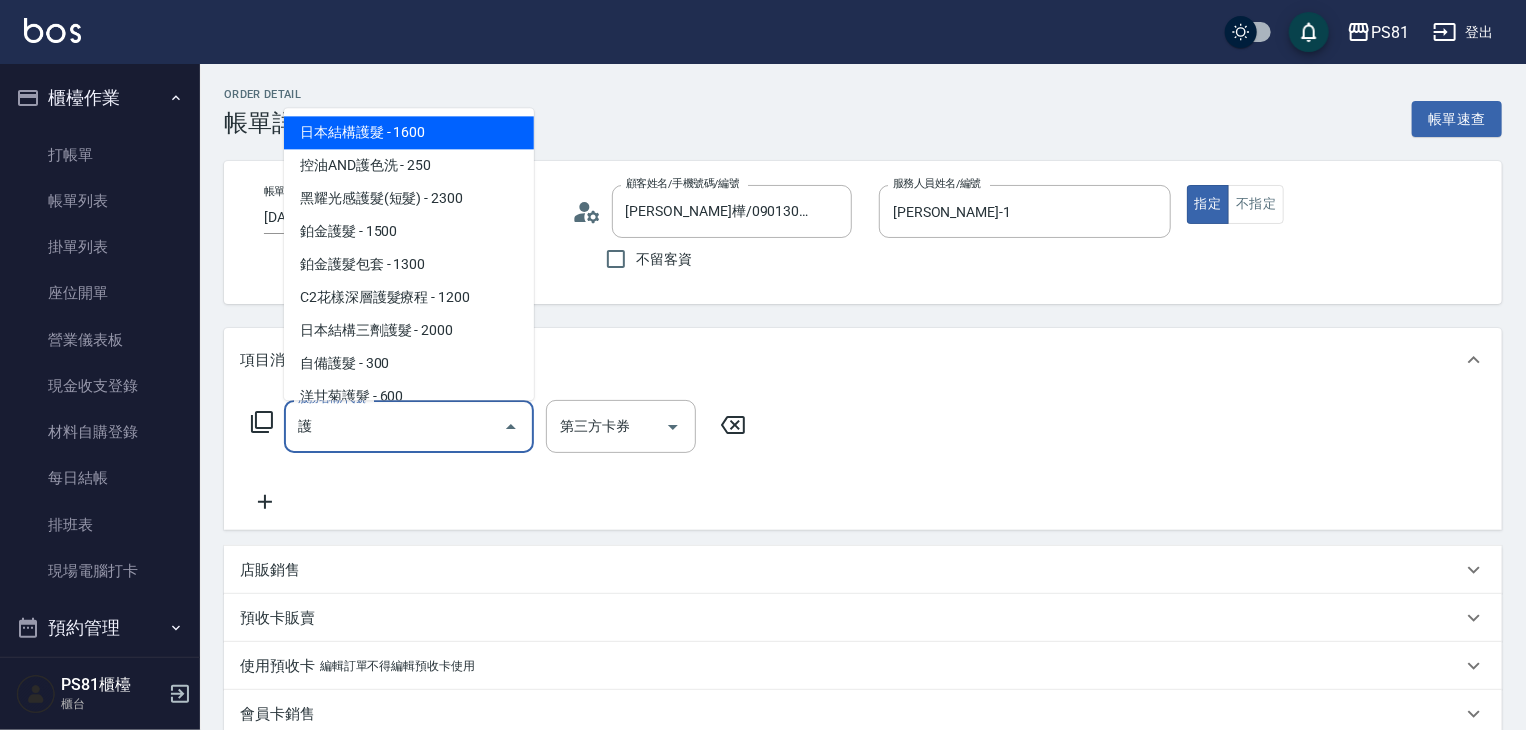 click on "日本結構護髮 - 1600" at bounding box center (409, 132) 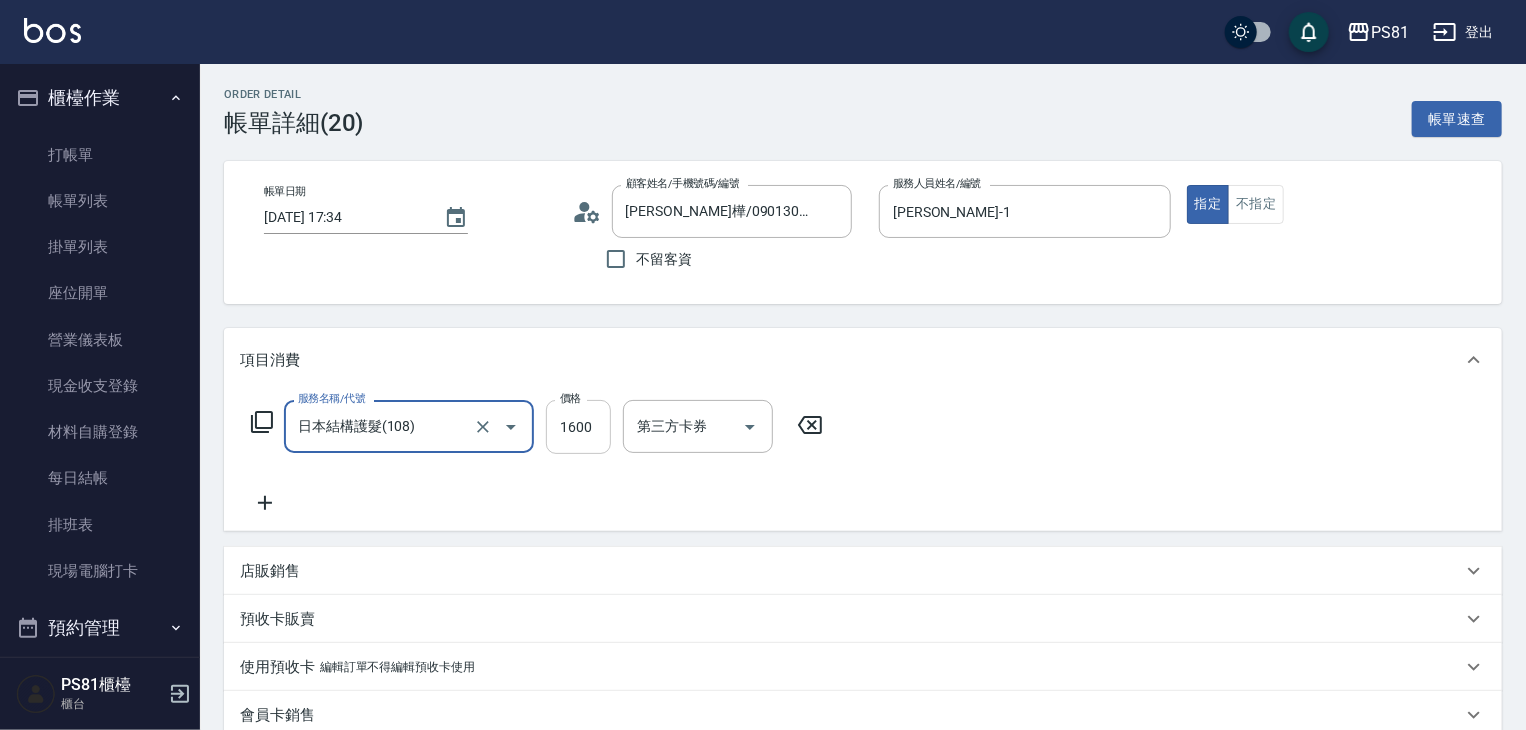 type on "日本結構護髮(108)" 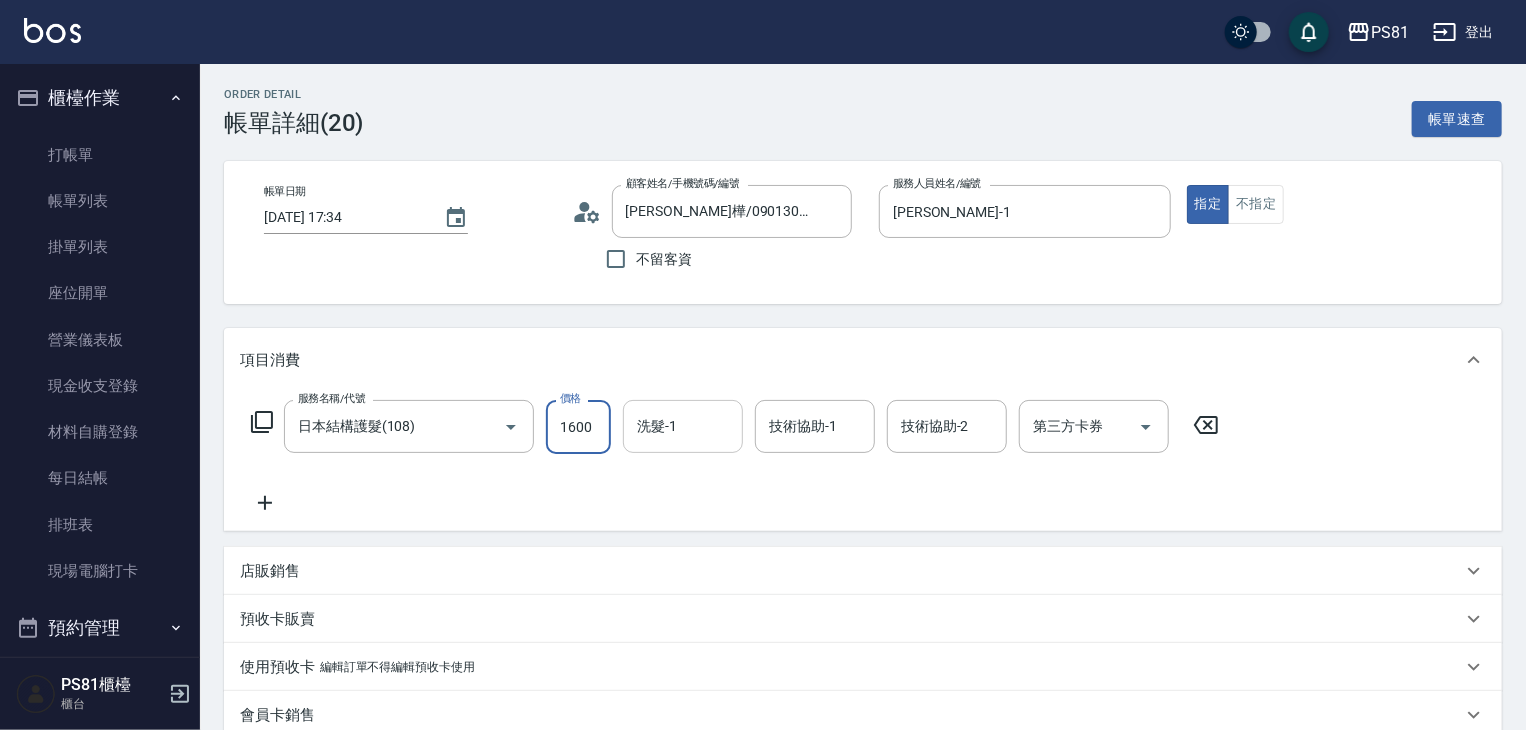 scroll, scrollTop: 0, scrollLeft: 0, axis: both 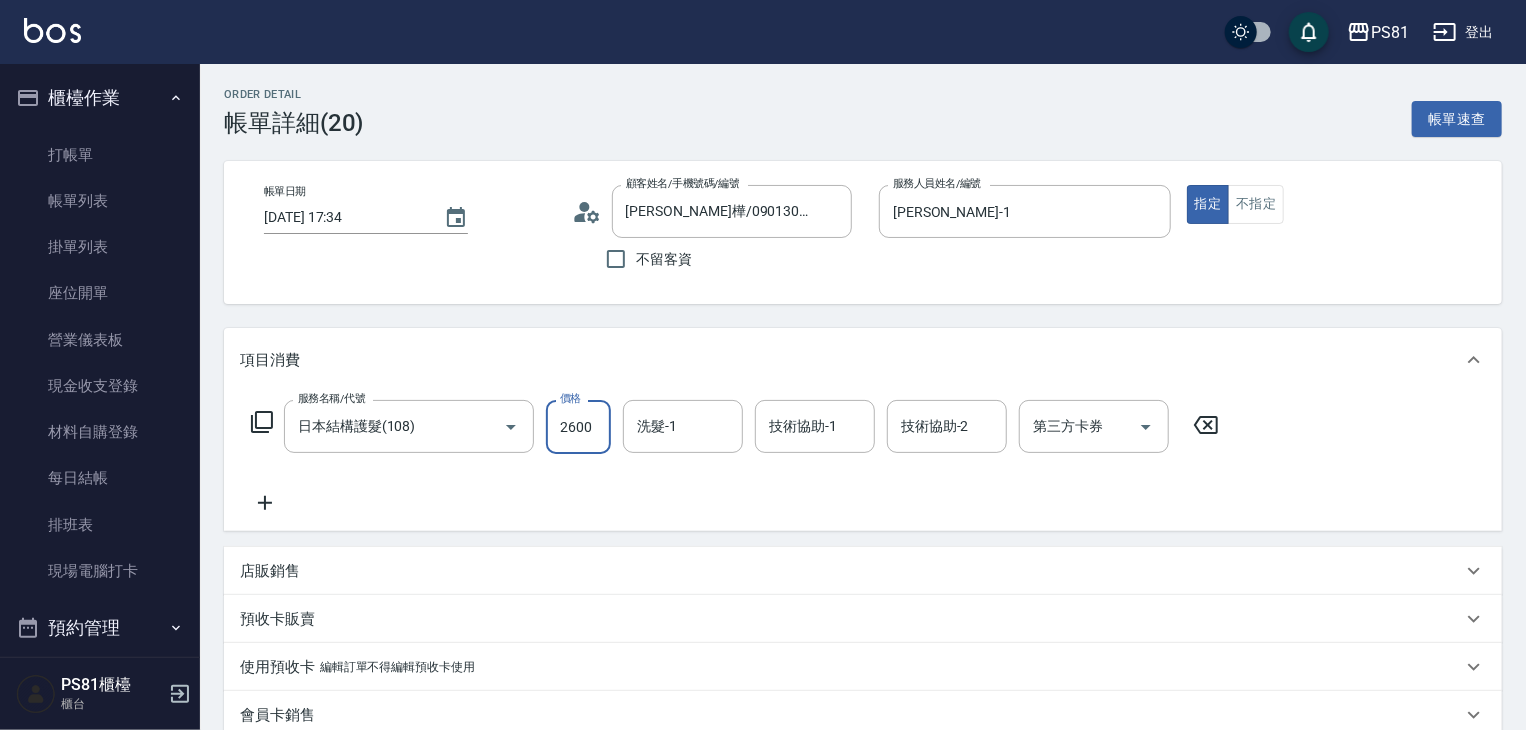type on "2600" 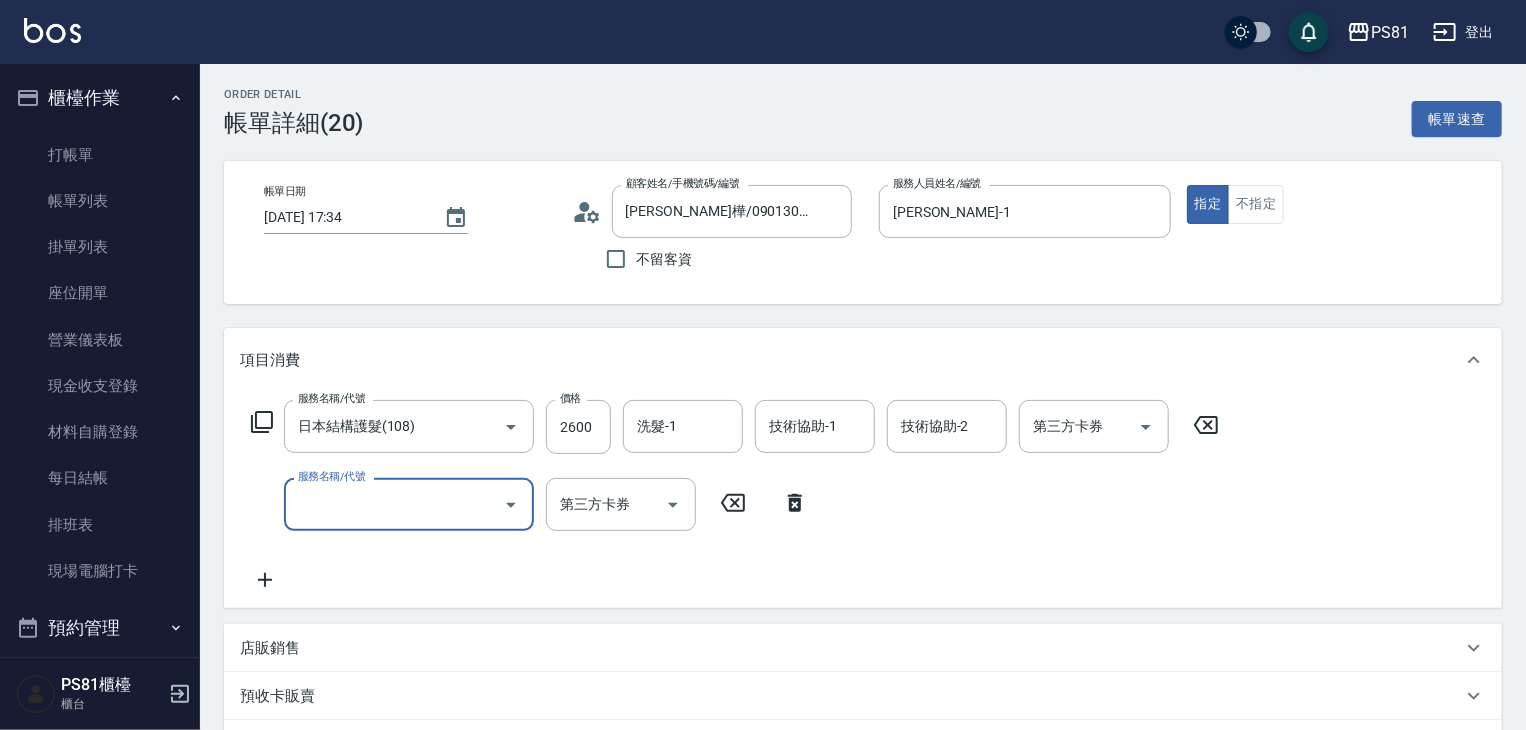 click on "服務名稱/代號" at bounding box center [394, 504] 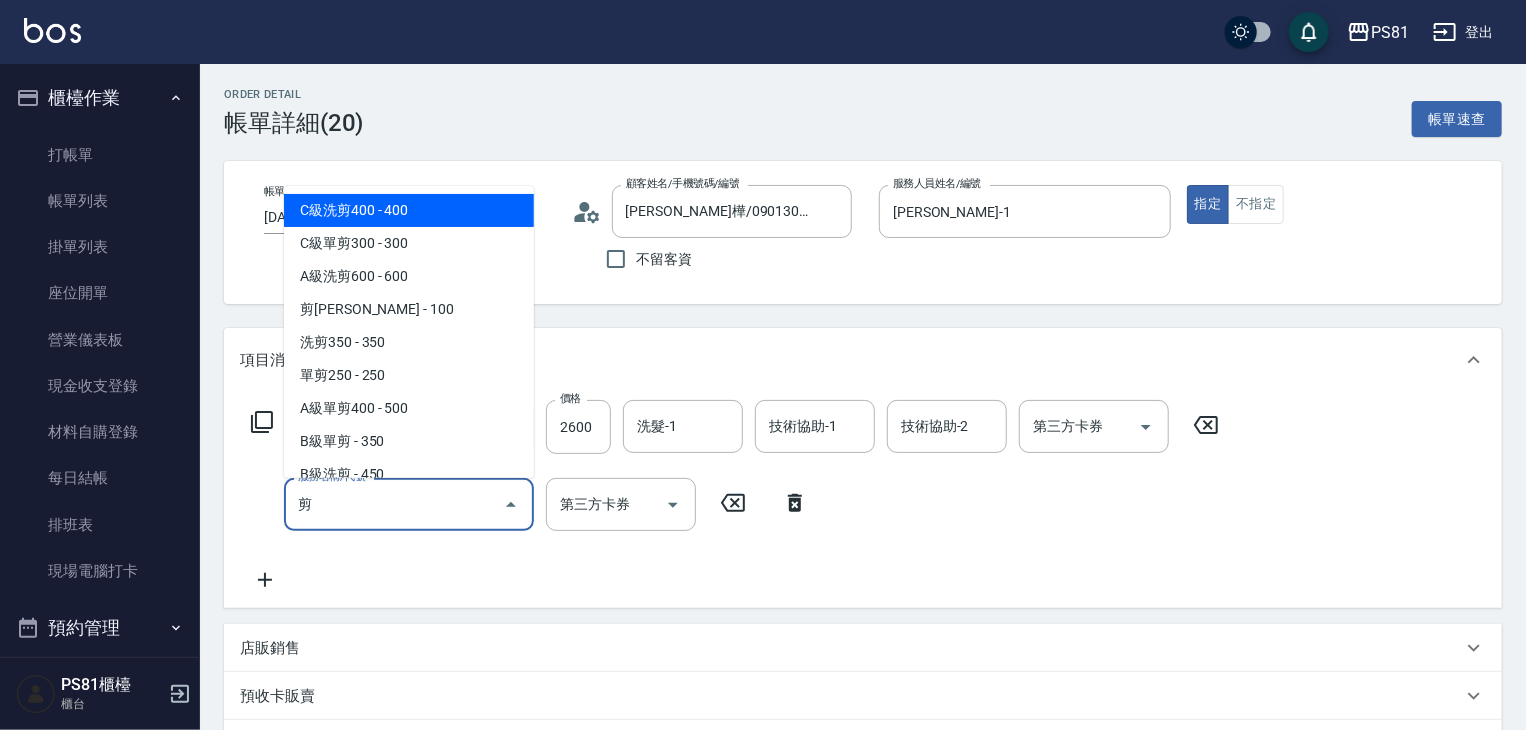 click on "C級洗剪400 - 400" at bounding box center (409, 210) 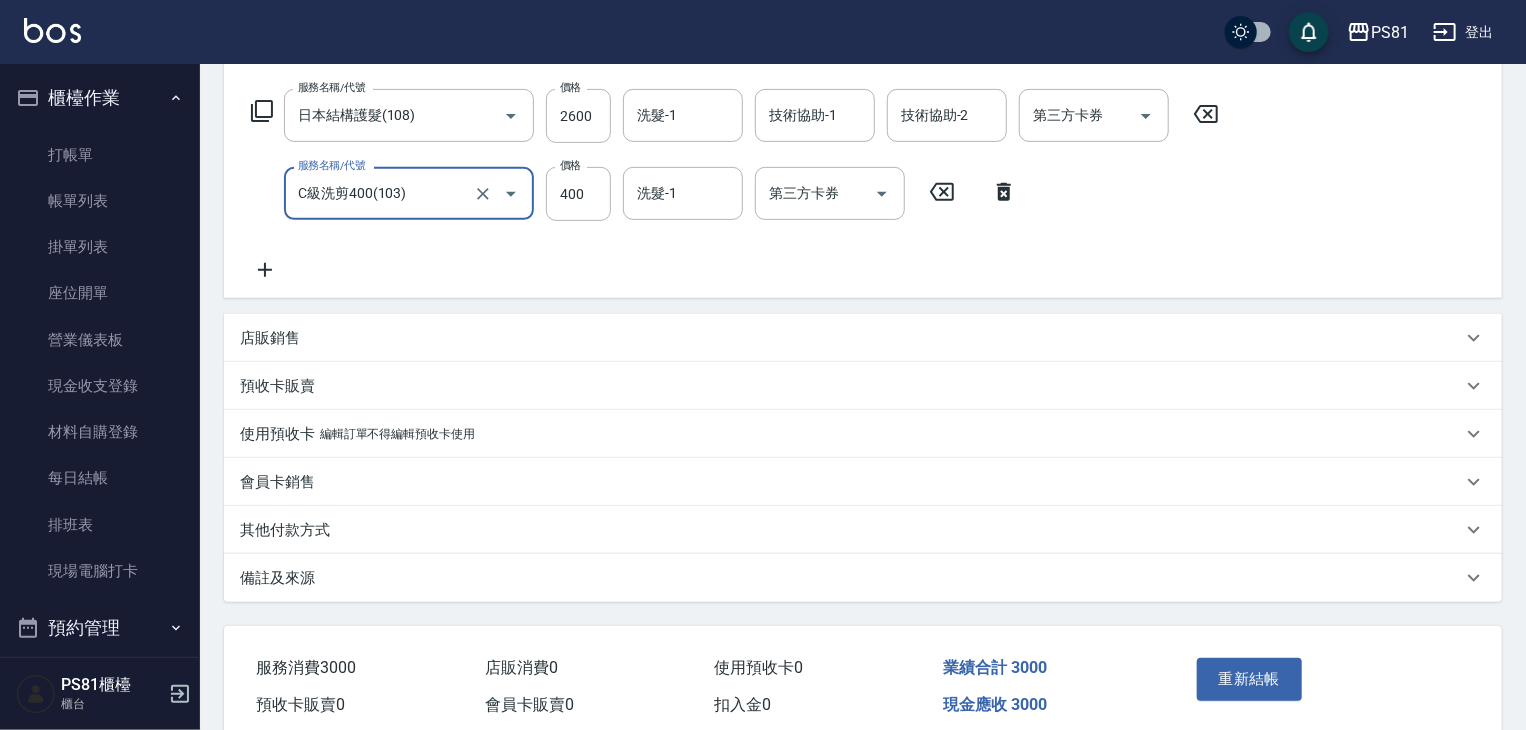 scroll, scrollTop: 397, scrollLeft: 0, axis: vertical 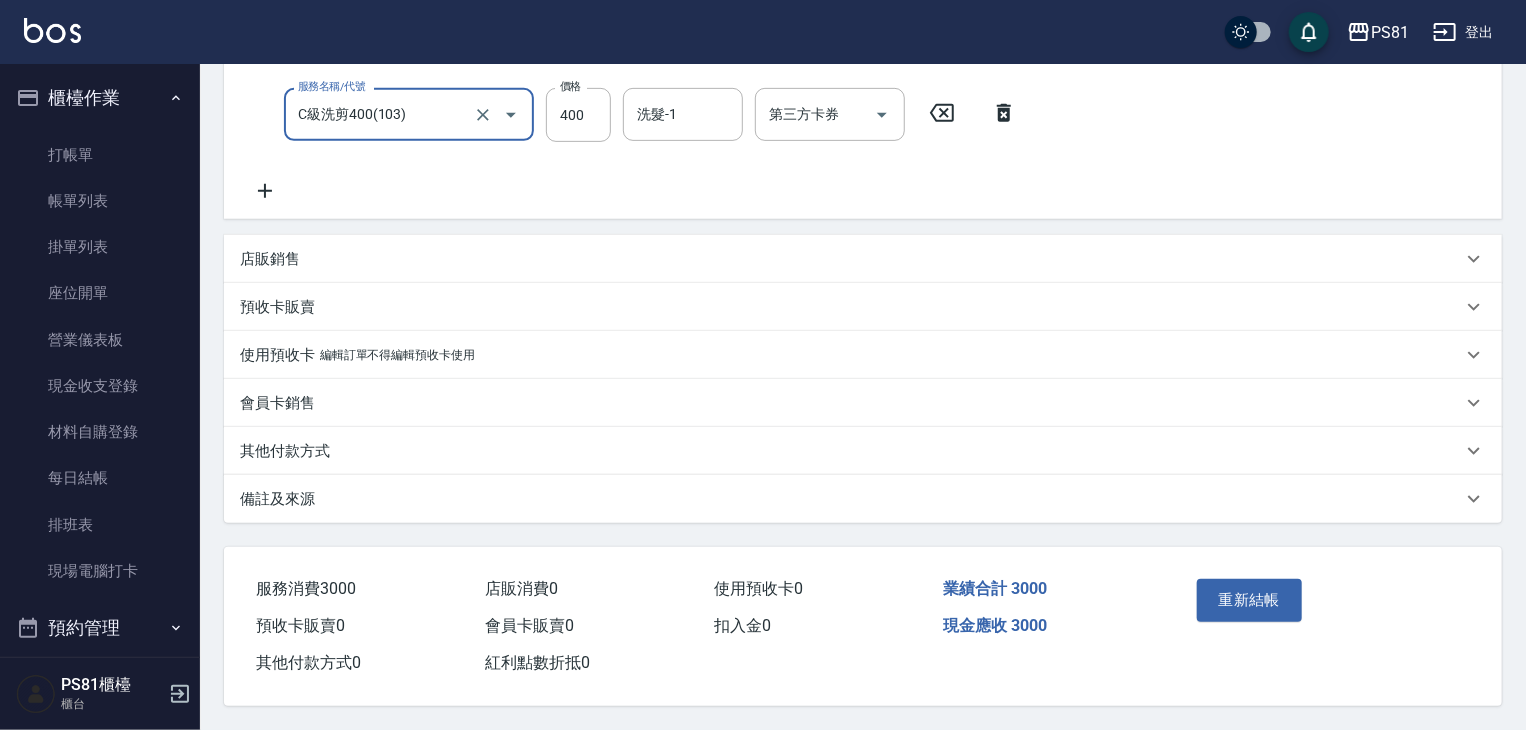 type on "C級洗剪400(103)" 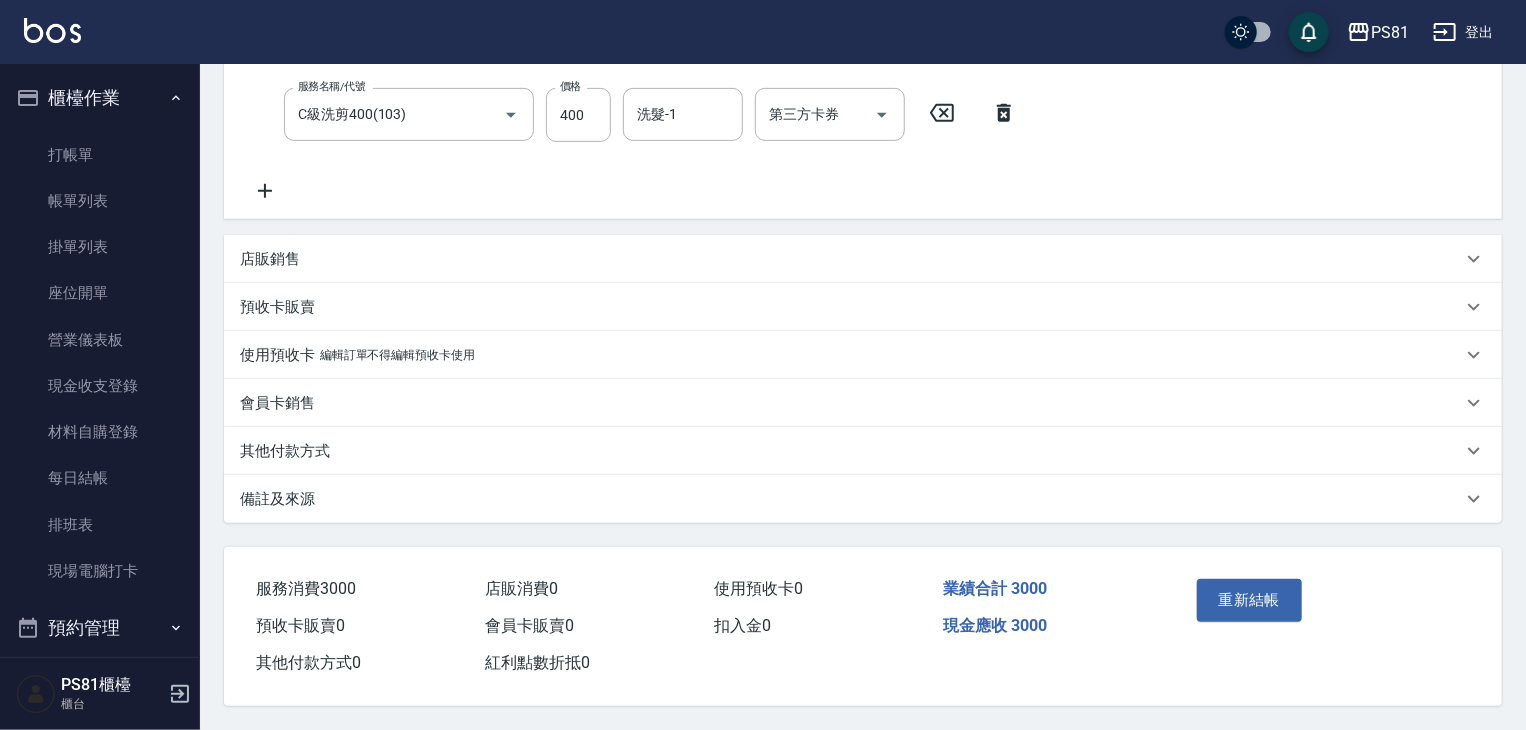 click on "其他付款方式" at bounding box center (285, 451) 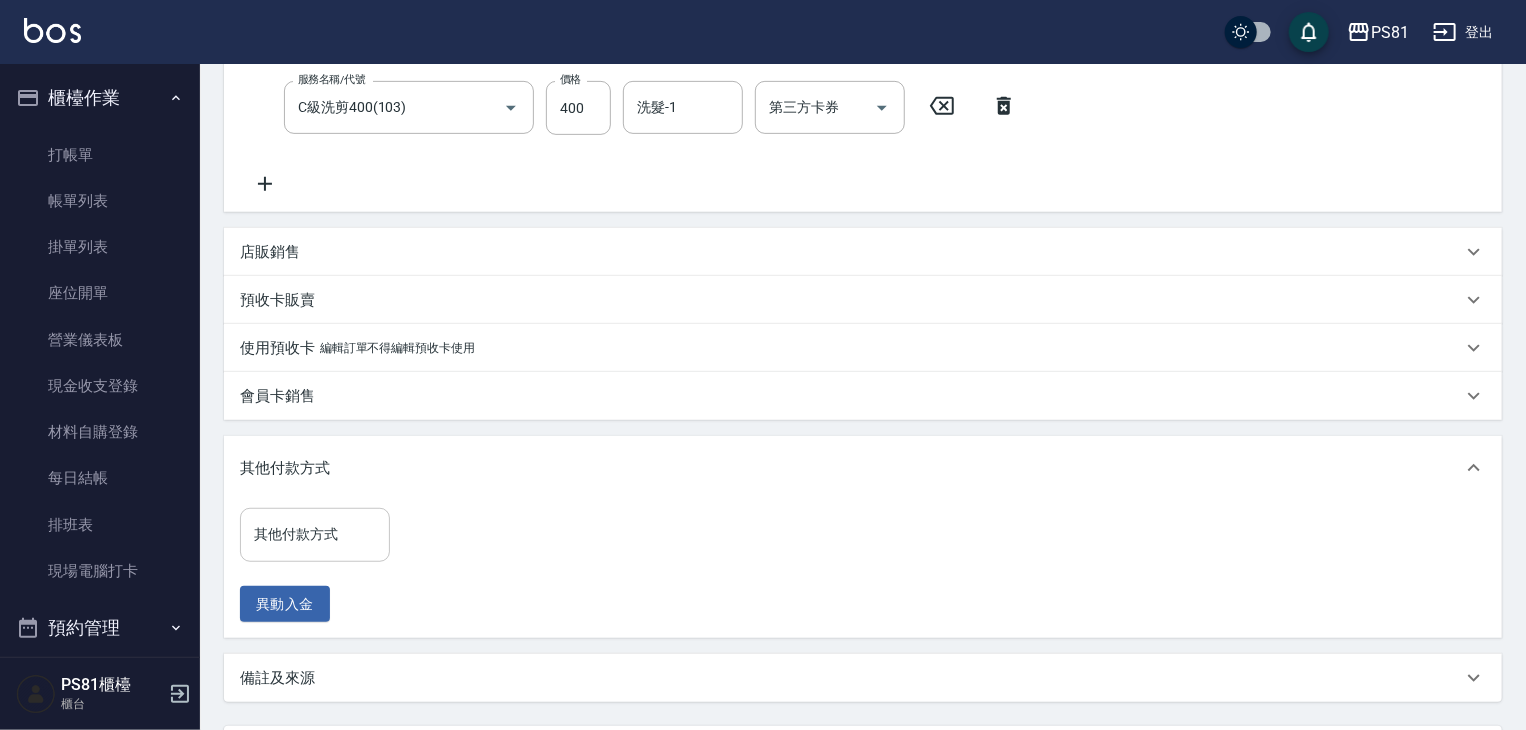 click on "其他付款方式" at bounding box center (315, 534) 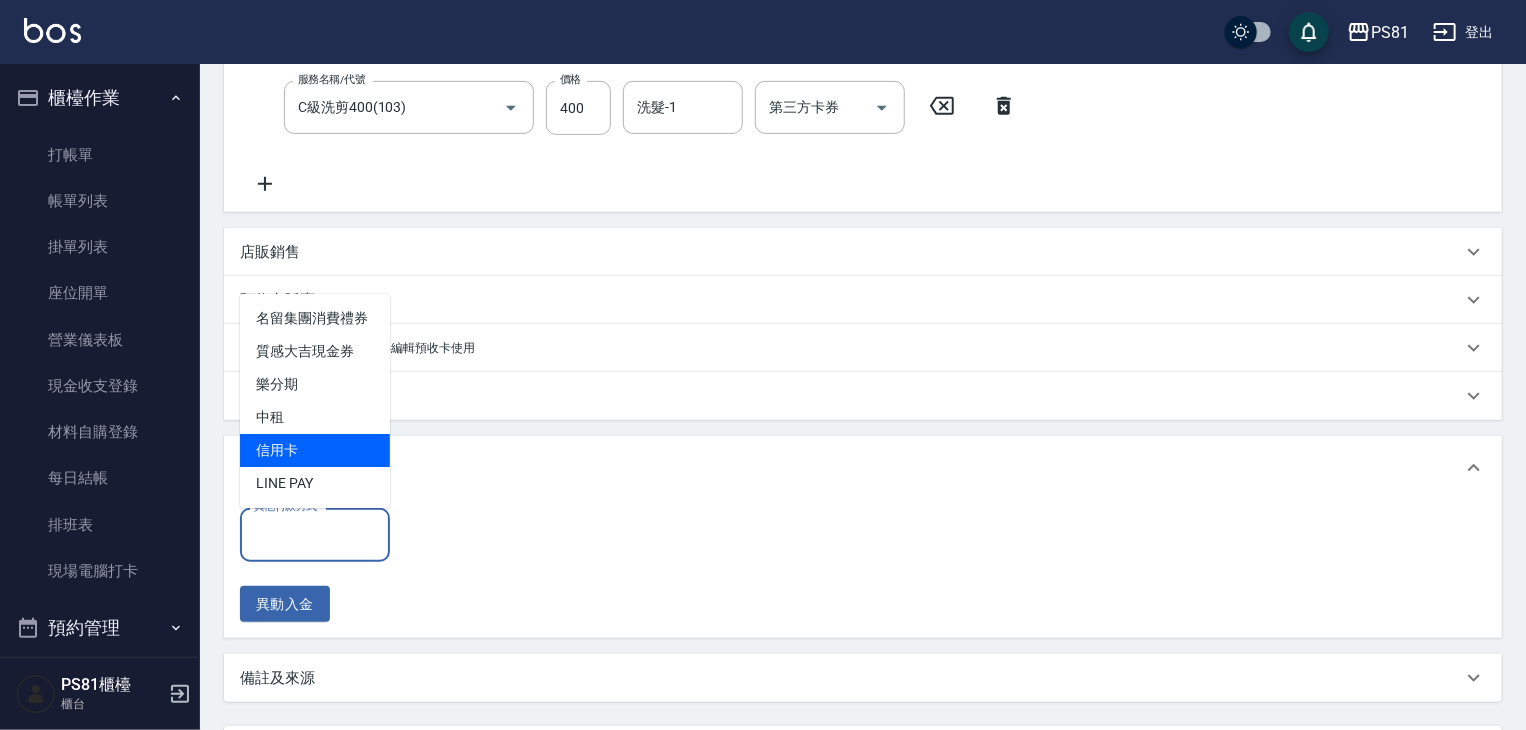 click on "信用卡" at bounding box center [315, 450] 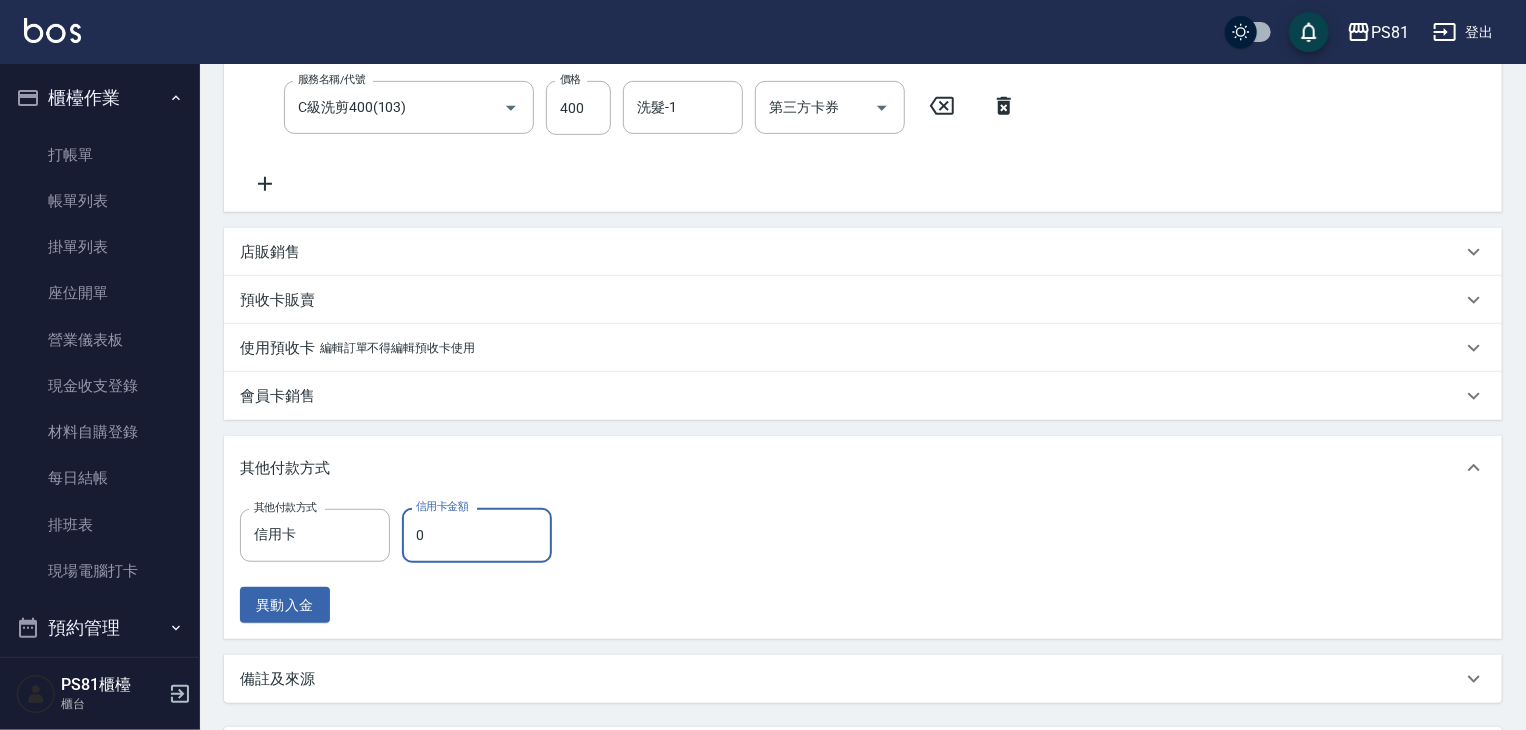 click on "0" at bounding box center [477, 535] 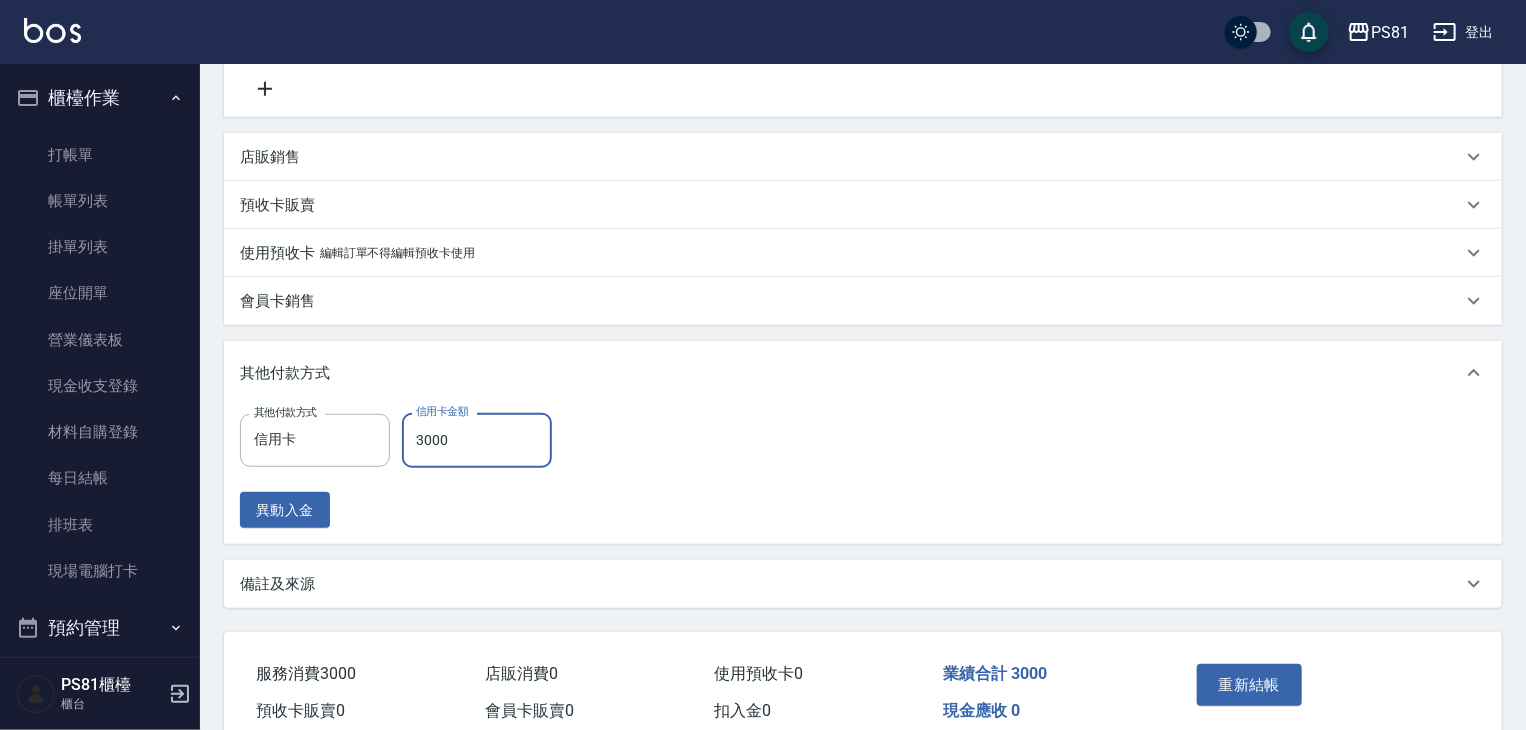 scroll, scrollTop: 584, scrollLeft: 0, axis: vertical 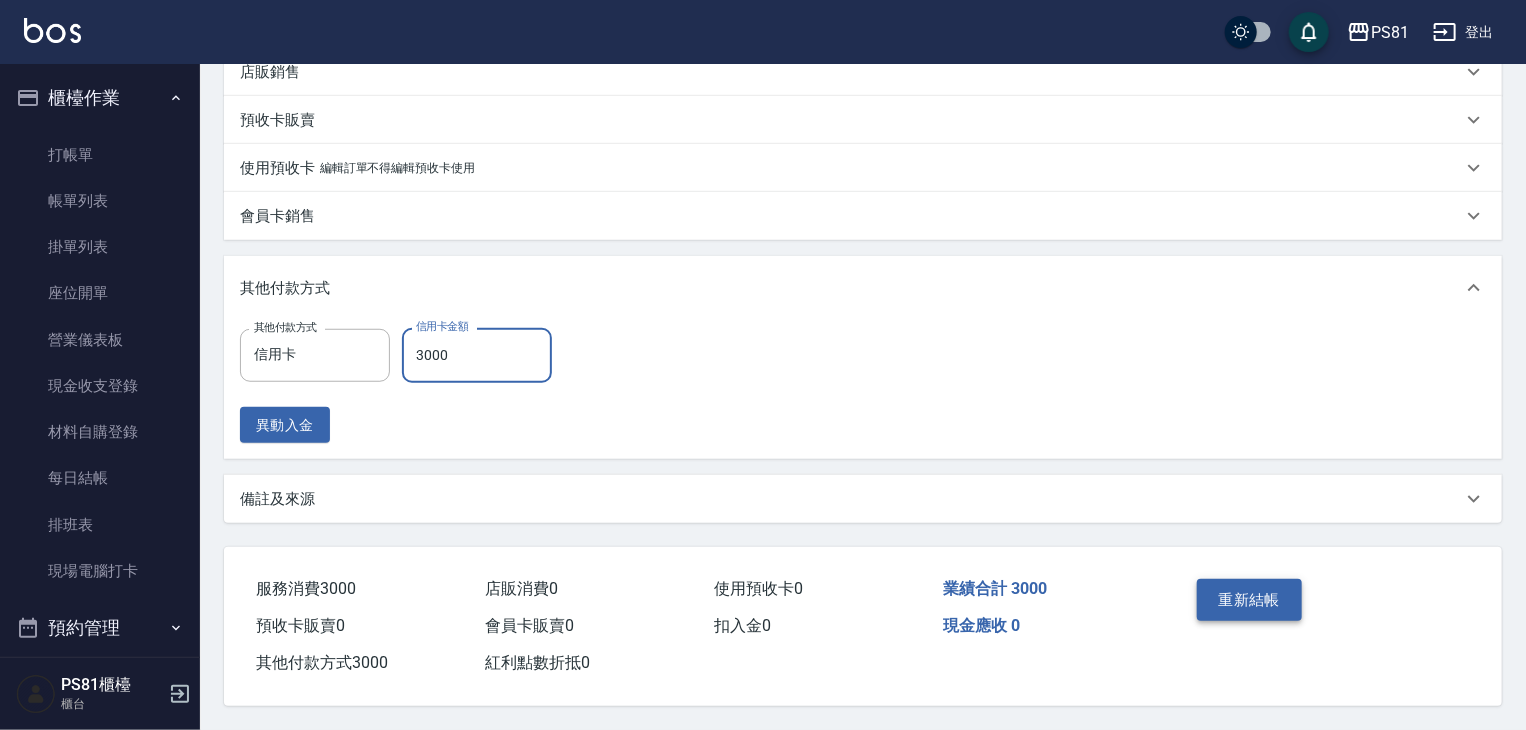 type on "3000" 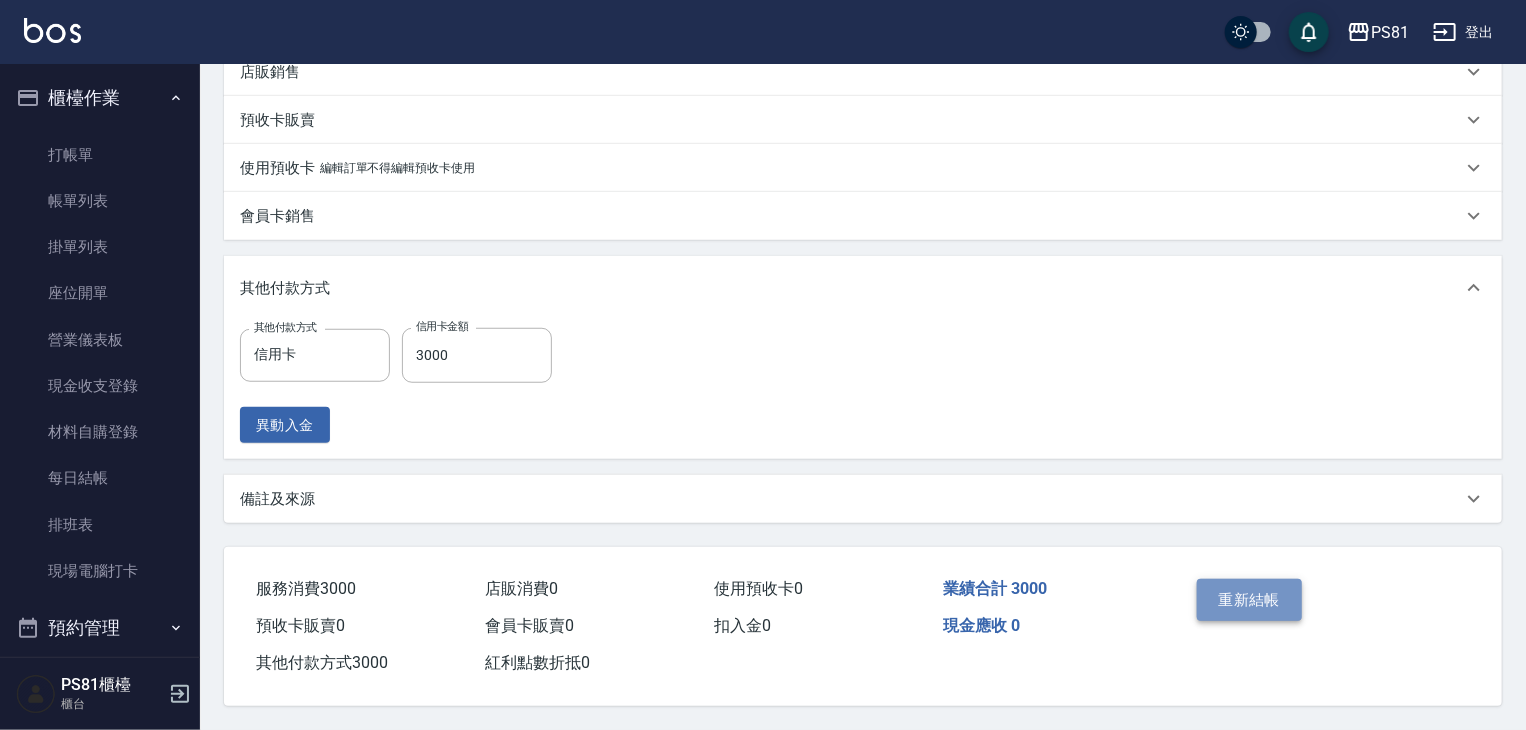 click on "重新結帳" at bounding box center (1250, 600) 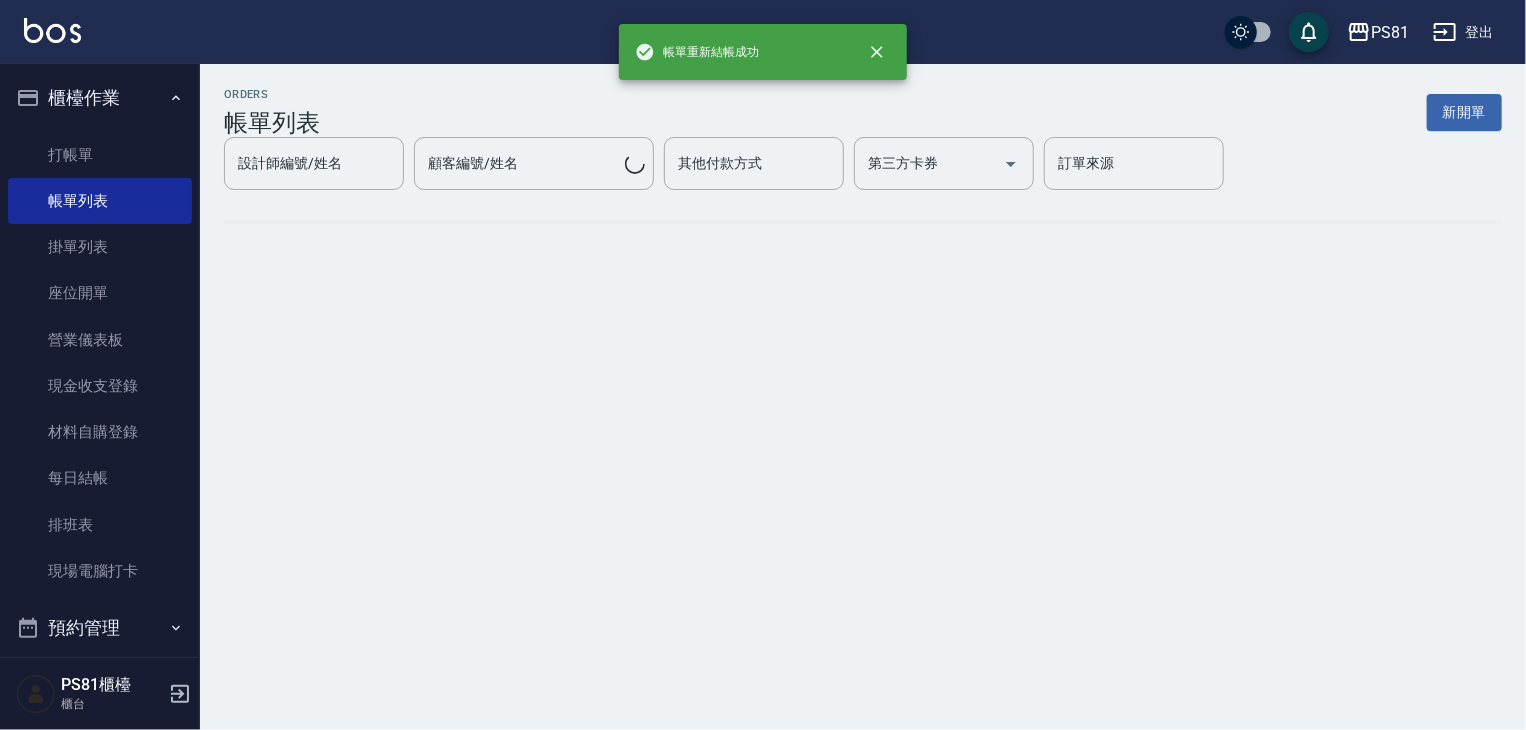 scroll, scrollTop: 0, scrollLeft: 0, axis: both 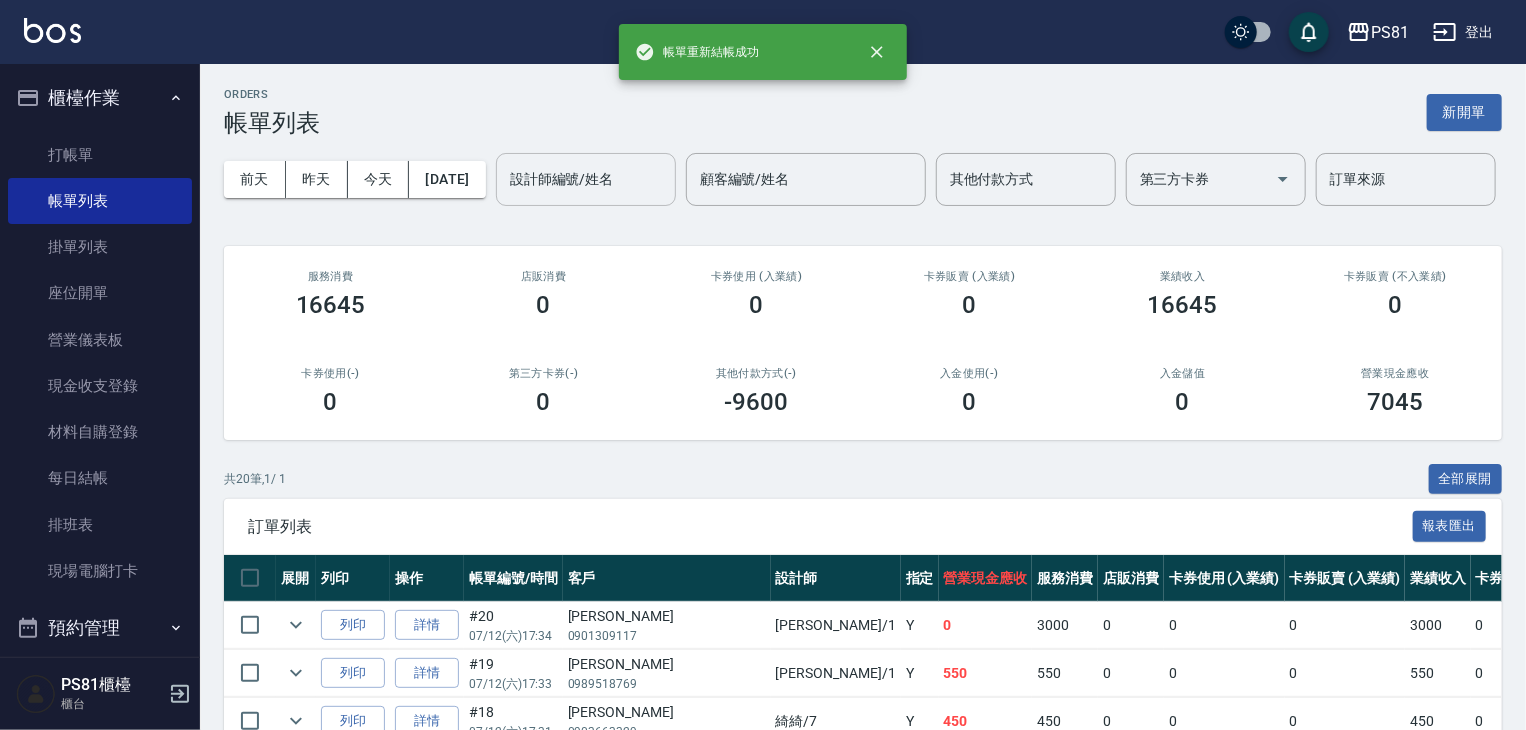 click on "設計師編號/姓名" at bounding box center (586, 179) 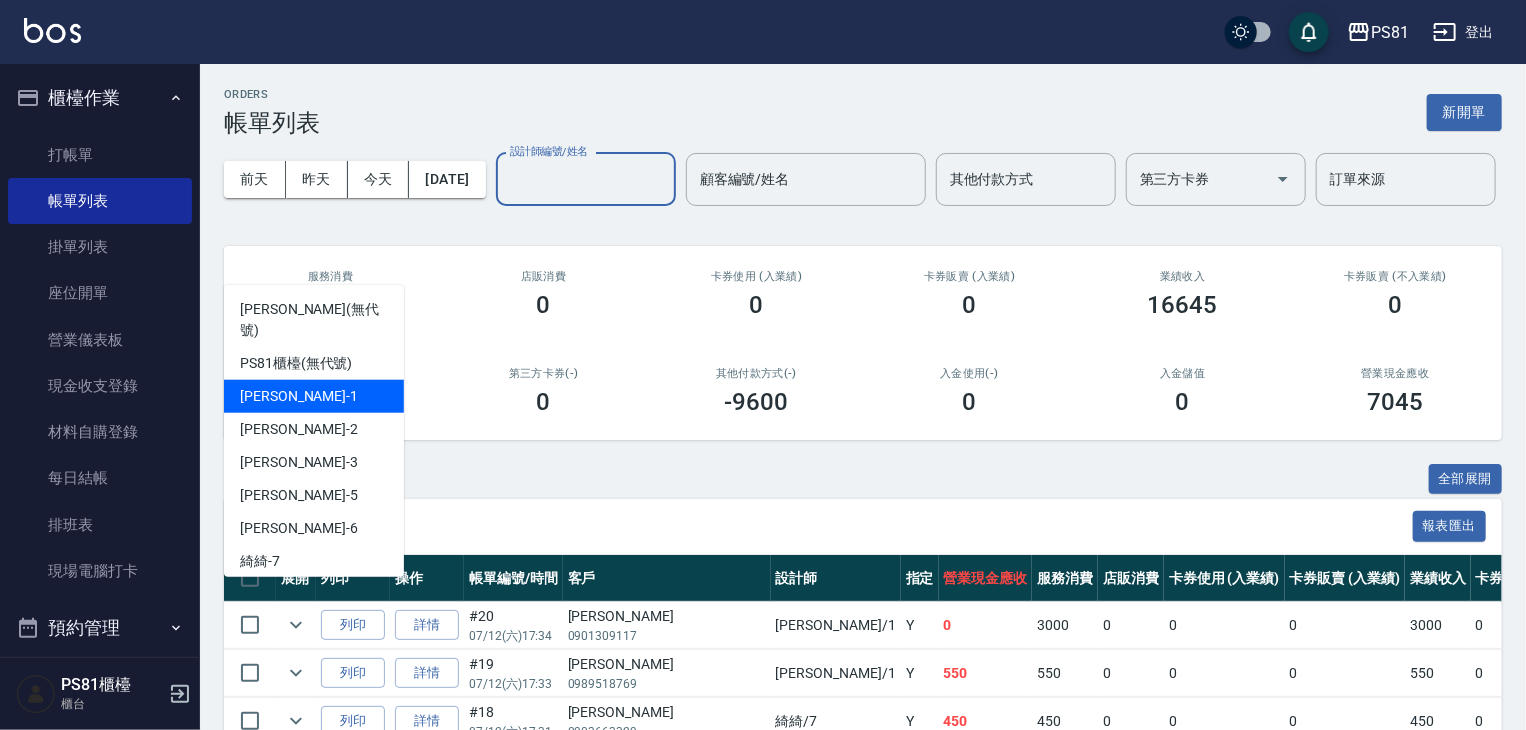 click on "Kevin -1" at bounding box center (299, 396) 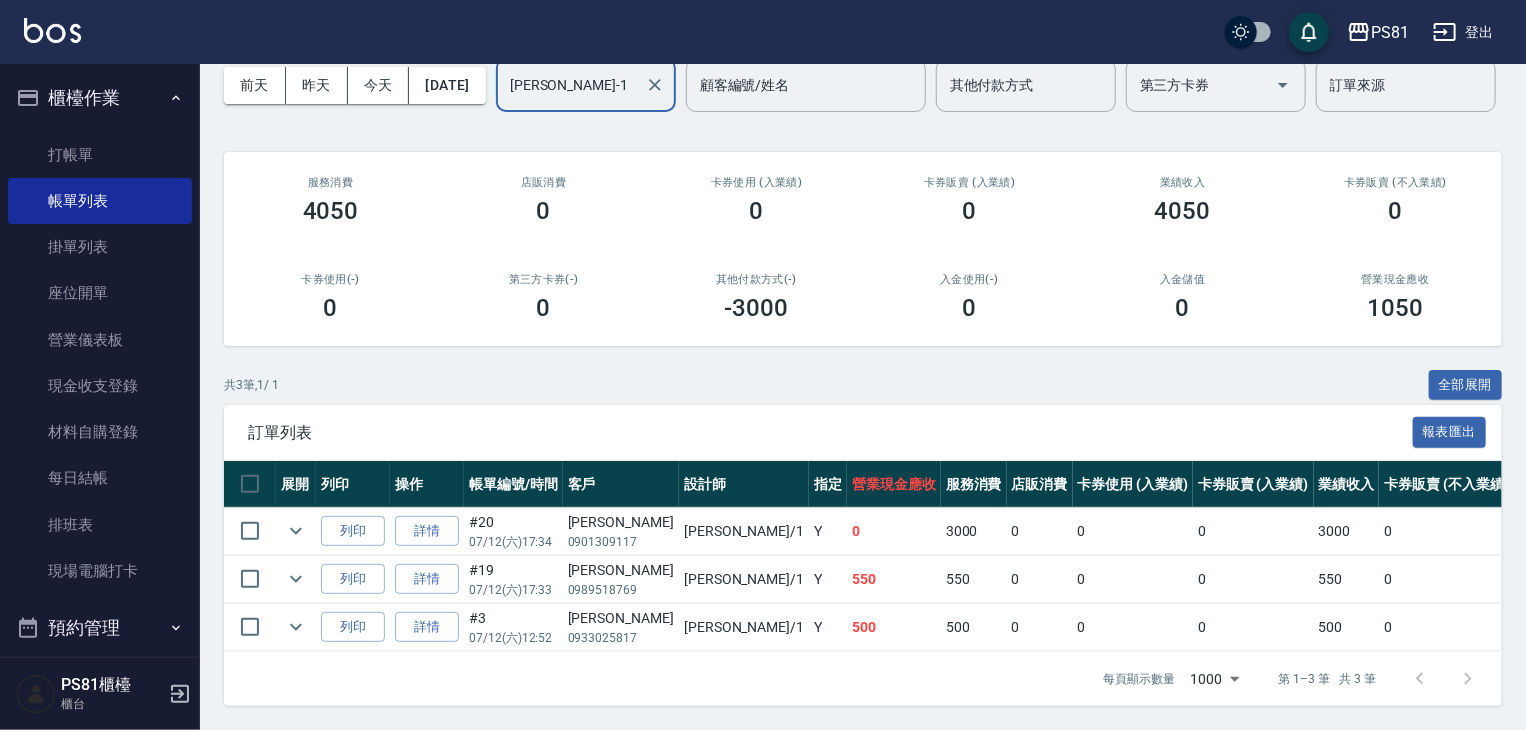 scroll, scrollTop: 171, scrollLeft: 0, axis: vertical 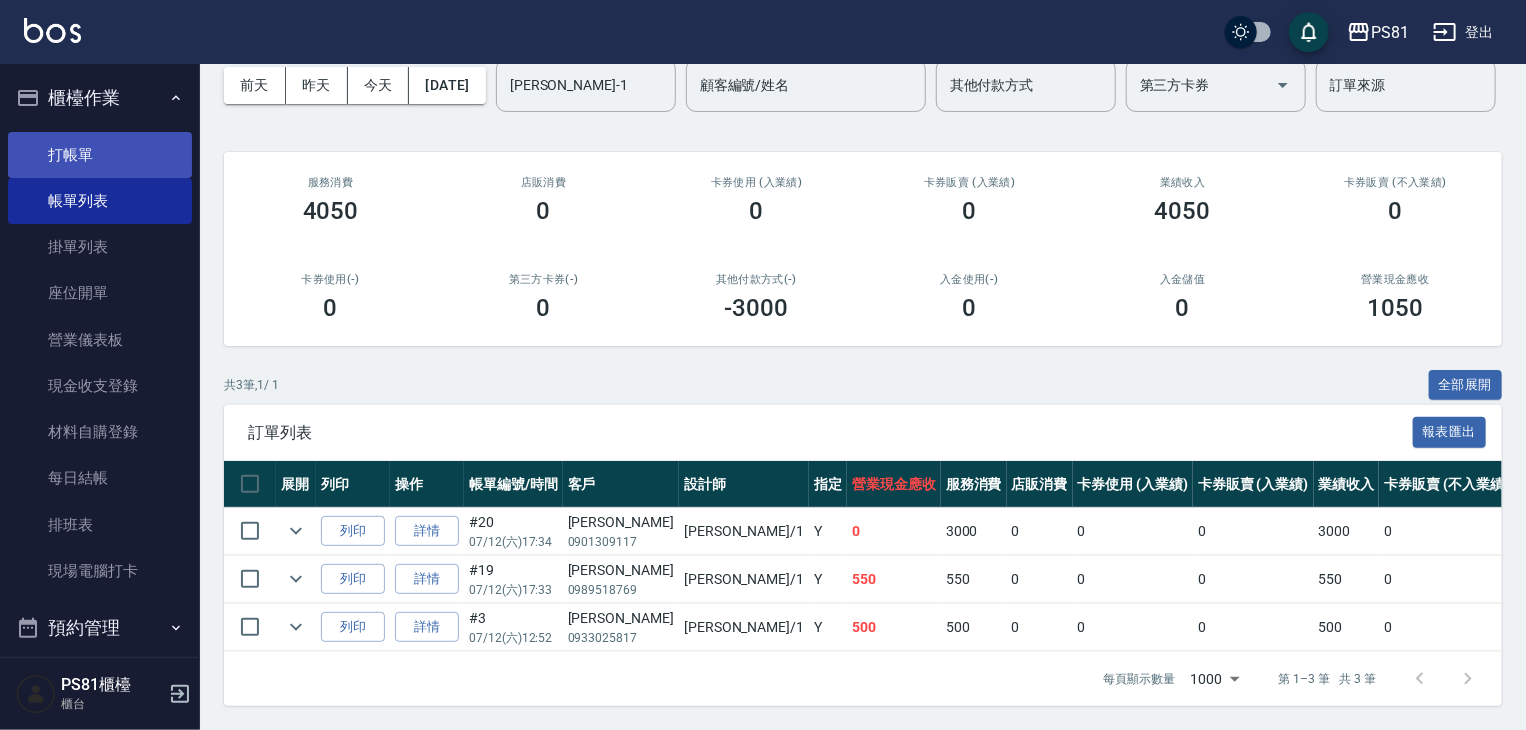 click on "打帳單" at bounding box center (100, 155) 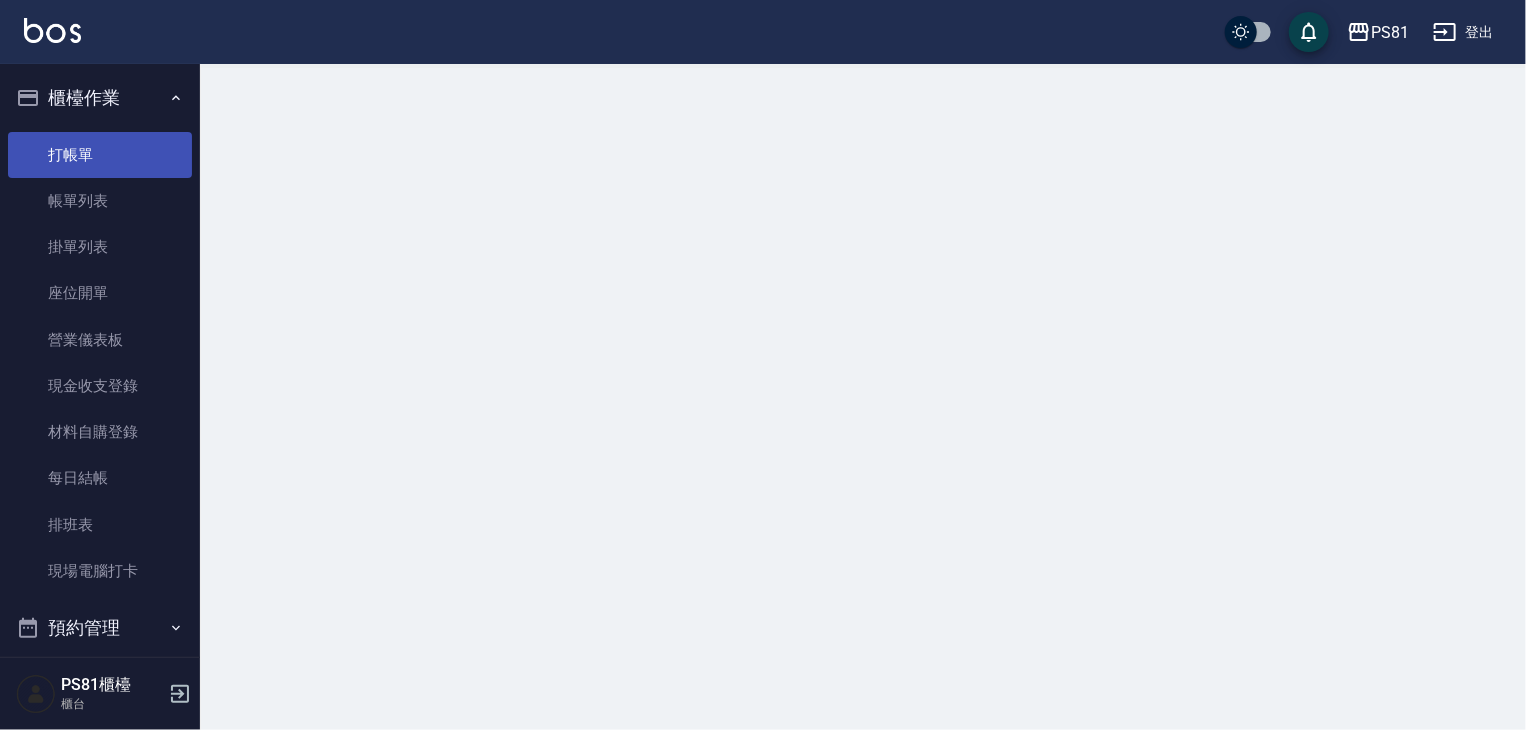 scroll, scrollTop: 0, scrollLeft: 0, axis: both 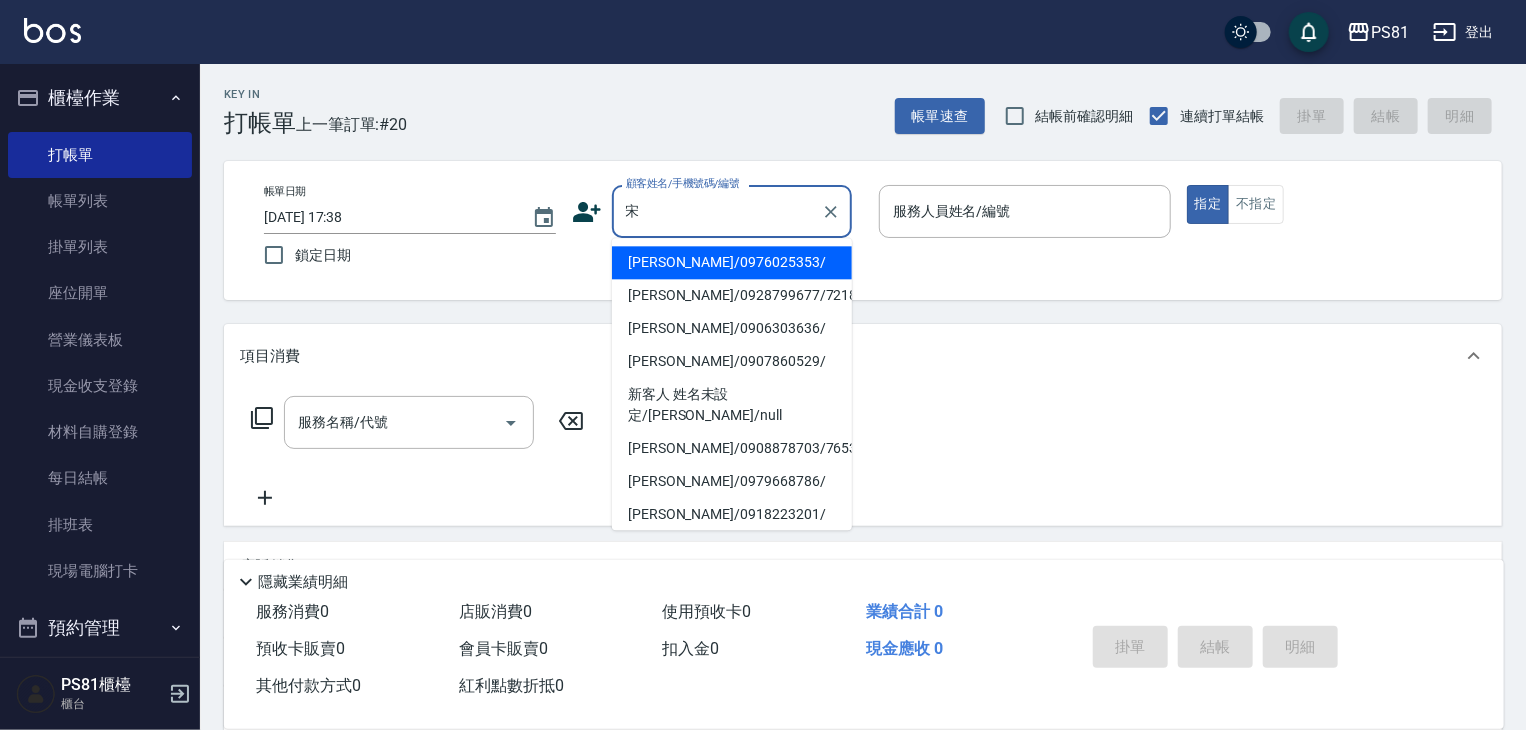 click on "[PERSON_NAME]/0976025353/" at bounding box center (732, 262) 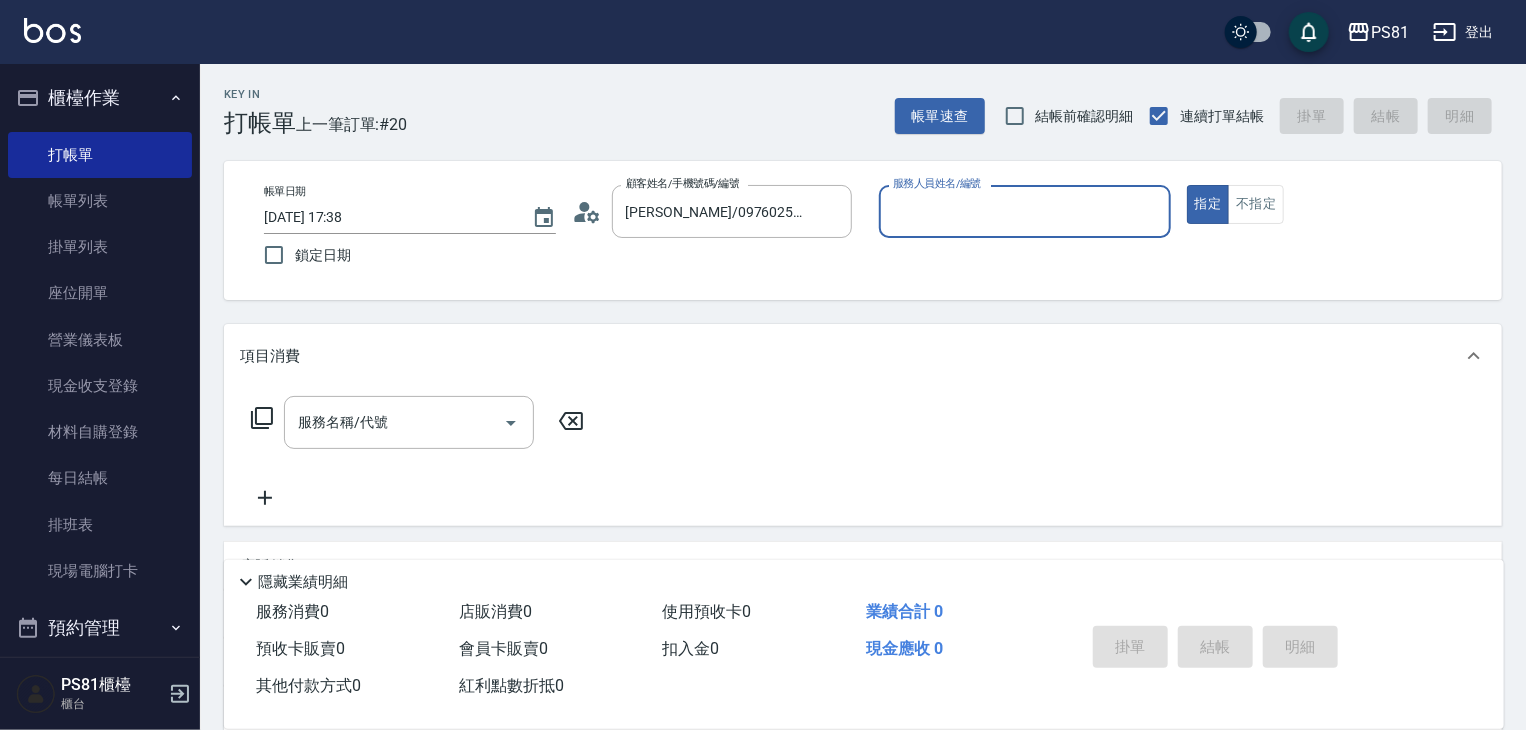 type on "小芸-8" 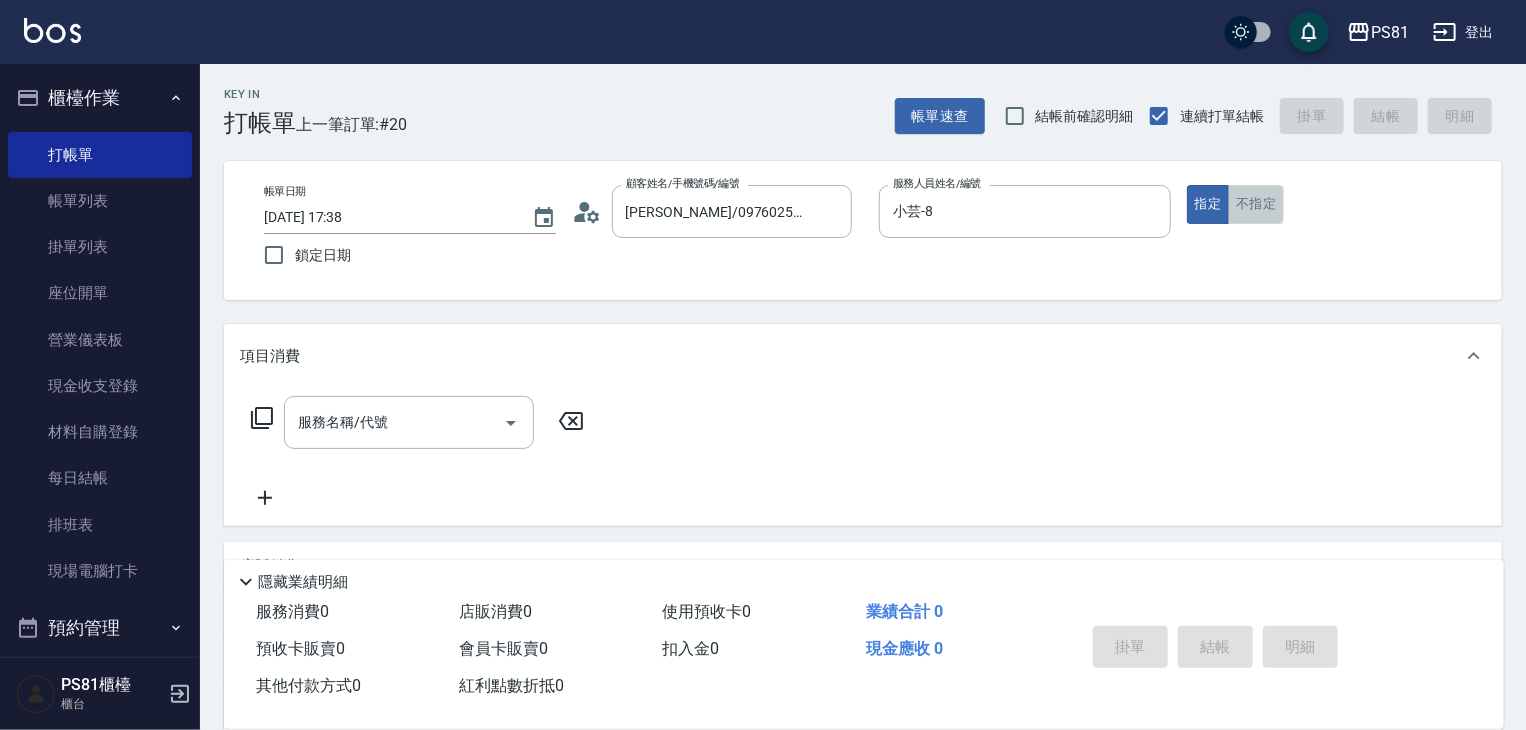click on "不指定" at bounding box center (1256, 204) 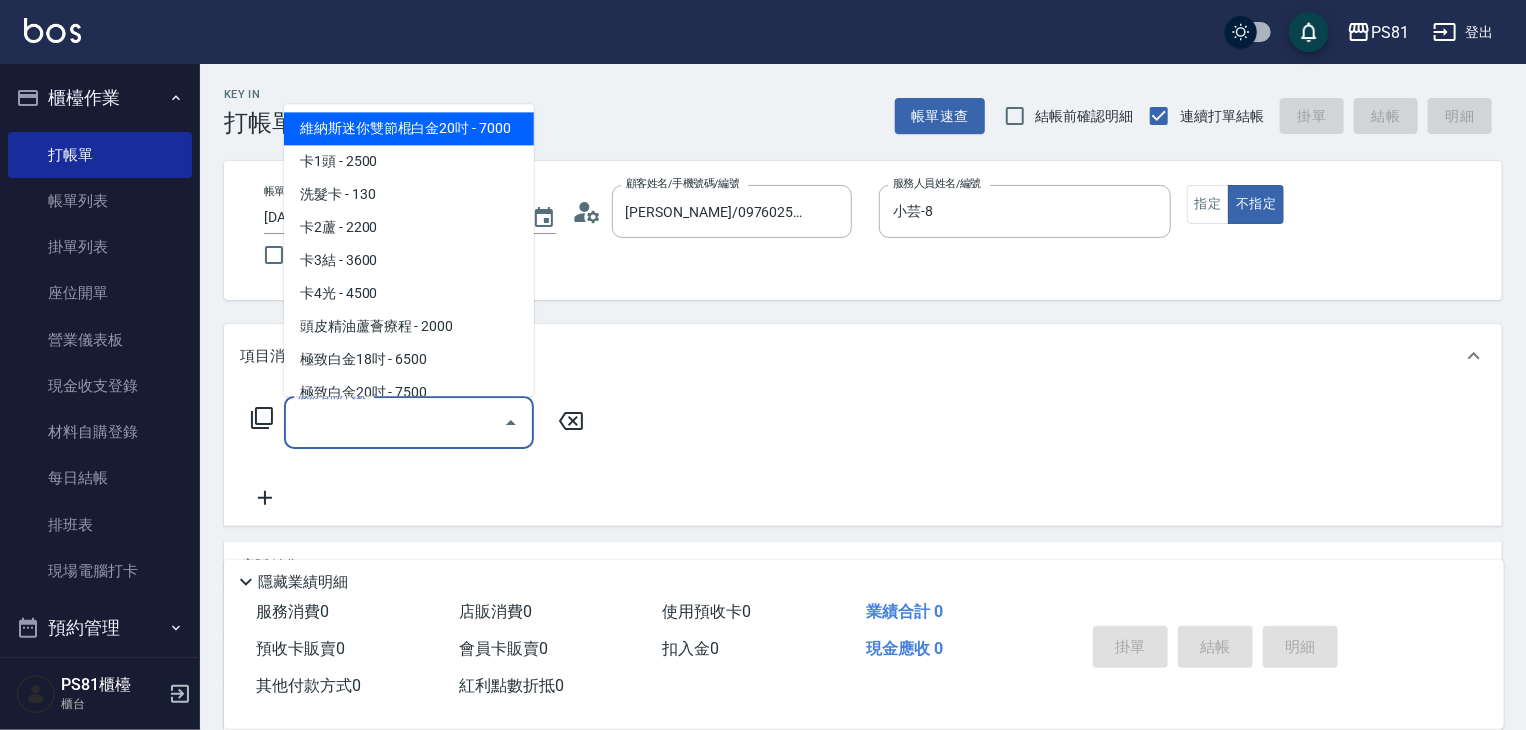 click on "服務名稱/代號" at bounding box center (394, 422) 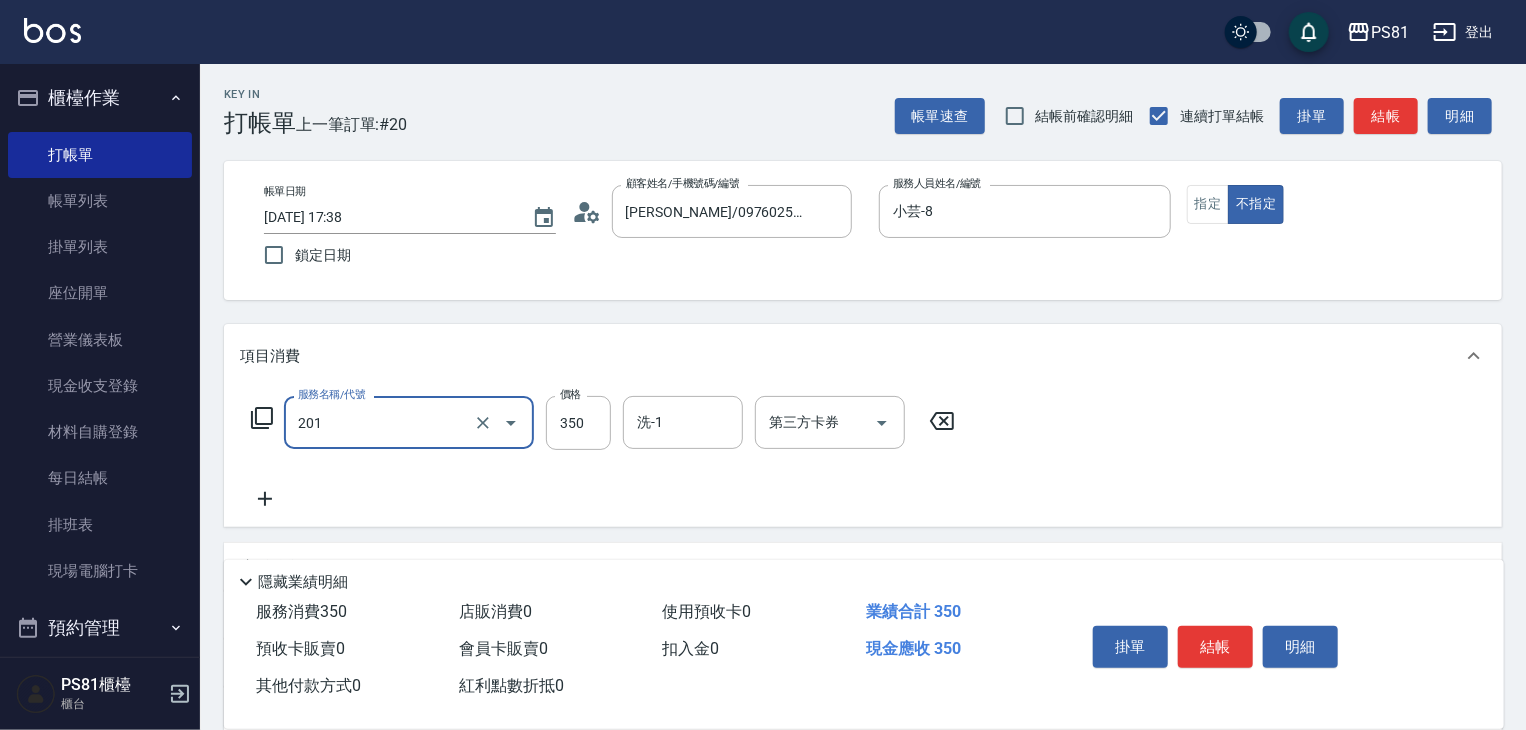 type on "洗剪350(201)" 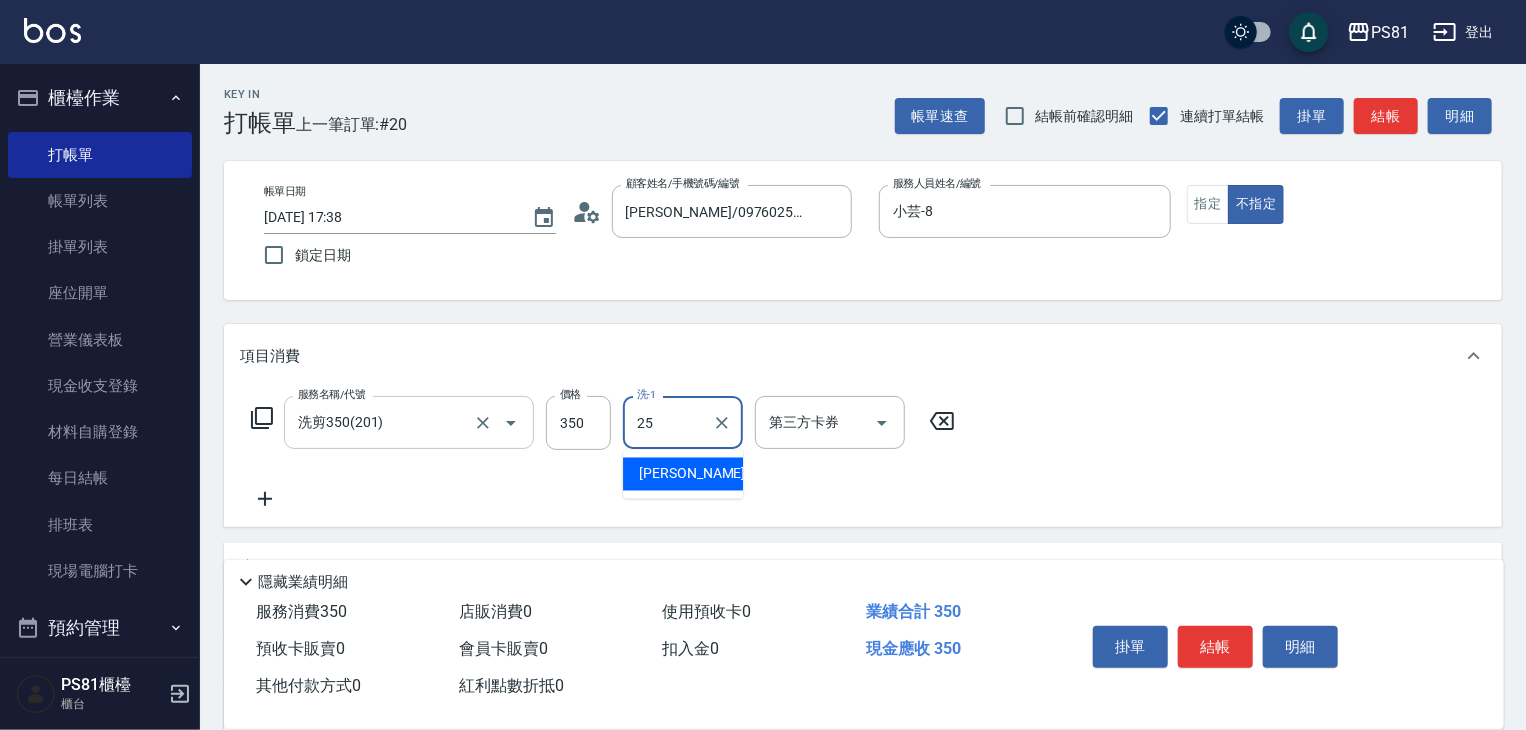 type on "[PERSON_NAME]-25" 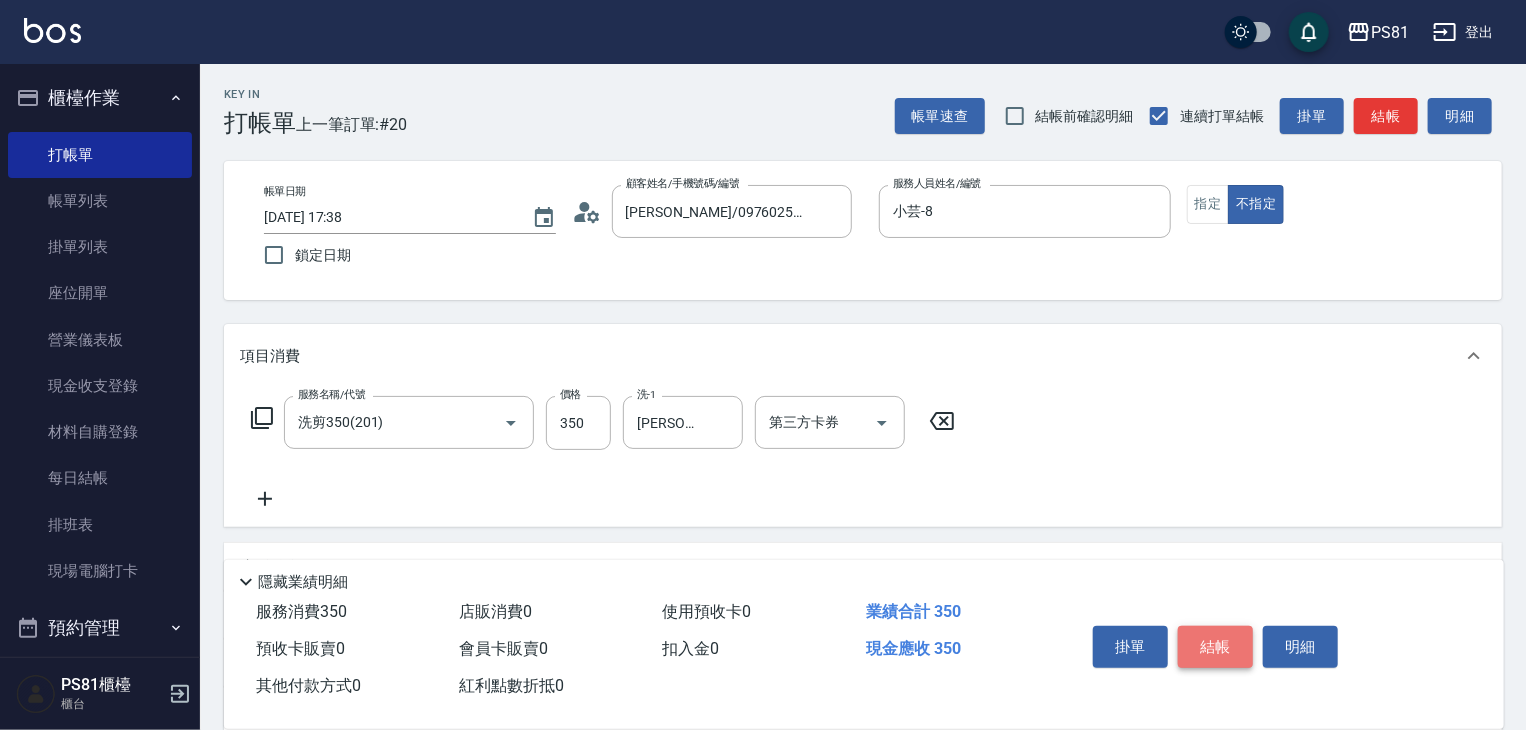 click on "結帳" at bounding box center [1215, 647] 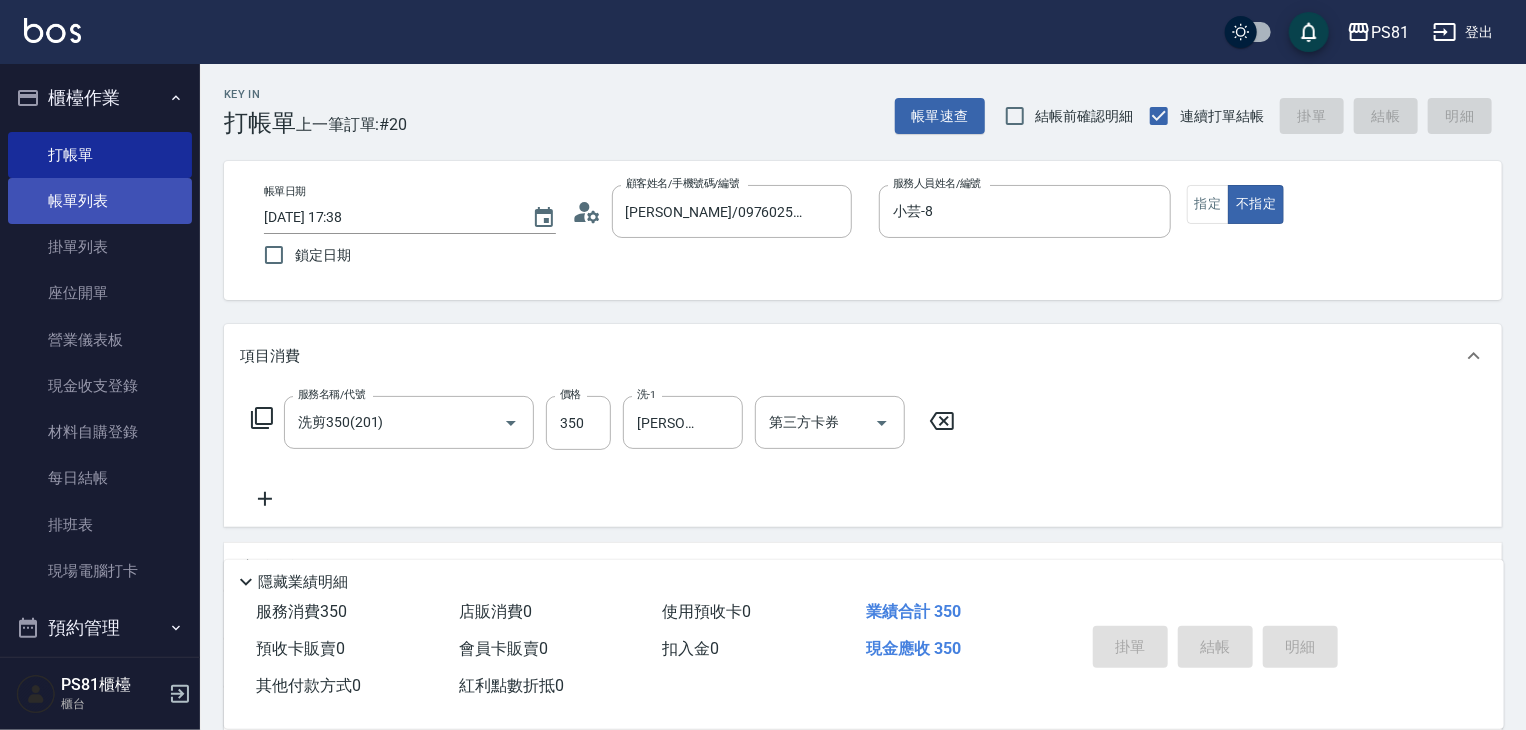 type on "2025/07/12 17:43" 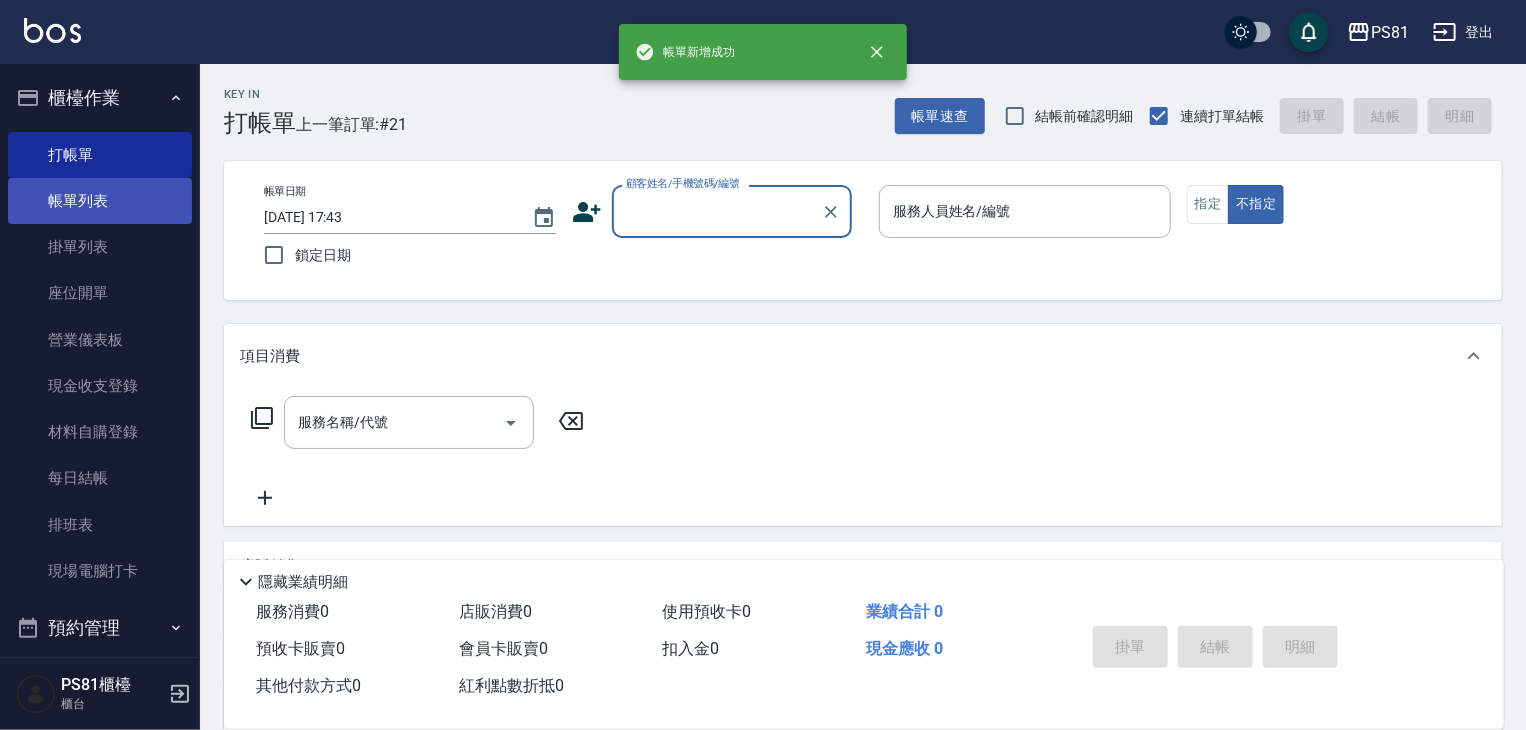 click on "帳單列表" at bounding box center [100, 201] 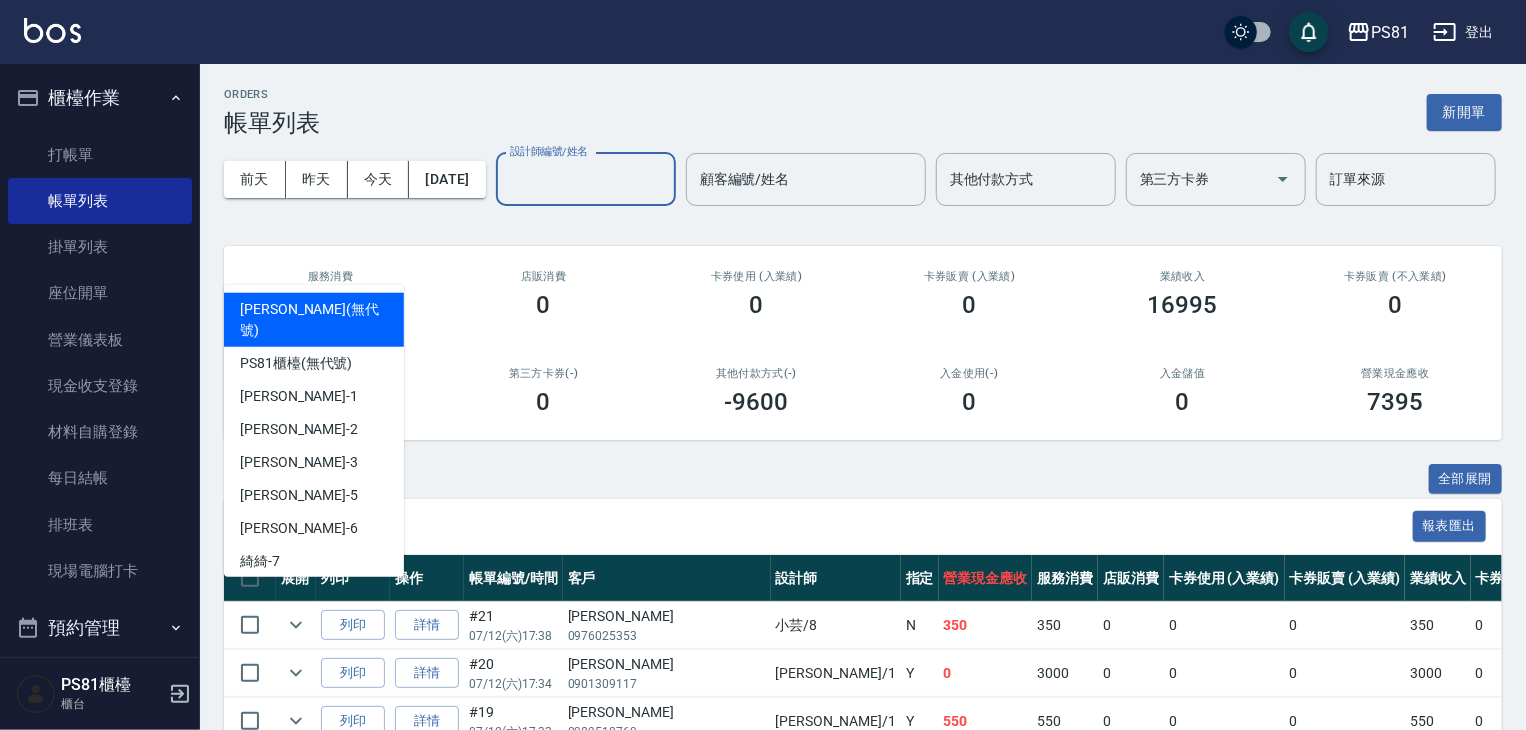 click on "設計師編號/姓名" at bounding box center (586, 179) 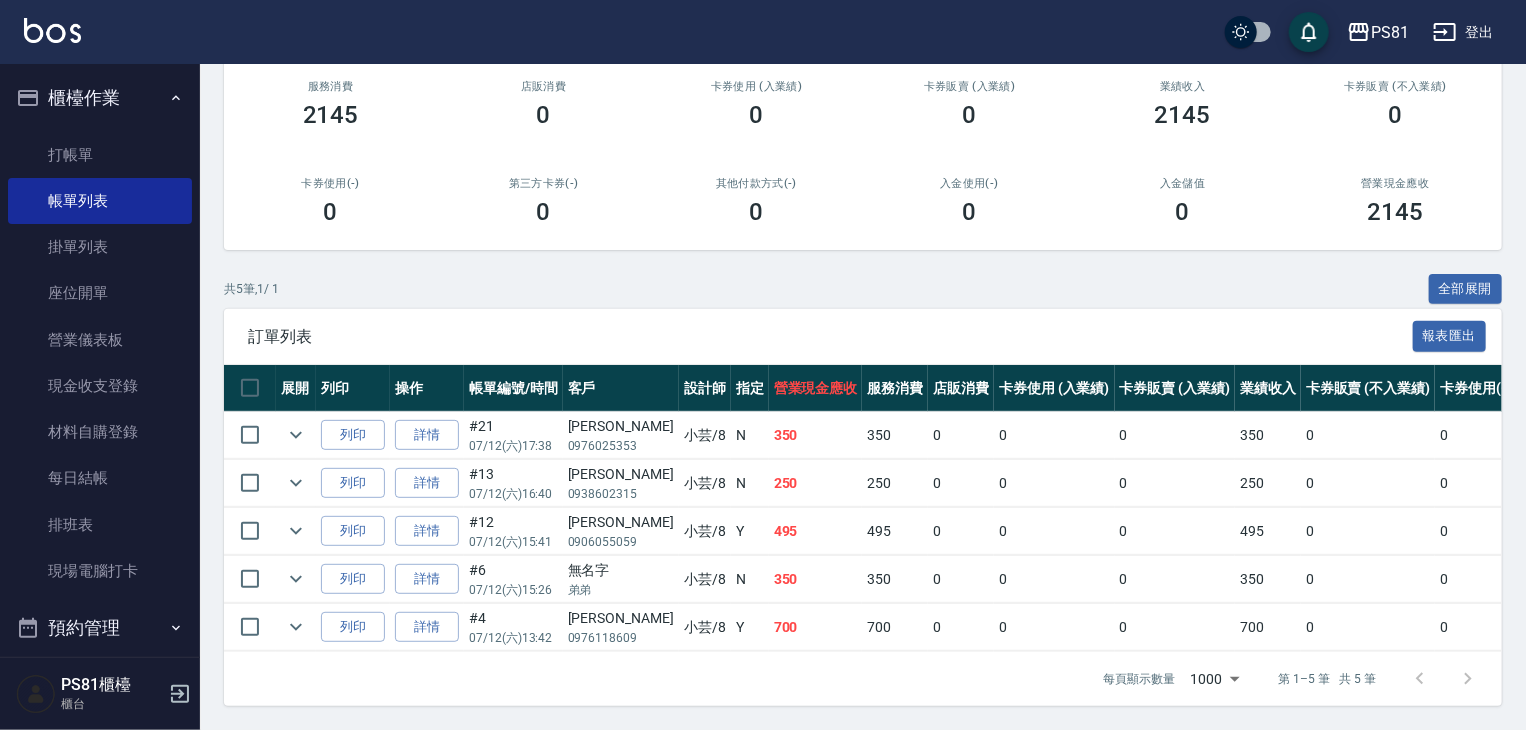 scroll, scrollTop: 266, scrollLeft: 0, axis: vertical 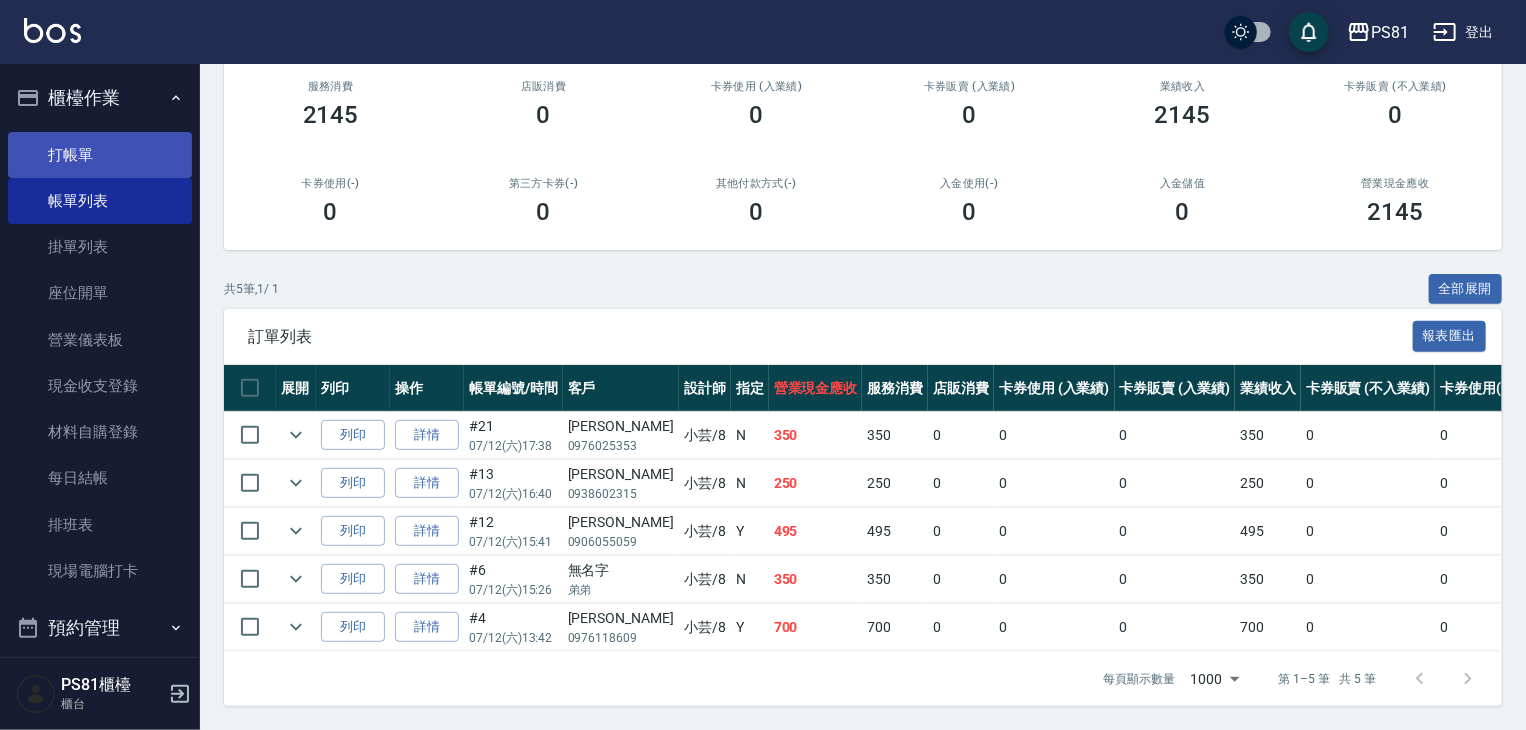 type on "小芸-8" 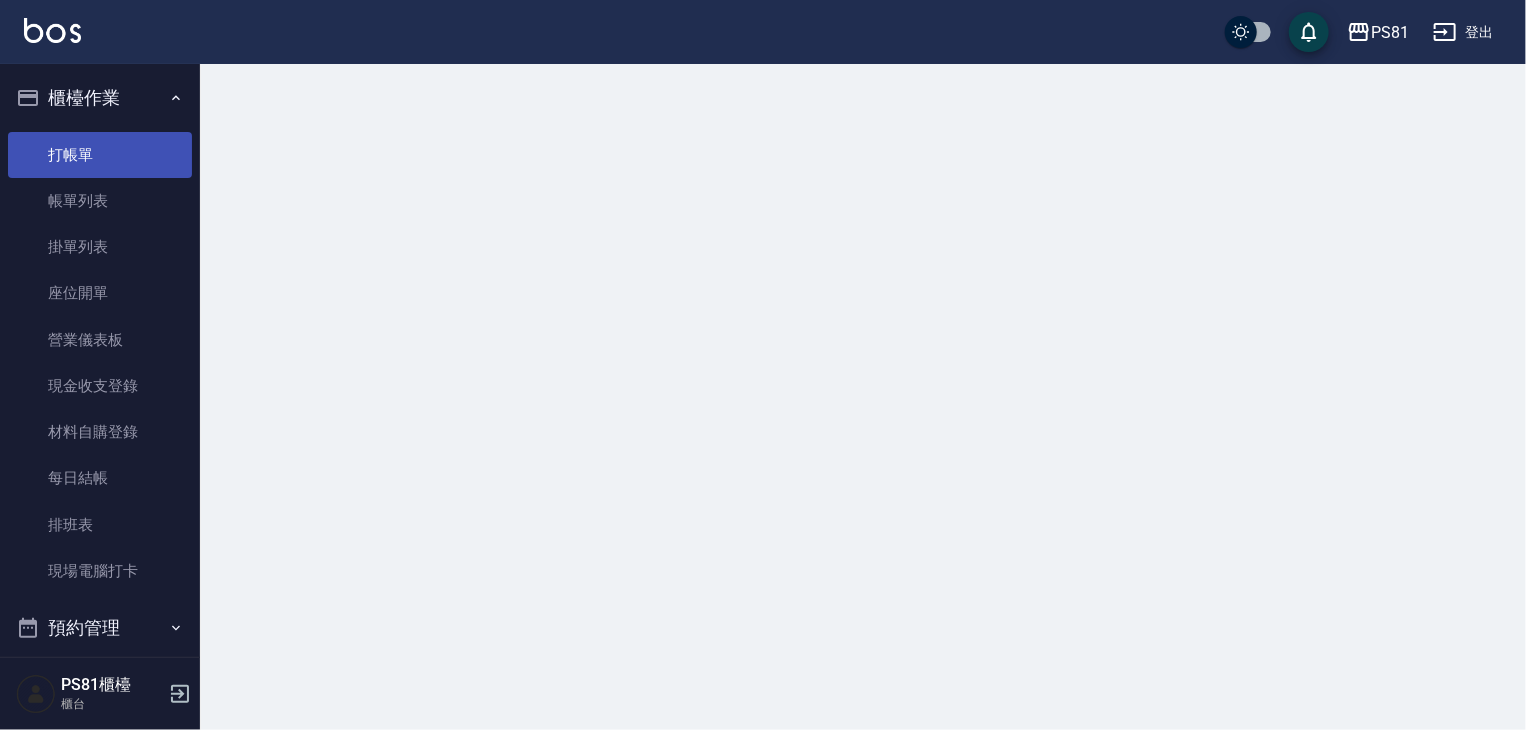 scroll, scrollTop: 0, scrollLeft: 0, axis: both 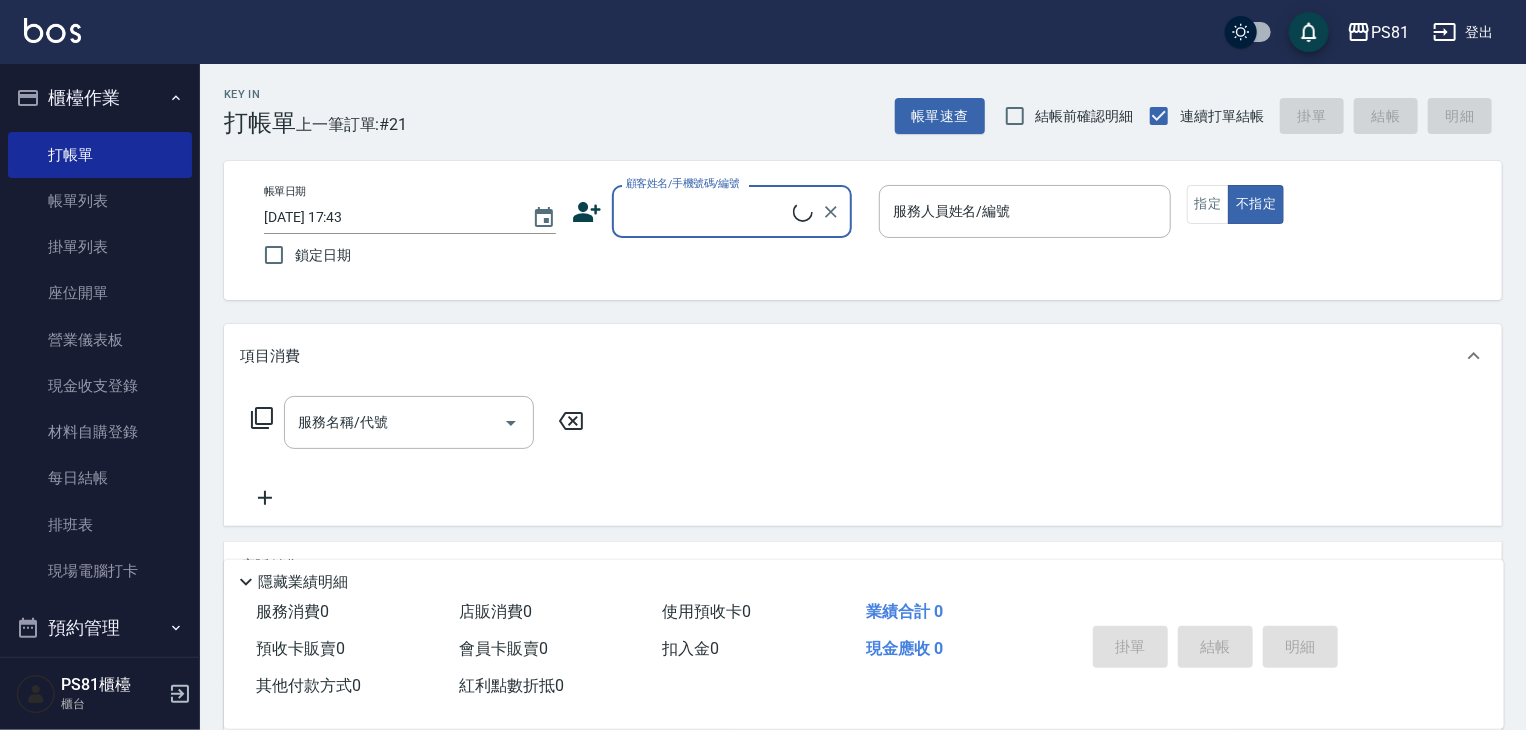 click on "Key In 打帳單 上一筆訂單:#21 帳單速查 結帳前確認明細 連續打單結帳 掛單 結帳 明細 帳單日期 2025/07/12 17:43 鎖定日期 顧客姓名/手機號碼/編號 顧客姓名/手機號碼/編號 服務人員姓名/編號 服務人員姓名/編號 指定 不指定 項目消費 服務名稱/代號 服務名稱/代號 店販銷售 服務人員姓名/編號 服務人員姓名/編號 商品代號/名稱 商品代號/名稱 預收卡販賣 卡券名稱/代號 卡券名稱/代號 使用預收卡 其他付款方式 其他付款方式 其他付款方式 備註及來源 備註 備註 隱藏業績明細 服務消費  0 店販消費  0 使用預收卡  0 業績合計   0 預收卡販賣  0 會員卡販賣  0 扣入金  0 現金應收   0 其他付款方式  0 紅利點數折抵  0 掛單 結帳 明細" at bounding box center (863, 518) 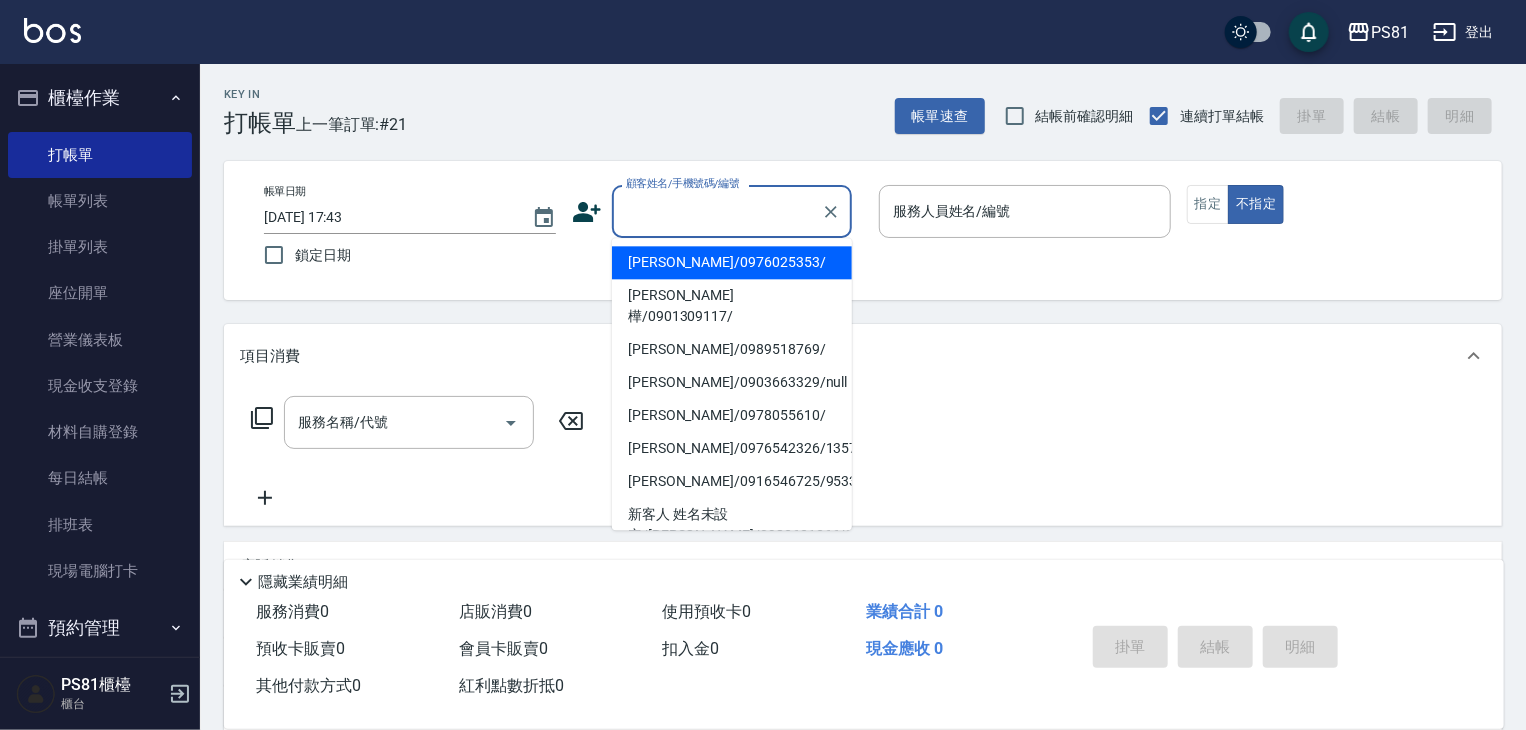 click on "顧客姓名/手機號碼/編號" at bounding box center [717, 211] 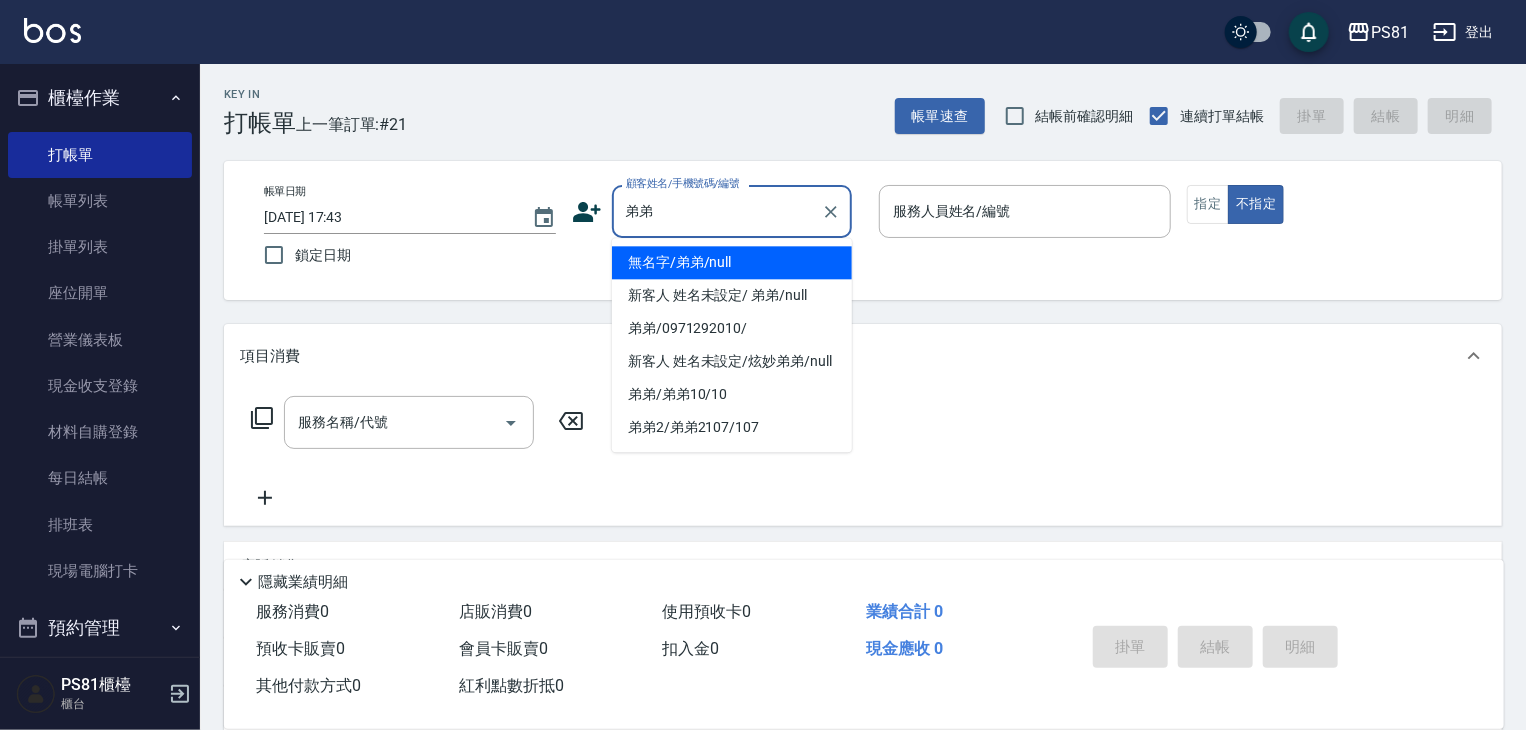 click on "無名字/弟弟/null" at bounding box center (732, 262) 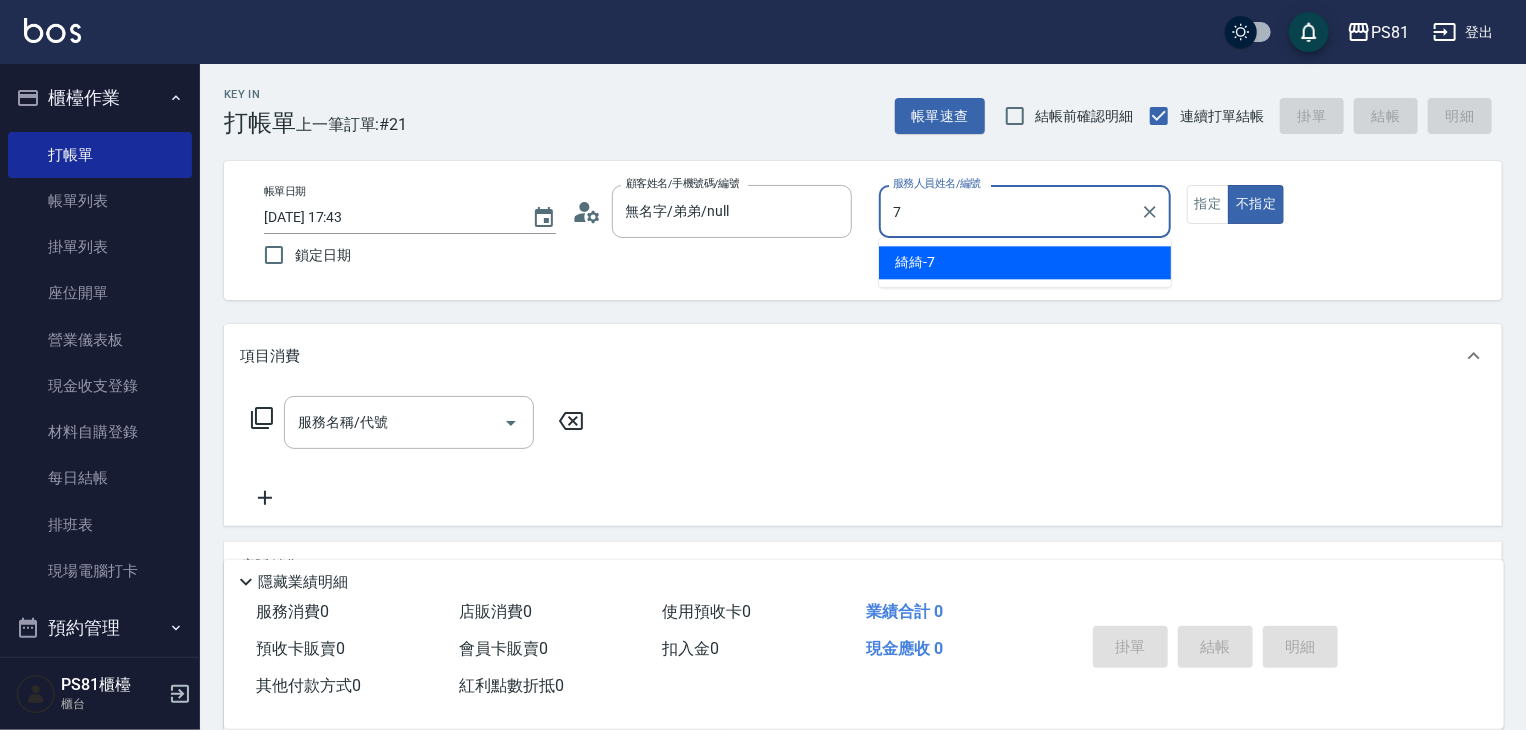 type on "綺綺-7" 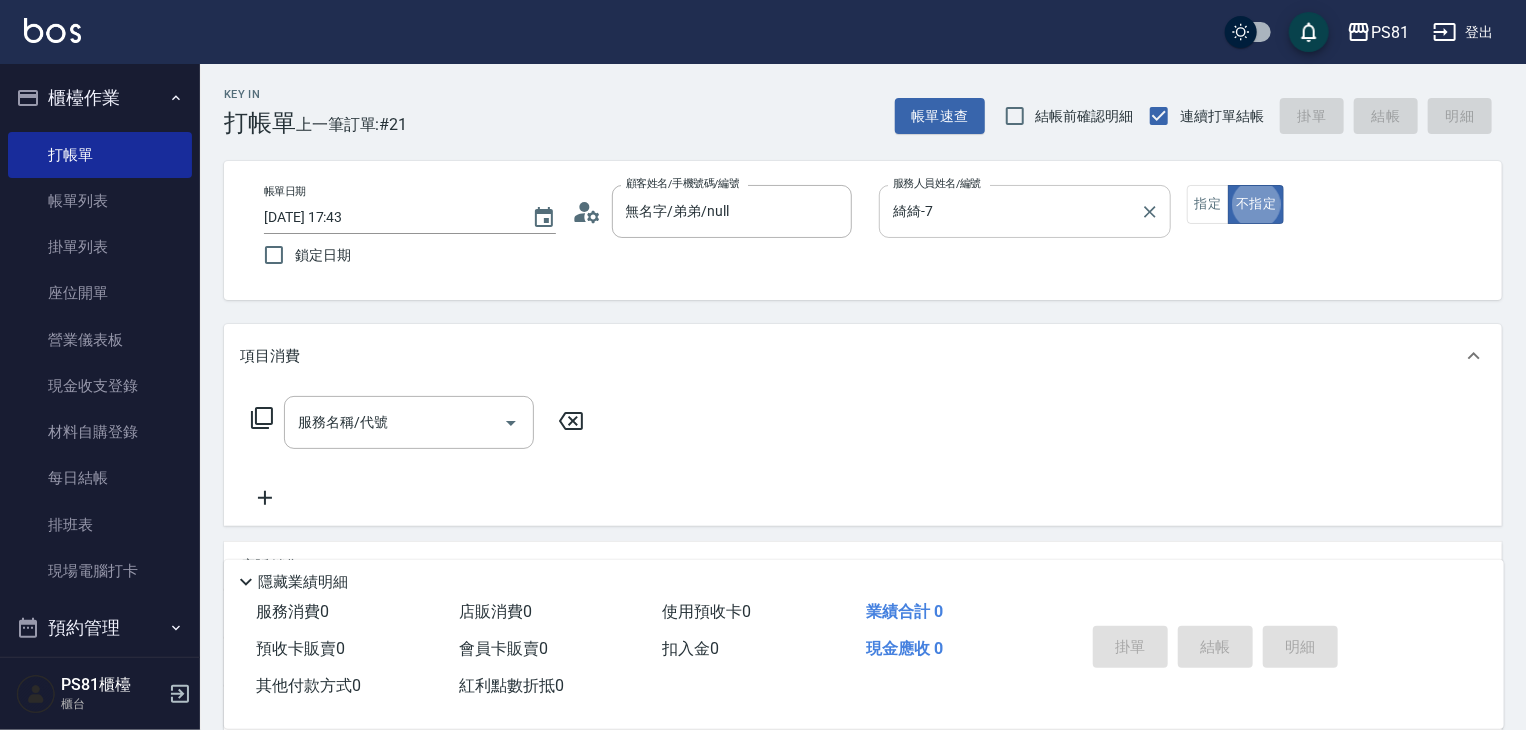 type on "false" 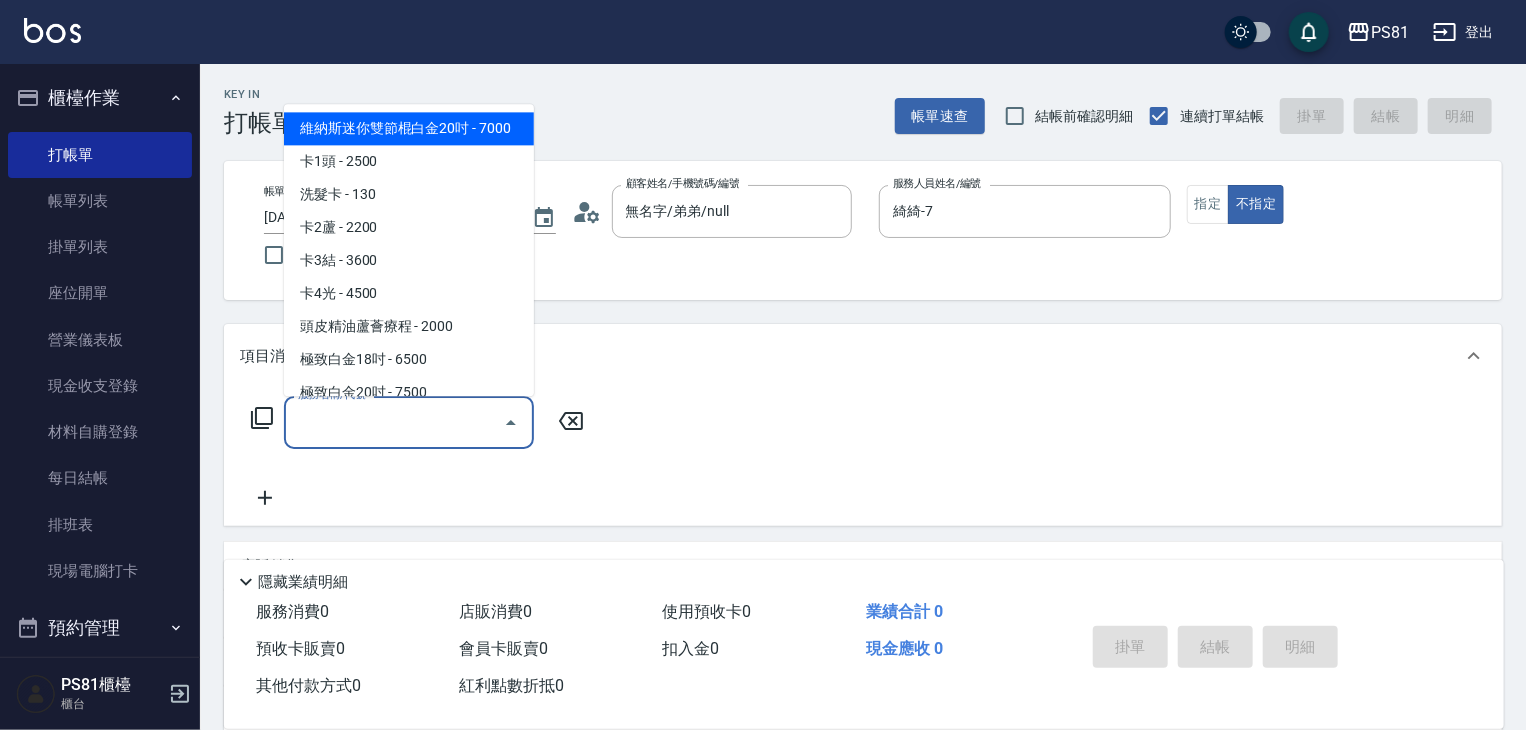 click on "服務名稱/代號 服務名稱/代號" at bounding box center [409, 422] 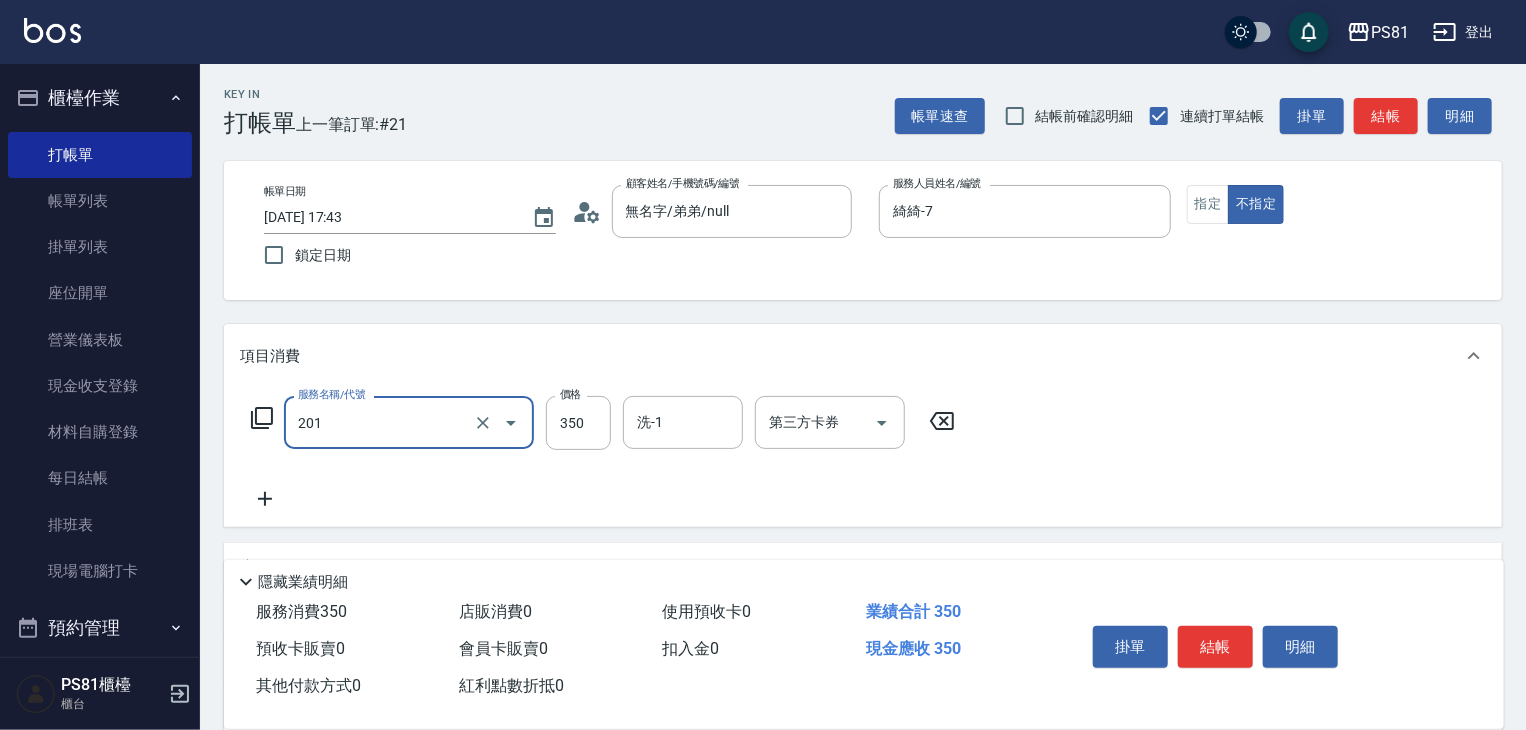 click on "201" at bounding box center (381, 422) 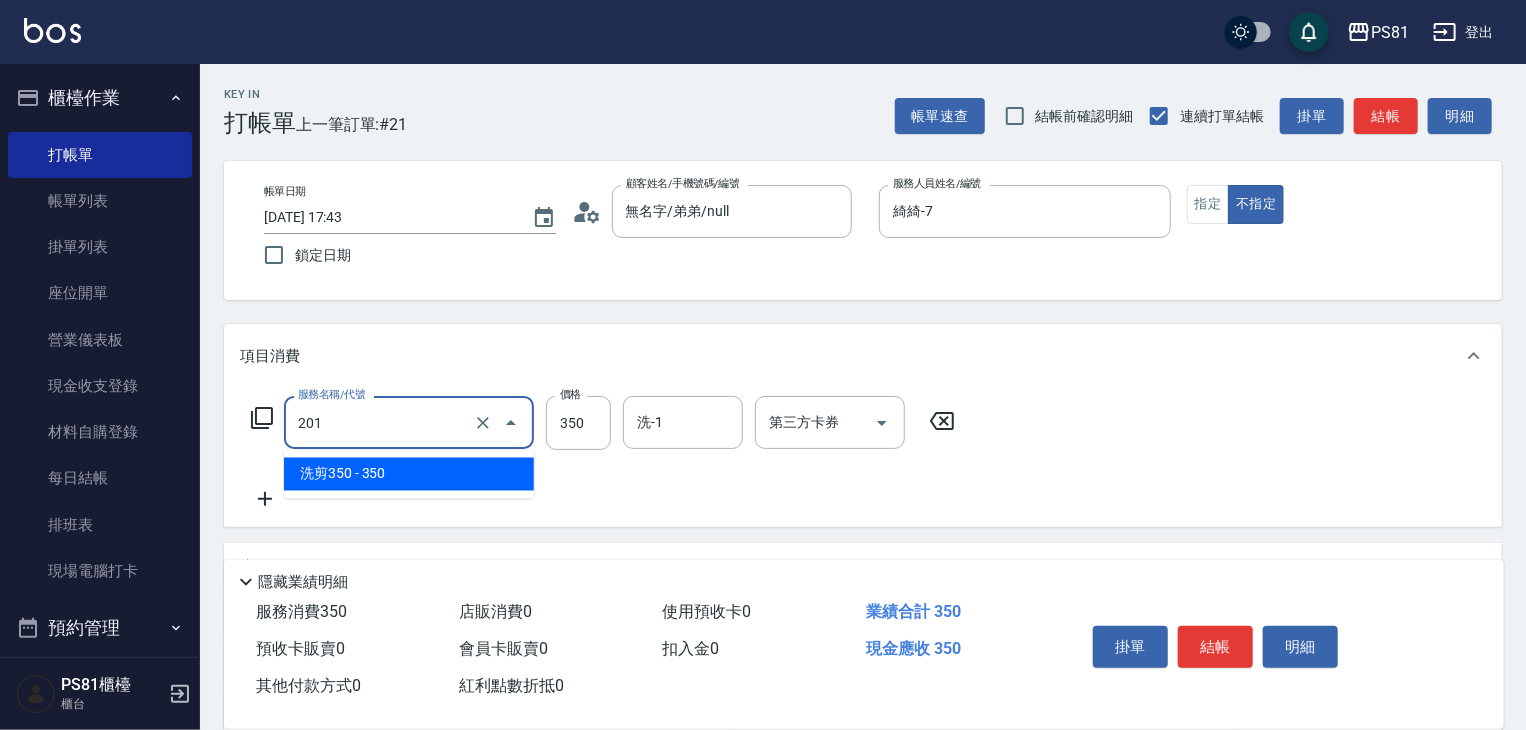 click on "201" at bounding box center [381, 422] 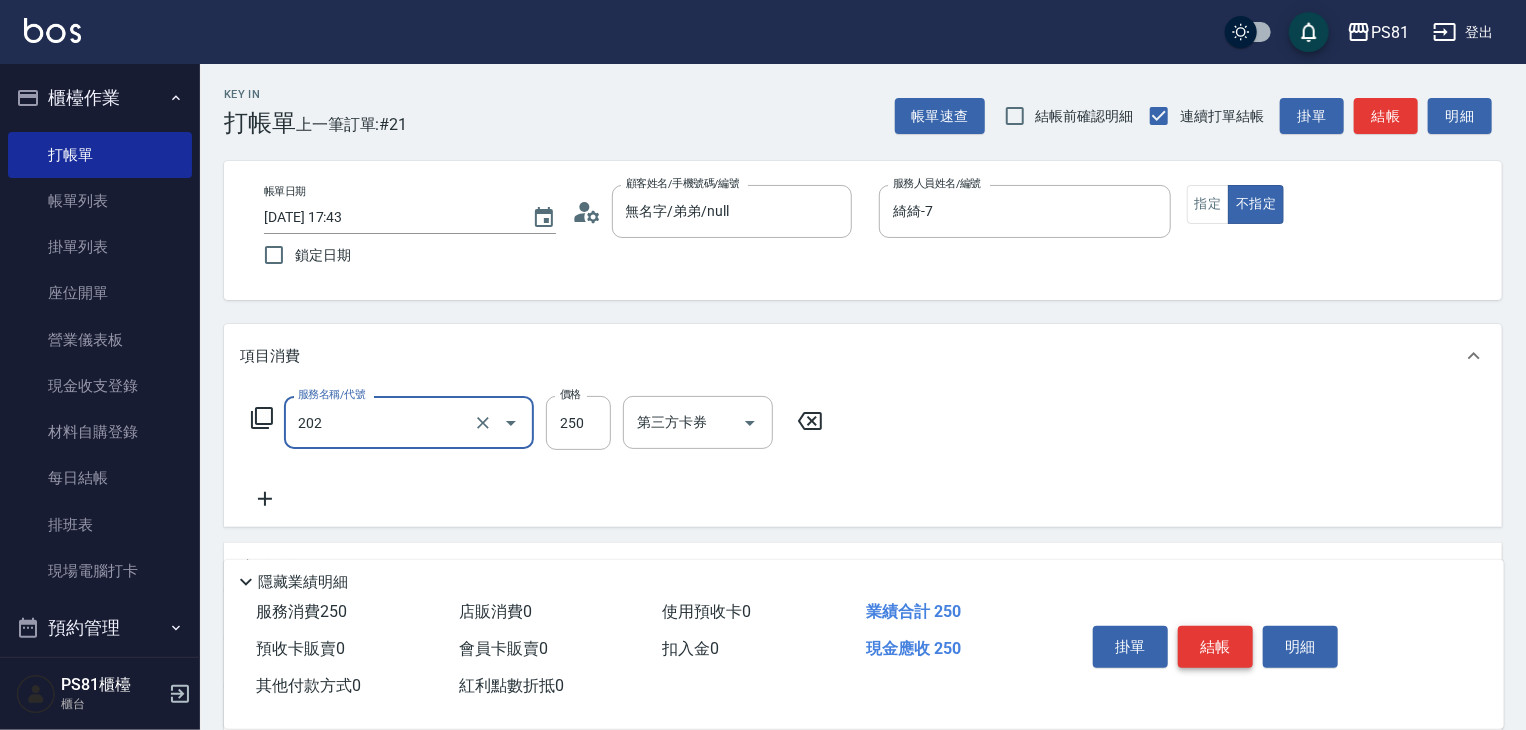 type on "單剪250(202)" 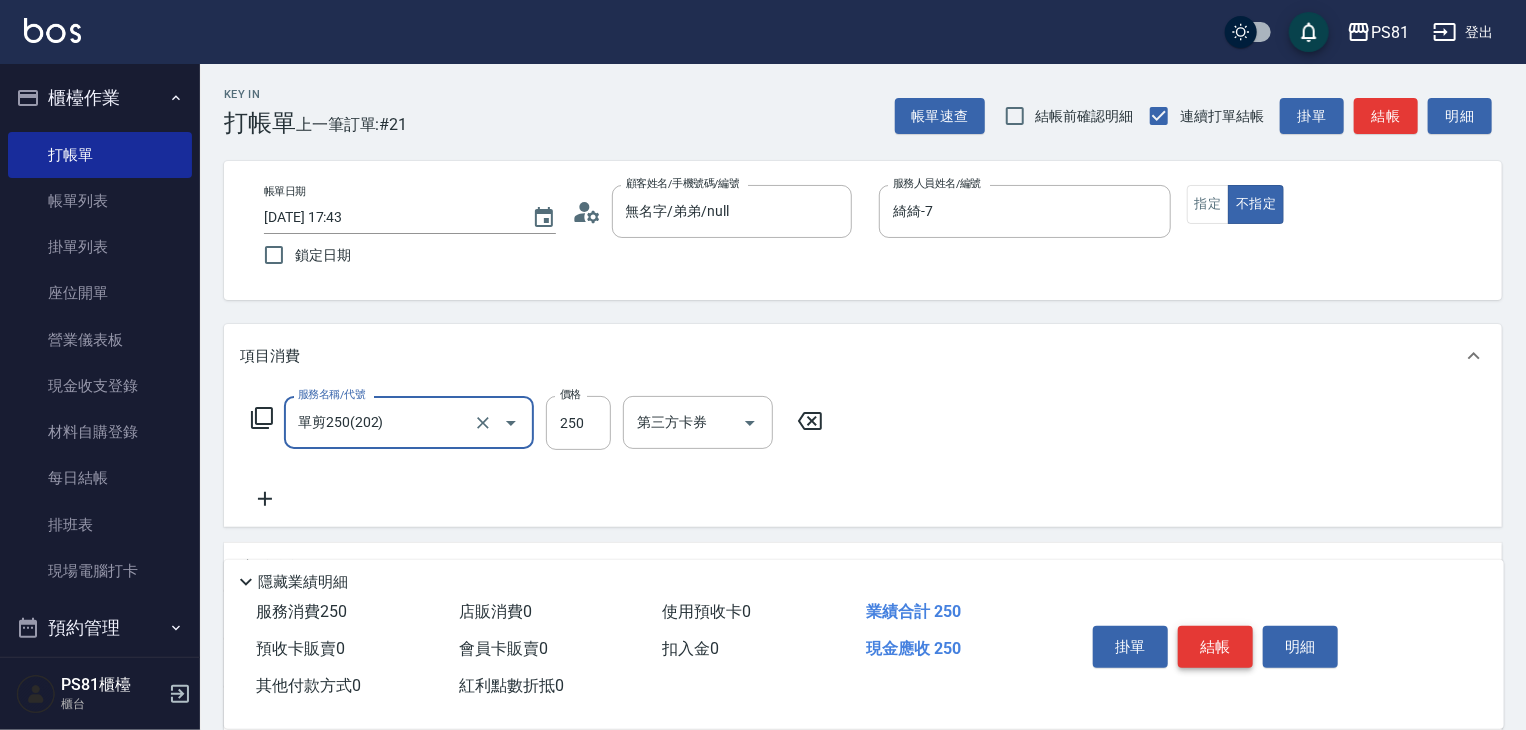 click on "結帳" at bounding box center (1215, 647) 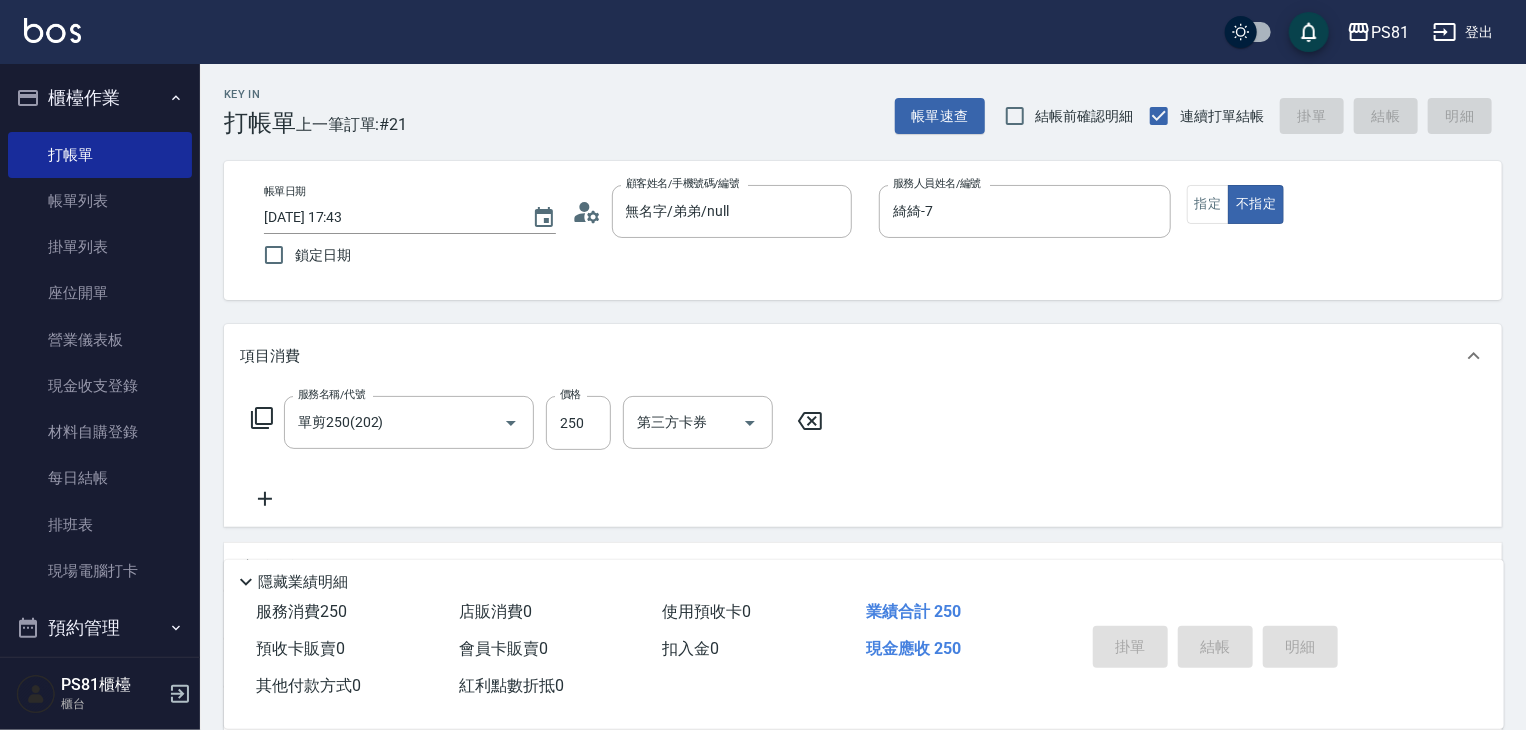 type on "2025/07/12 17:53" 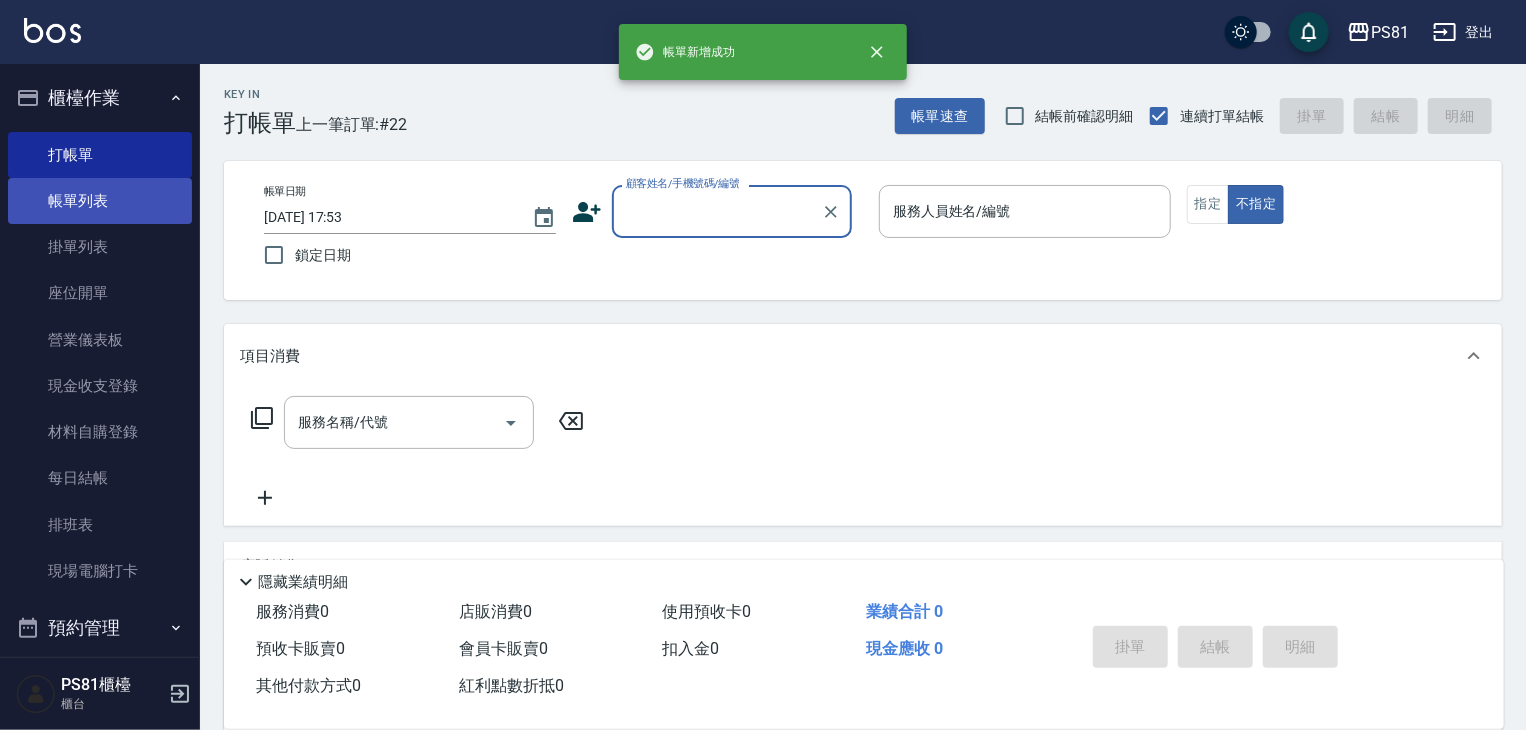 drag, startPoint x: 136, startPoint y: 214, endPoint x: 170, endPoint y: 209, distance: 34.36568 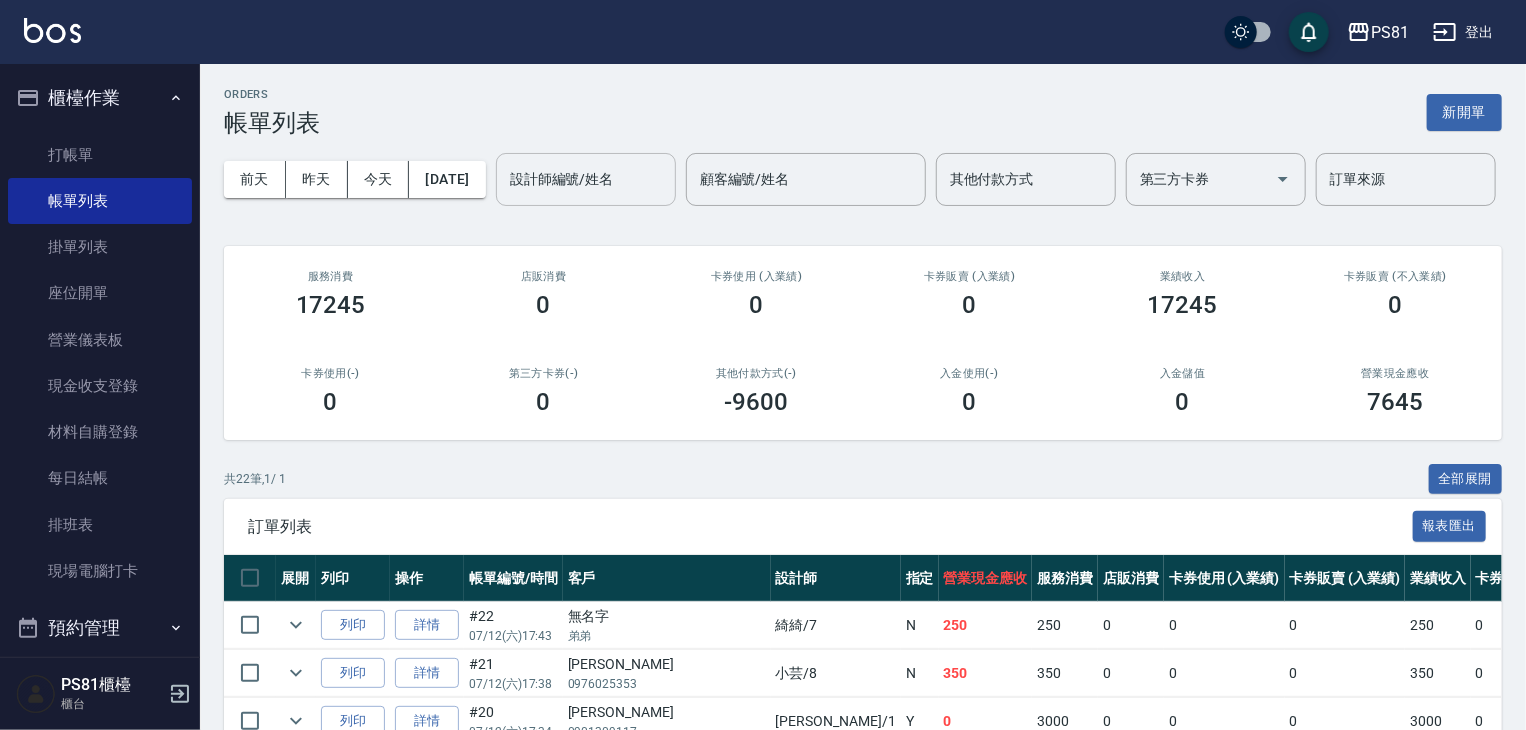 click on "設計師編號/姓名 設計師編號/姓名" at bounding box center (586, 179) 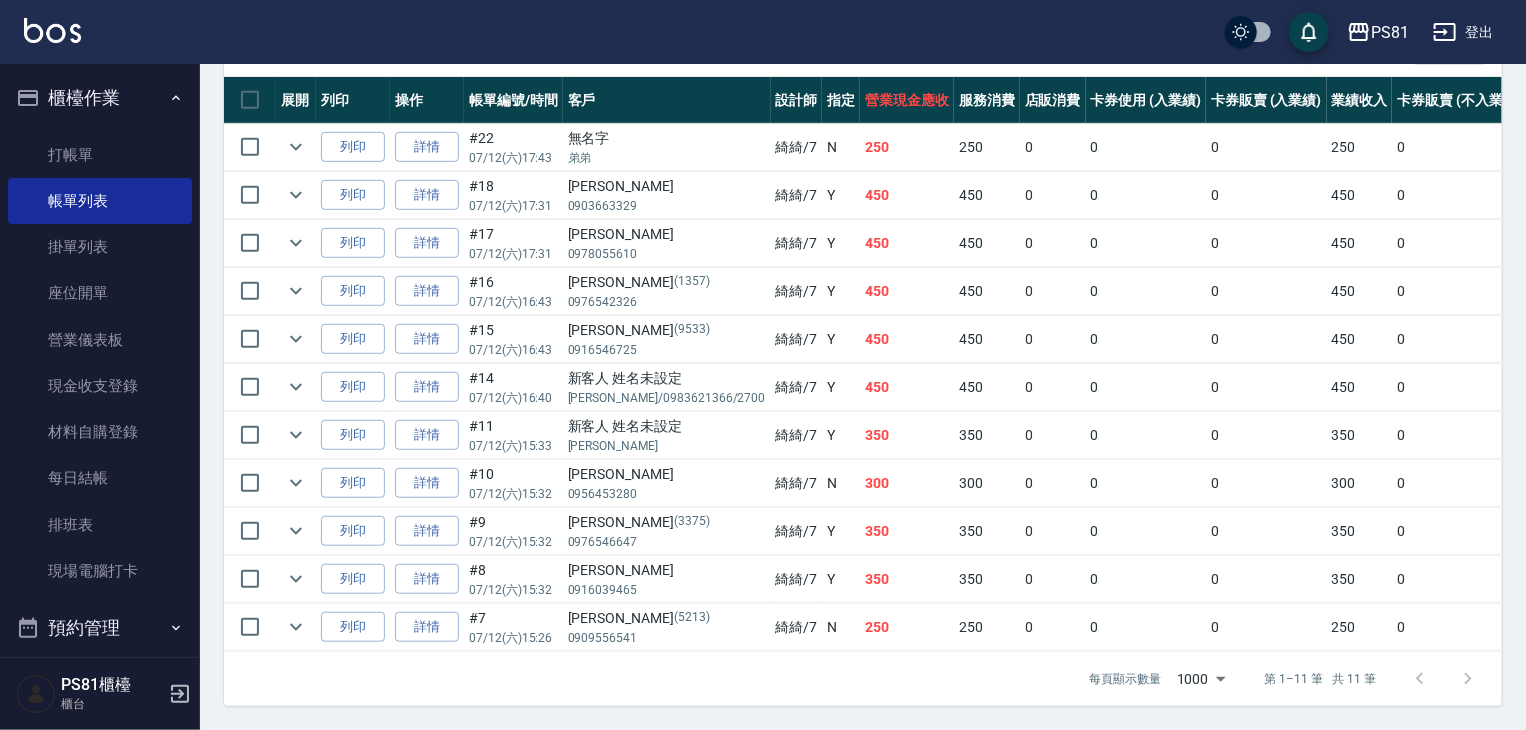 scroll, scrollTop: 500, scrollLeft: 0, axis: vertical 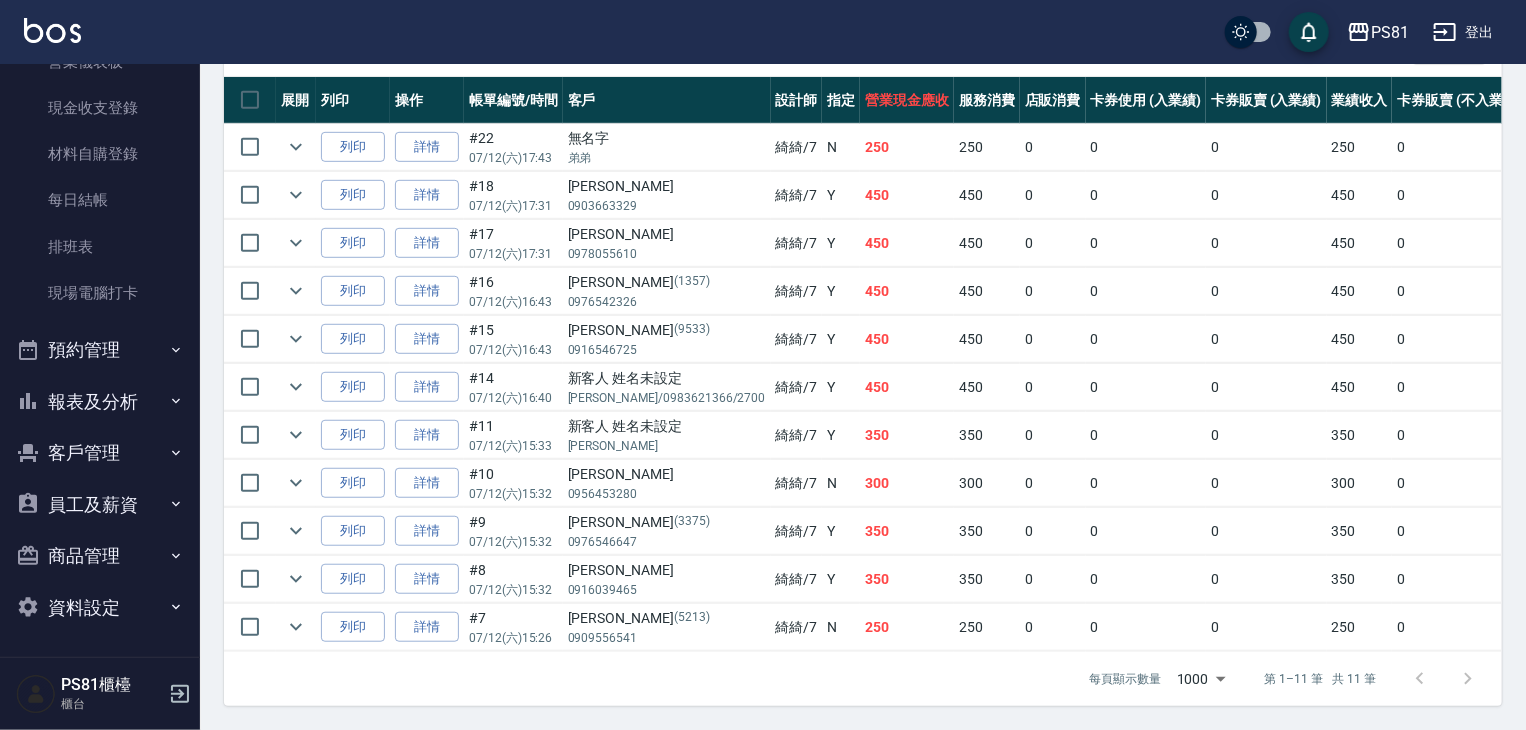 type on "綺綺-7" 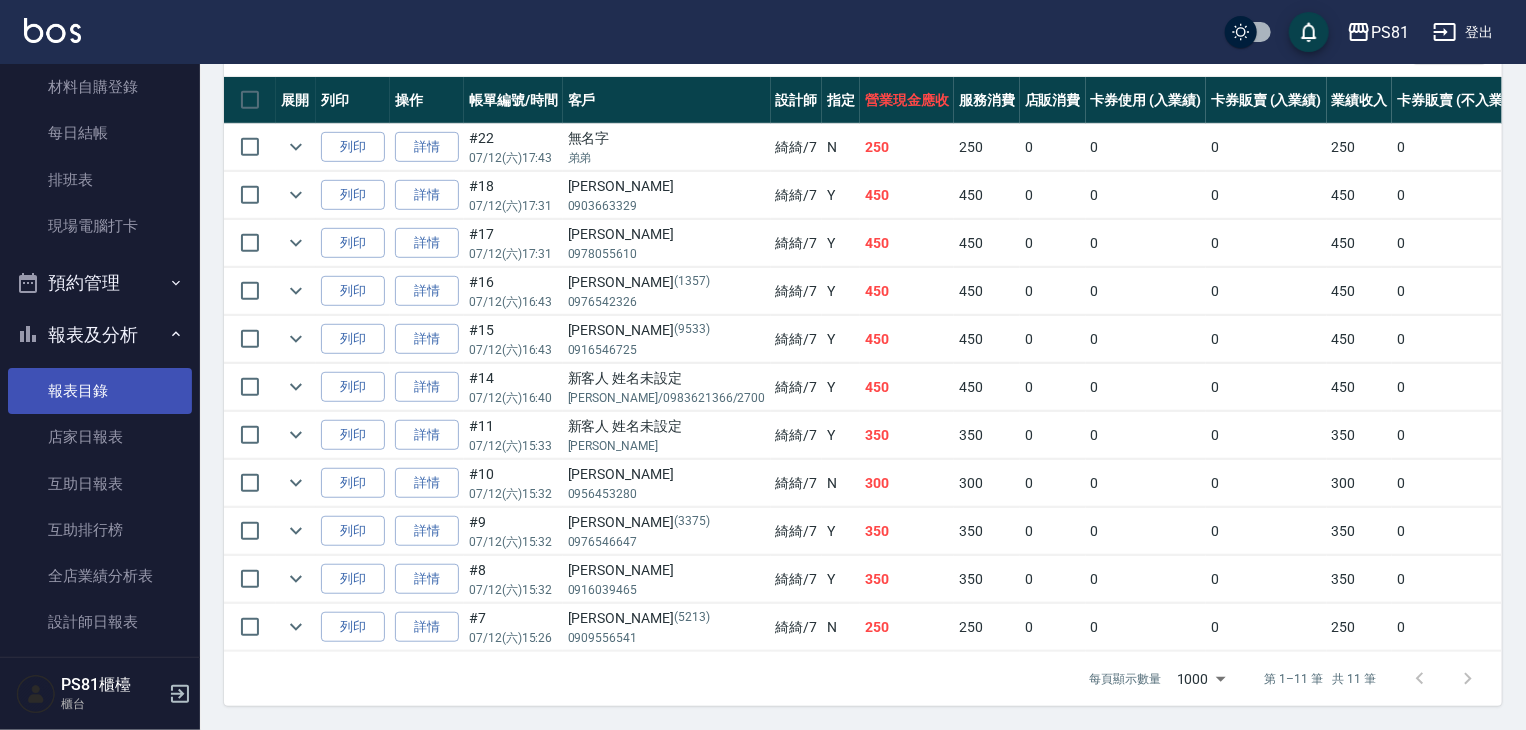 scroll, scrollTop: 478, scrollLeft: 0, axis: vertical 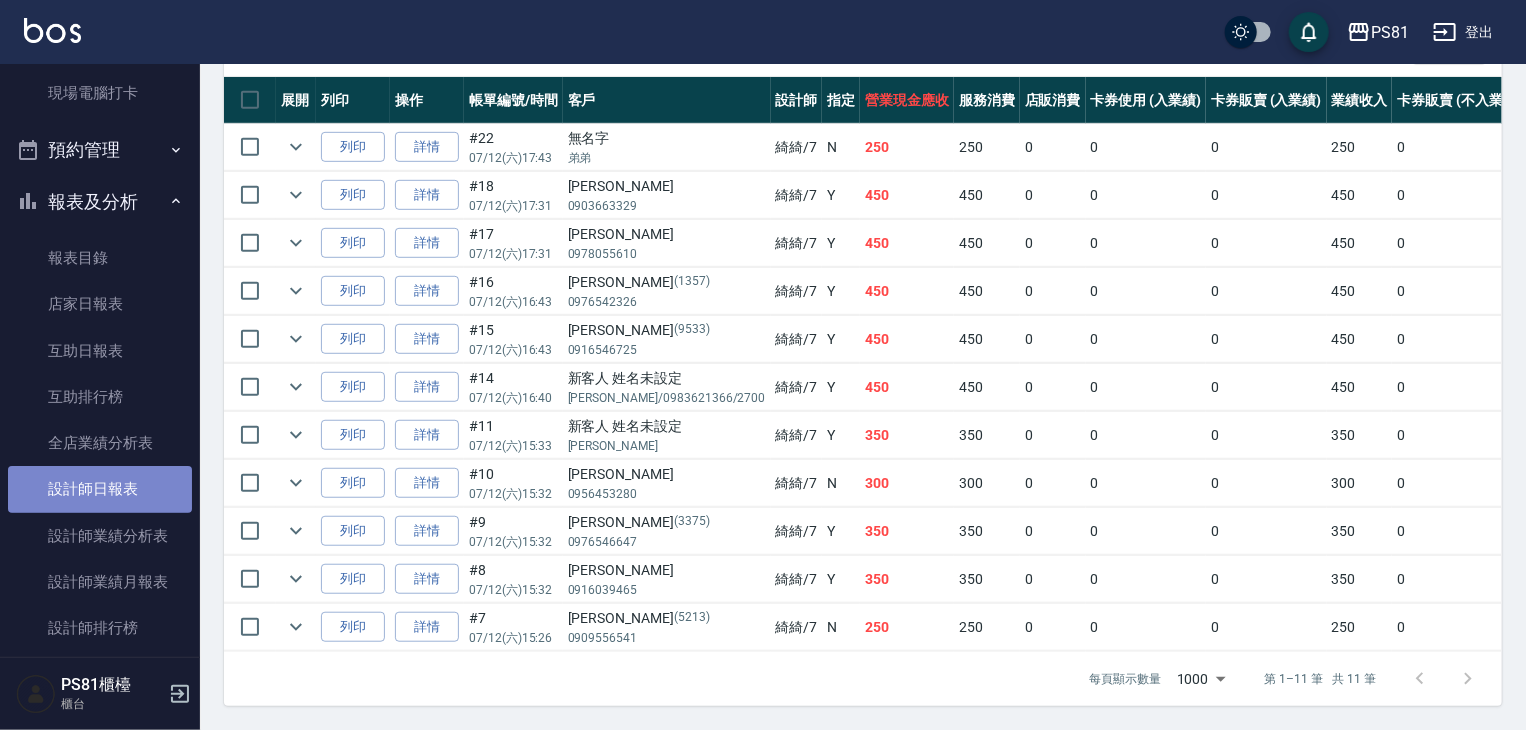 click on "設計師日報表" at bounding box center [100, 489] 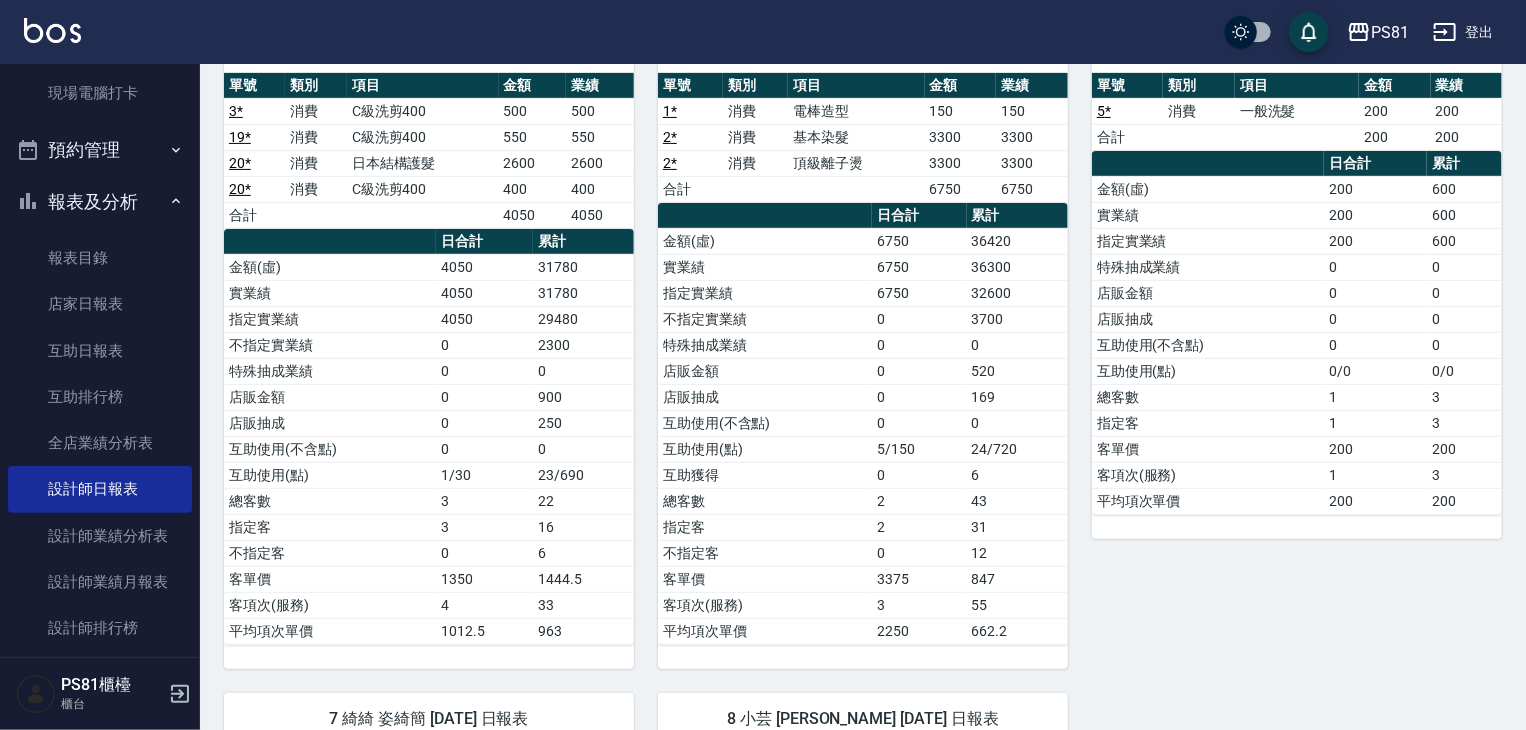 scroll, scrollTop: 200, scrollLeft: 0, axis: vertical 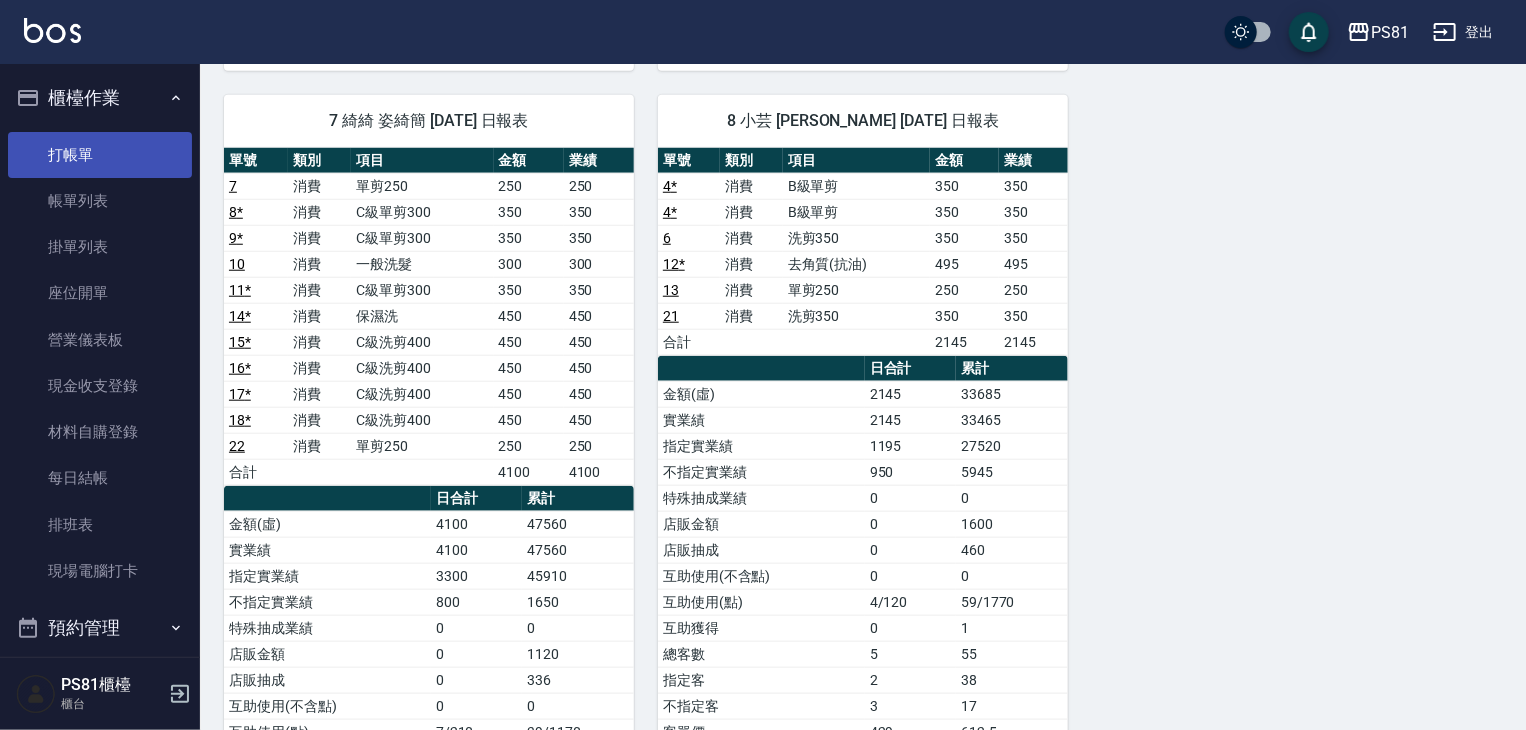 click on "打帳單" at bounding box center (100, 155) 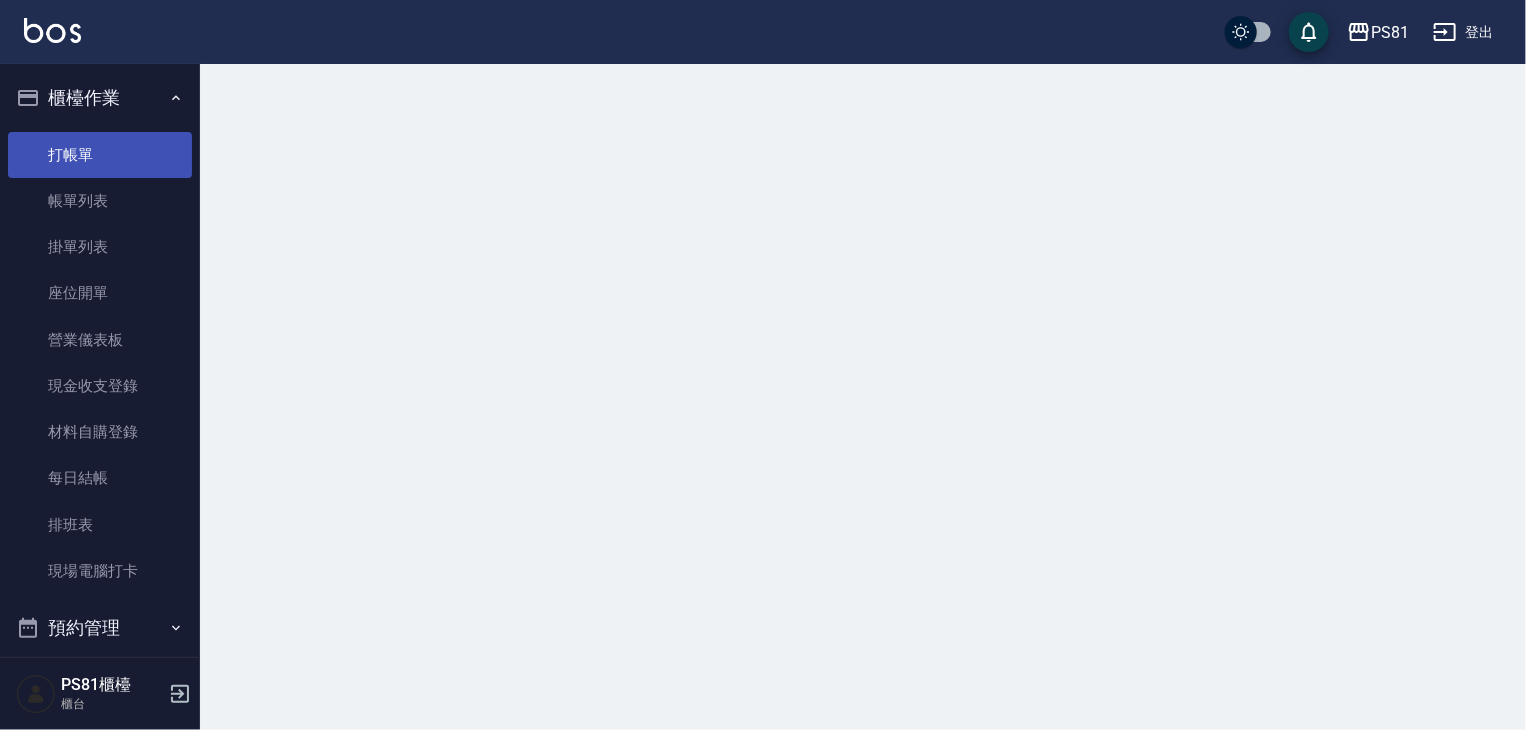 scroll, scrollTop: 0, scrollLeft: 0, axis: both 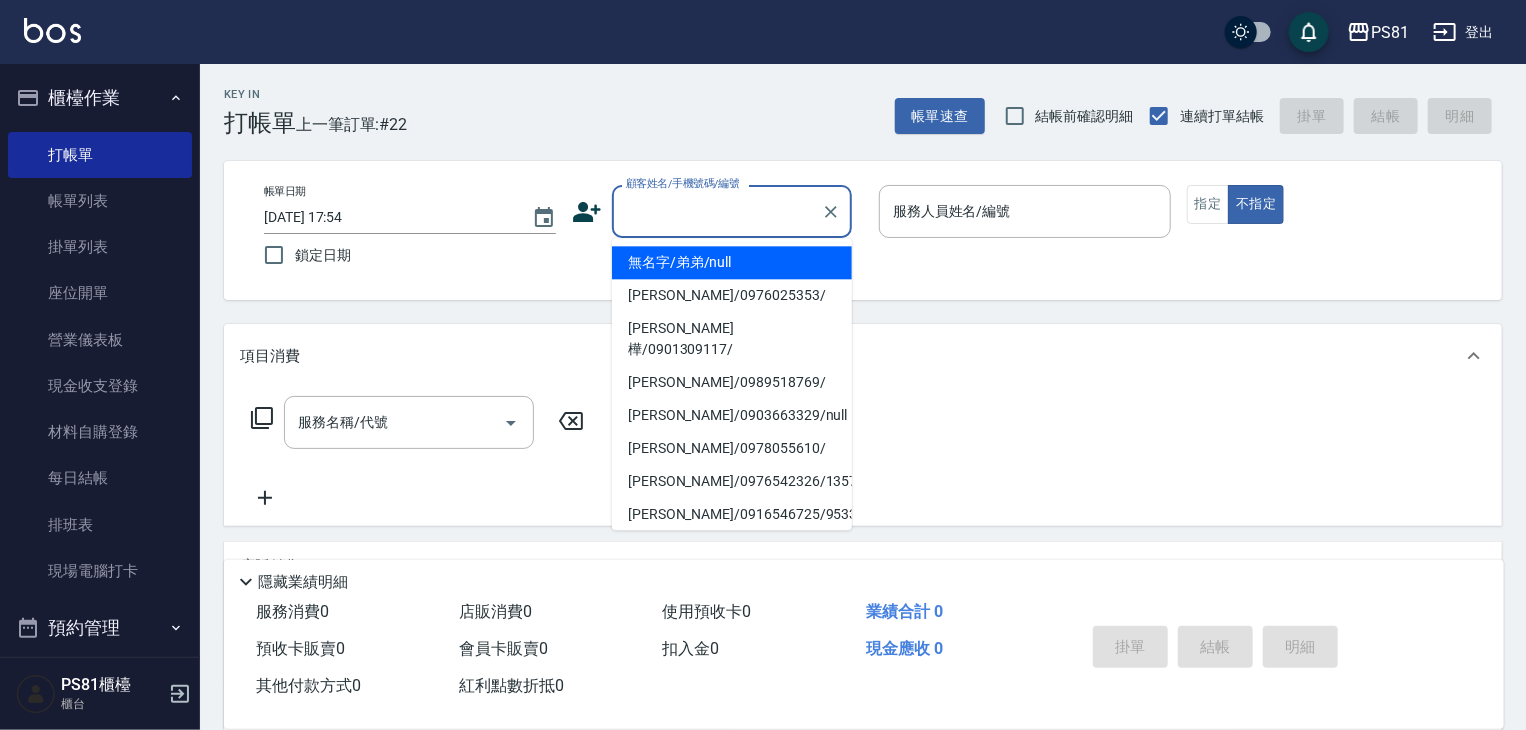 click on "顧客姓名/手機號碼/編號" at bounding box center [717, 211] 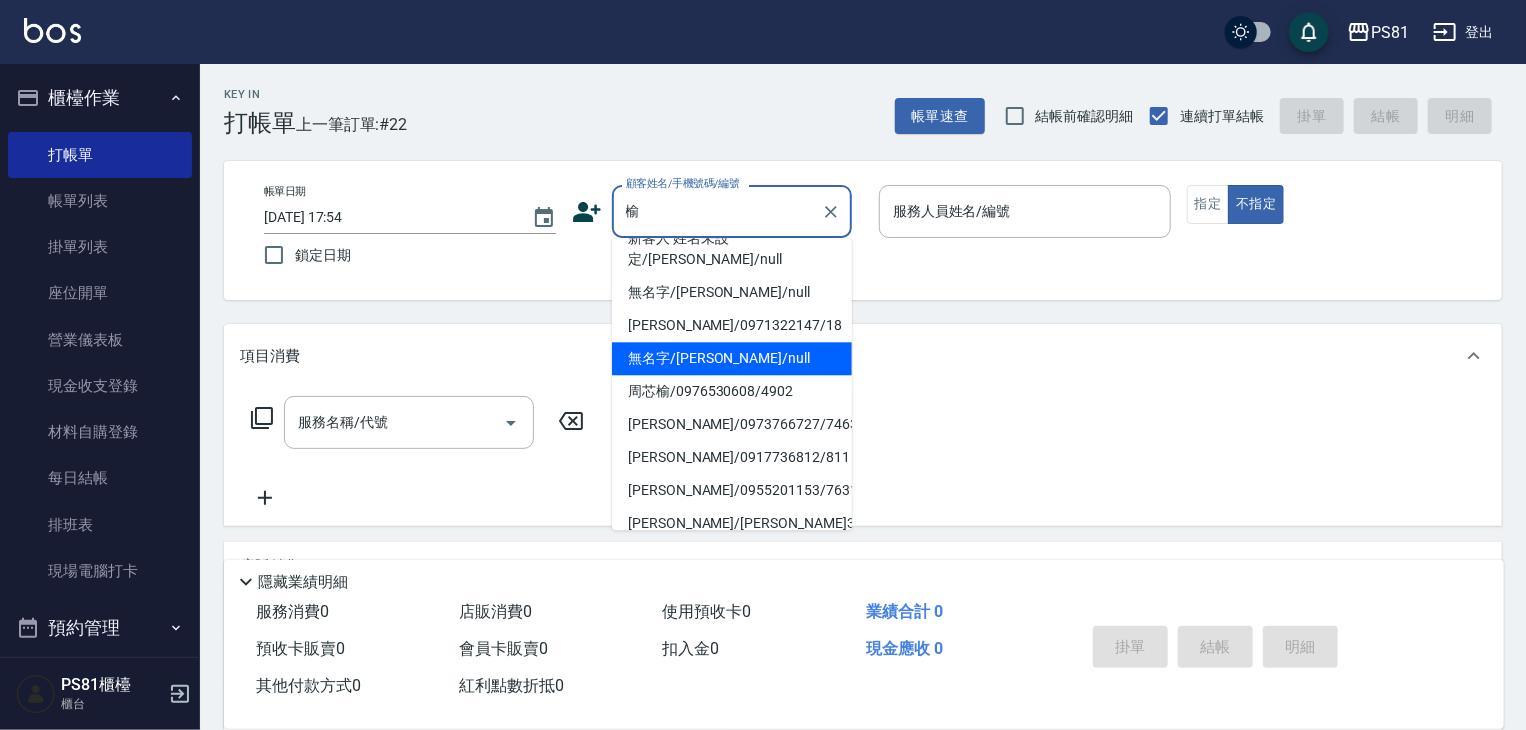 scroll, scrollTop: 186, scrollLeft: 0, axis: vertical 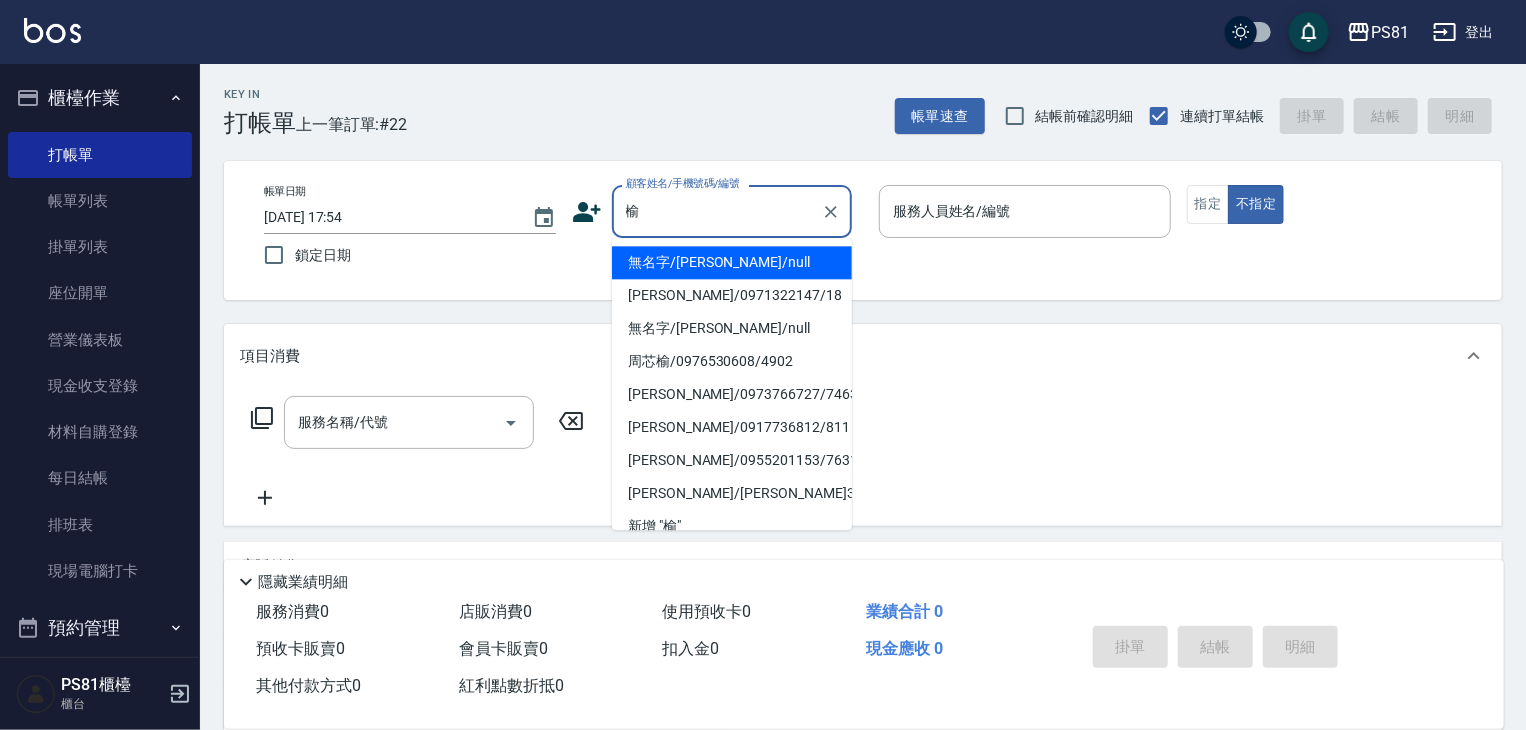 click on "榆" at bounding box center (717, 211) 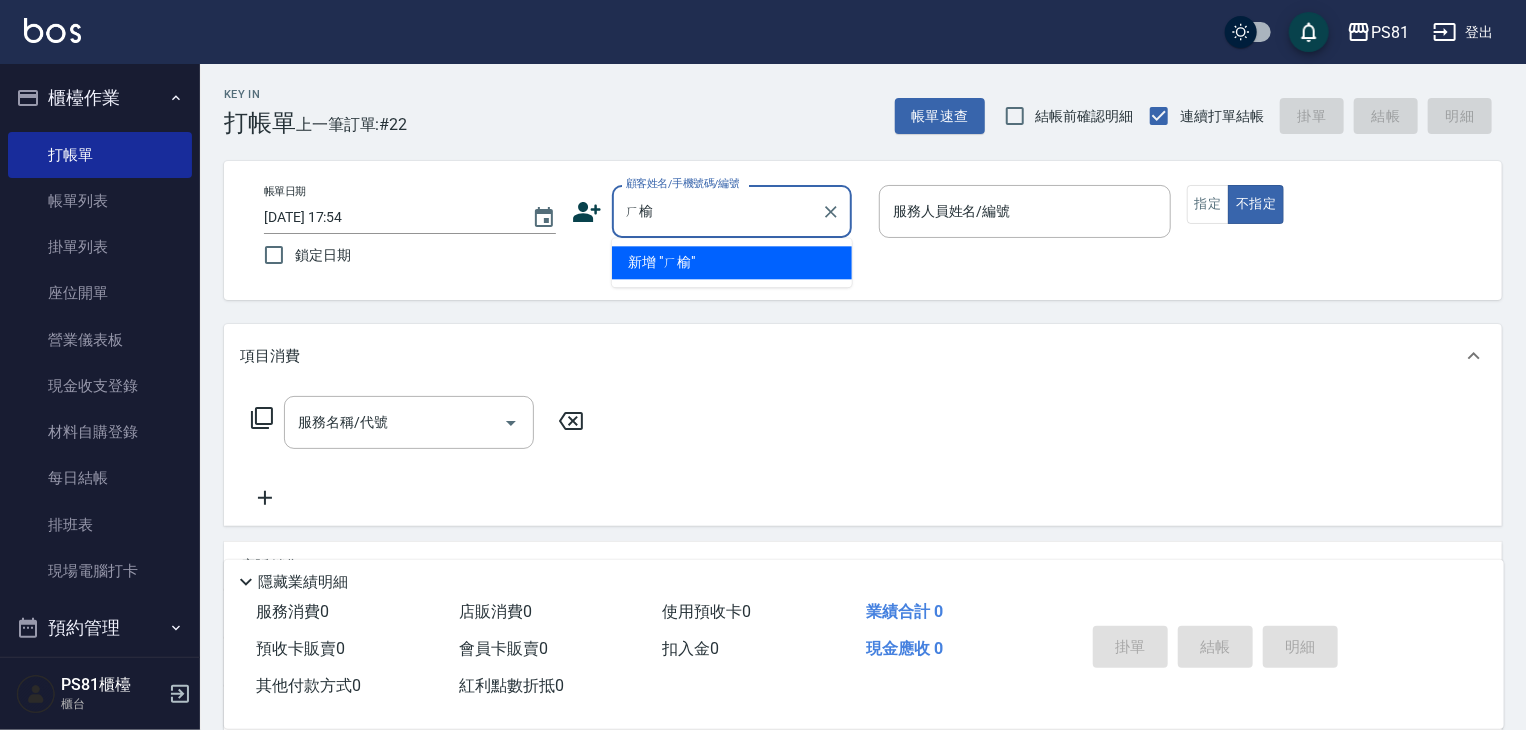 scroll, scrollTop: 0, scrollLeft: 0, axis: both 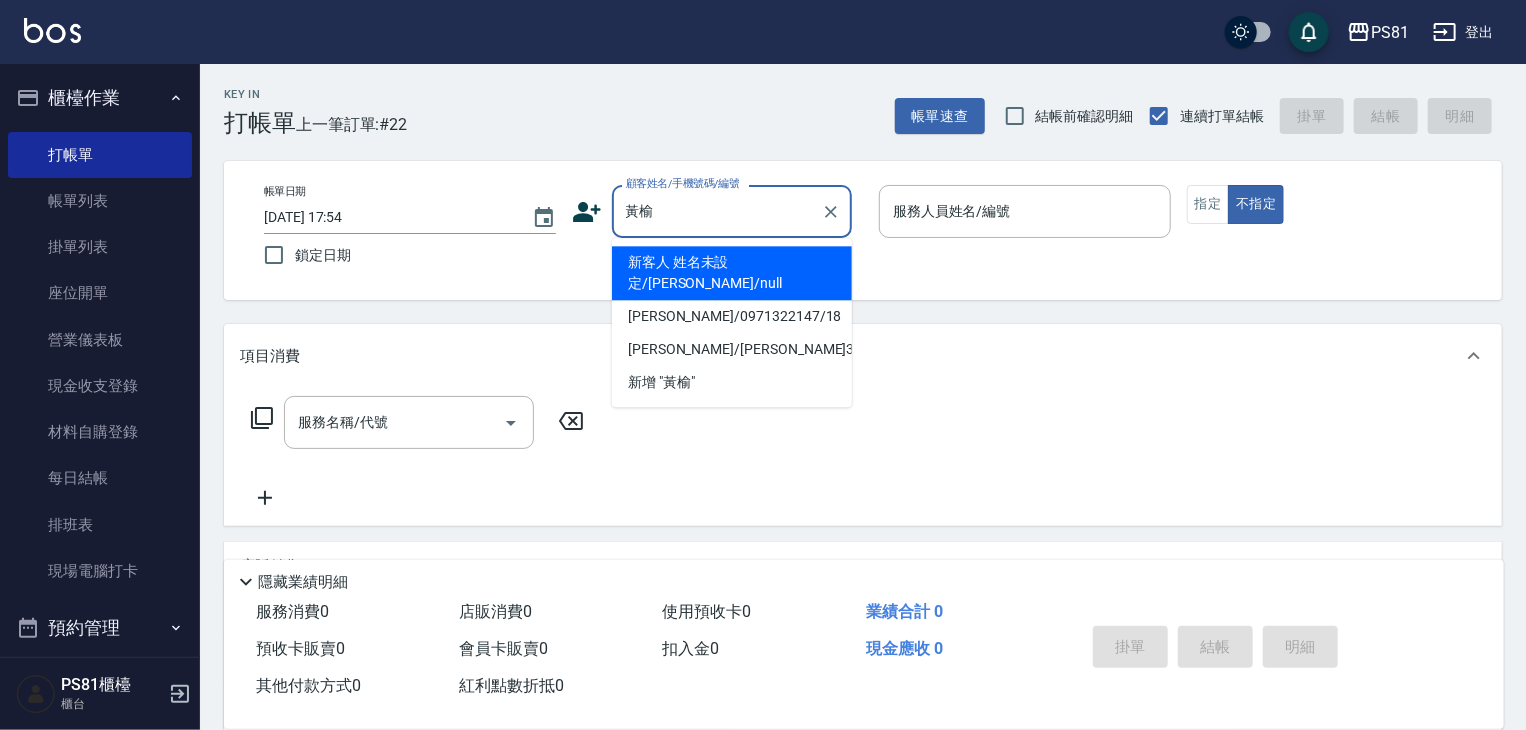 click on "黃榆" at bounding box center (717, 211) 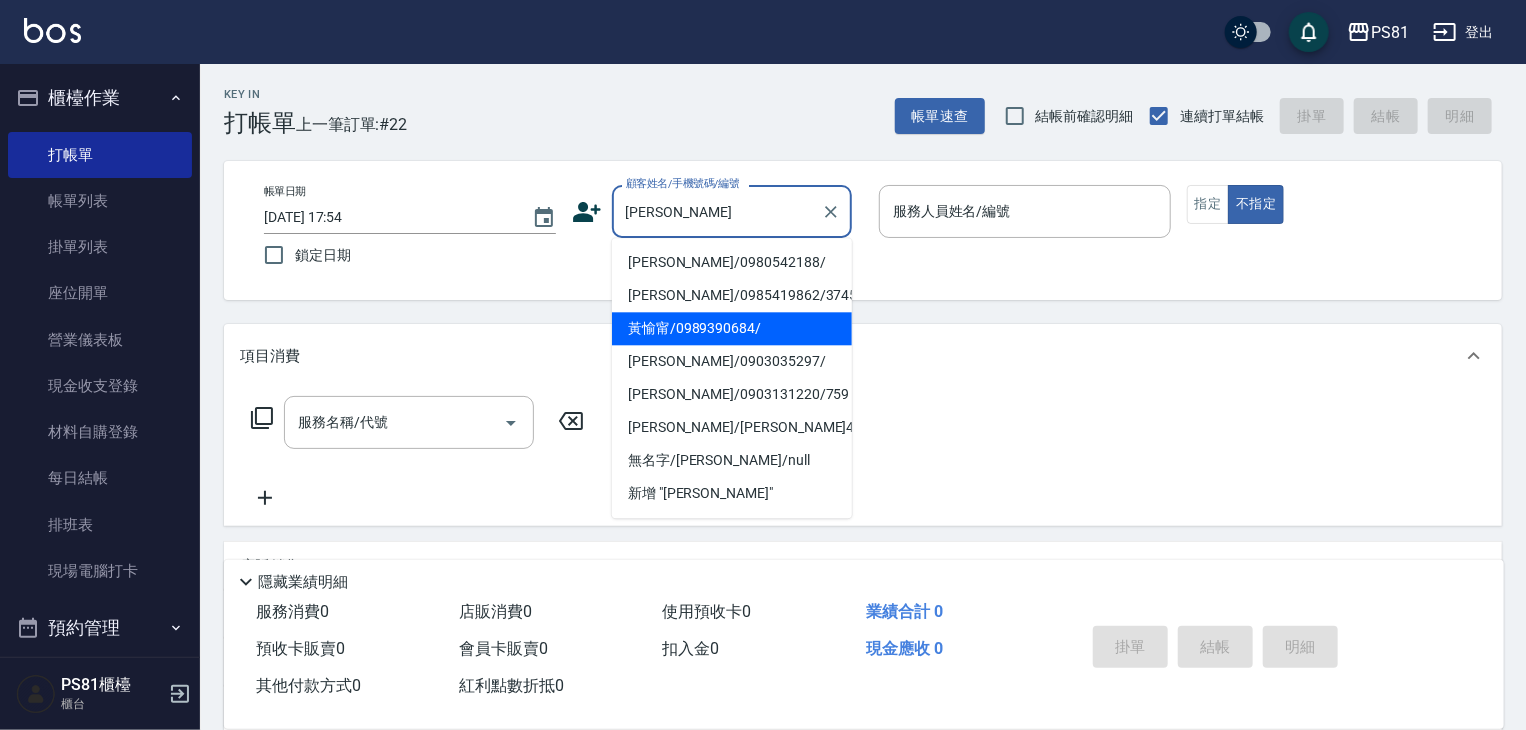 click on "黃愉甯/0989390684/" at bounding box center [732, 328] 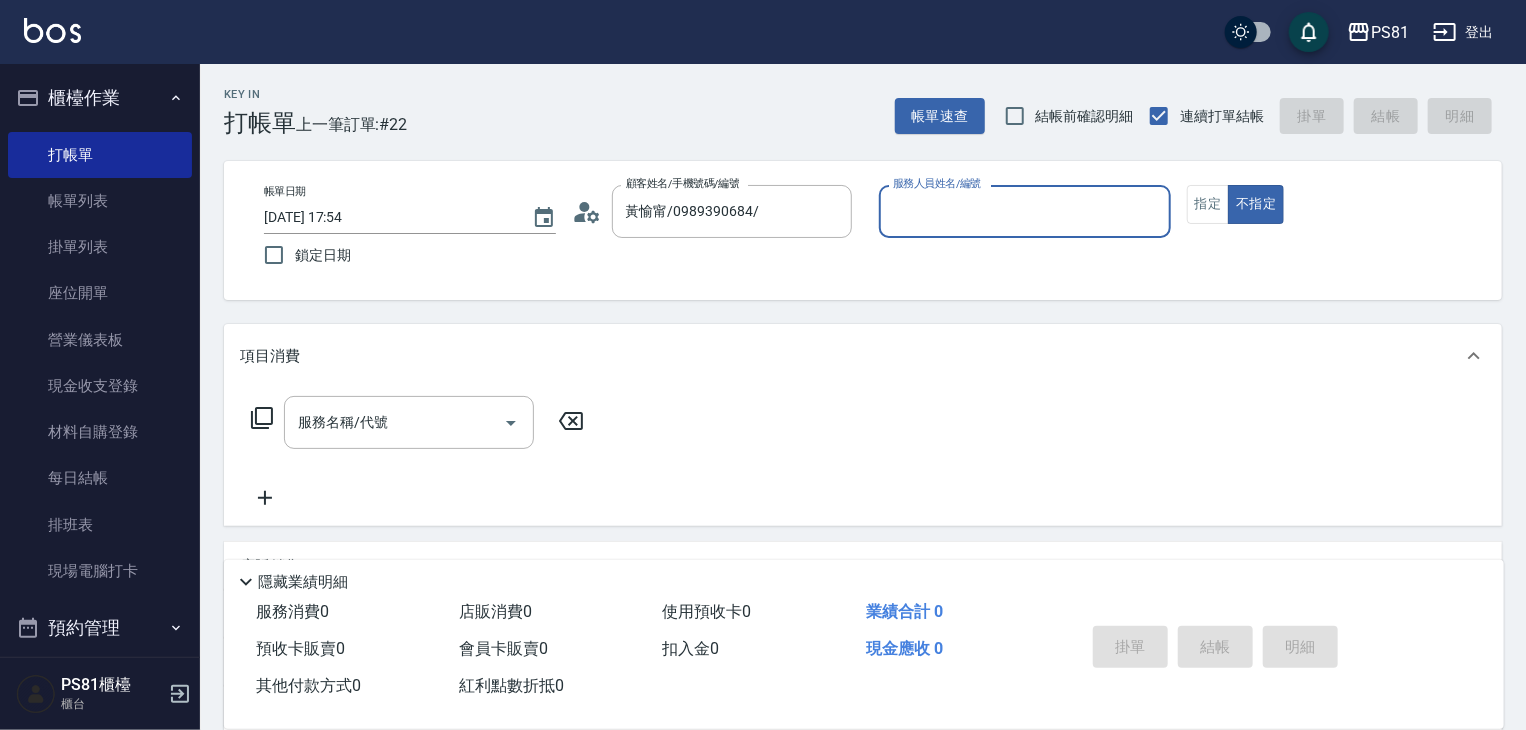 click on "服務人員姓名/編號" at bounding box center [1025, 211] 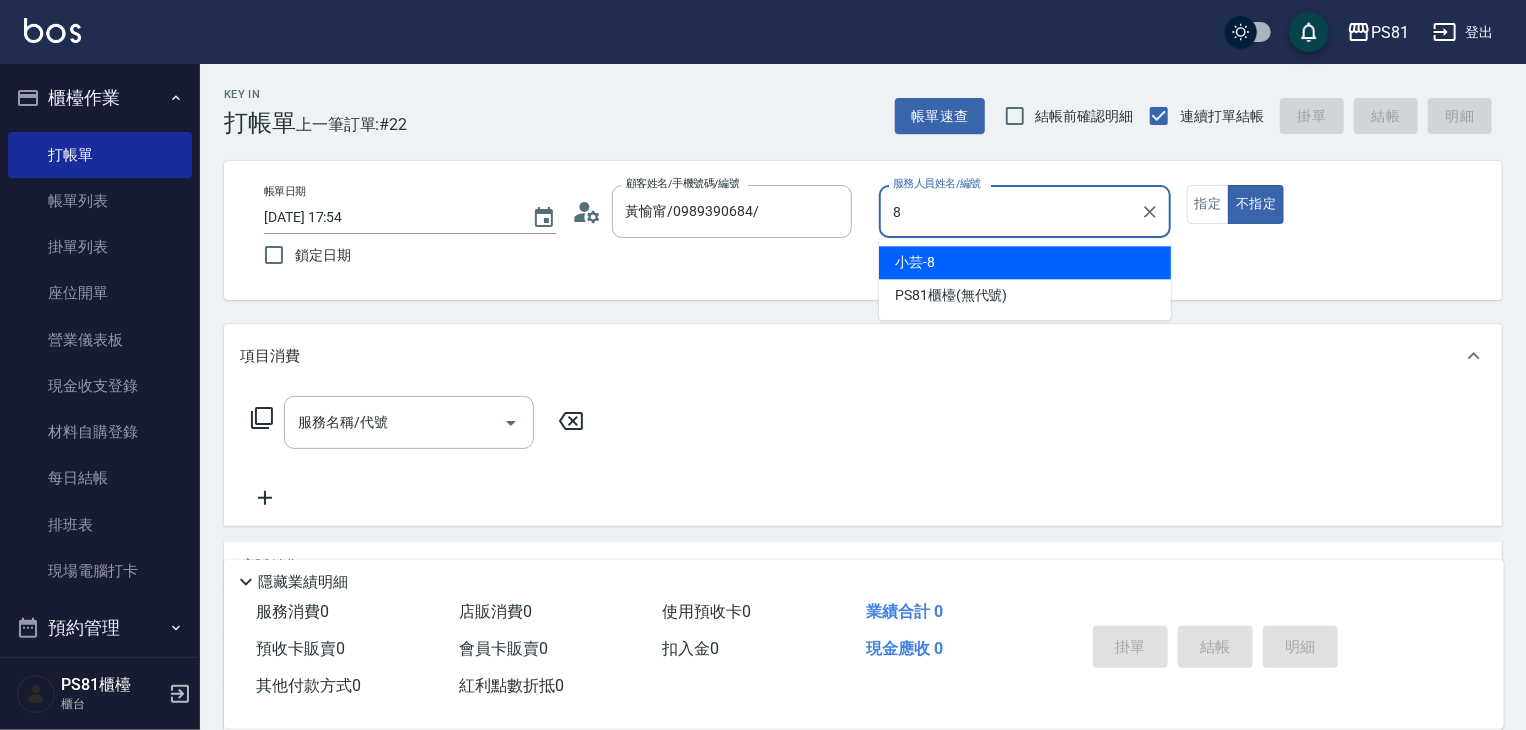 type on "小芸-8" 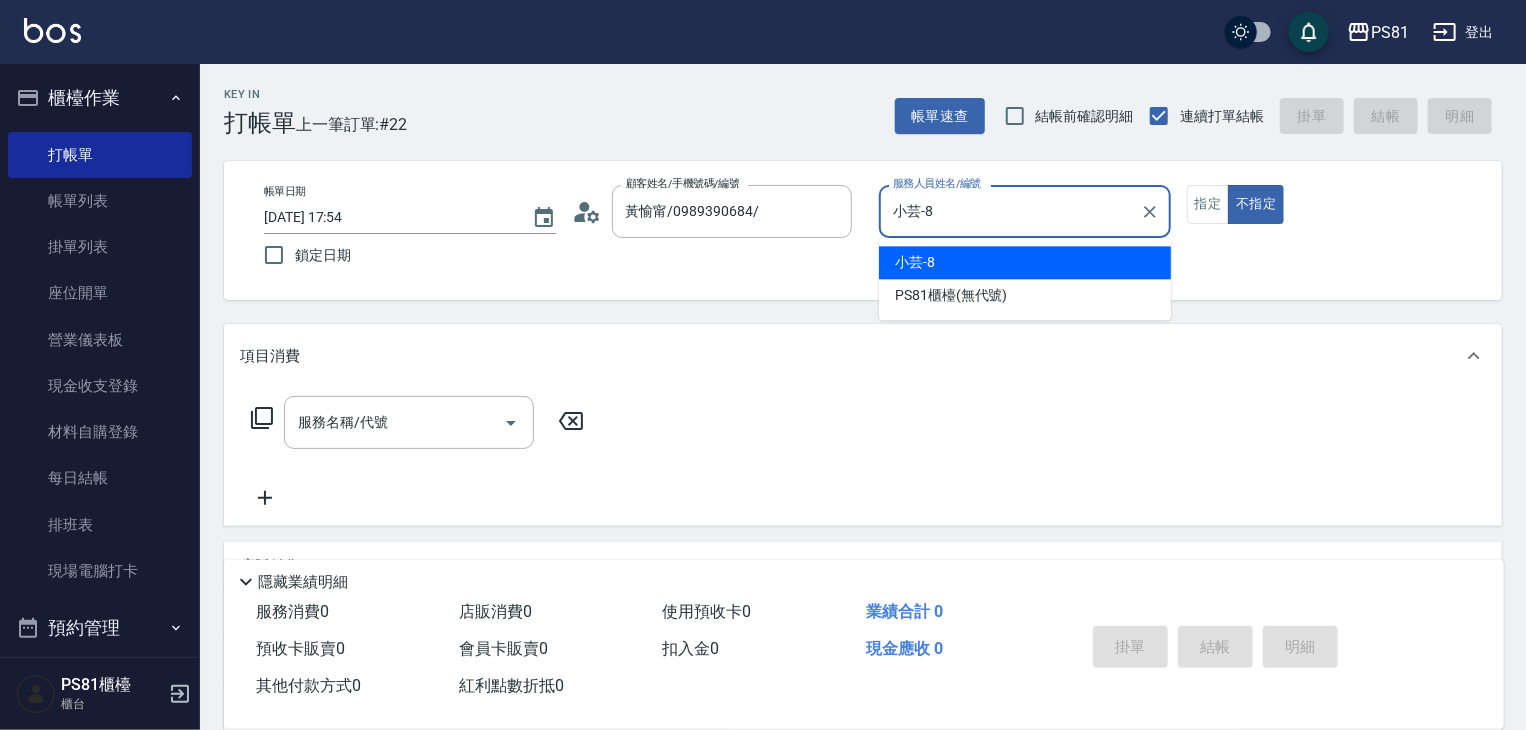 type on "false" 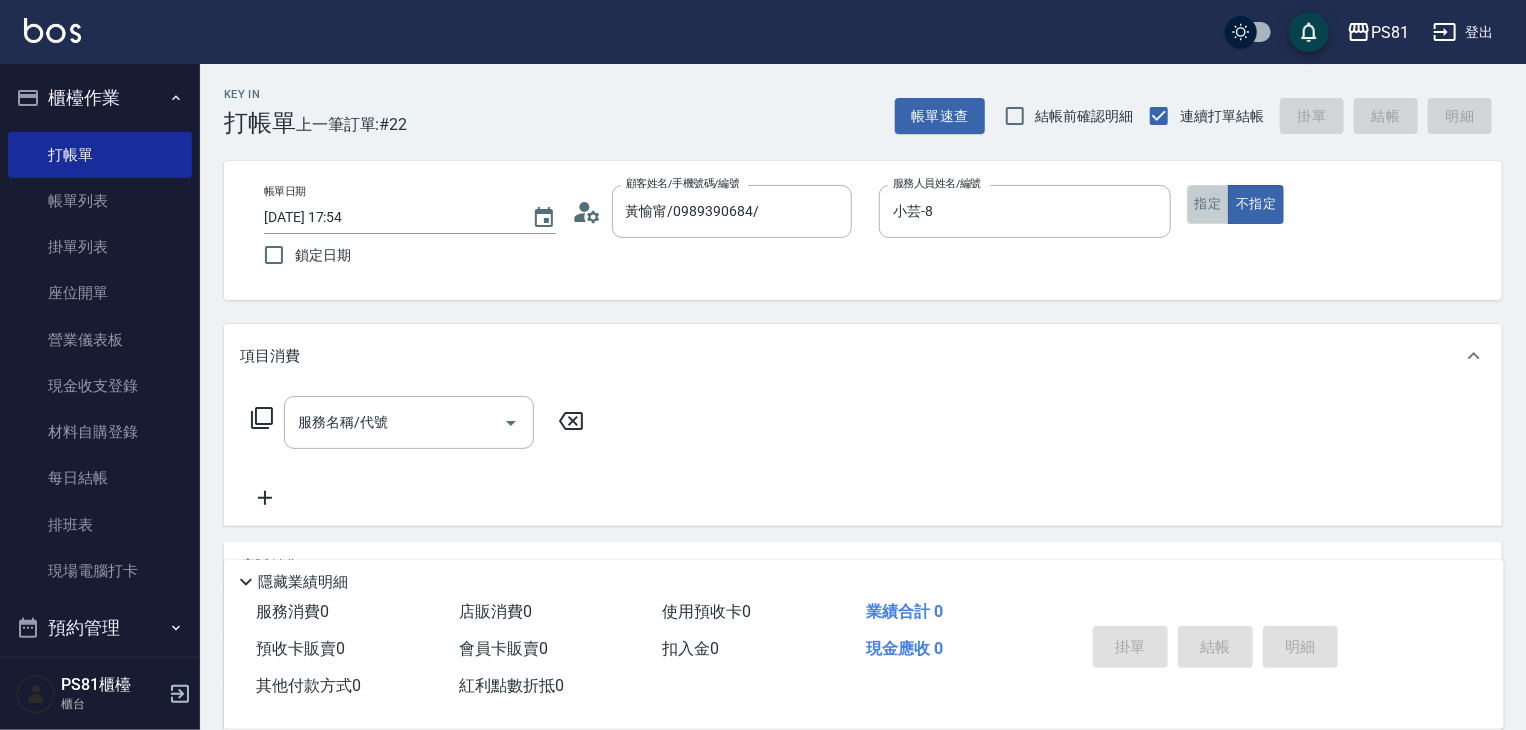 click on "指定" at bounding box center (1208, 204) 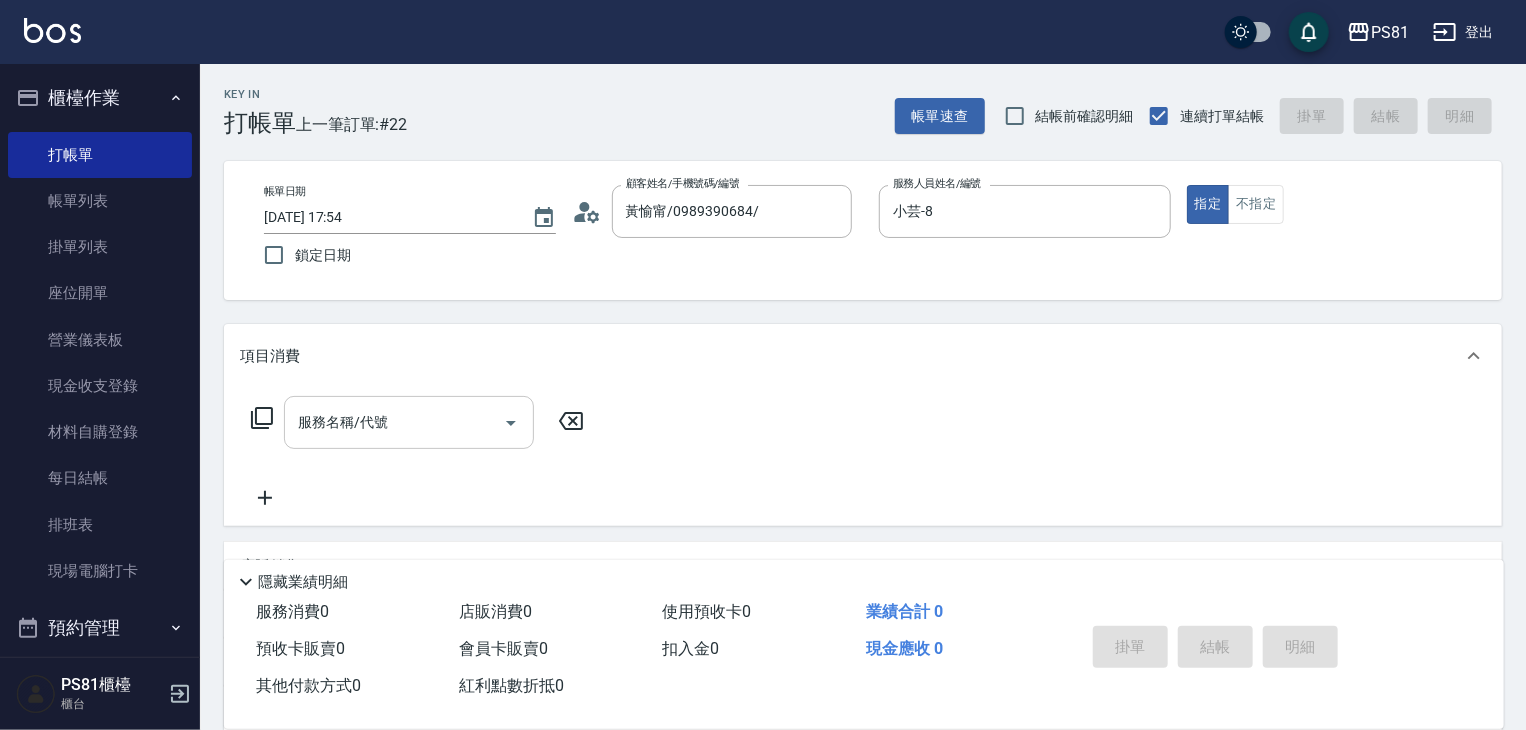 click on "服務名稱/代號" at bounding box center [394, 422] 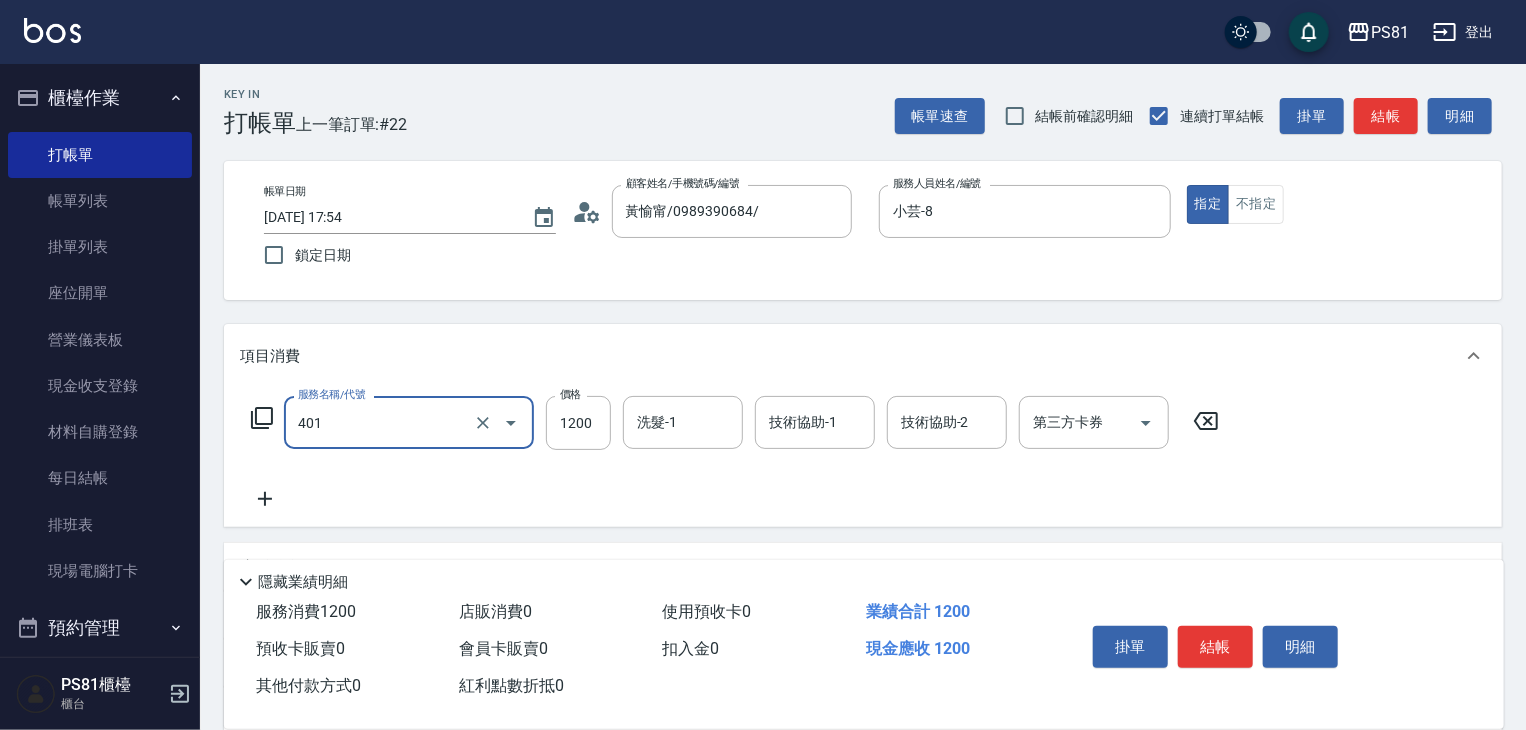 type on "基本染髮(401)" 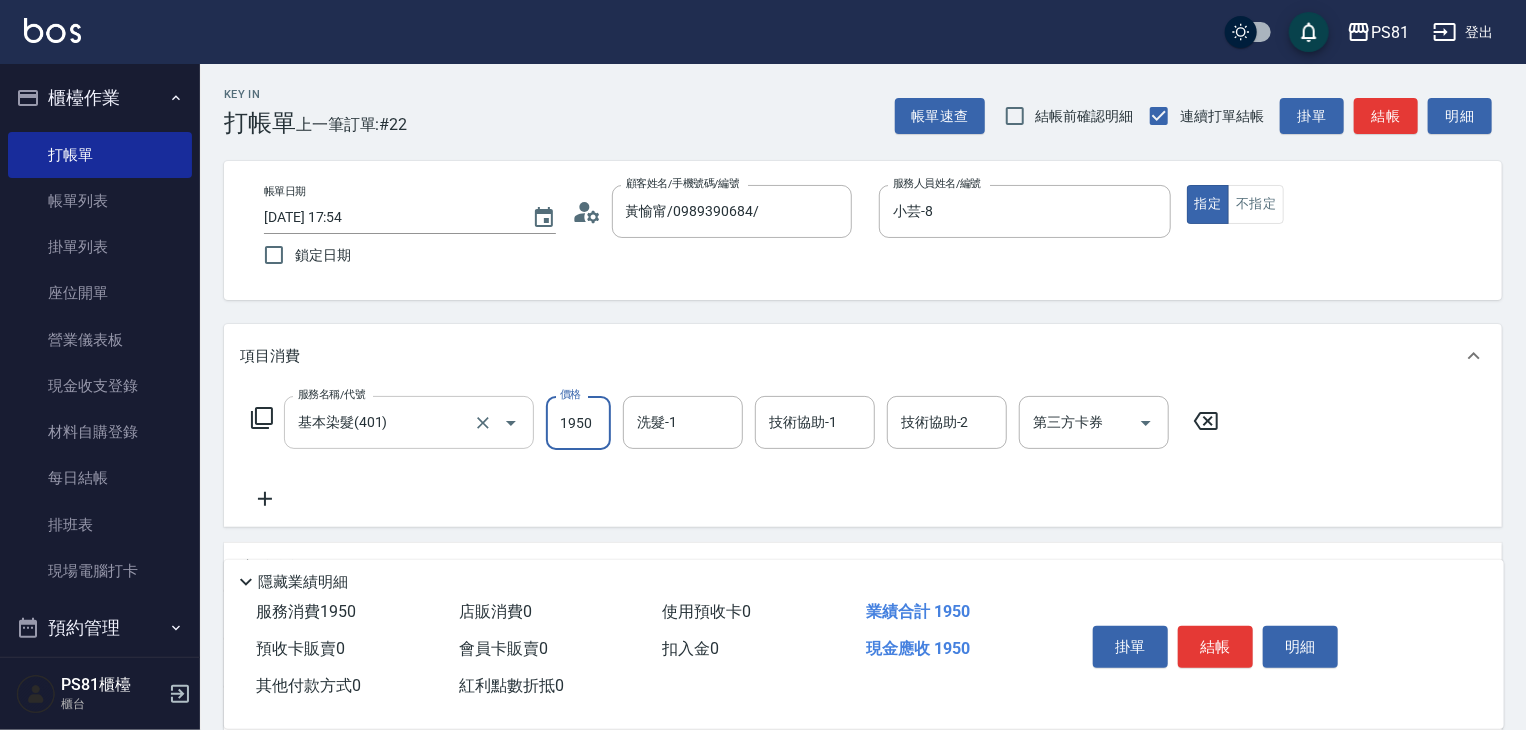 type on "1950" 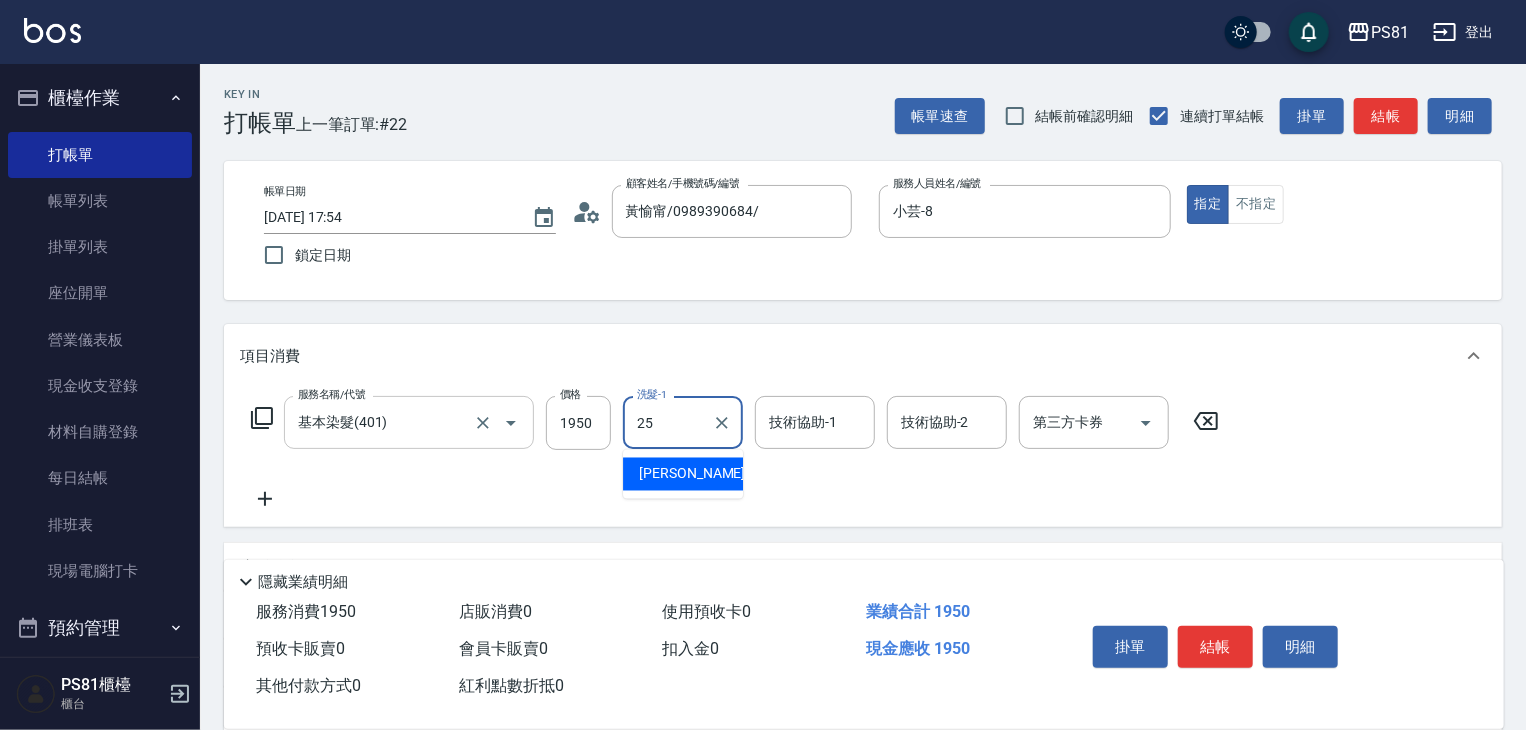 type on "2" 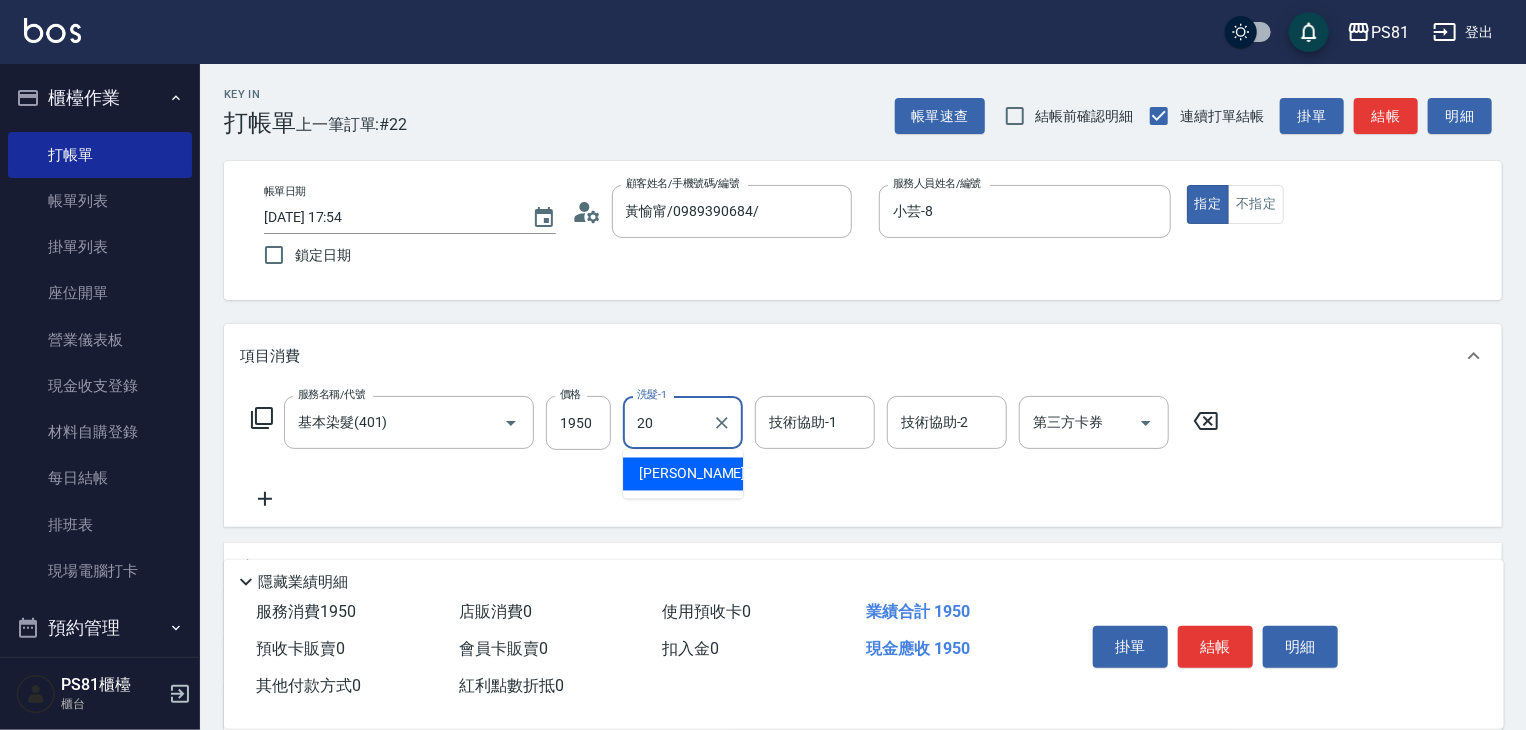 type on "妍妍-20" 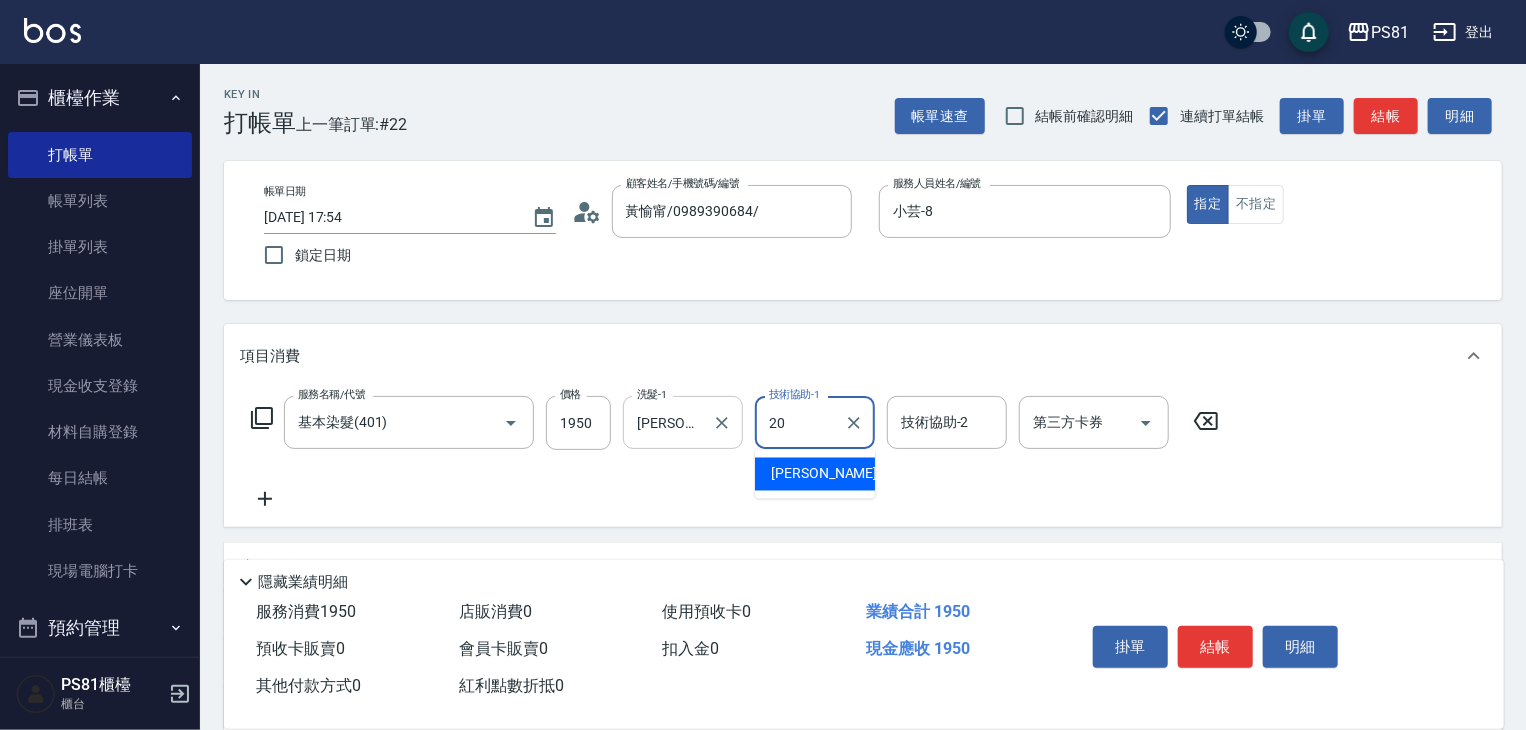 type on "妍妍-20" 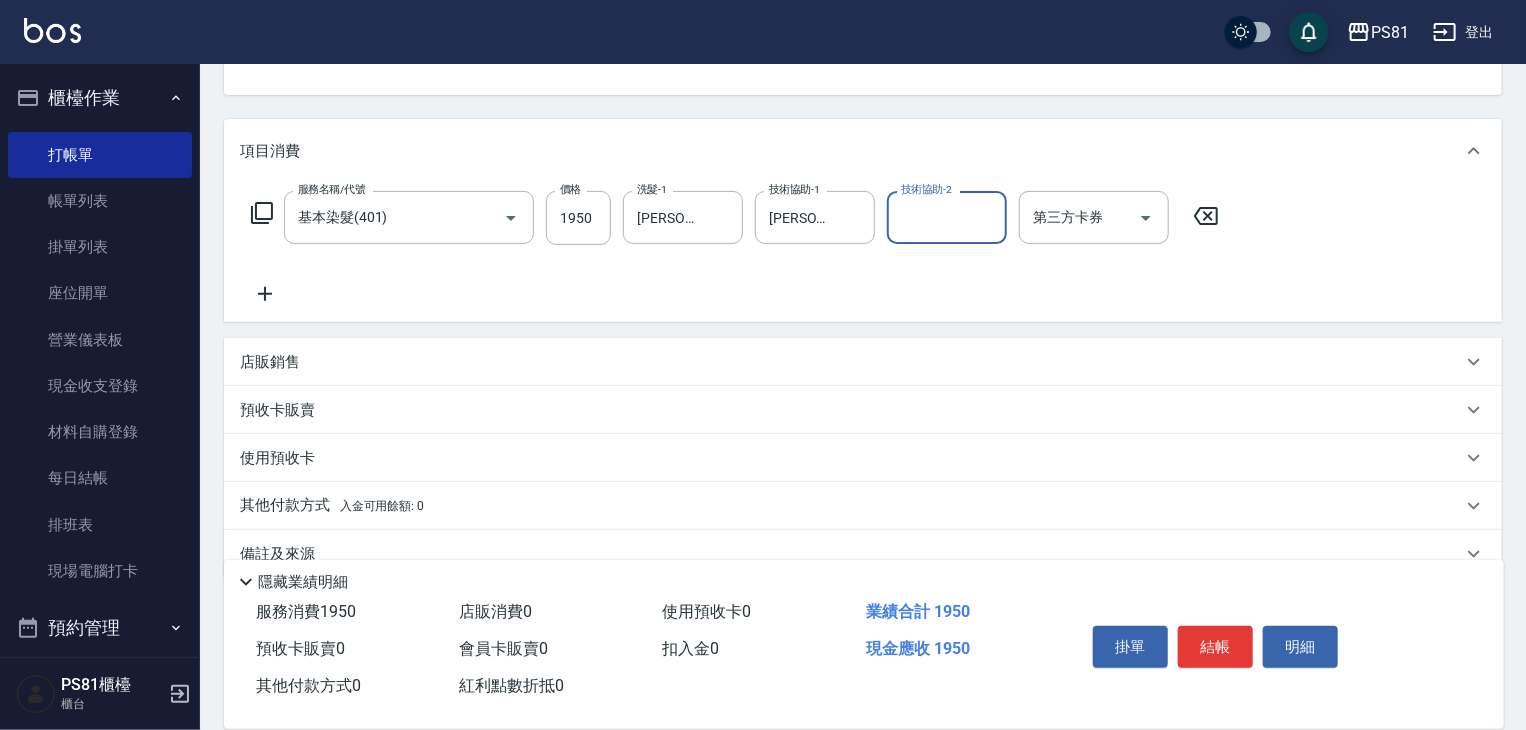 scroll, scrollTop: 144, scrollLeft: 0, axis: vertical 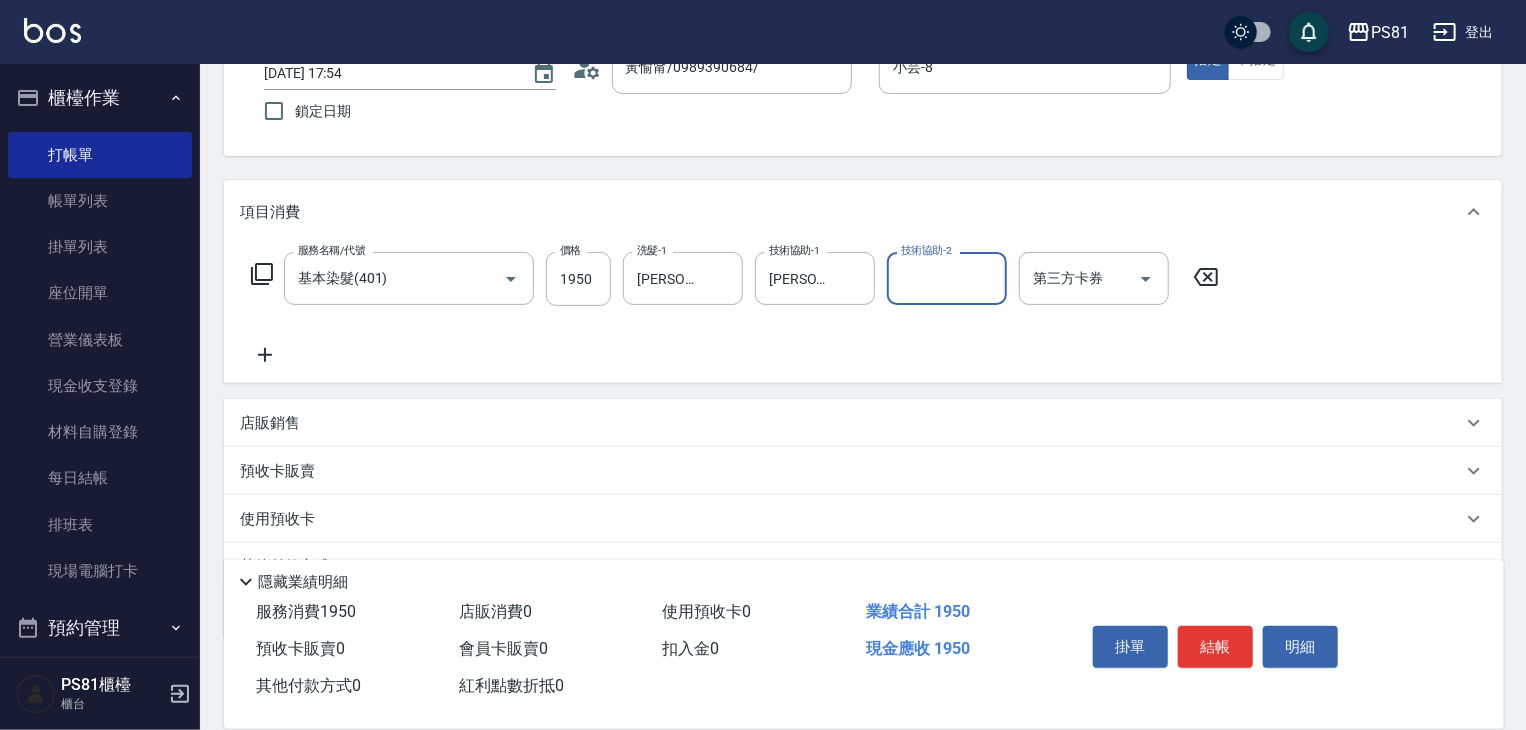 click 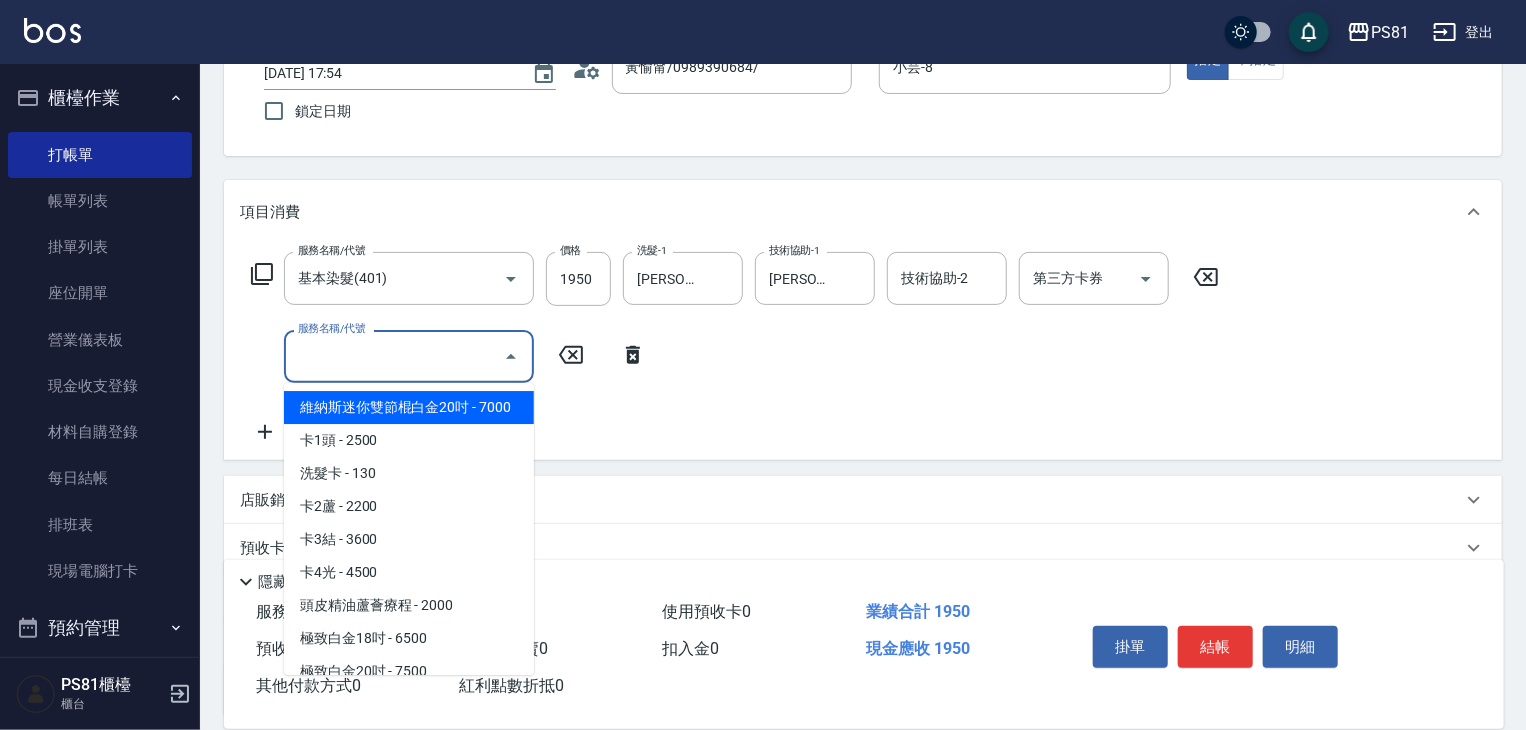 click on "服務名稱/代號" at bounding box center (394, 356) 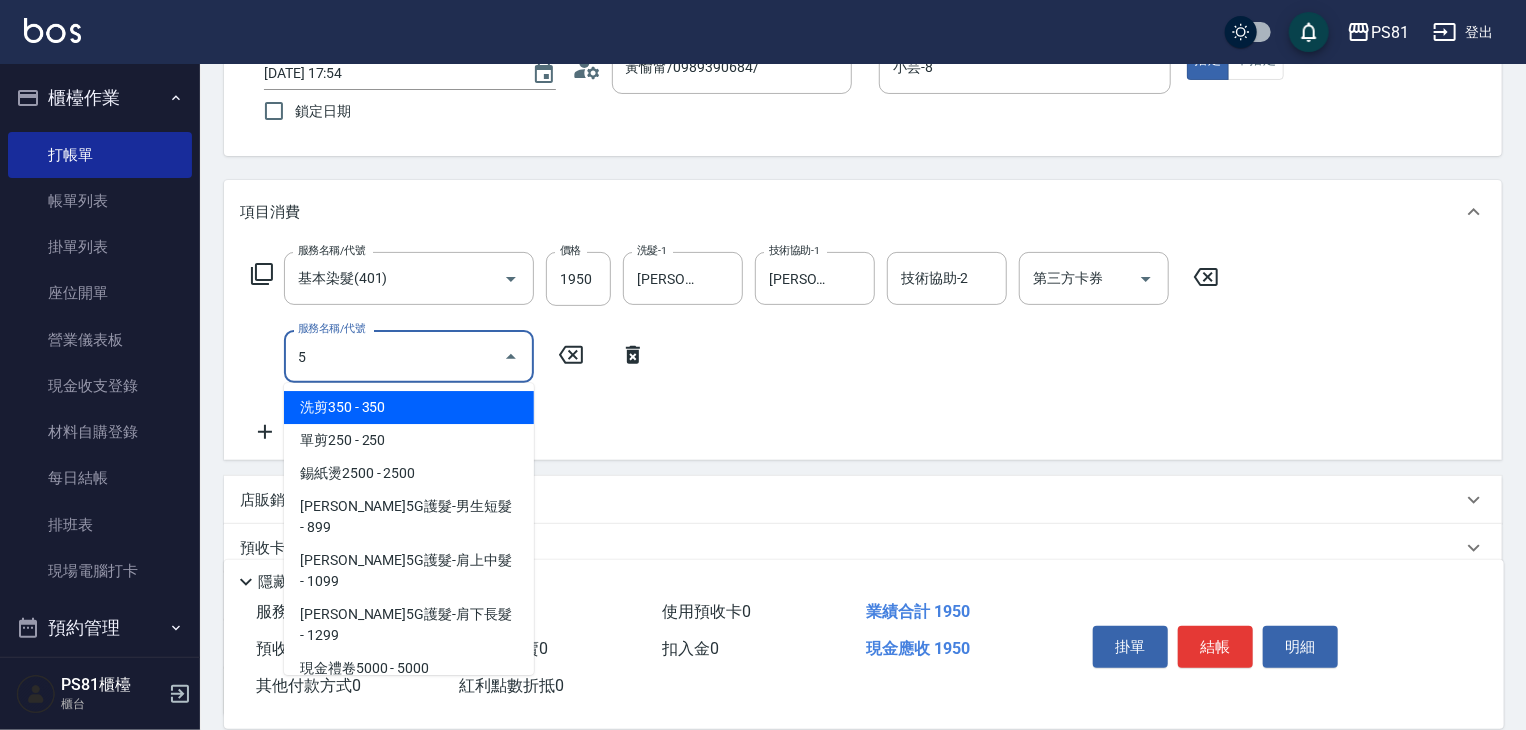 type on "洗剪350(201)" 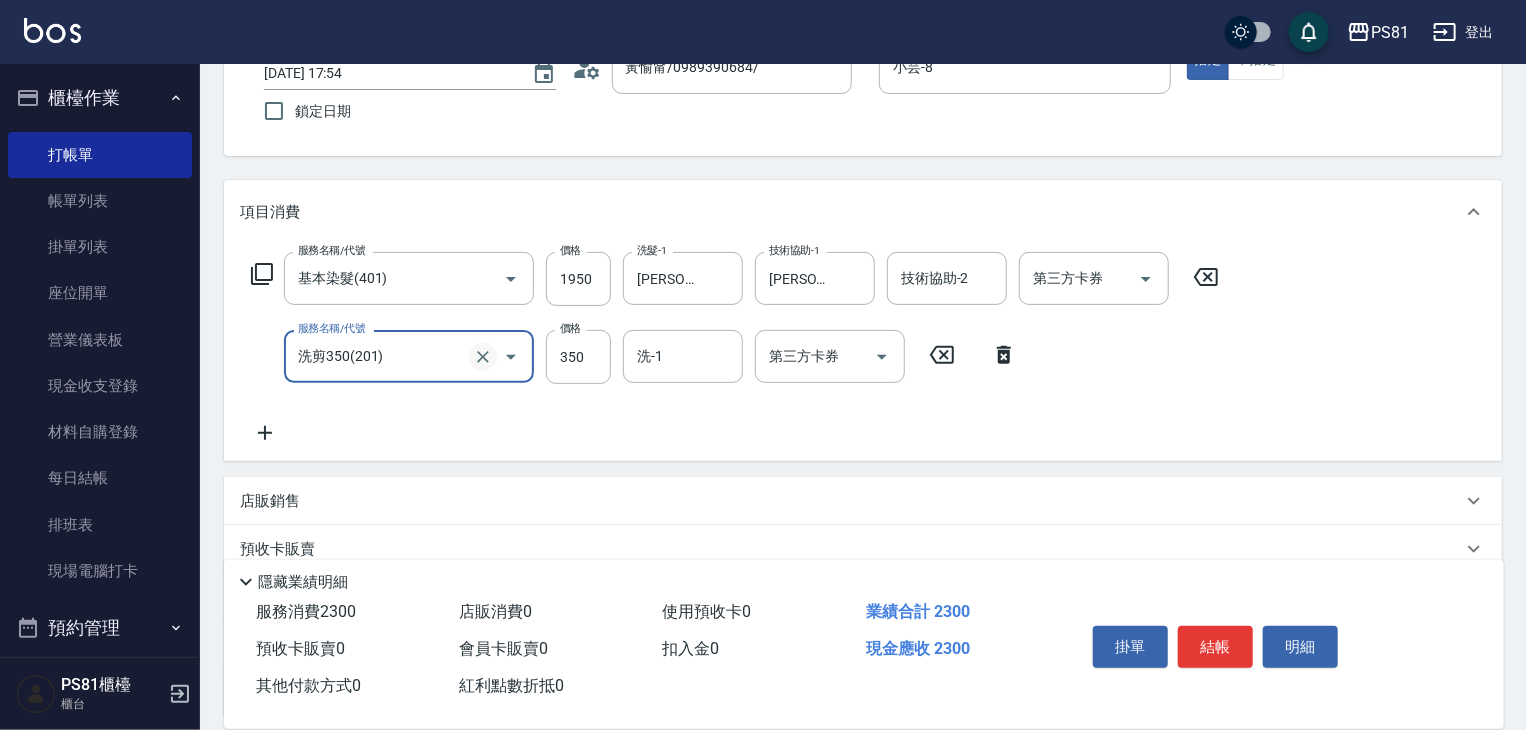 click 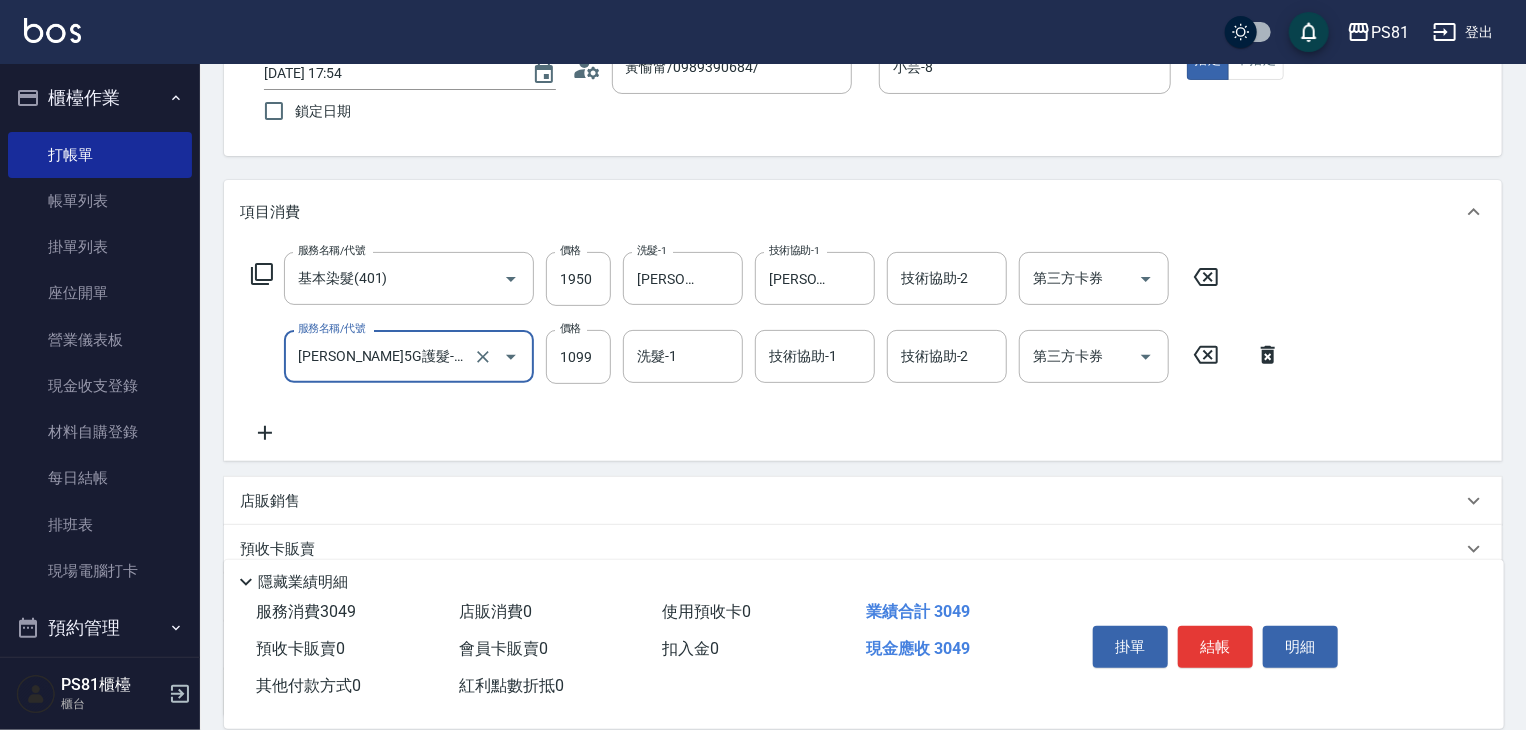 type on "歐娜5G護髮-肩上中髮(1105)" 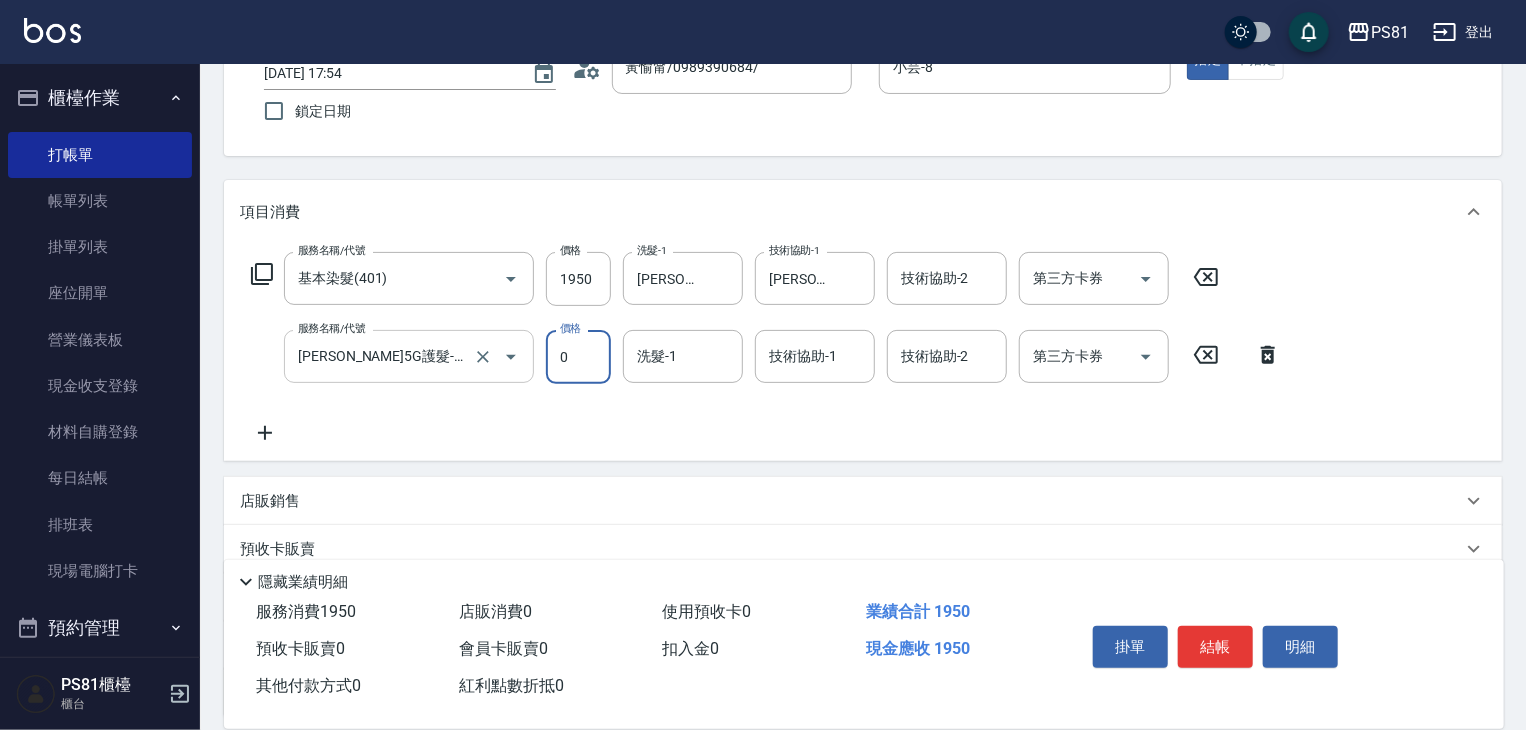 type on "0" 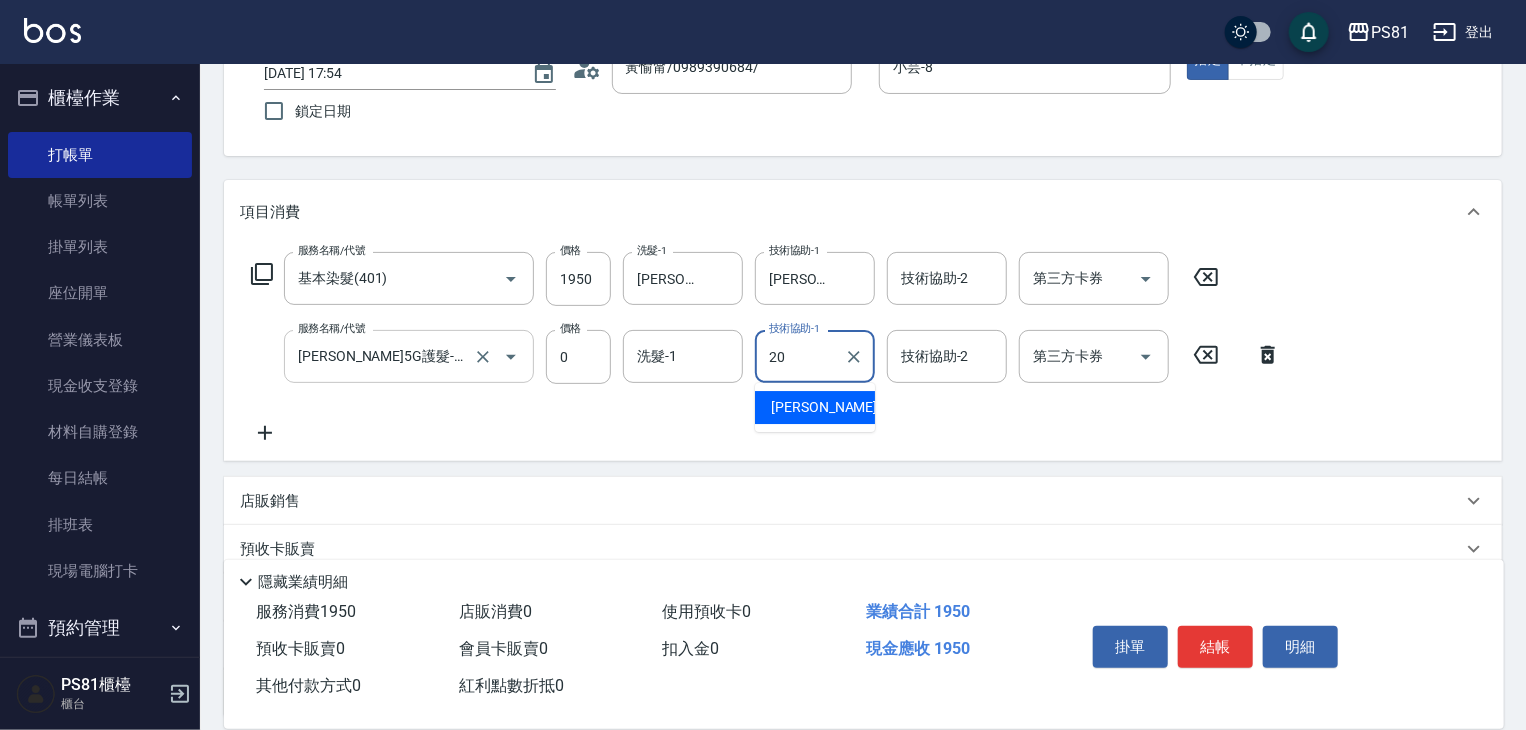 type on "妍妍-20" 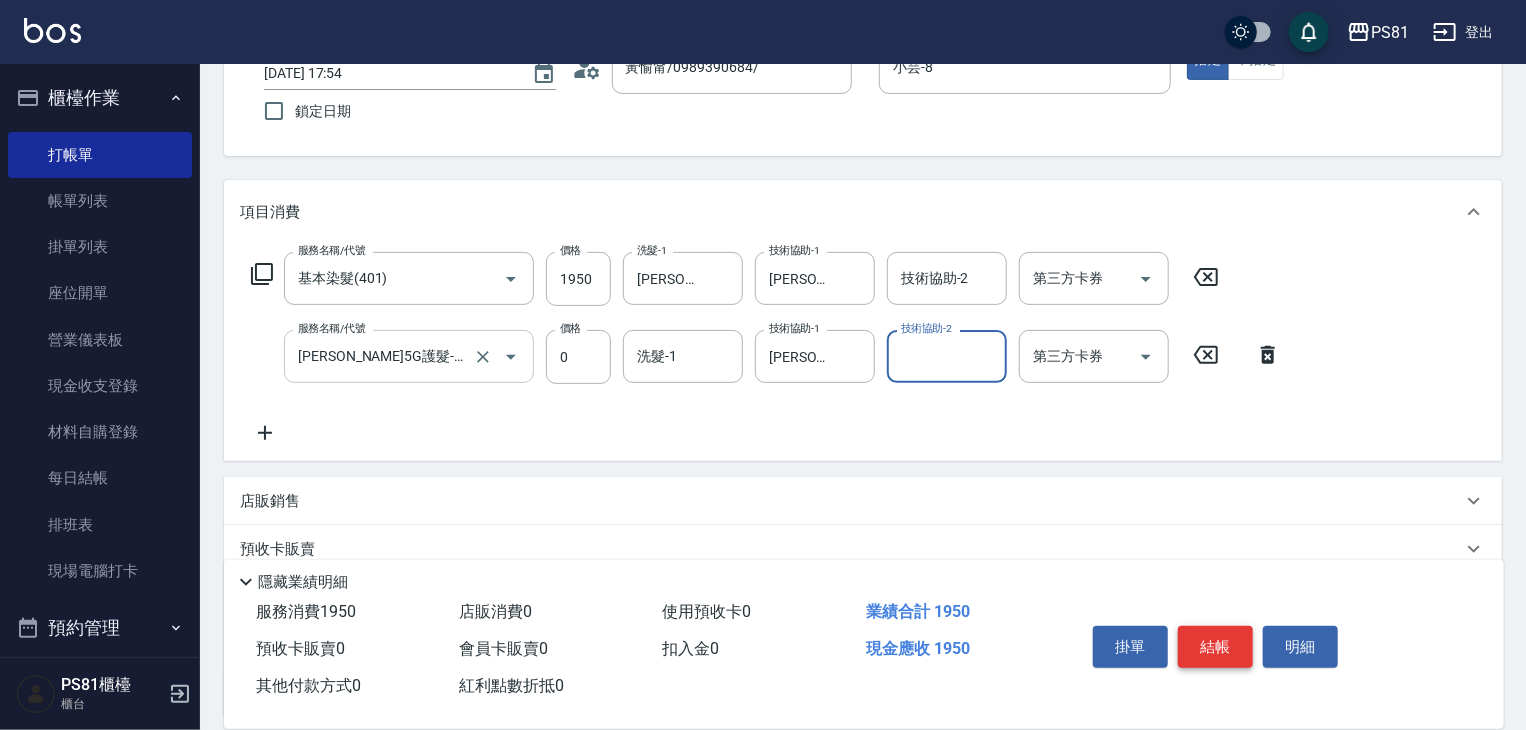 click on "結帳" at bounding box center (1215, 647) 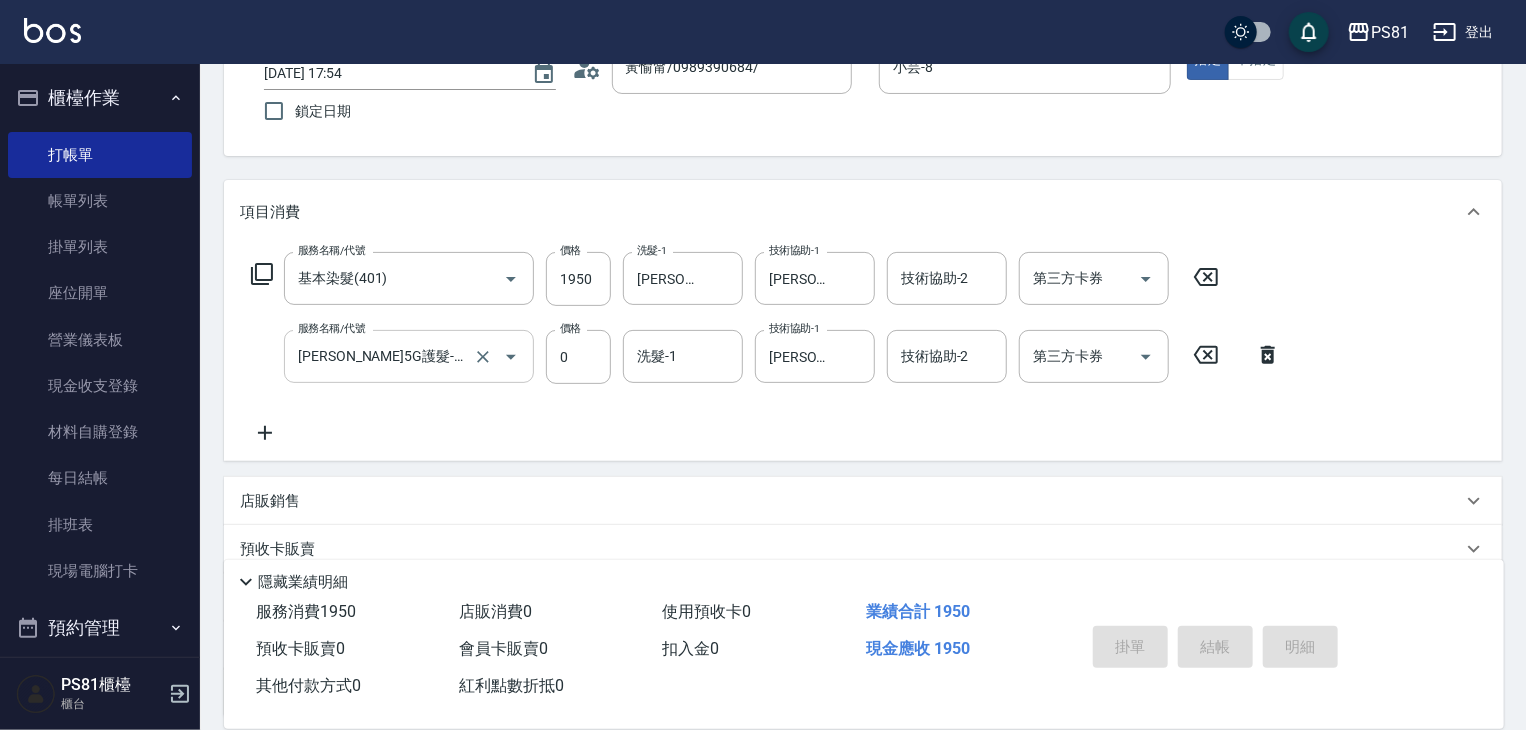 type on "2025/07/12 18:08" 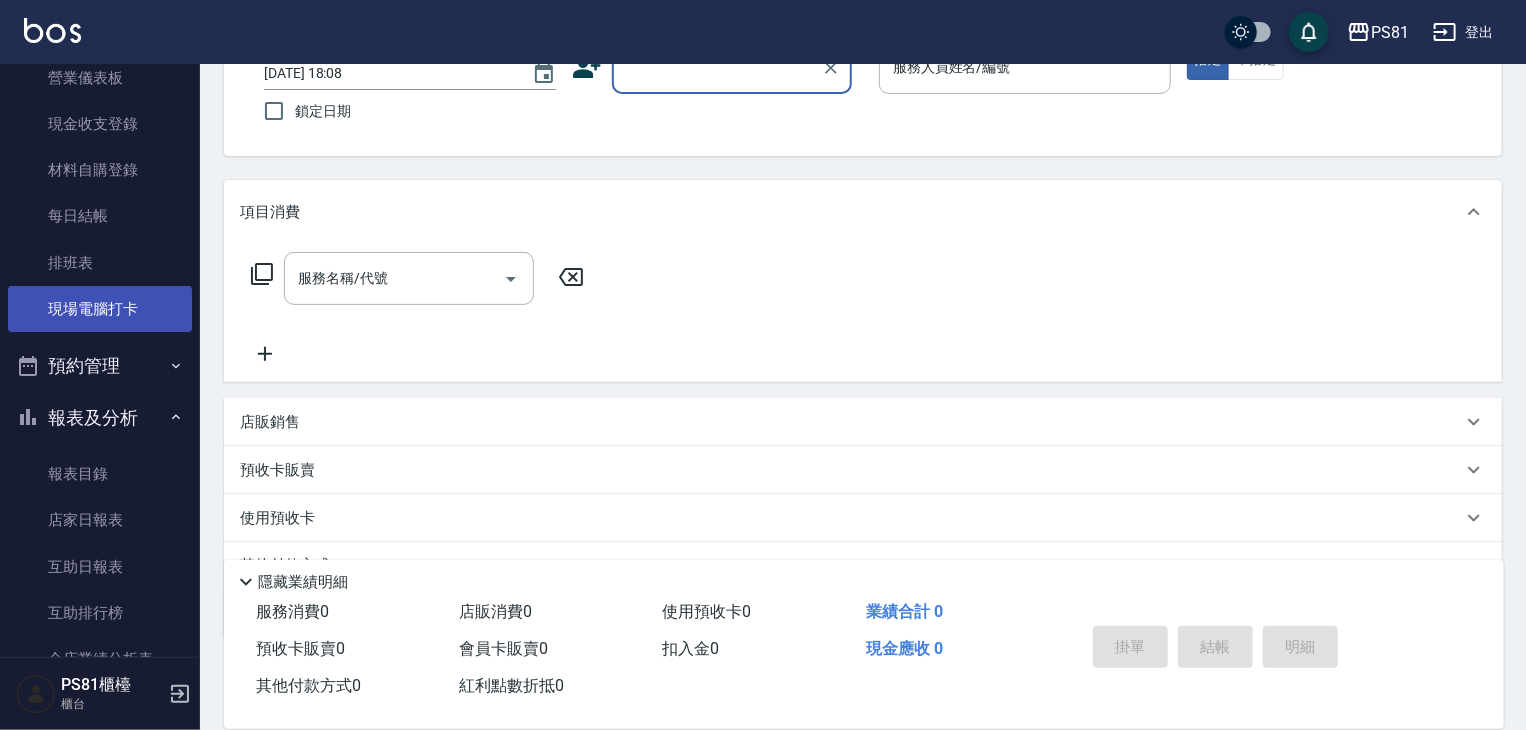 scroll, scrollTop: 300, scrollLeft: 0, axis: vertical 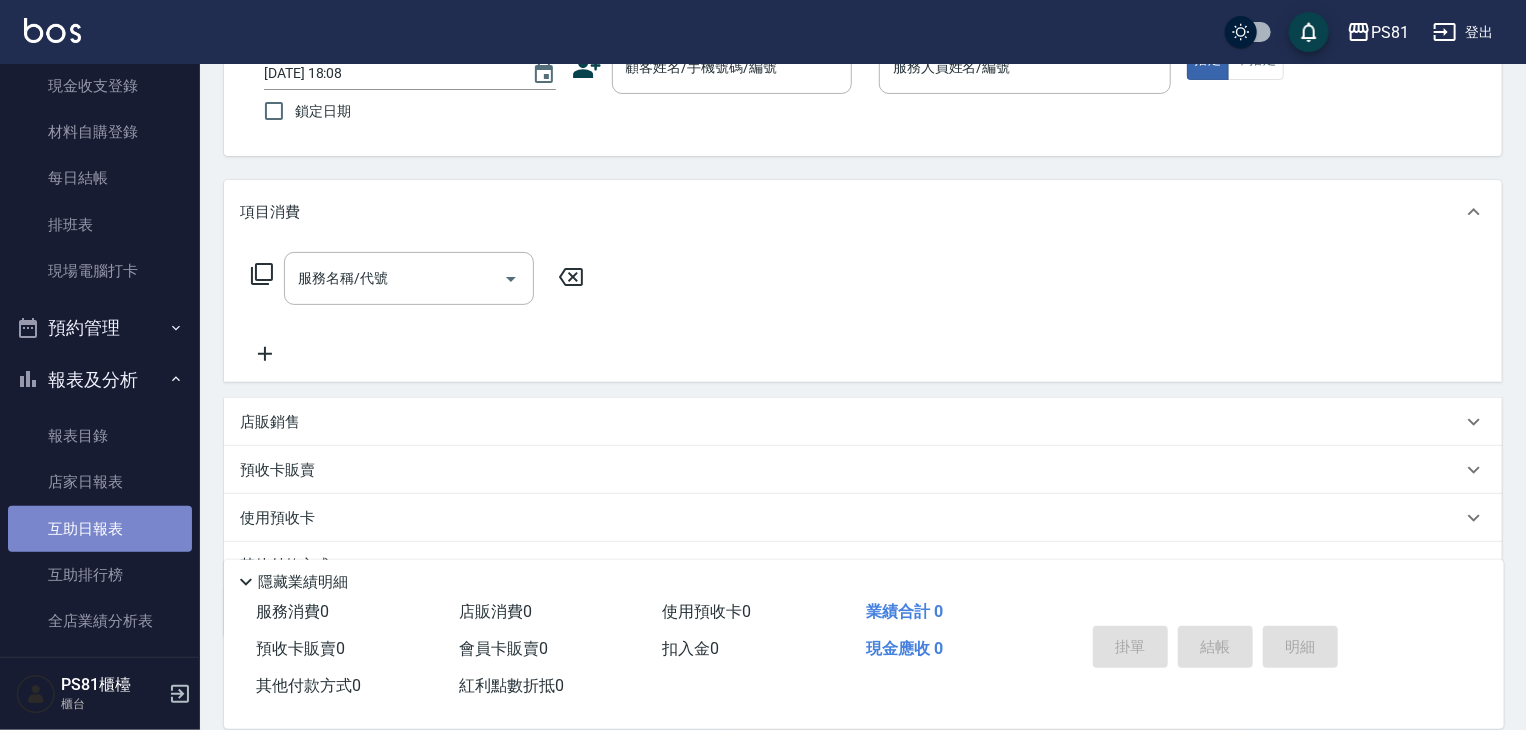 click on "互助日報表" at bounding box center (100, 529) 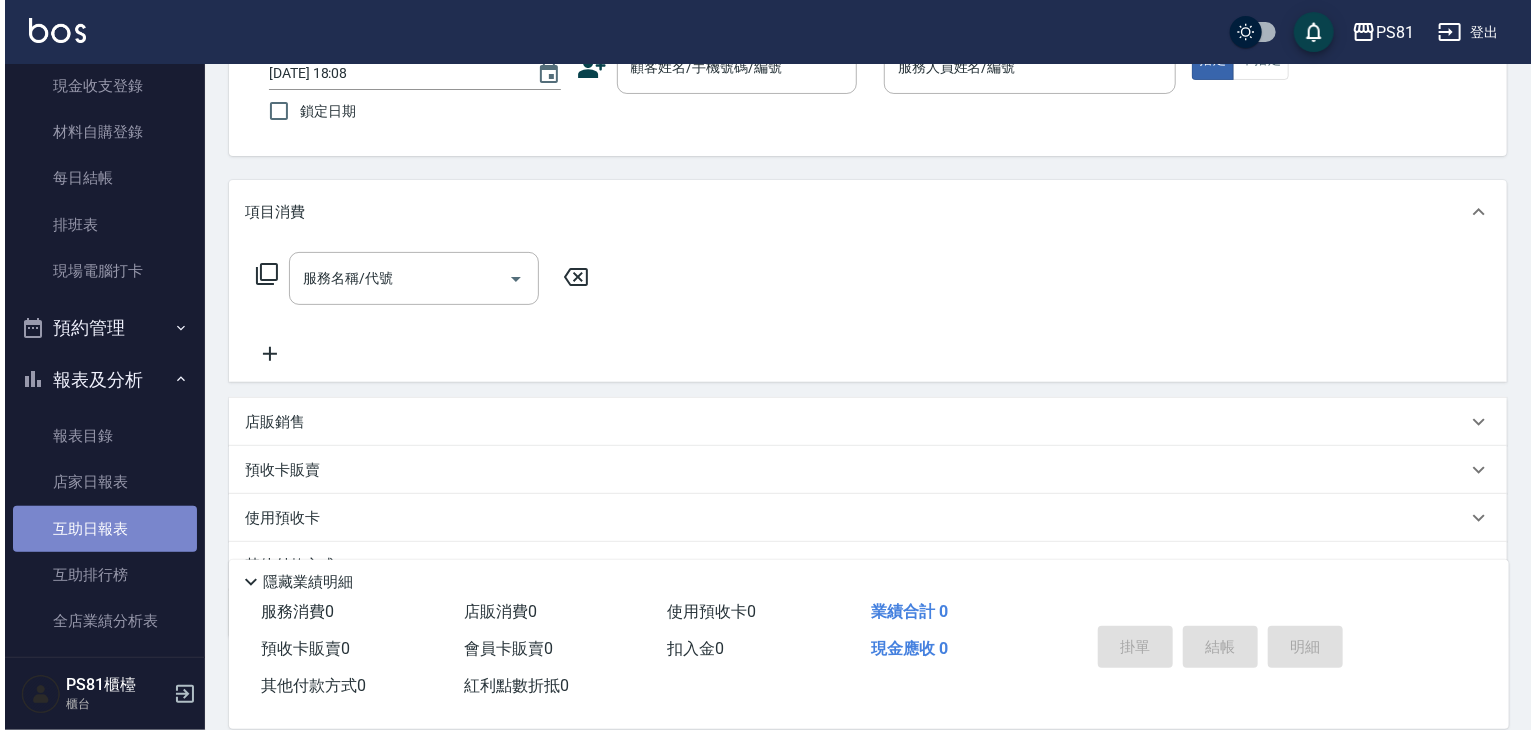 scroll, scrollTop: 0, scrollLeft: 0, axis: both 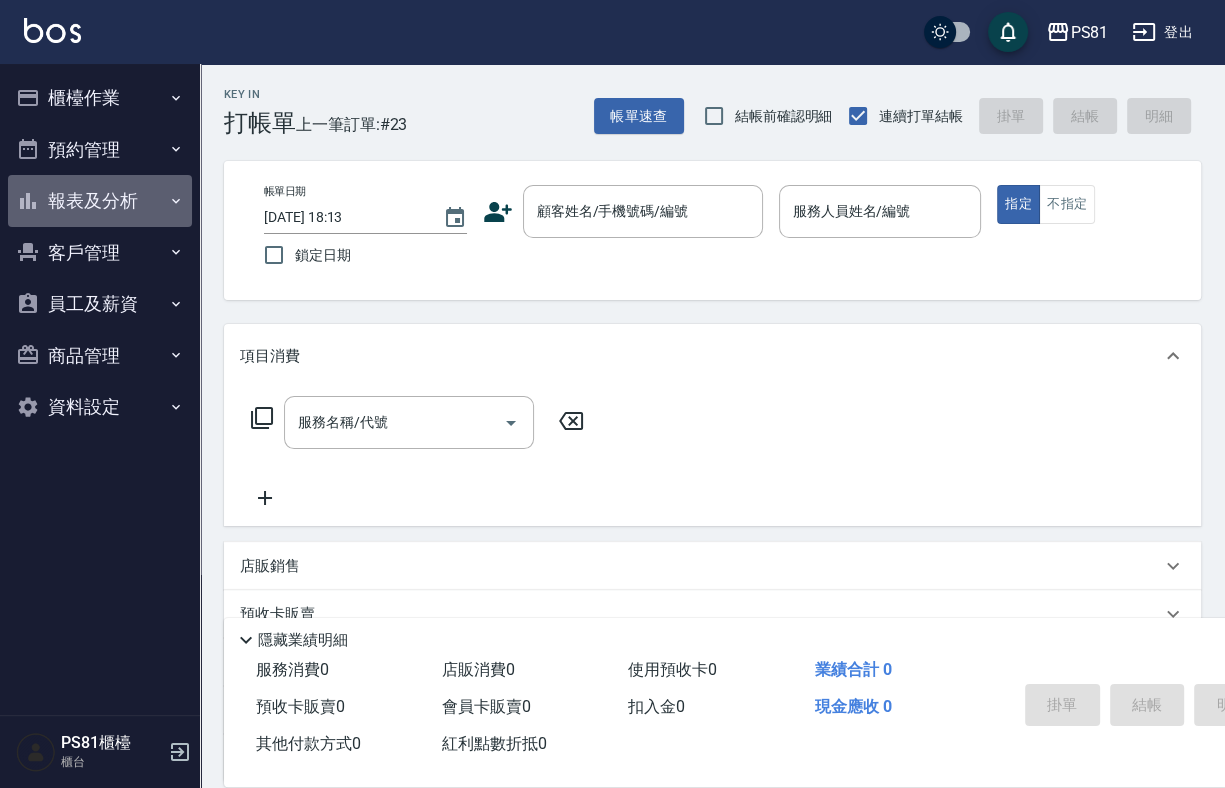 click on "報表及分析" at bounding box center (100, 201) 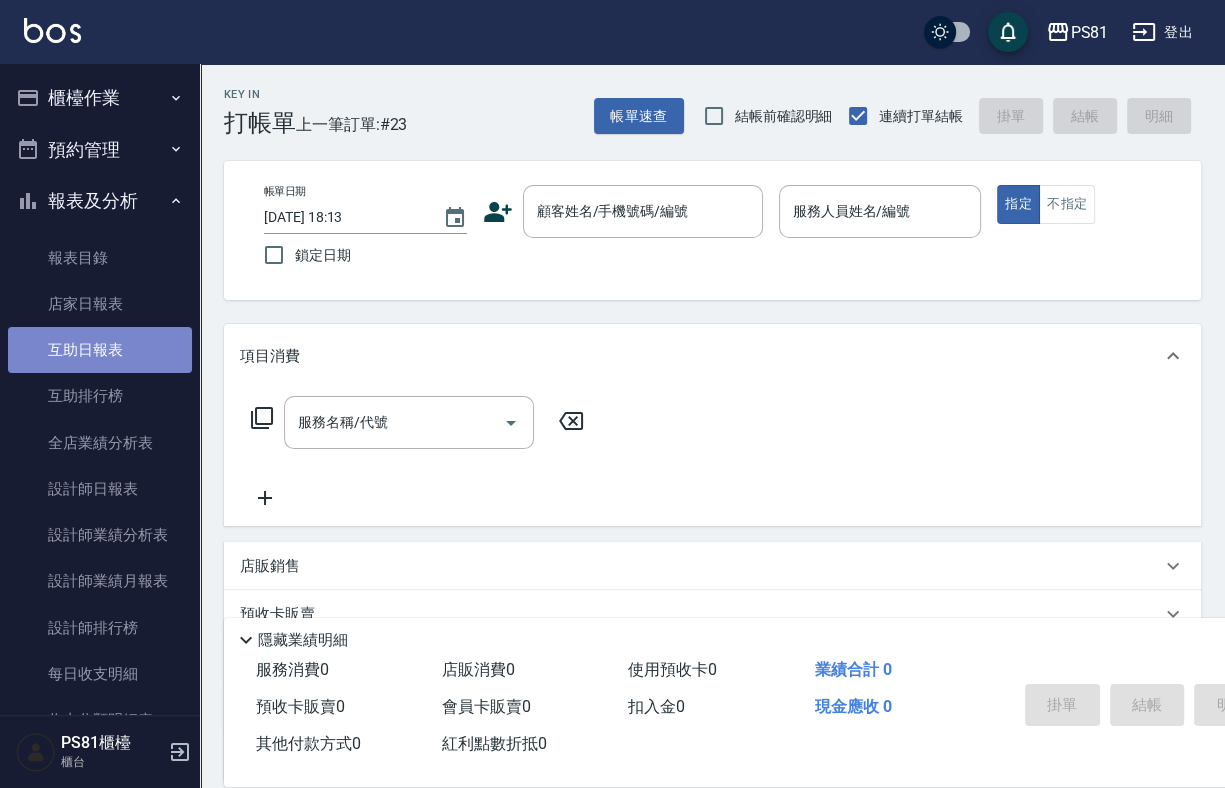 click on "互助日報表" at bounding box center [100, 350] 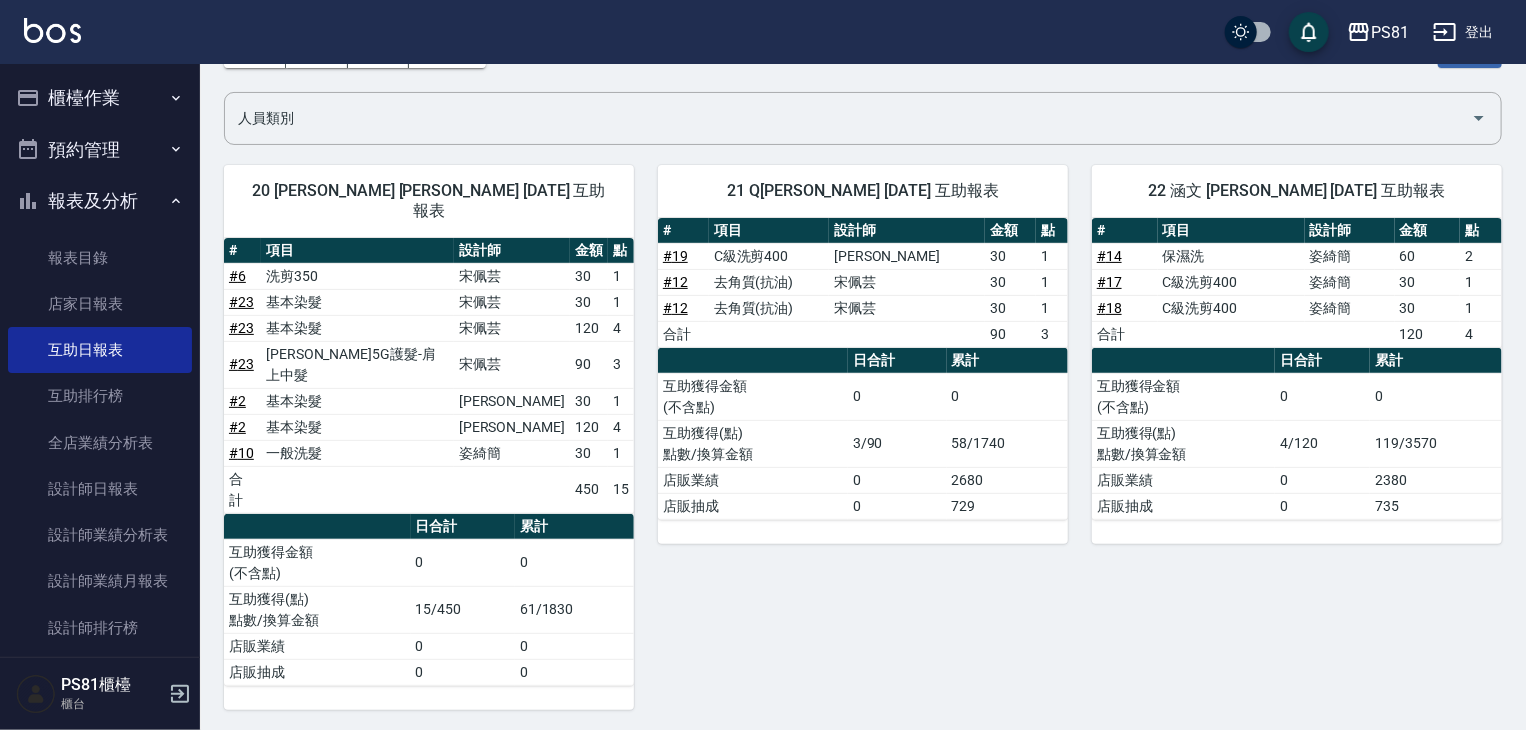 scroll, scrollTop: 0, scrollLeft: 0, axis: both 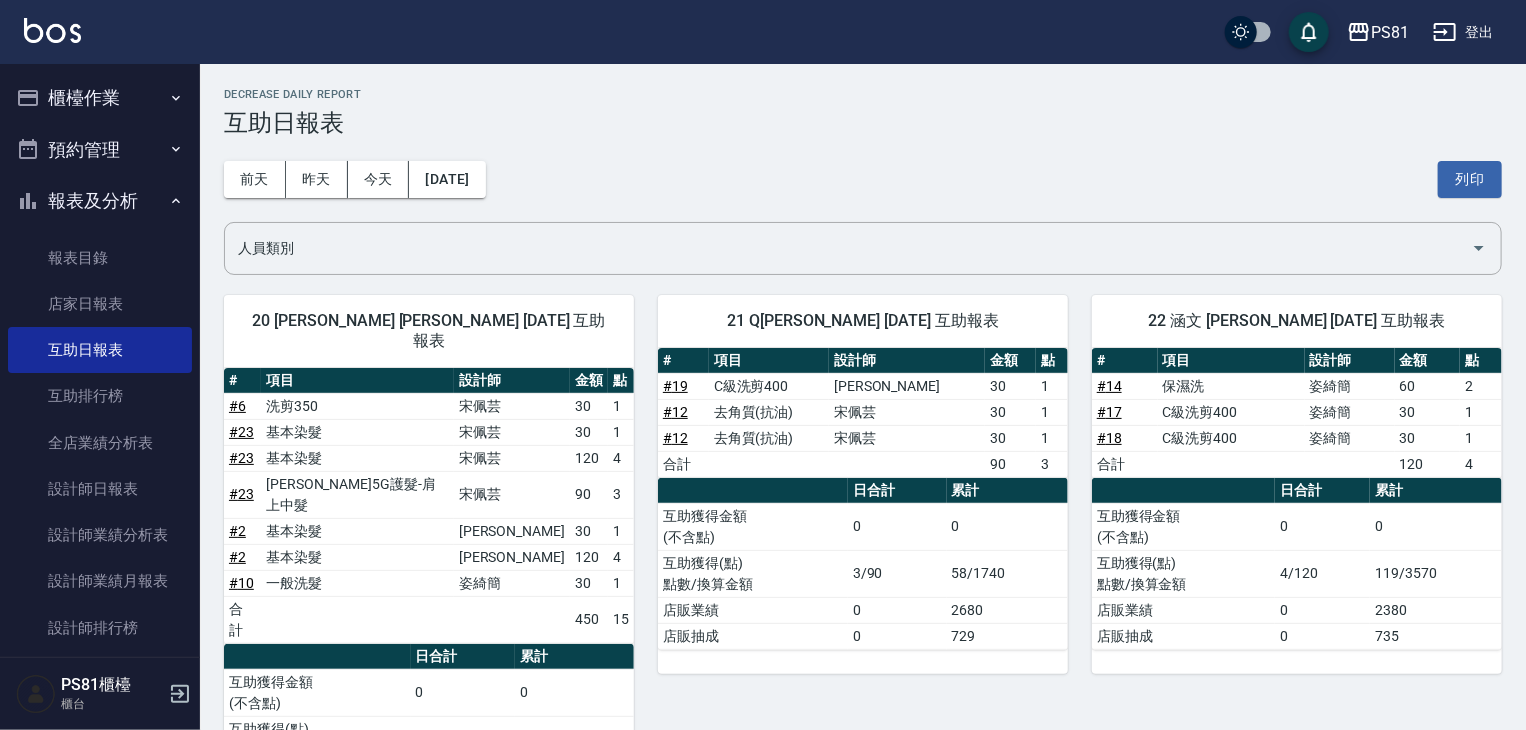 click on "報表及分析" at bounding box center [100, 201] 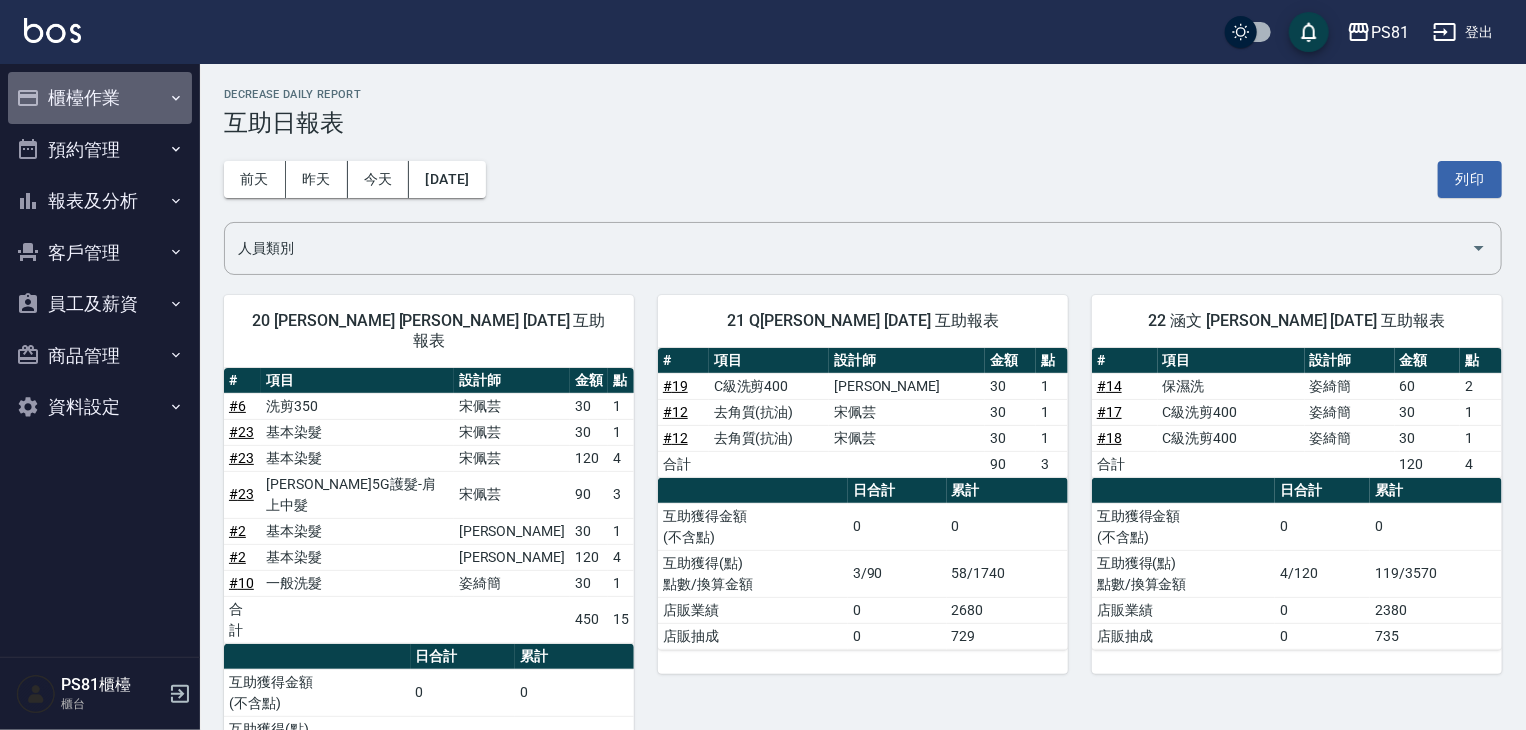 click on "櫃檯作業" at bounding box center (100, 98) 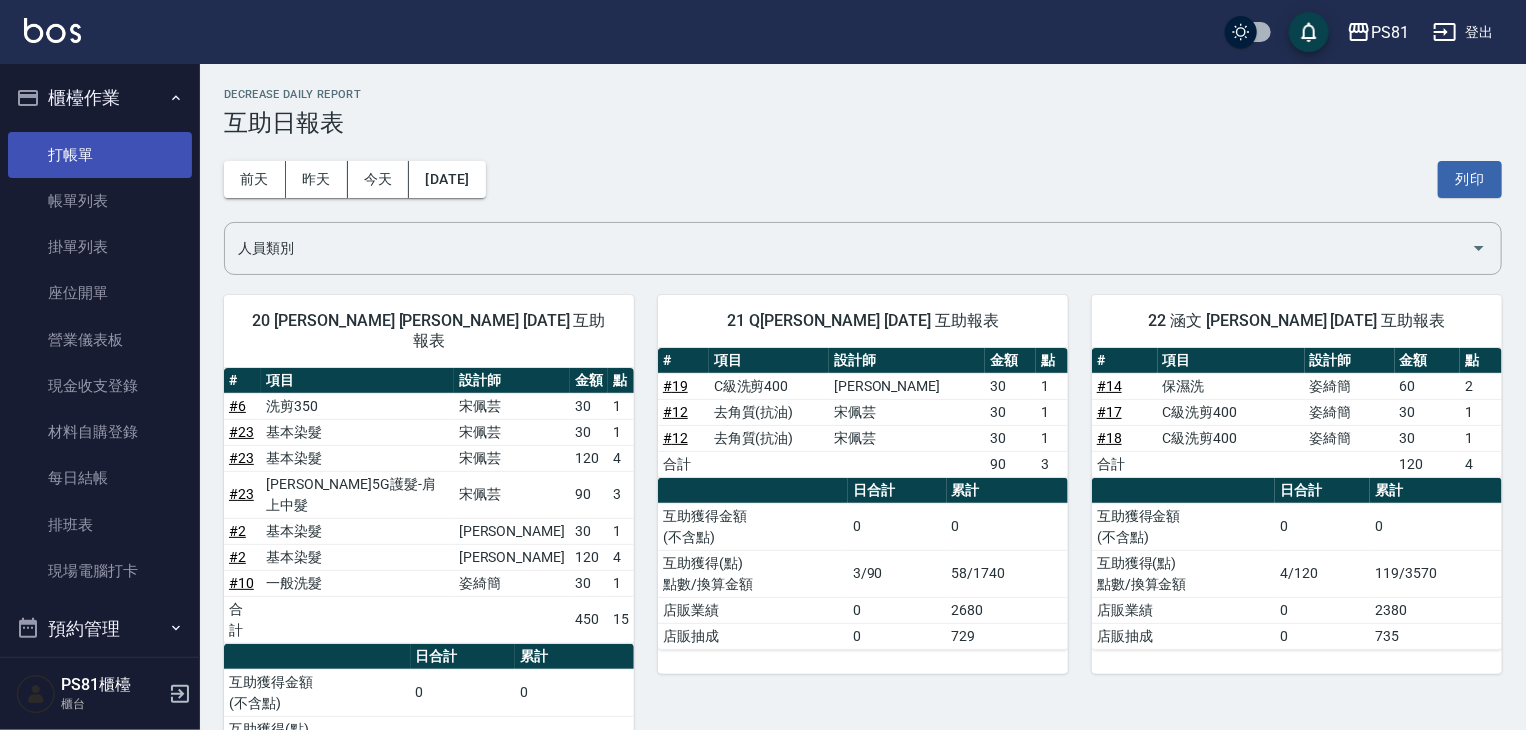click on "打帳單" at bounding box center [100, 155] 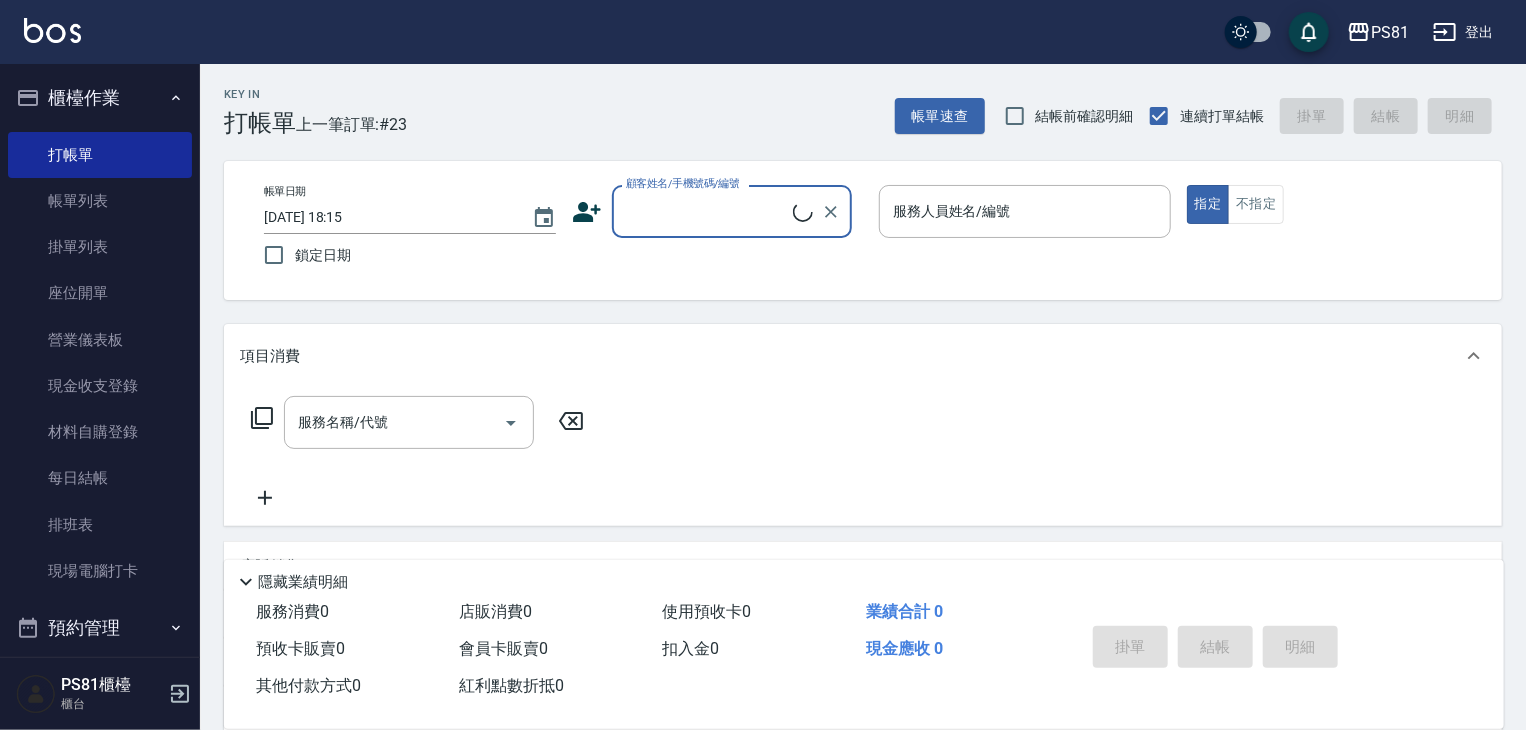 click on "顧客姓名/手機號碼/編號" at bounding box center [707, 211] 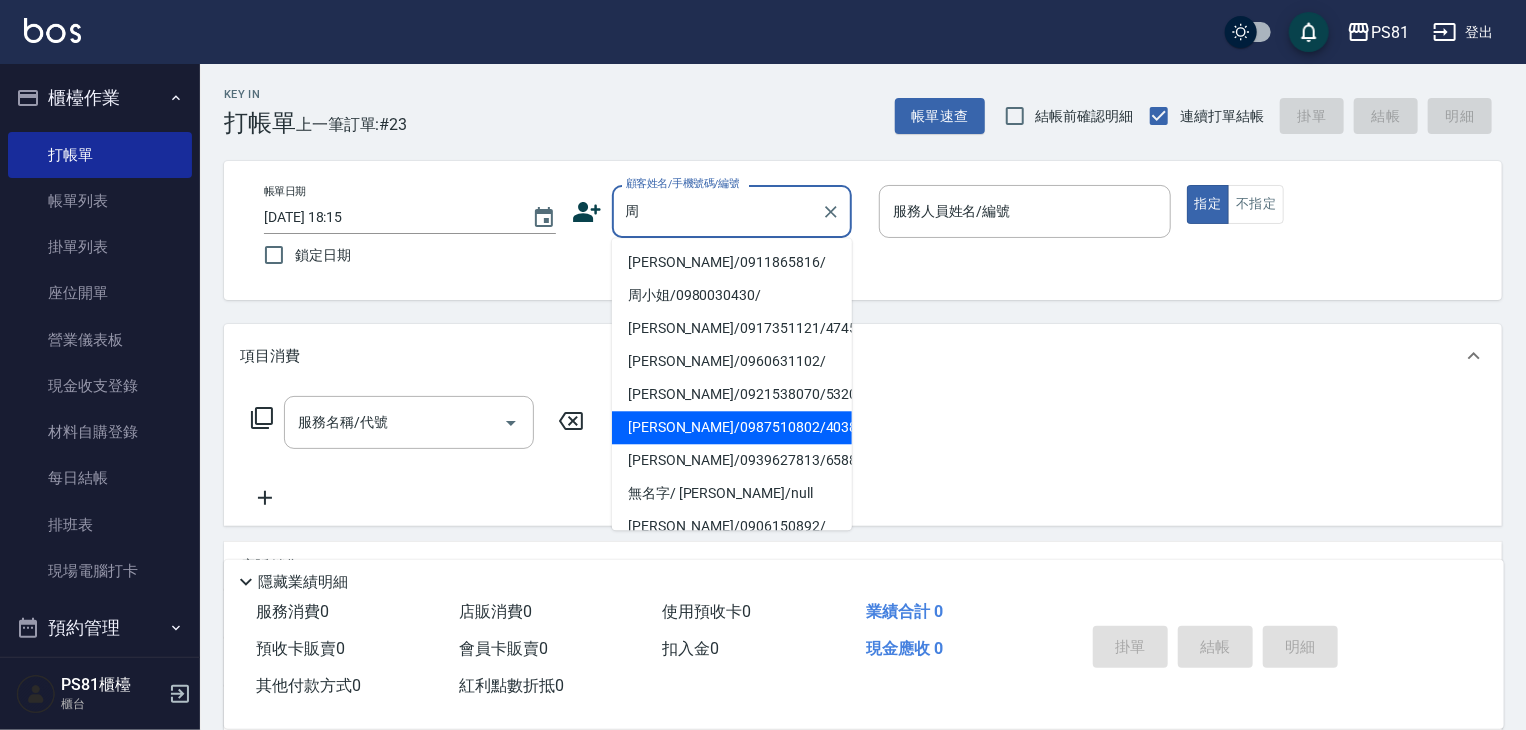 click on "[PERSON_NAME]/0987510802/4038" at bounding box center (732, 427) 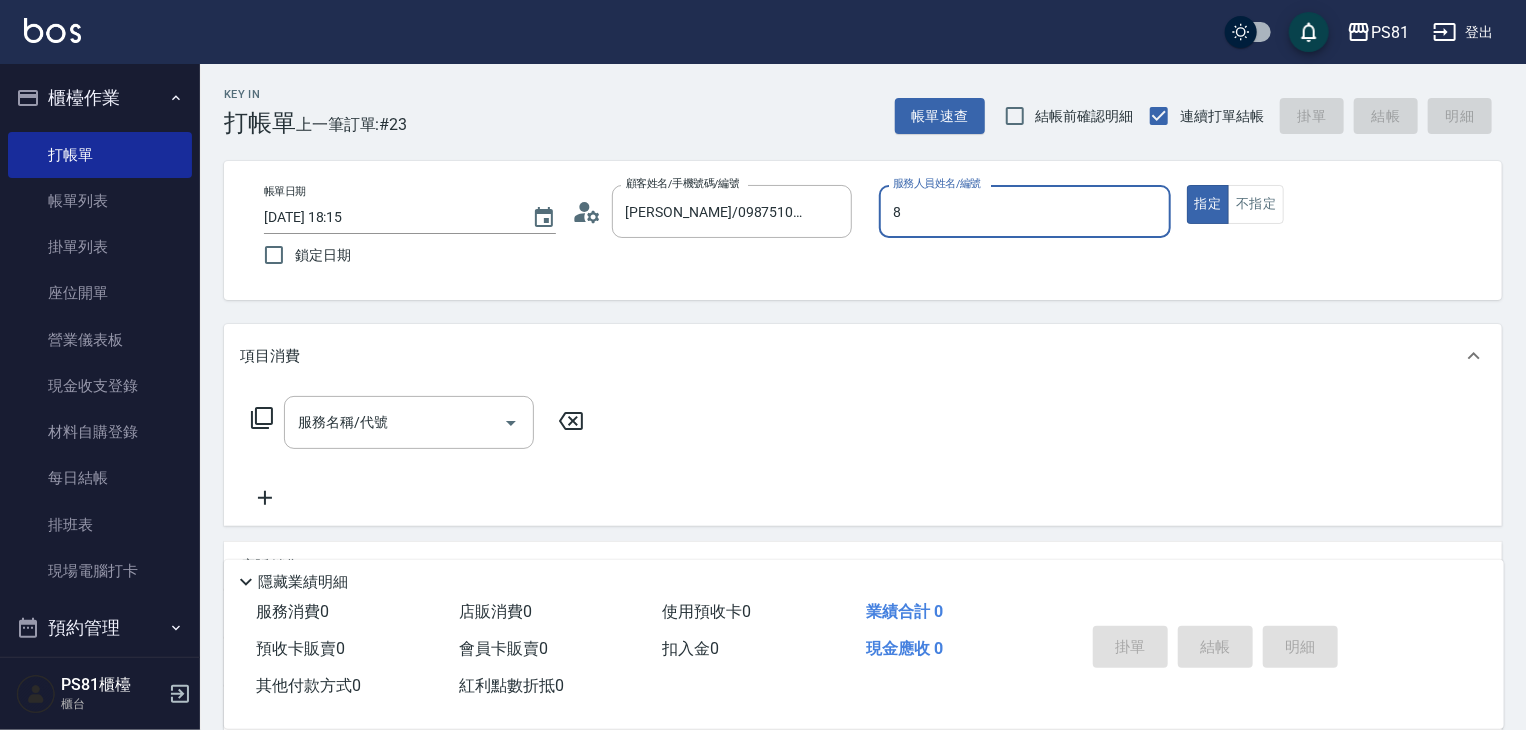type on "小芸-8" 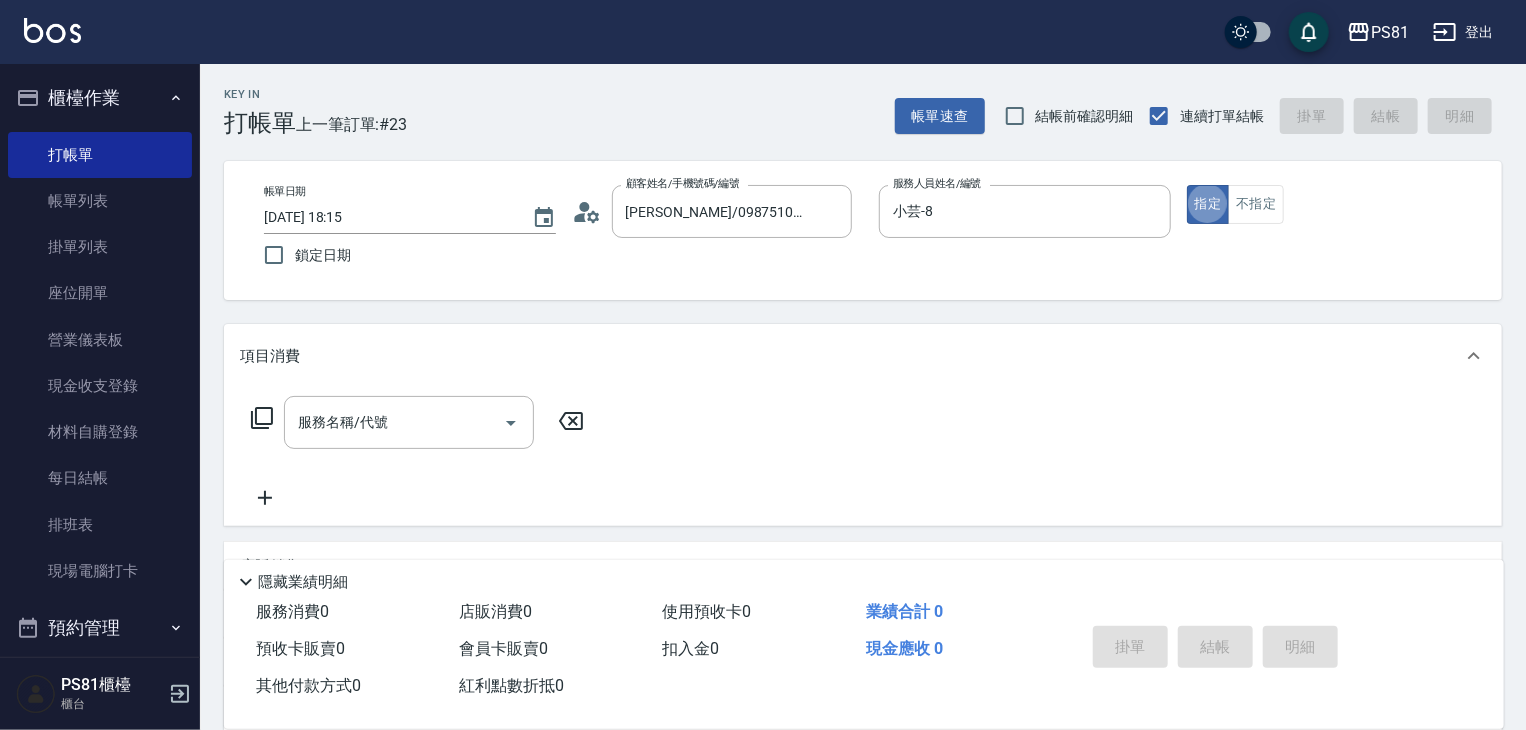 type on "true" 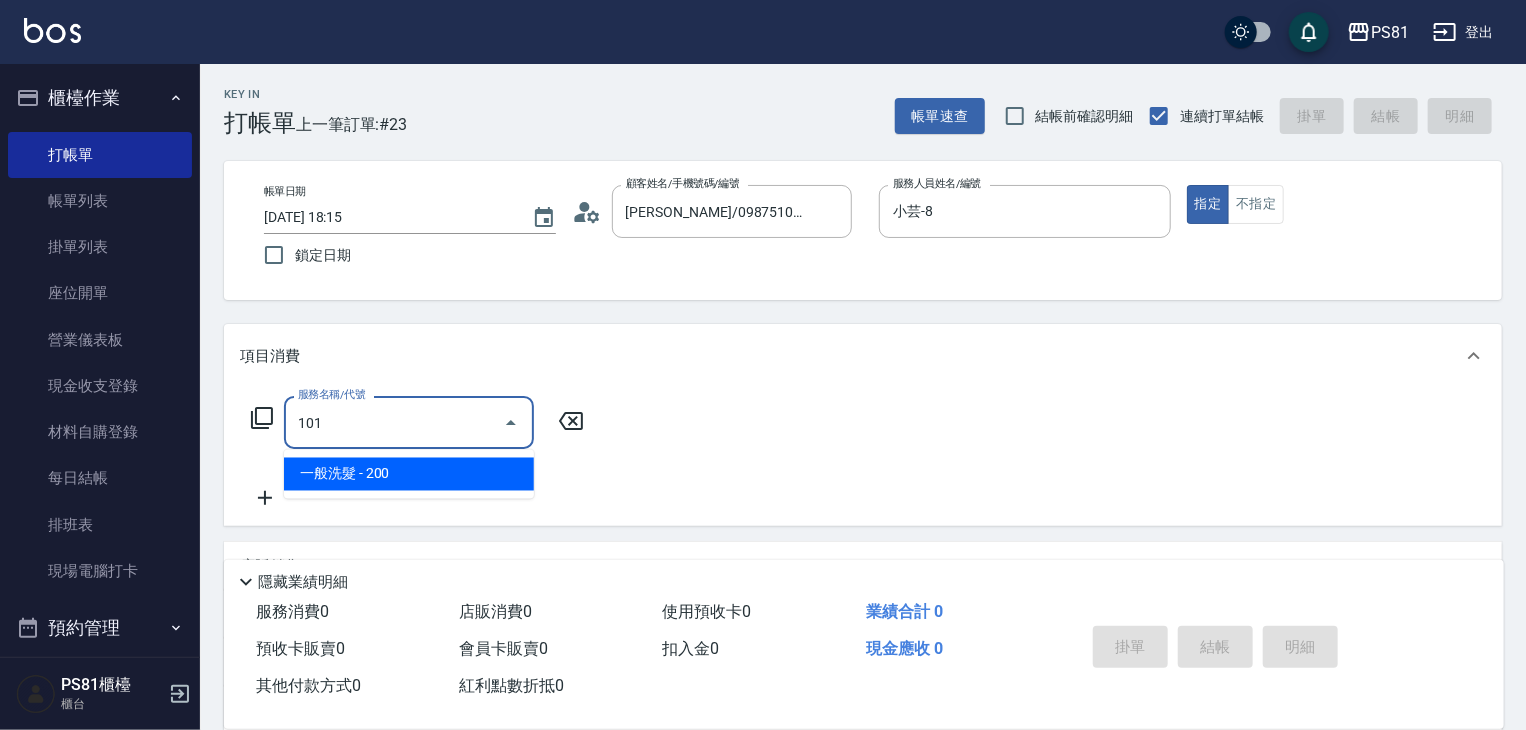 type on "一般洗髮(101)" 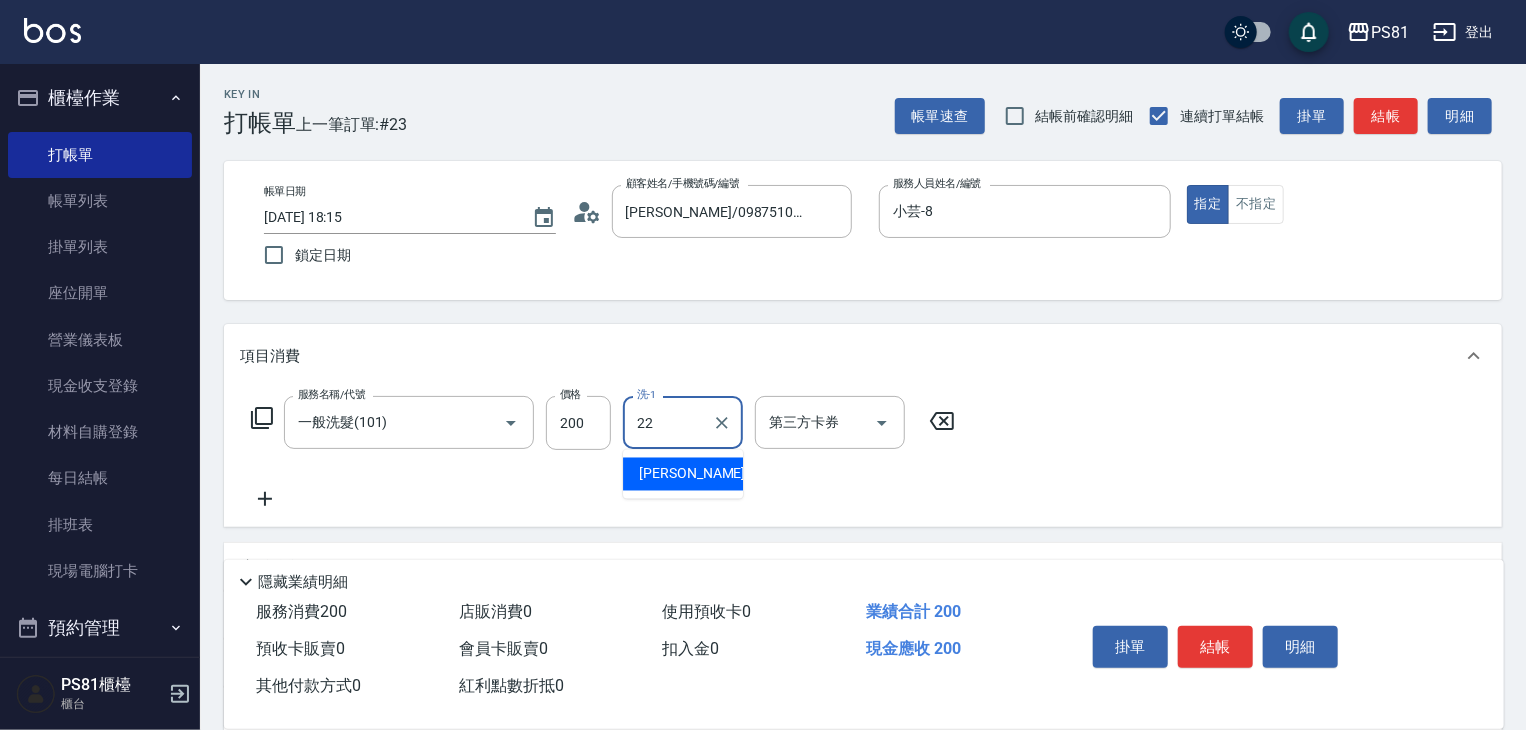 type on "涵文-22" 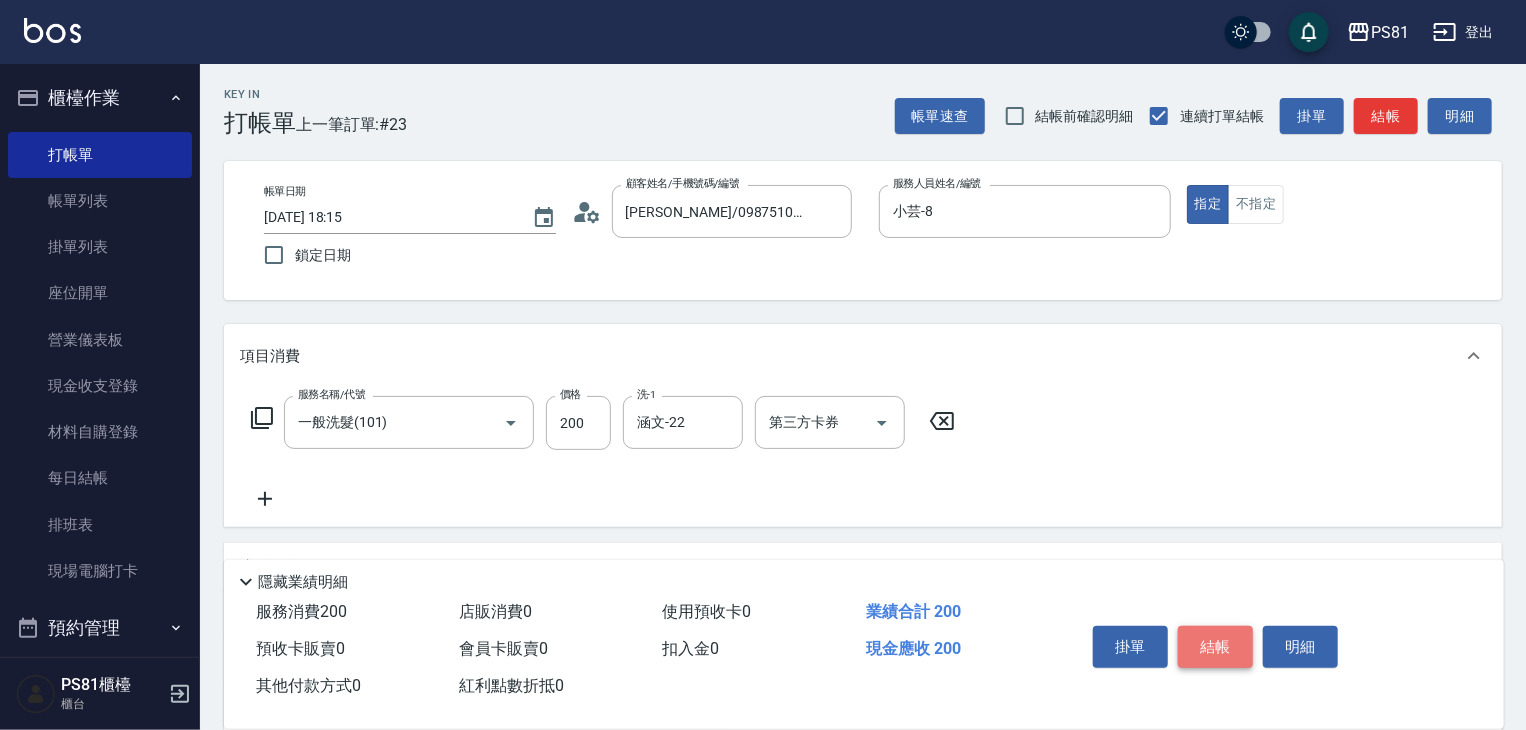 click on "結帳" at bounding box center (1215, 647) 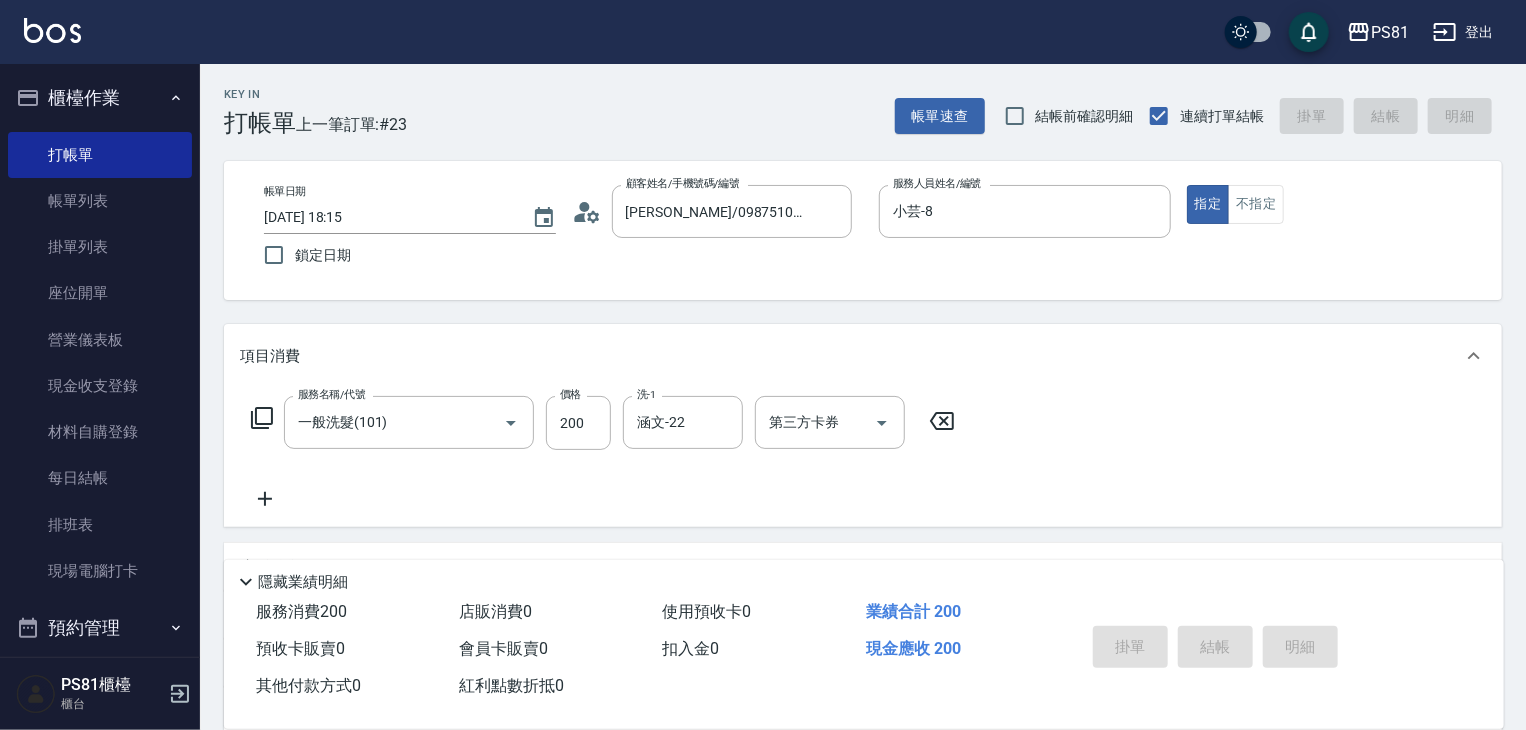 type 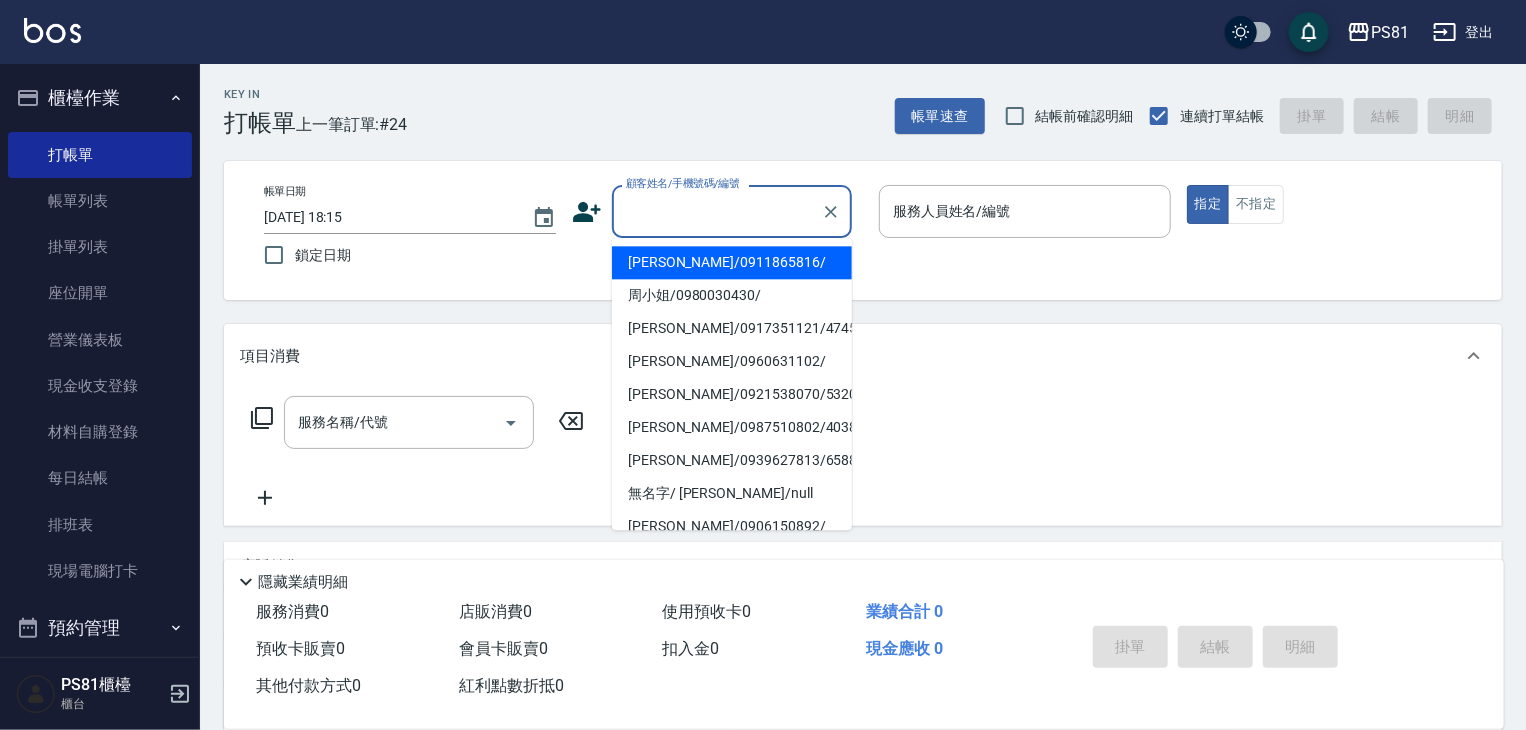 click on "顧客姓名/手機號碼/編號" at bounding box center [717, 211] 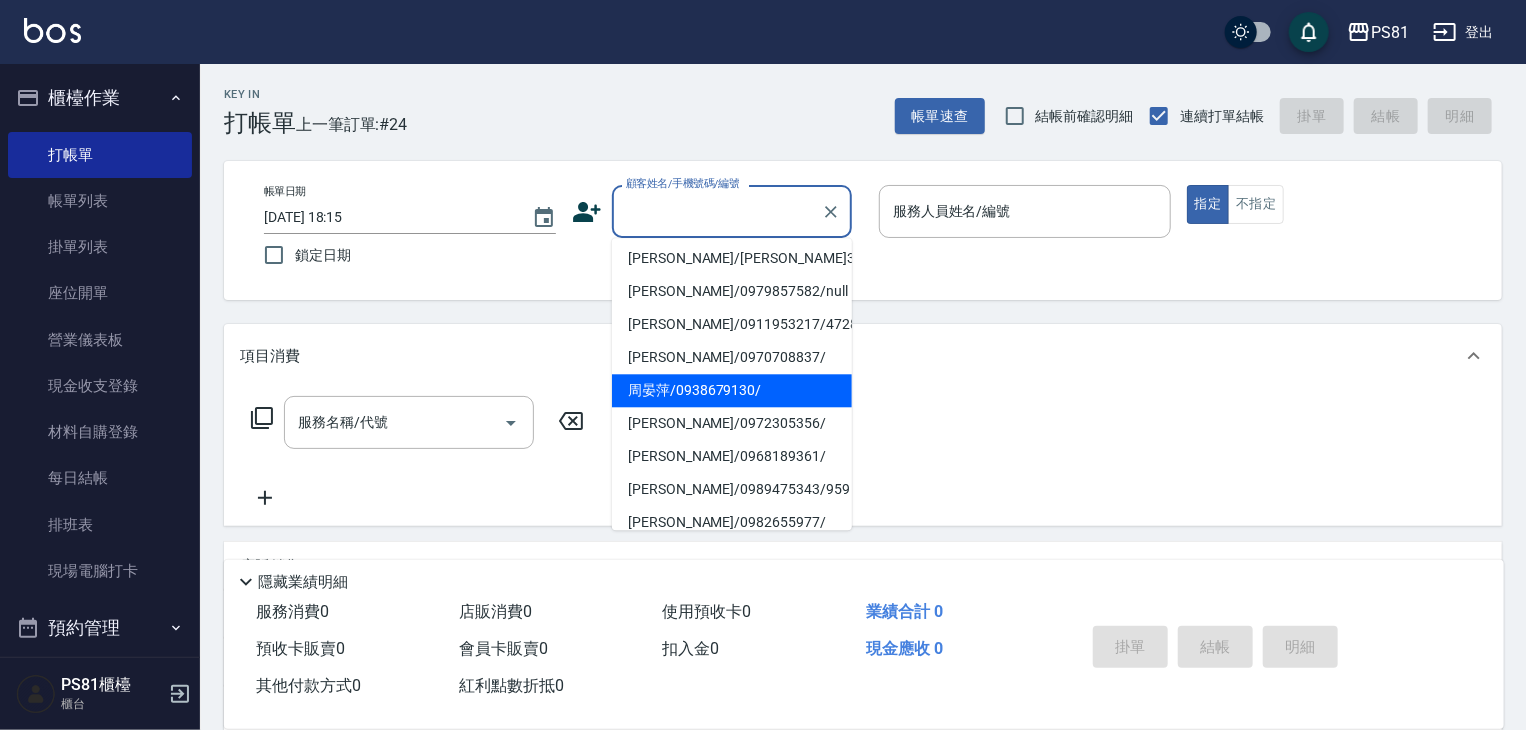 scroll, scrollTop: 384, scrollLeft: 0, axis: vertical 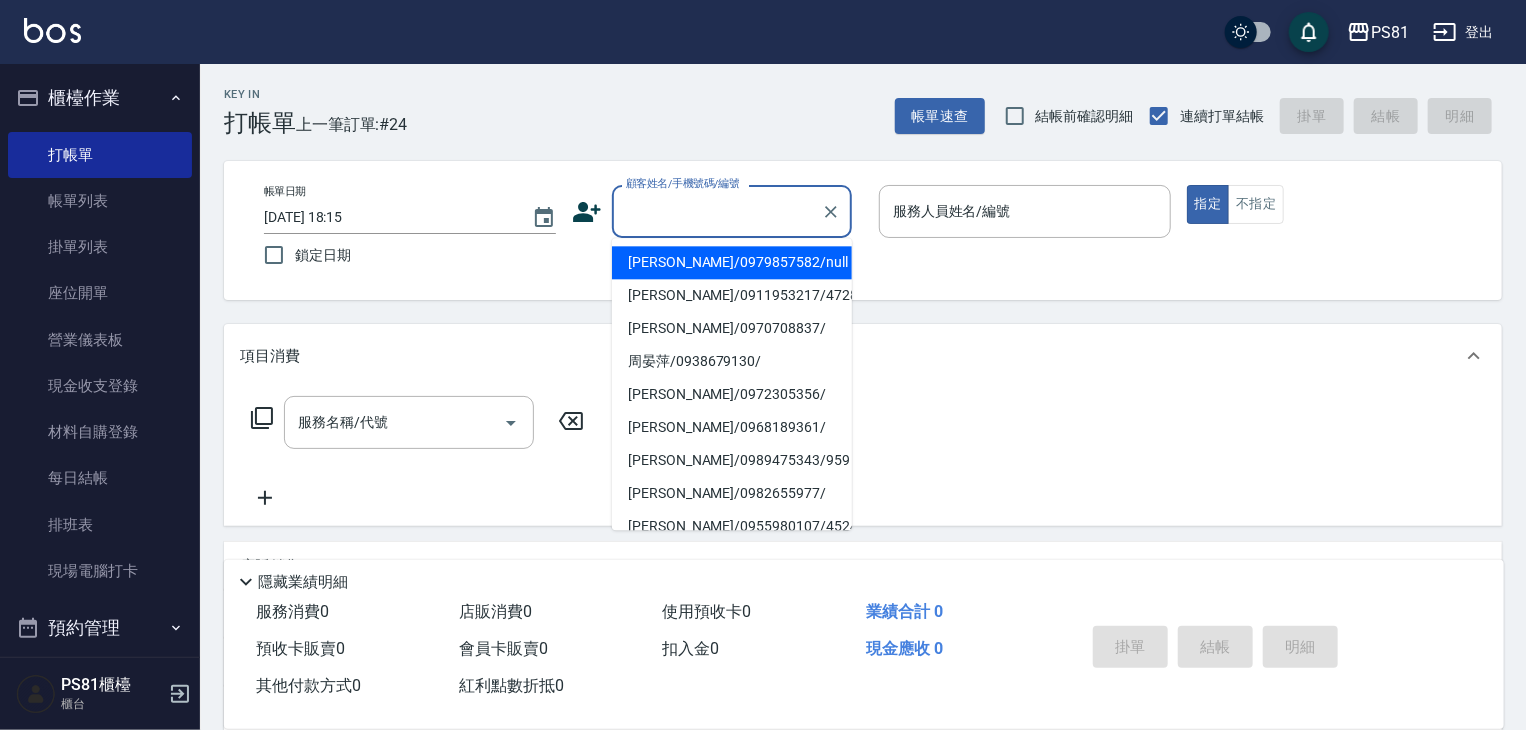click on "顧客姓名/手機號碼/編號" at bounding box center (717, 211) 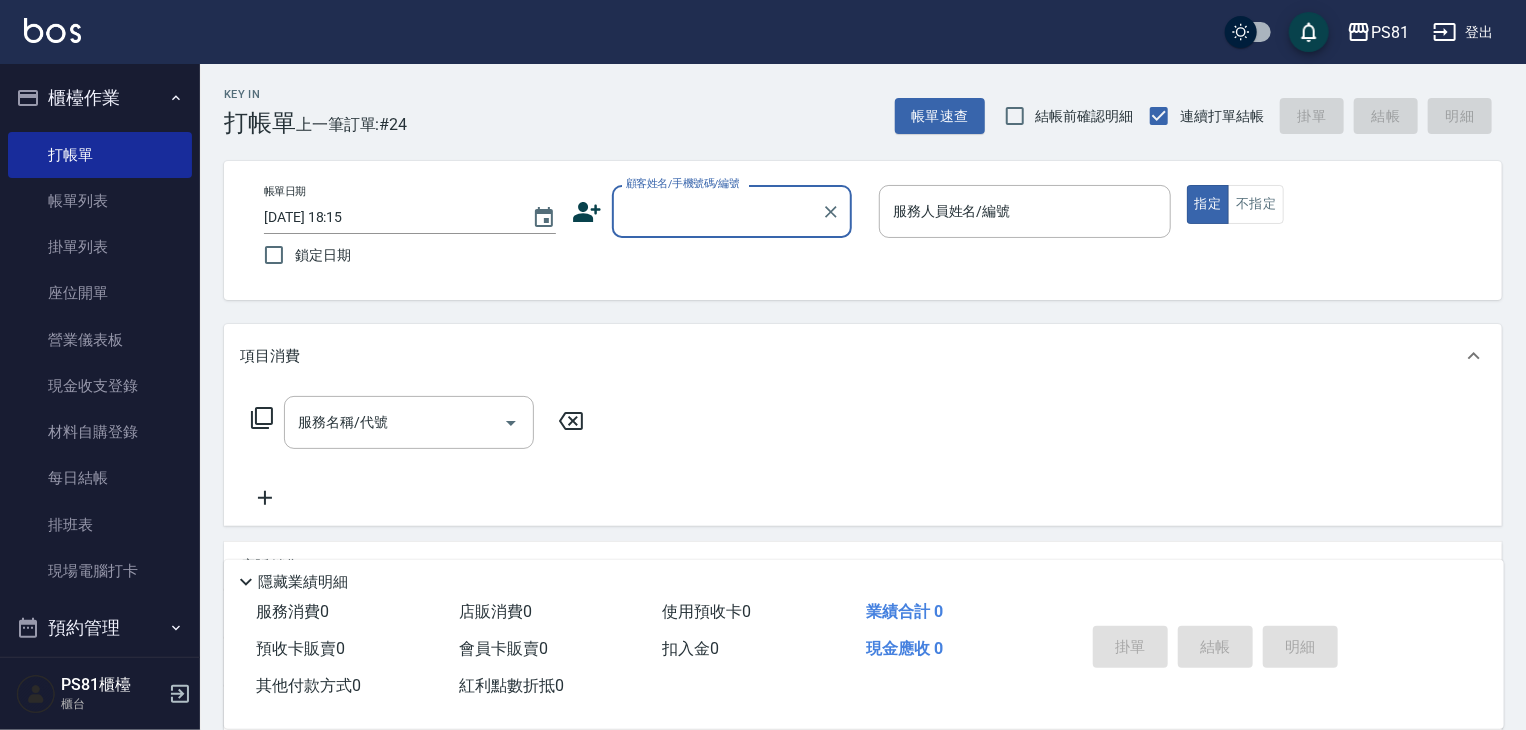 type on "\" 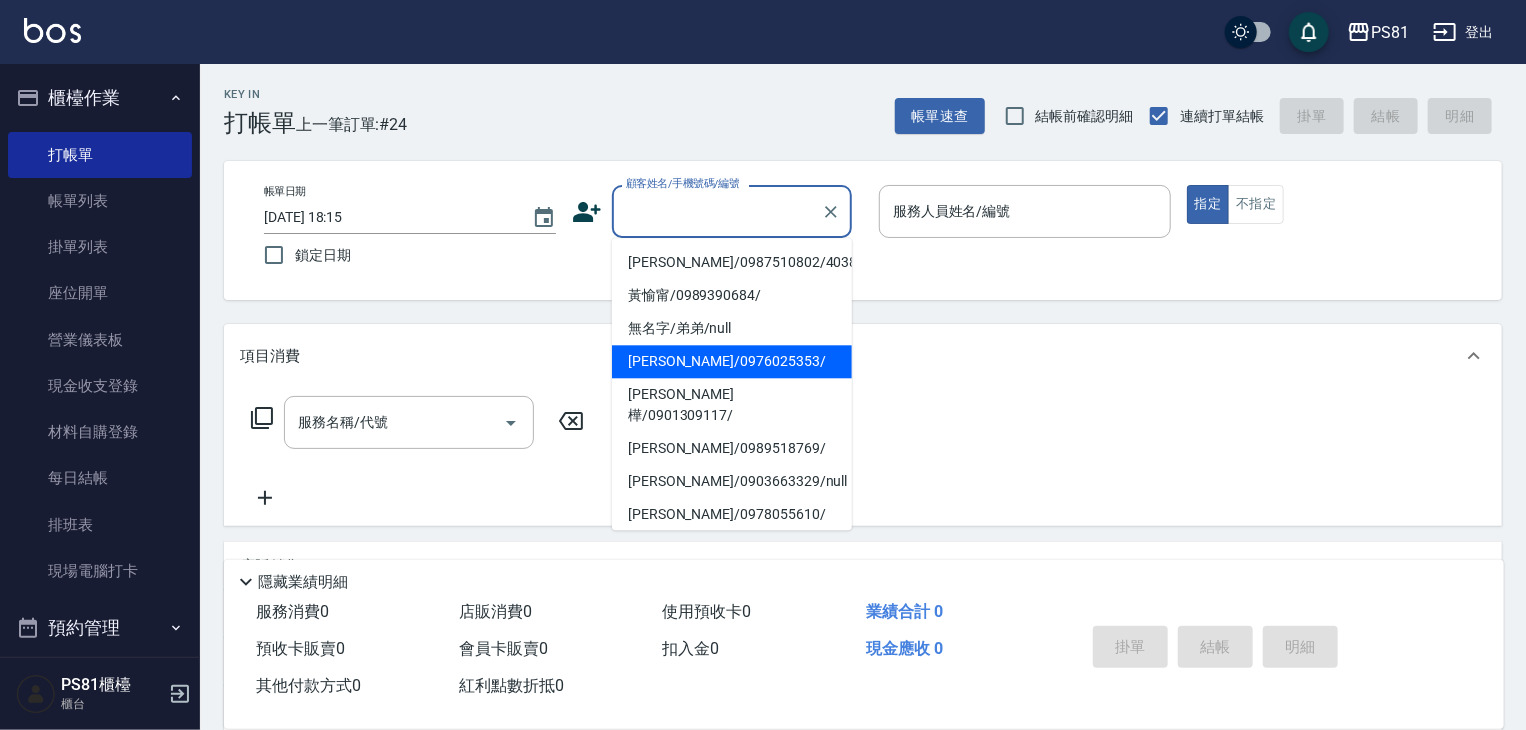 click on "[PERSON_NAME]/0976025353/" at bounding box center (732, 361) 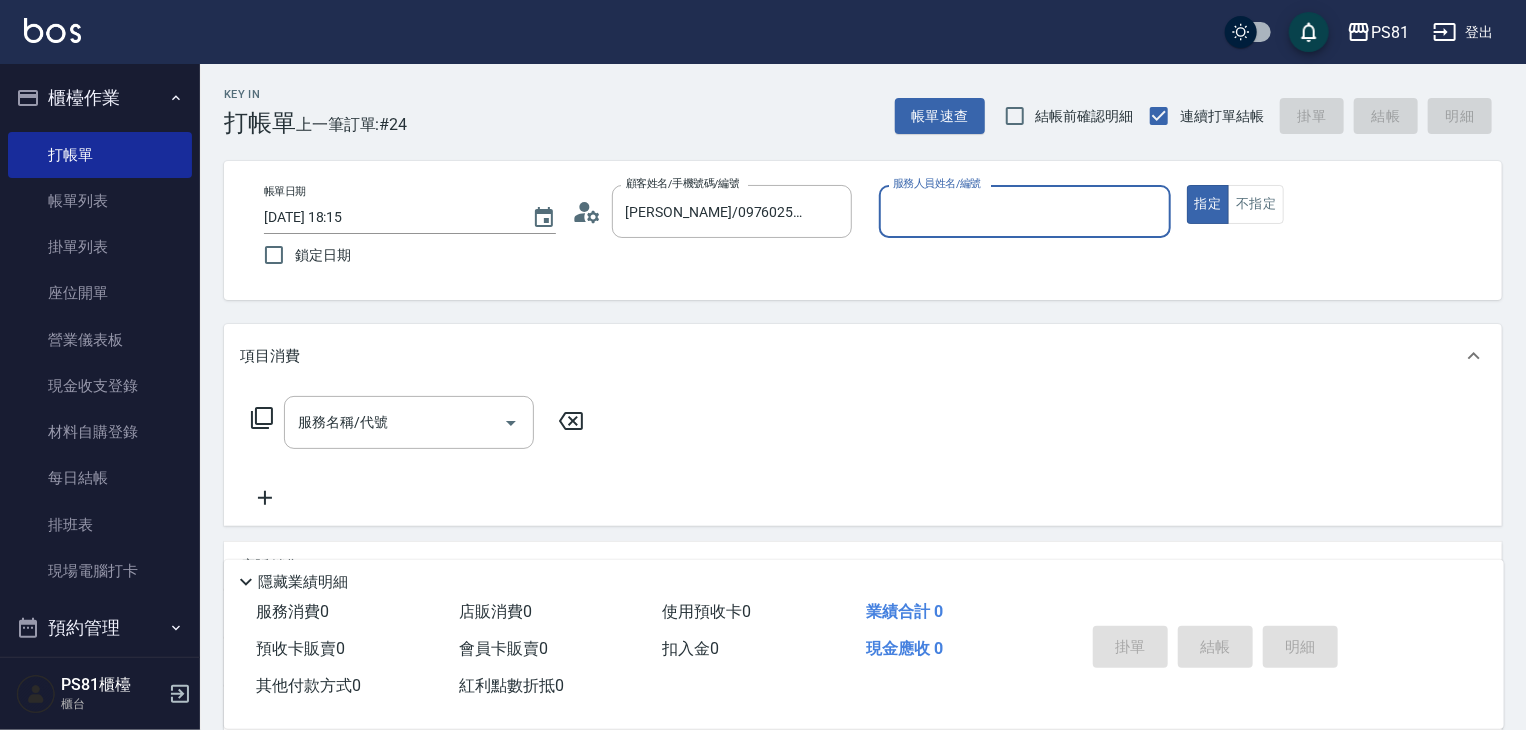 type on "小芸-8" 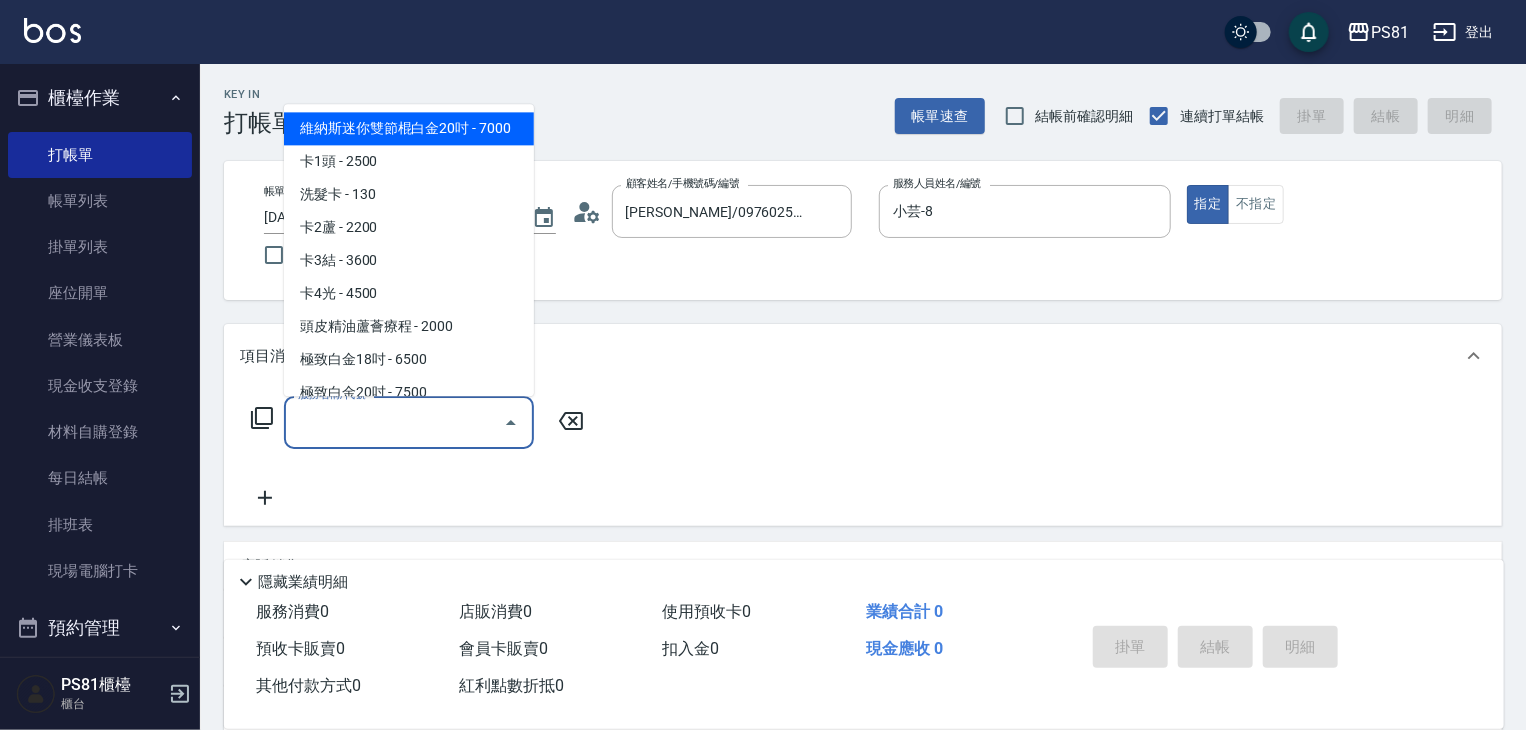 click on "服務名稱/代號" at bounding box center (394, 422) 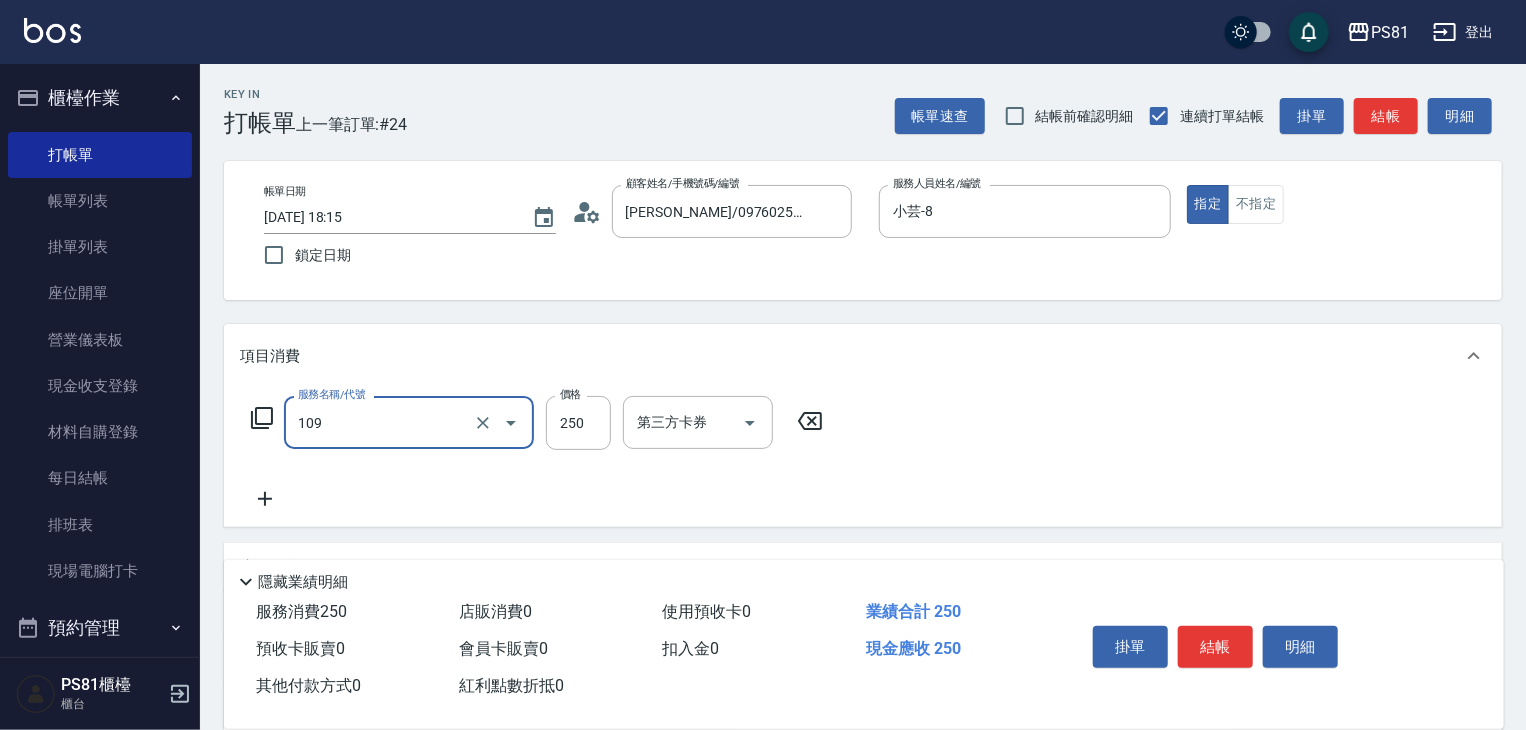 type on "控油AND護色洗(109)" 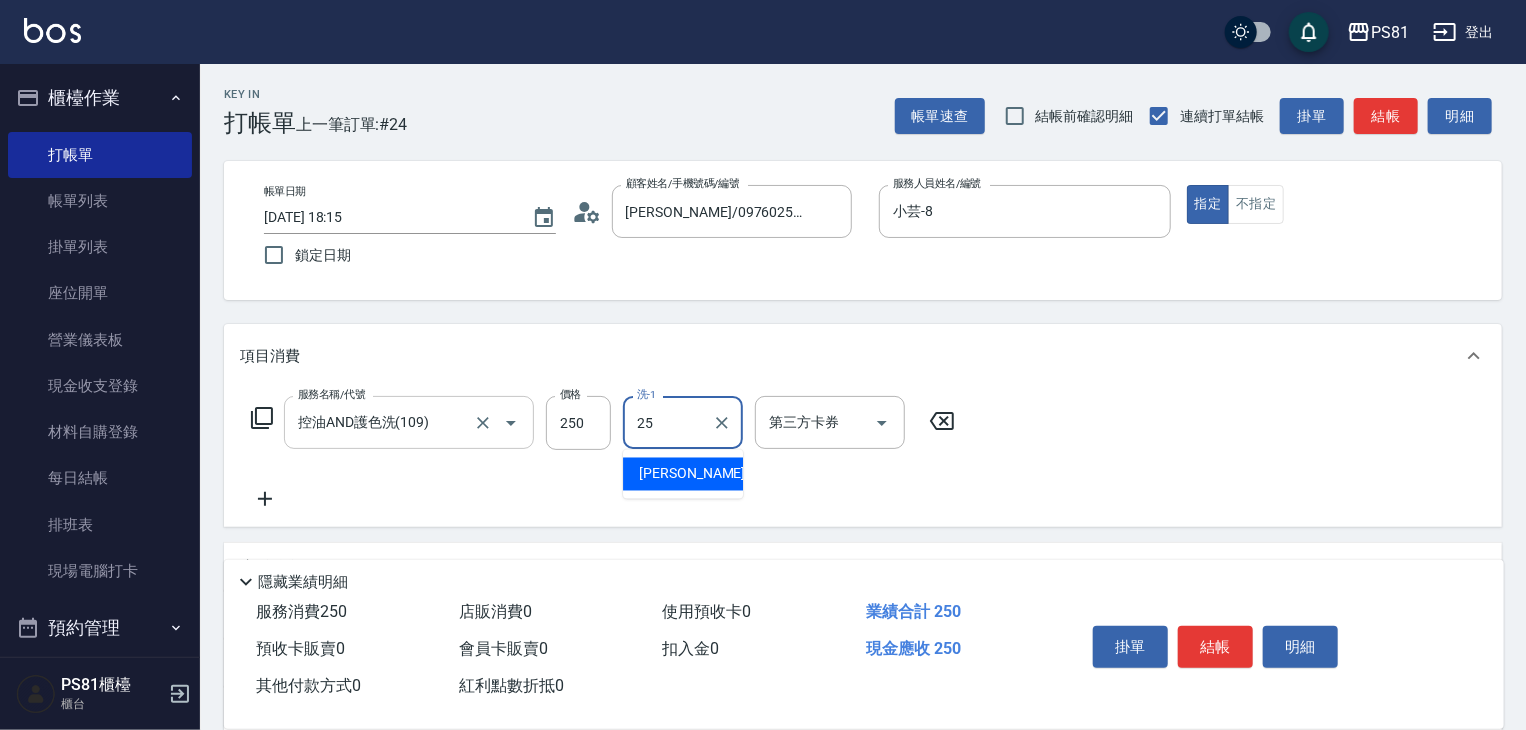 type on "[PERSON_NAME]-25" 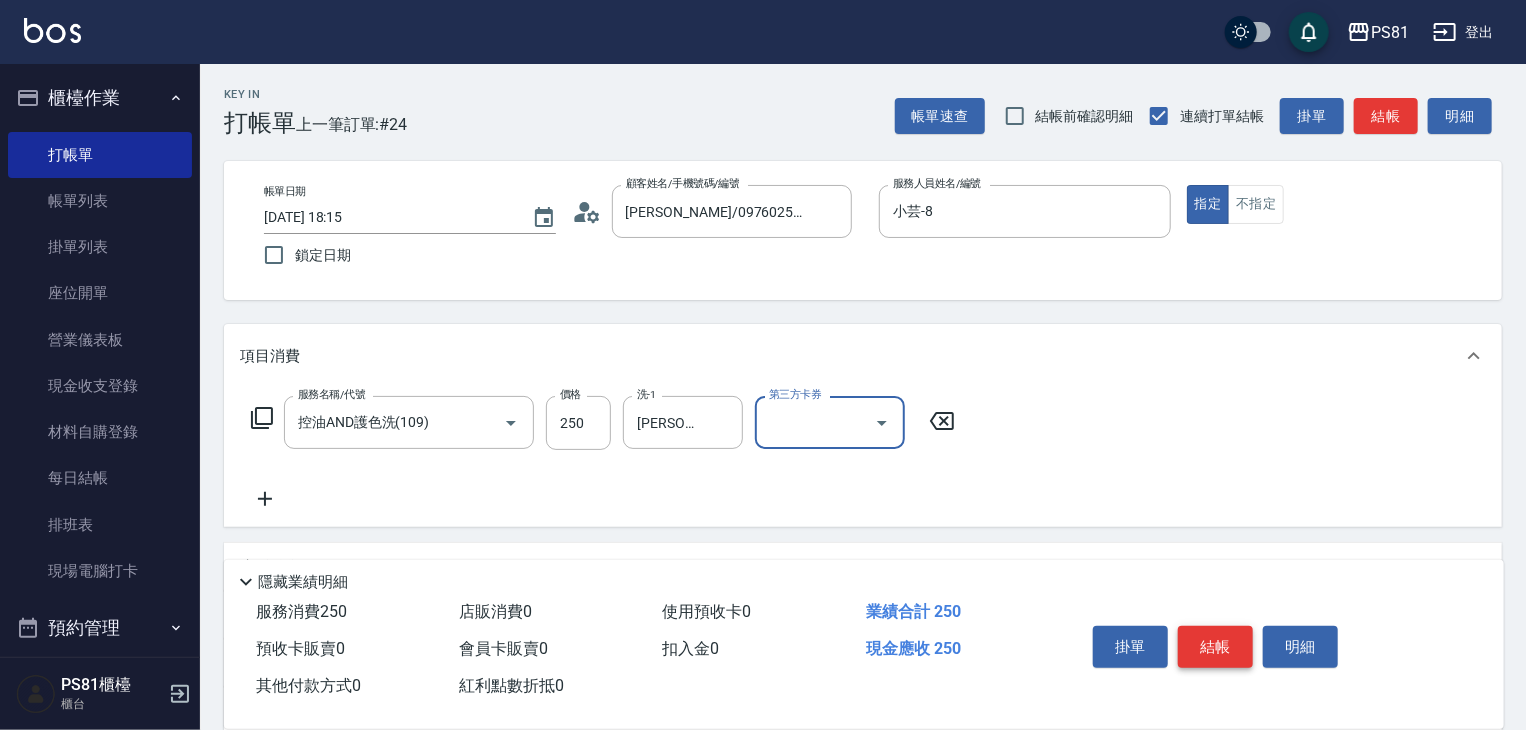 click on "結帳" at bounding box center (1215, 647) 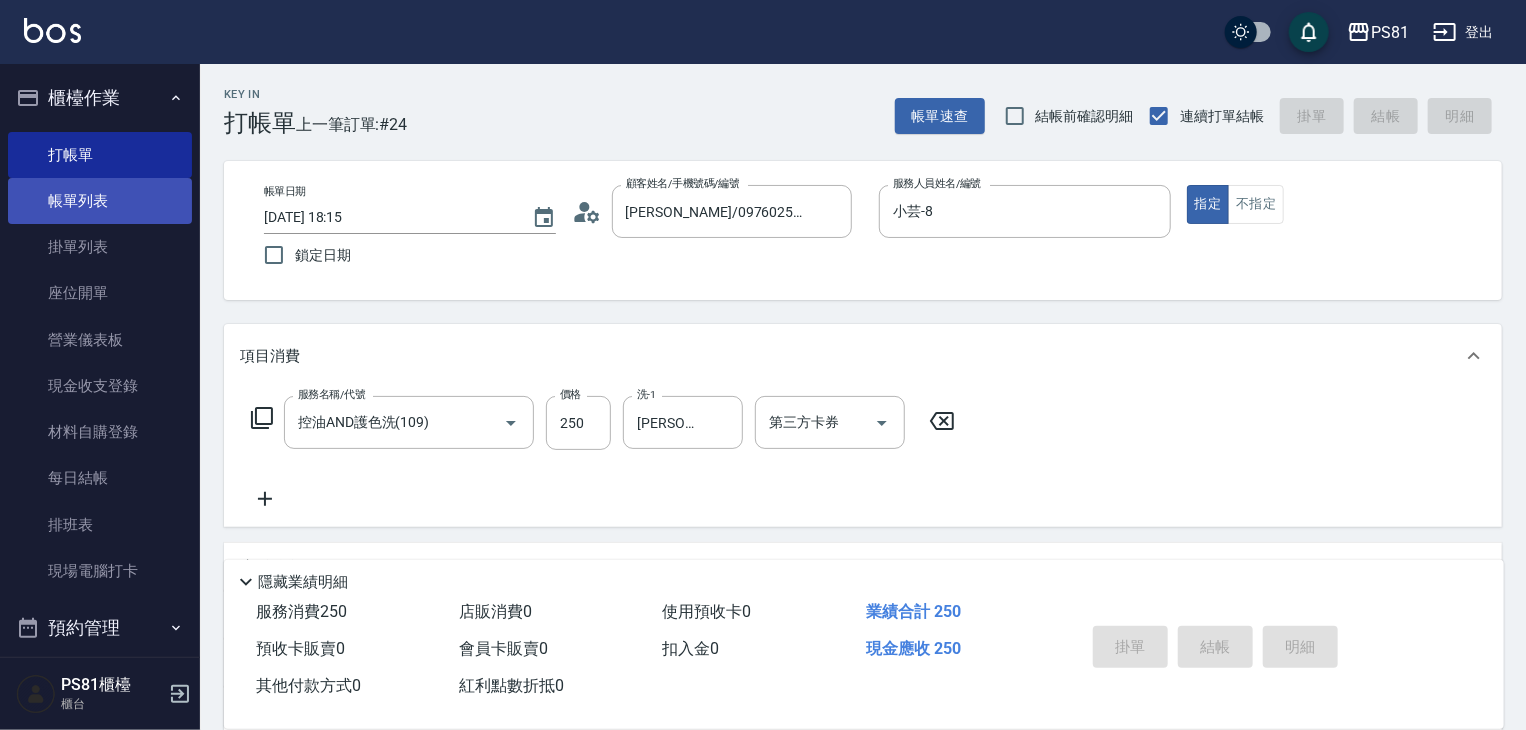 type on "[DATE] 18:33" 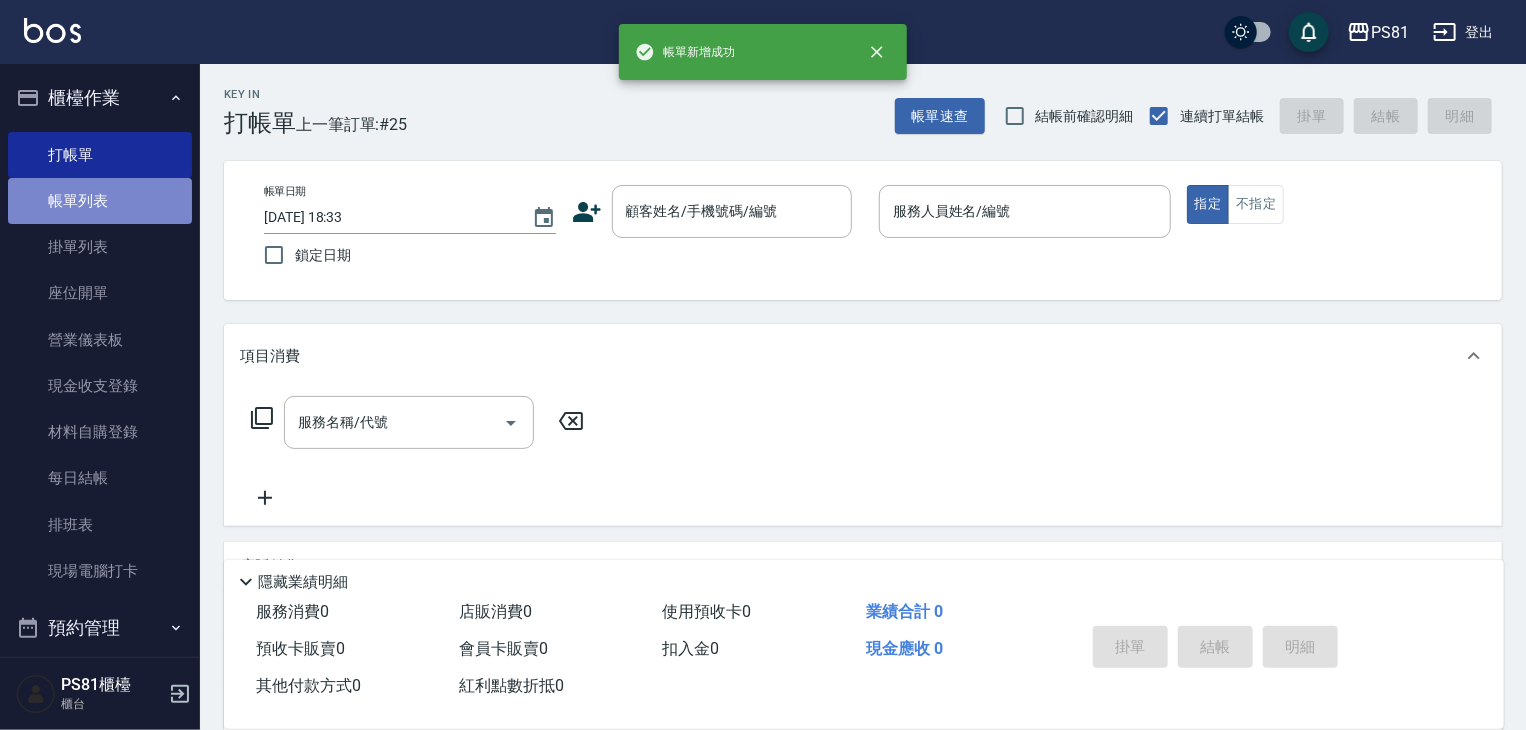 click on "帳單列表" at bounding box center (100, 201) 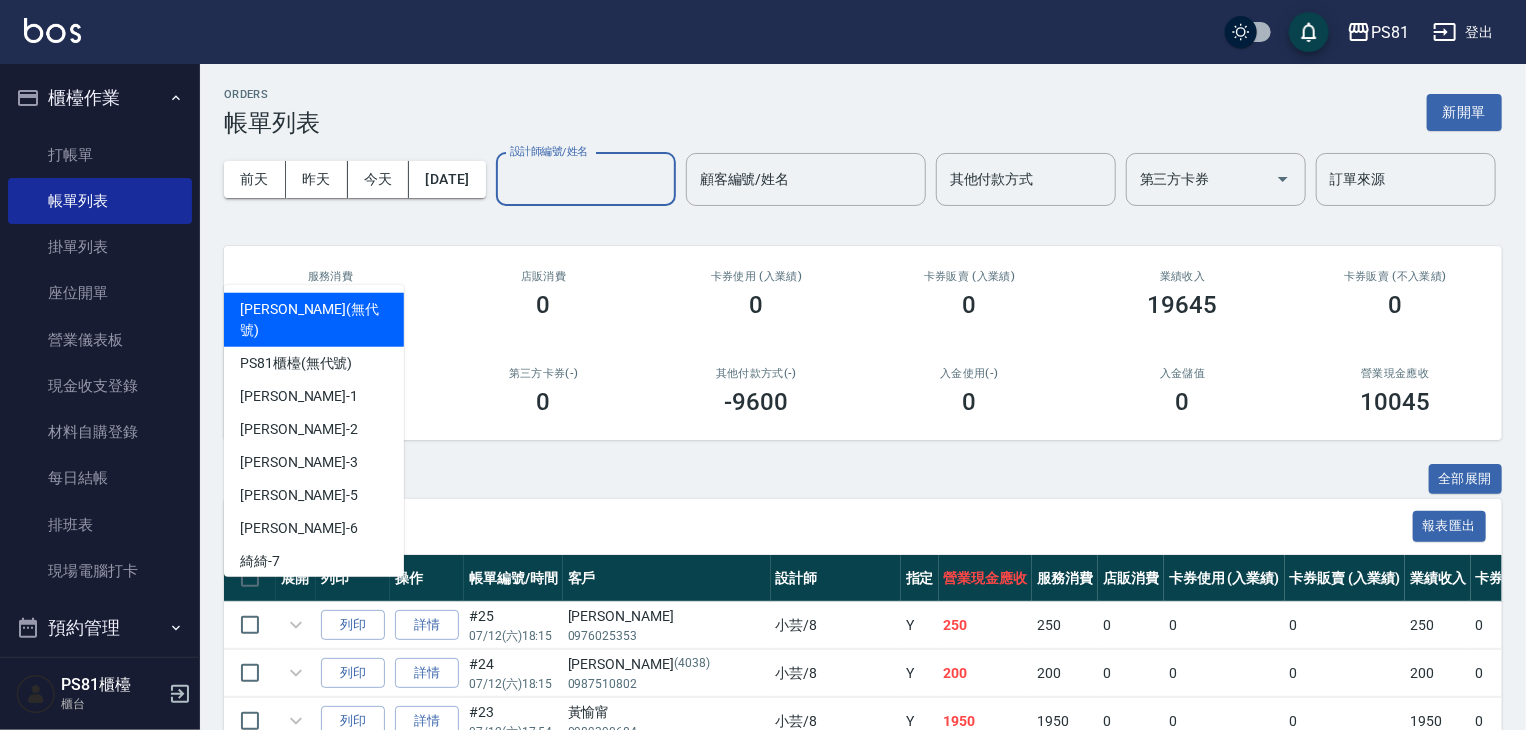 click on "設計師編號/姓名" at bounding box center [586, 179] 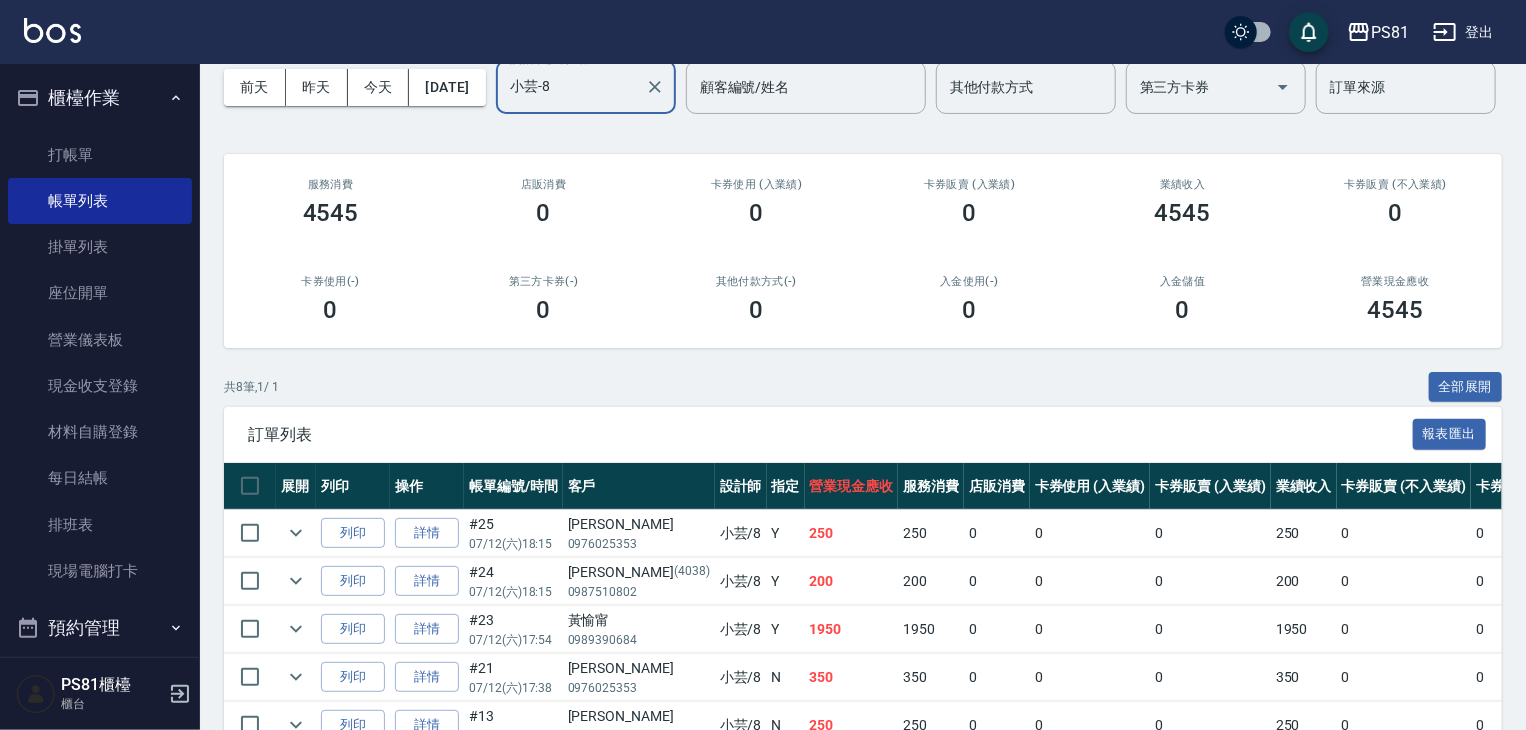 scroll, scrollTop: 409, scrollLeft: 0, axis: vertical 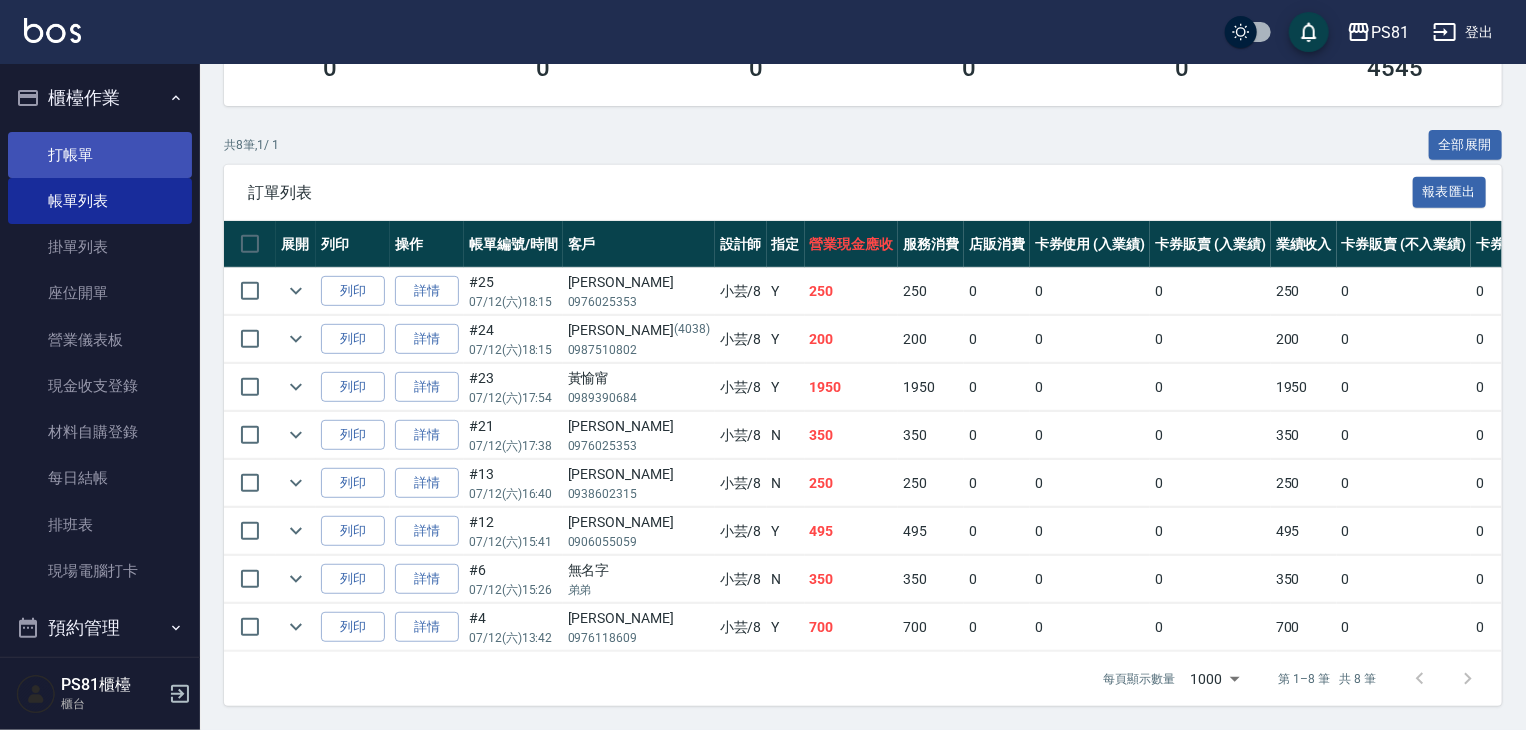 type on "小芸-8" 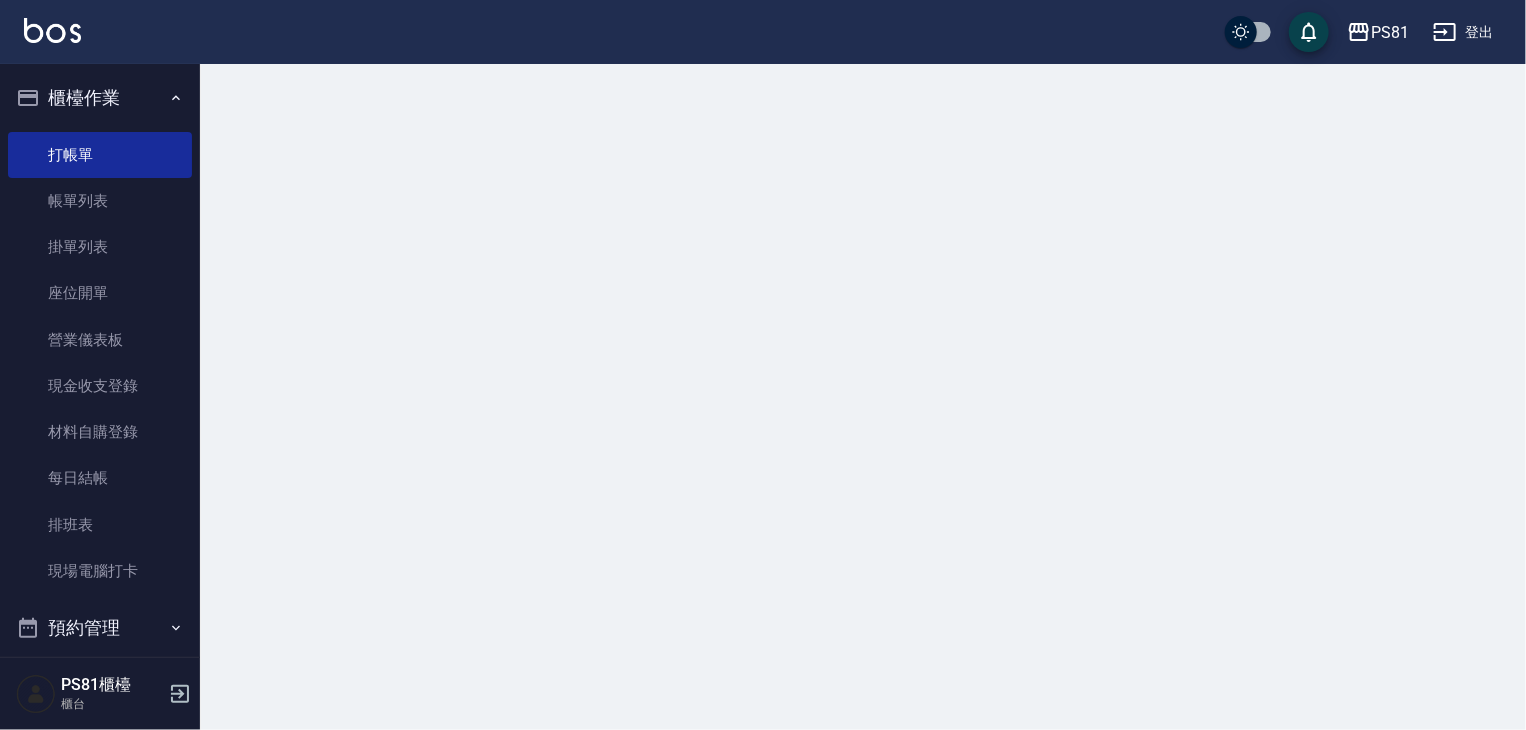 scroll, scrollTop: 0, scrollLeft: 0, axis: both 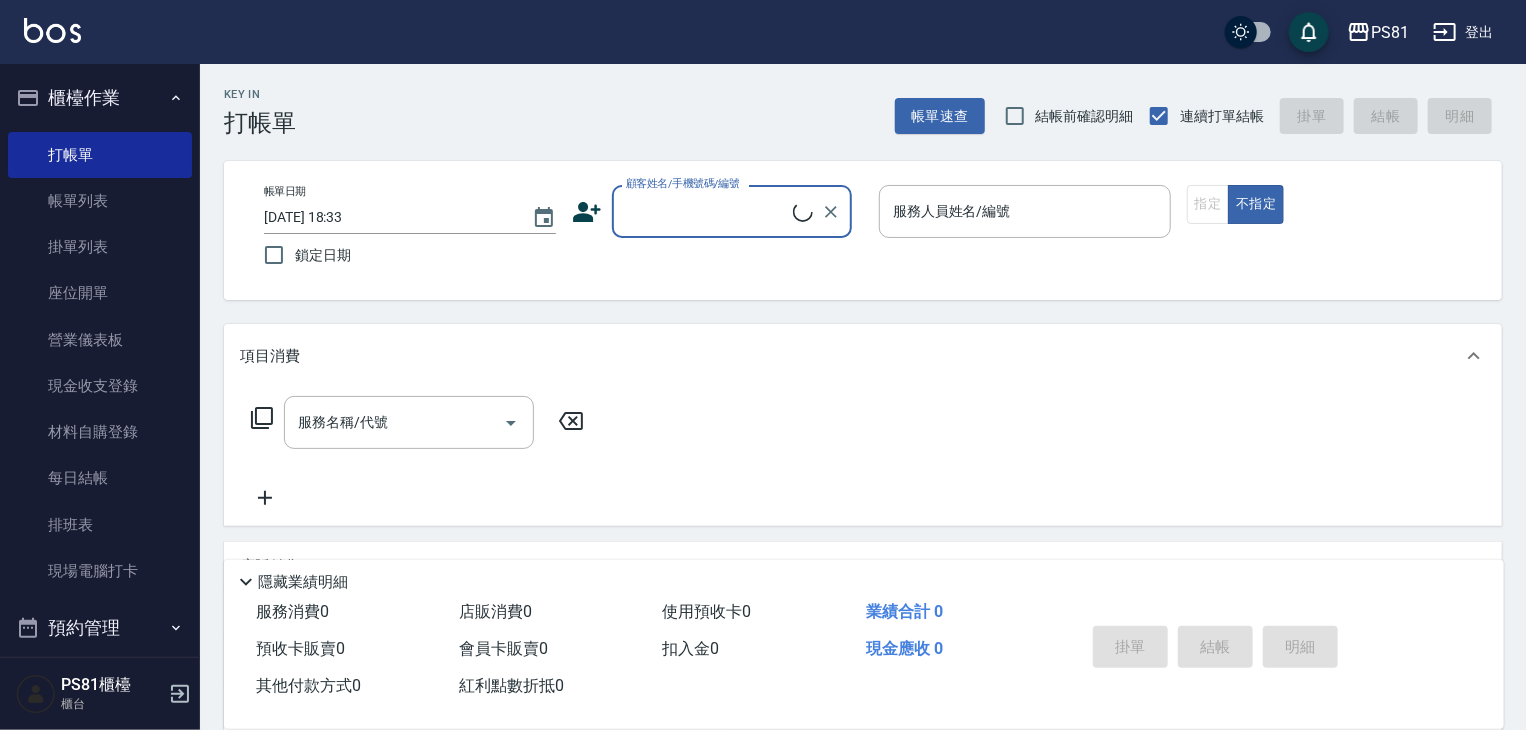 click on "櫃檯作業" at bounding box center [100, 98] 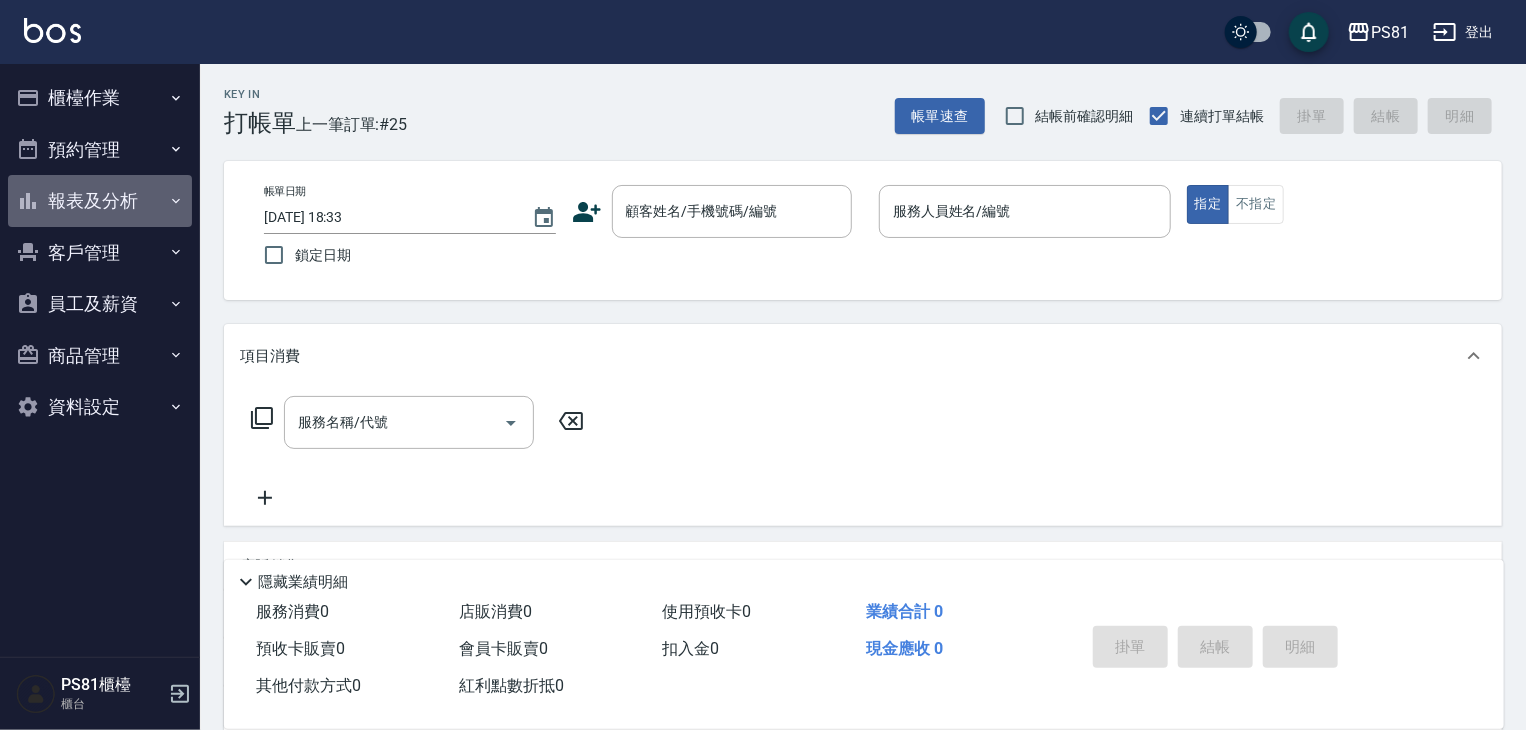 click on "報表及分析" at bounding box center (100, 201) 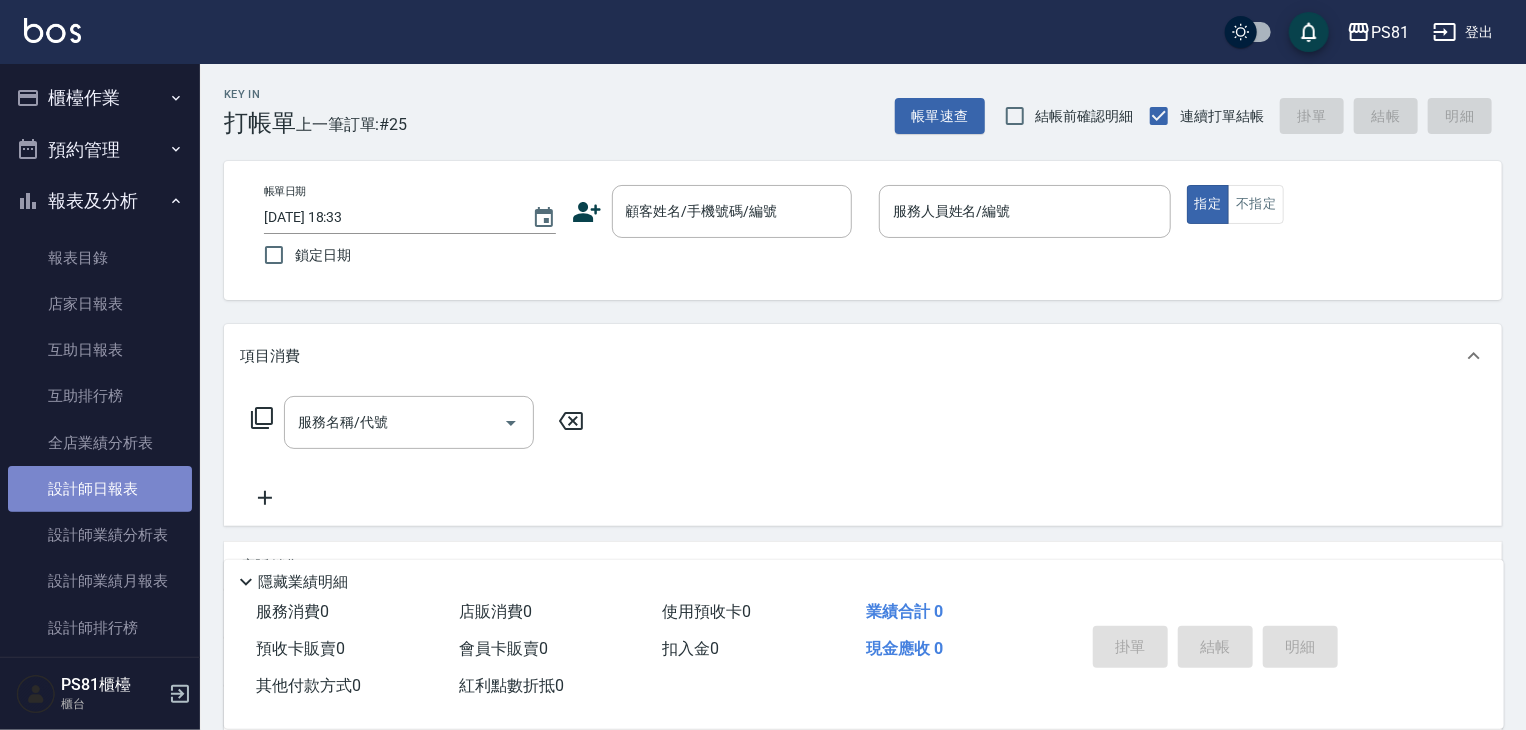 click on "設計師日報表" at bounding box center (100, 489) 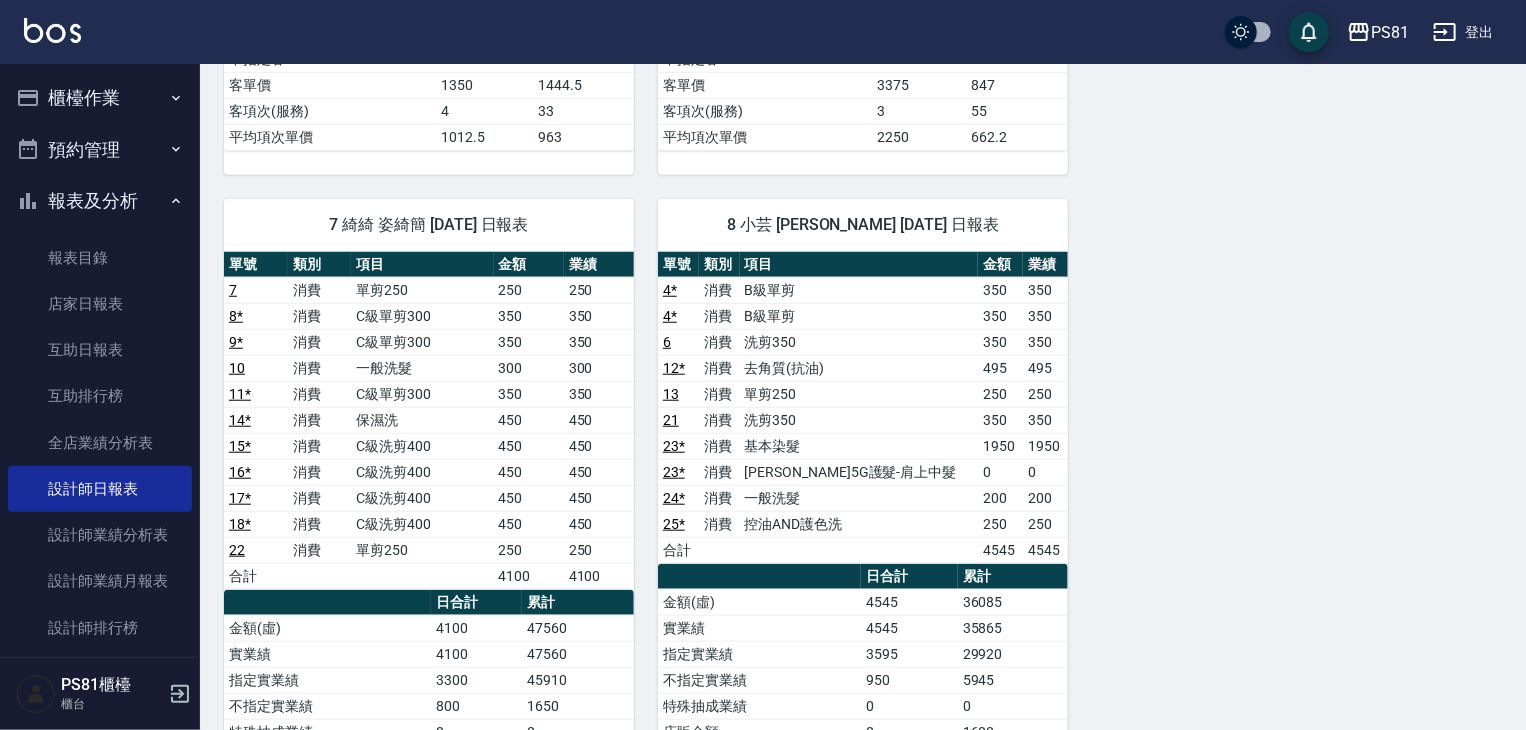 scroll, scrollTop: 700, scrollLeft: 0, axis: vertical 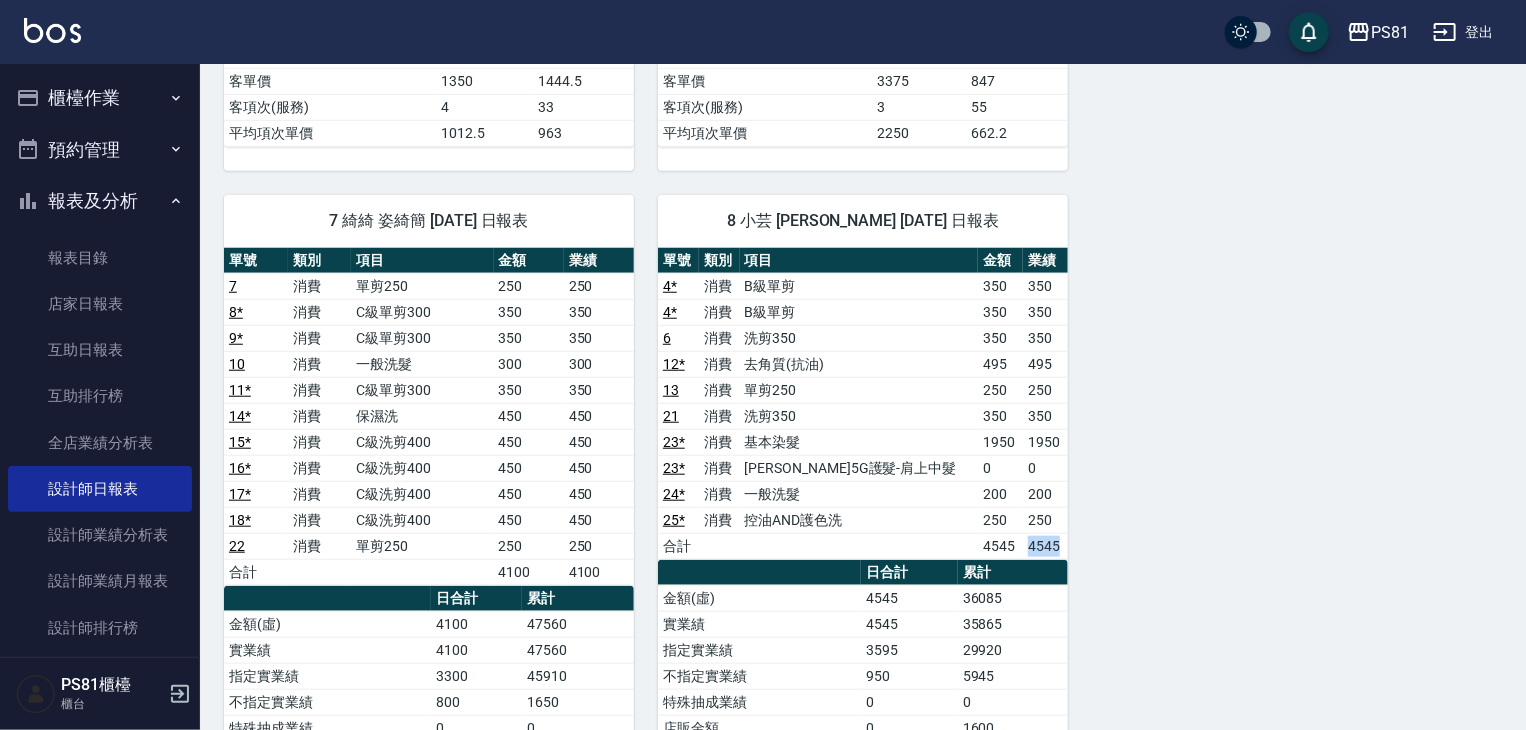 drag, startPoint x: 1008, startPoint y: 536, endPoint x: 1075, endPoint y: 557, distance: 70.21396 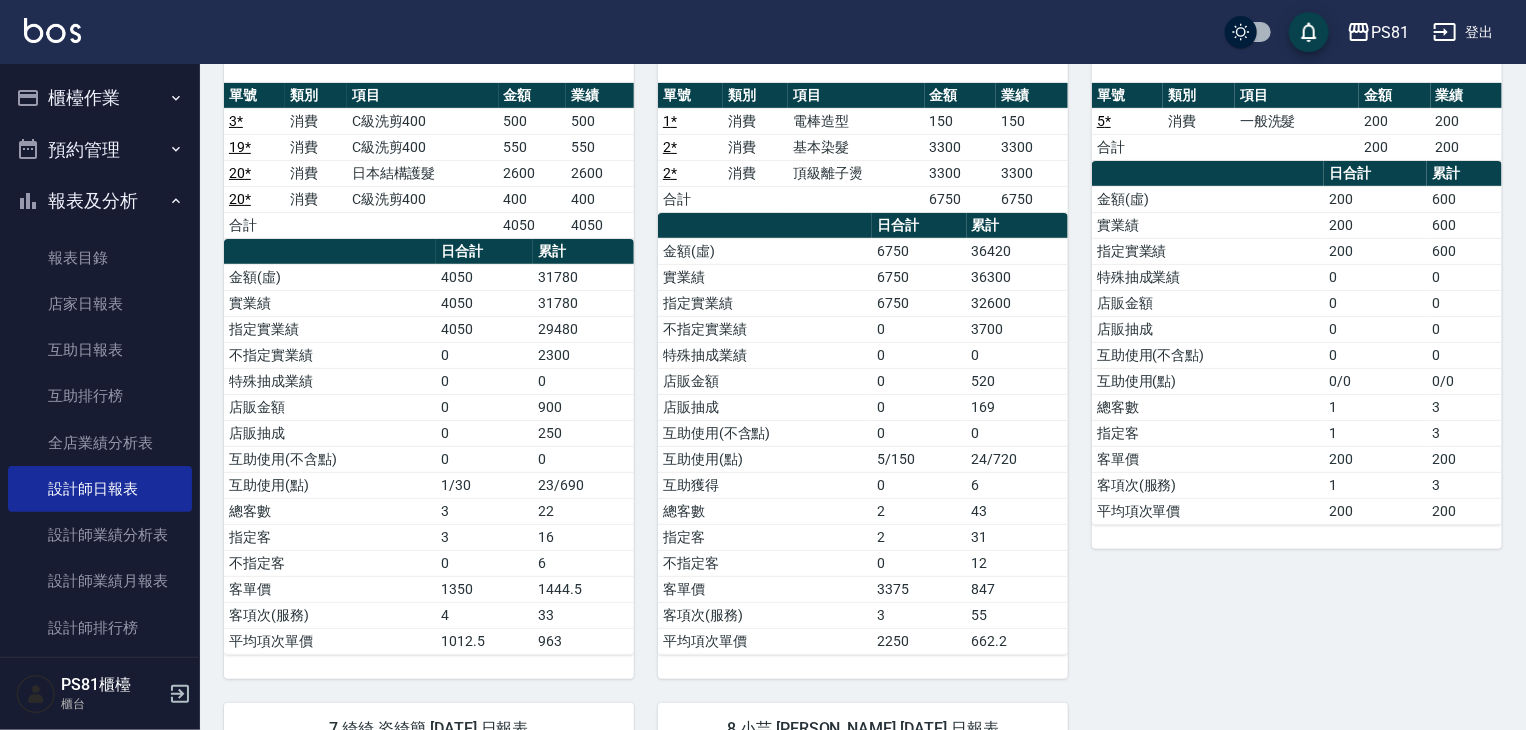 scroll, scrollTop: 100, scrollLeft: 0, axis: vertical 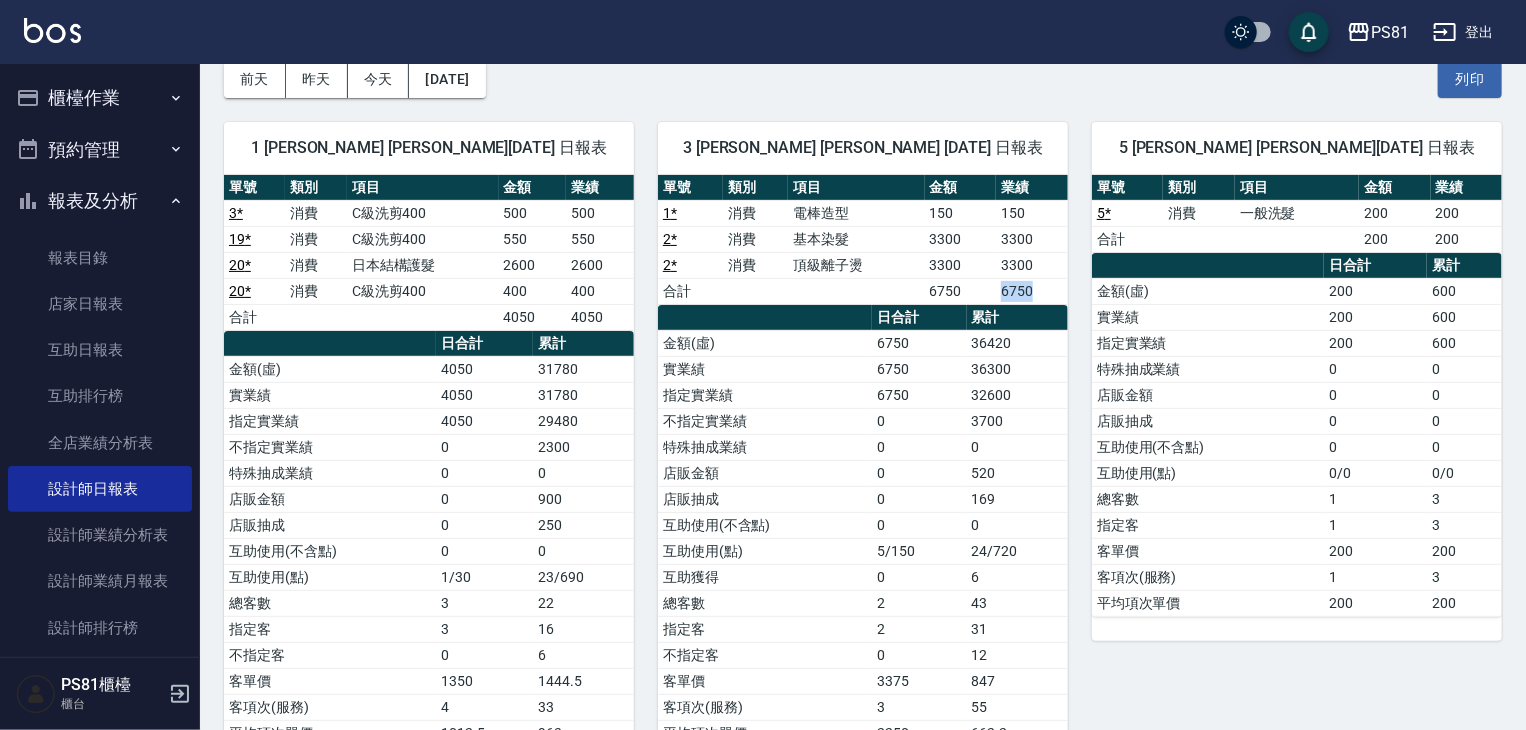 drag, startPoint x: 984, startPoint y: 301, endPoint x: 1053, endPoint y: 298, distance: 69.065186 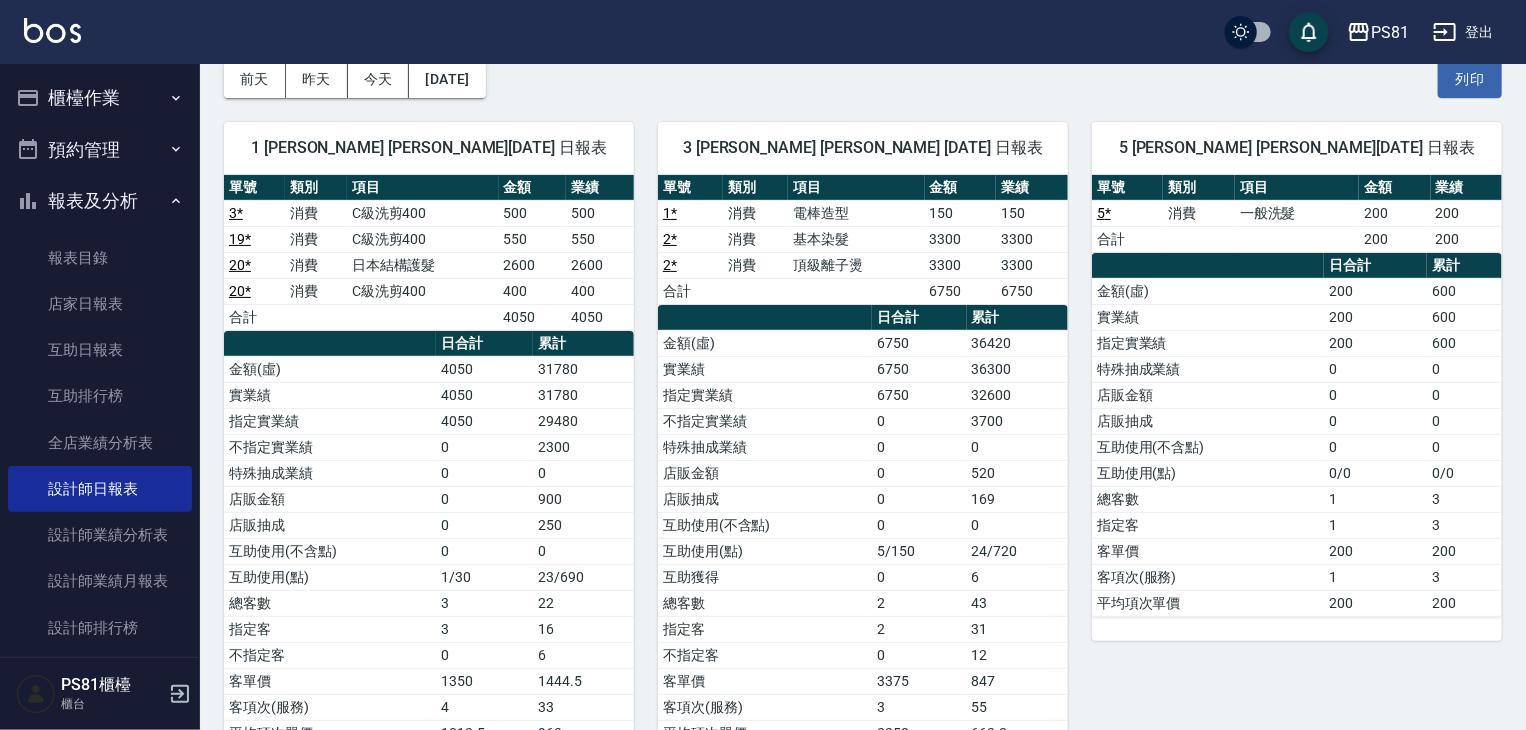 click on "36300" at bounding box center [1017, 369] 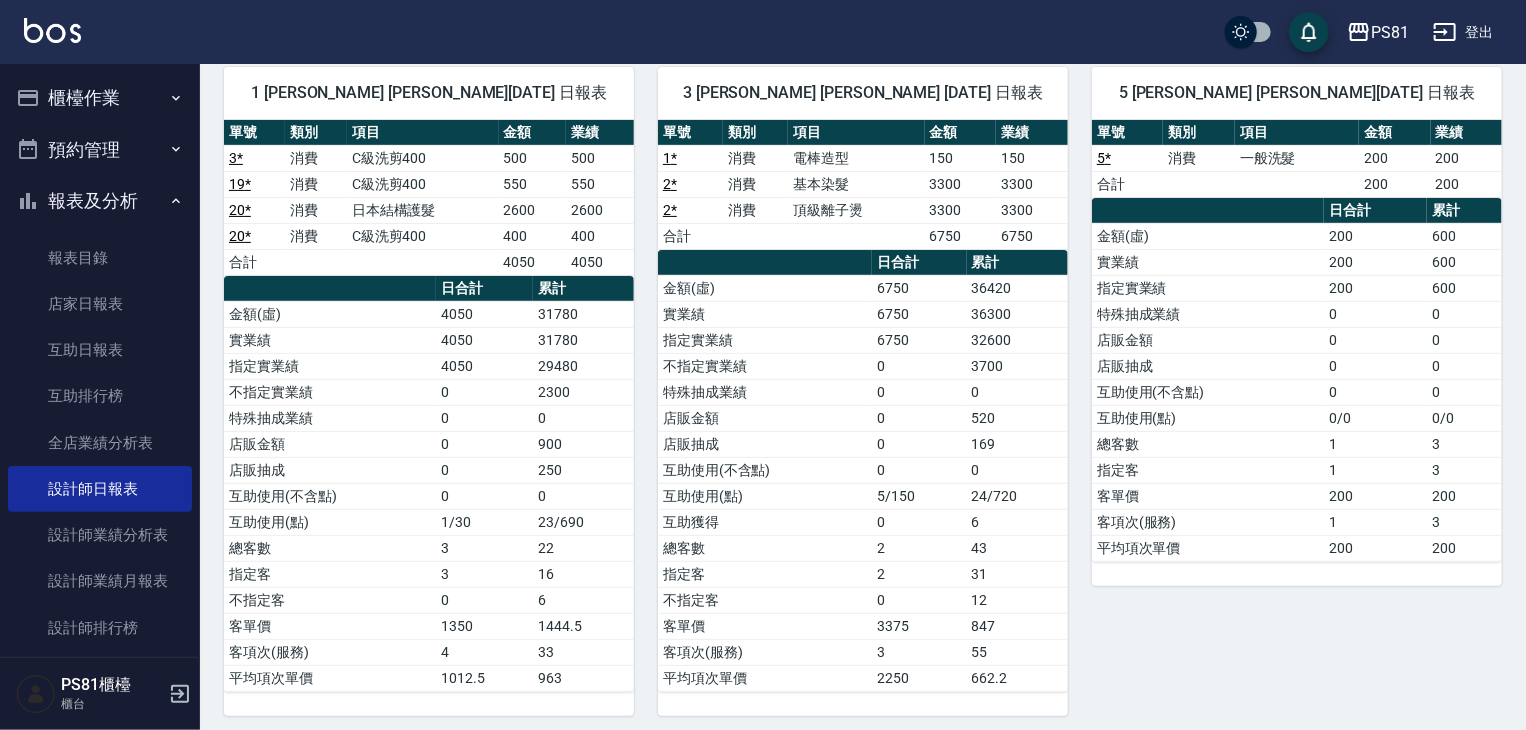 scroll, scrollTop: 200, scrollLeft: 0, axis: vertical 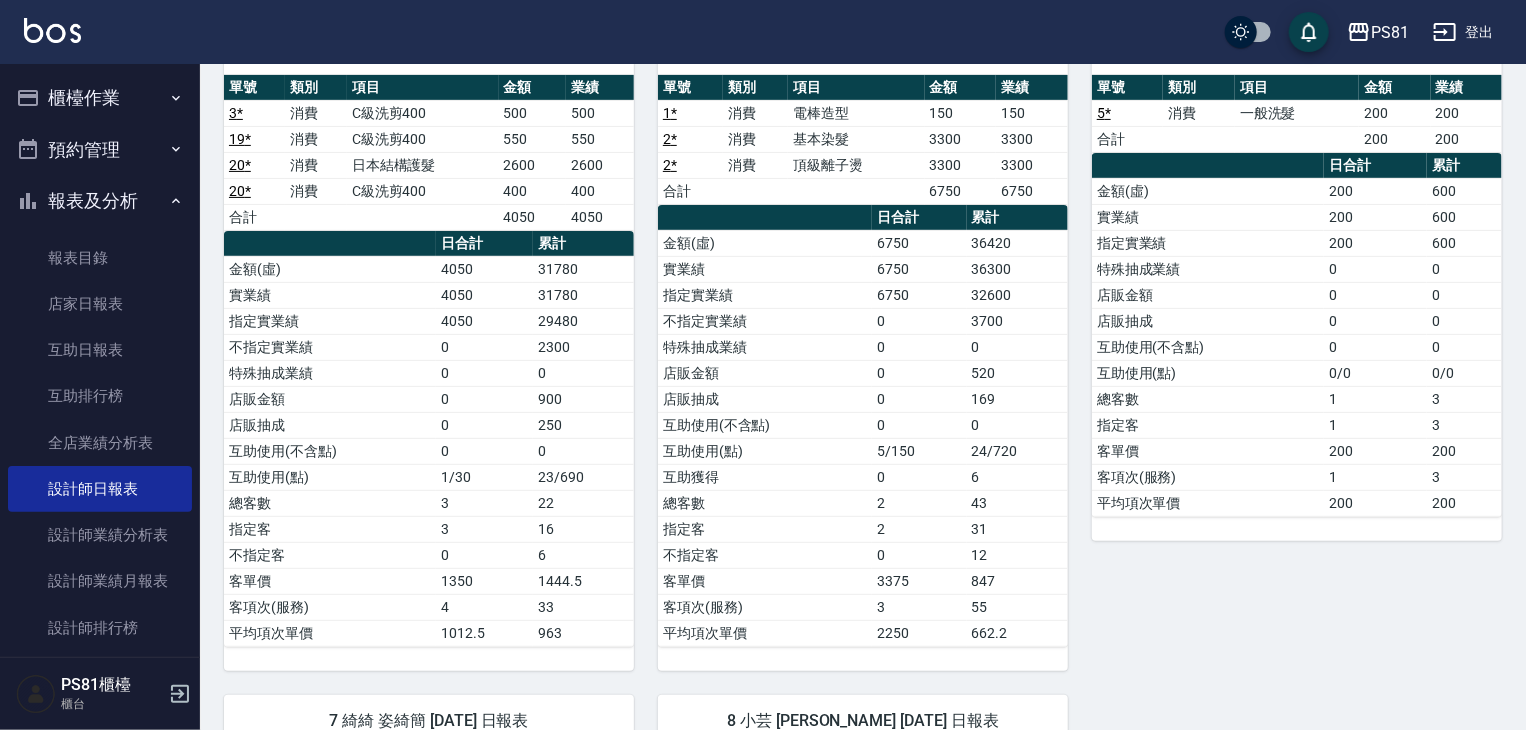 drag, startPoint x: 145, startPoint y: 194, endPoint x: 143, endPoint y: 184, distance: 10.198039 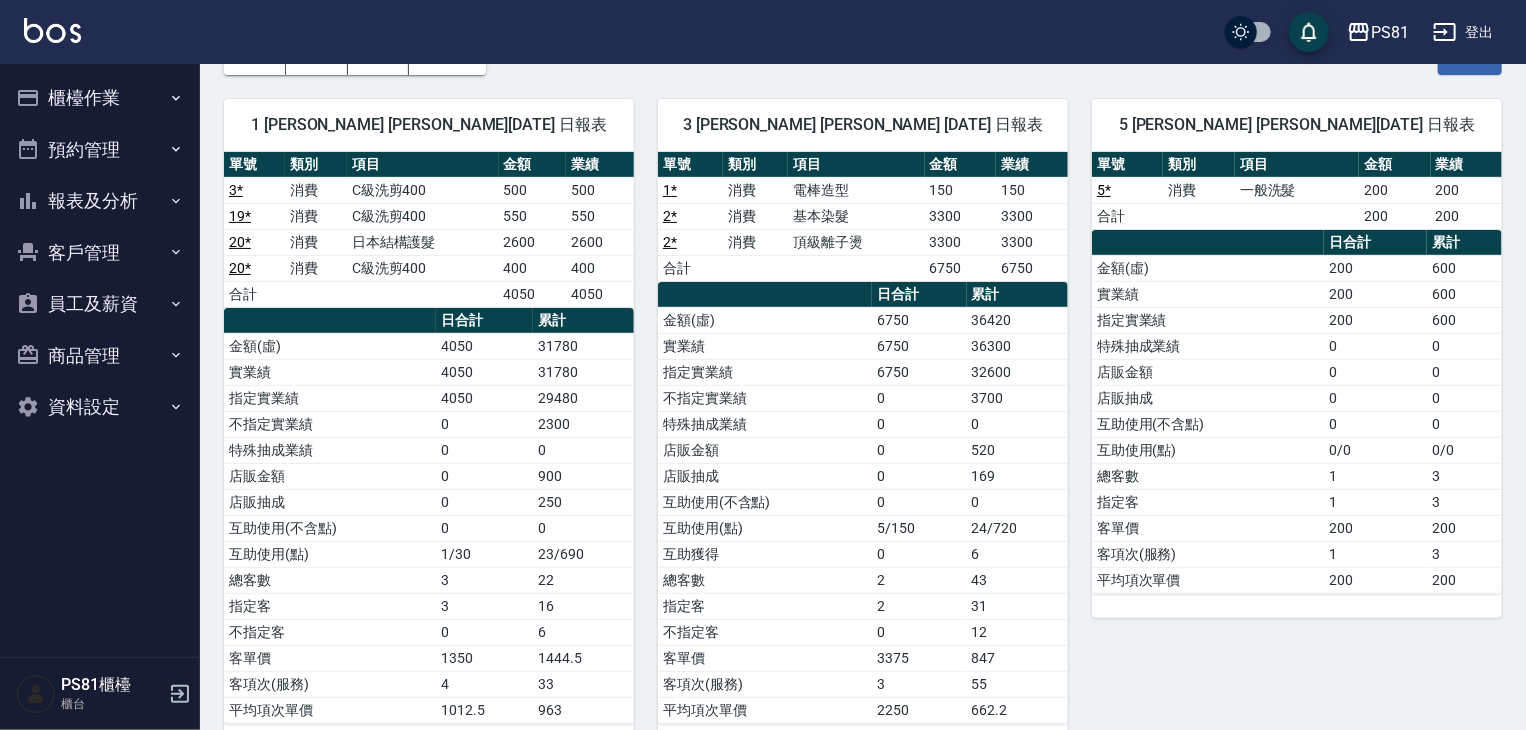 scroll, scrollTop: 0, scrollLeft: 0, axis: both 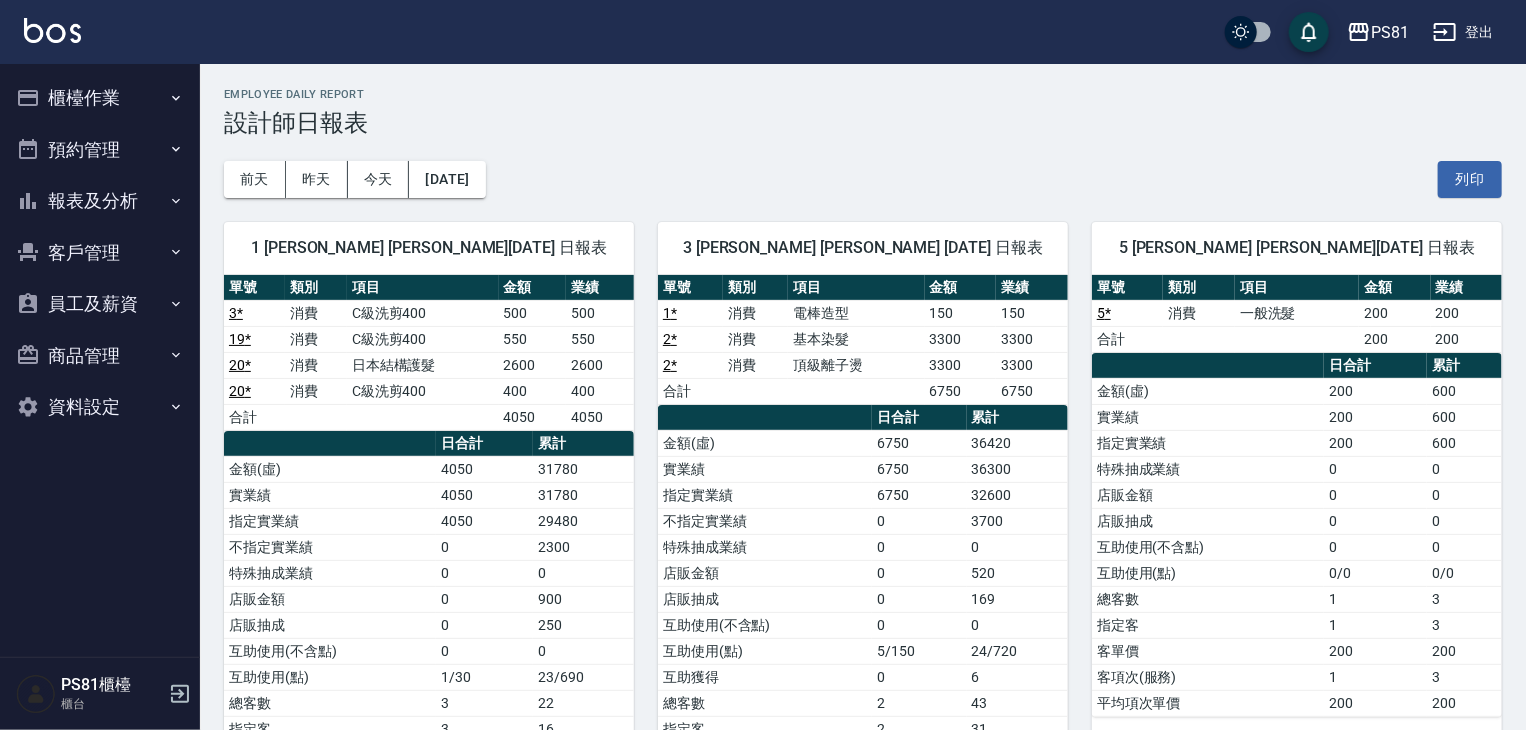 drag, startPoint x: 489, startPoint y: 350, endPoint x: 576, endPoint y: 366, distance: 88.45903 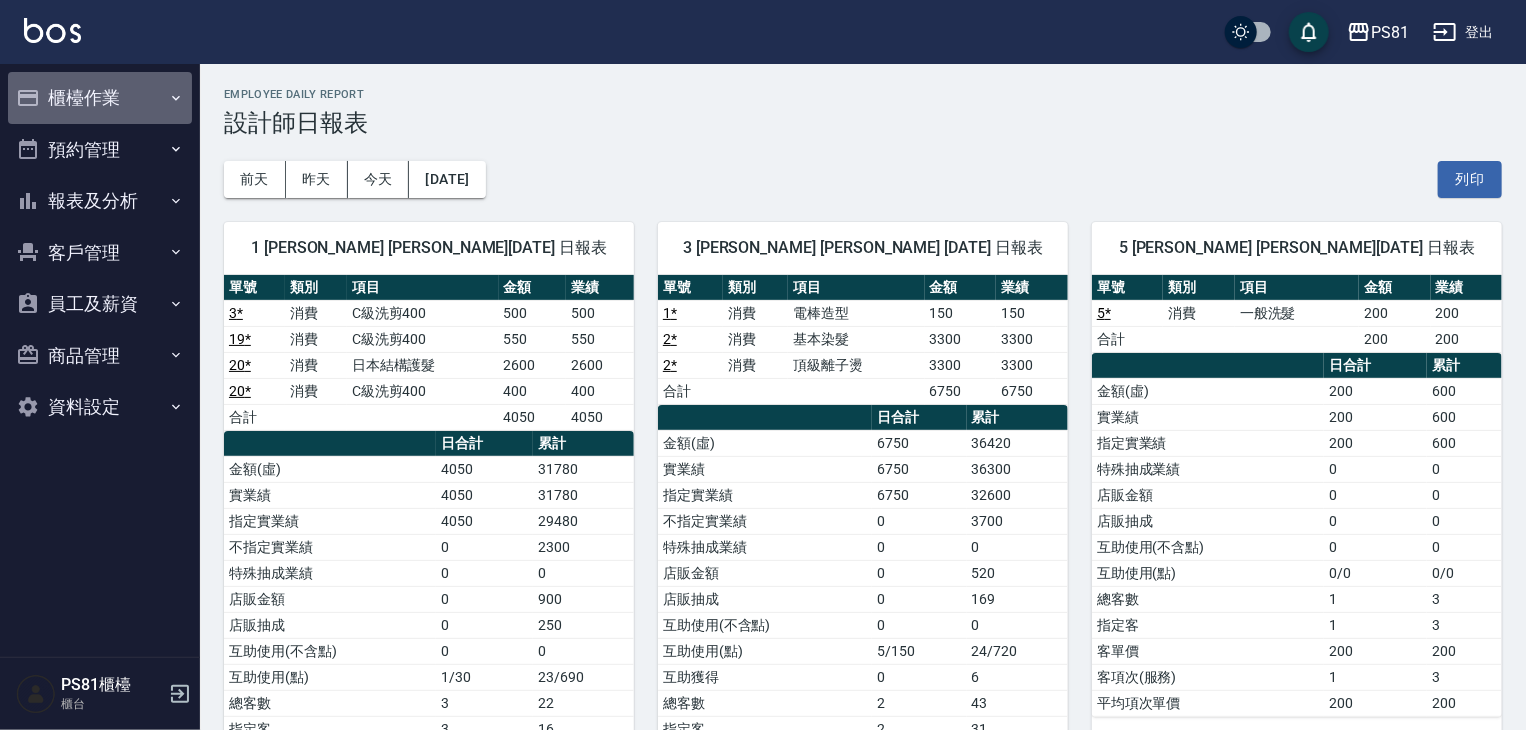 click on "櫃檯作業" at bounding box center (100, 98) 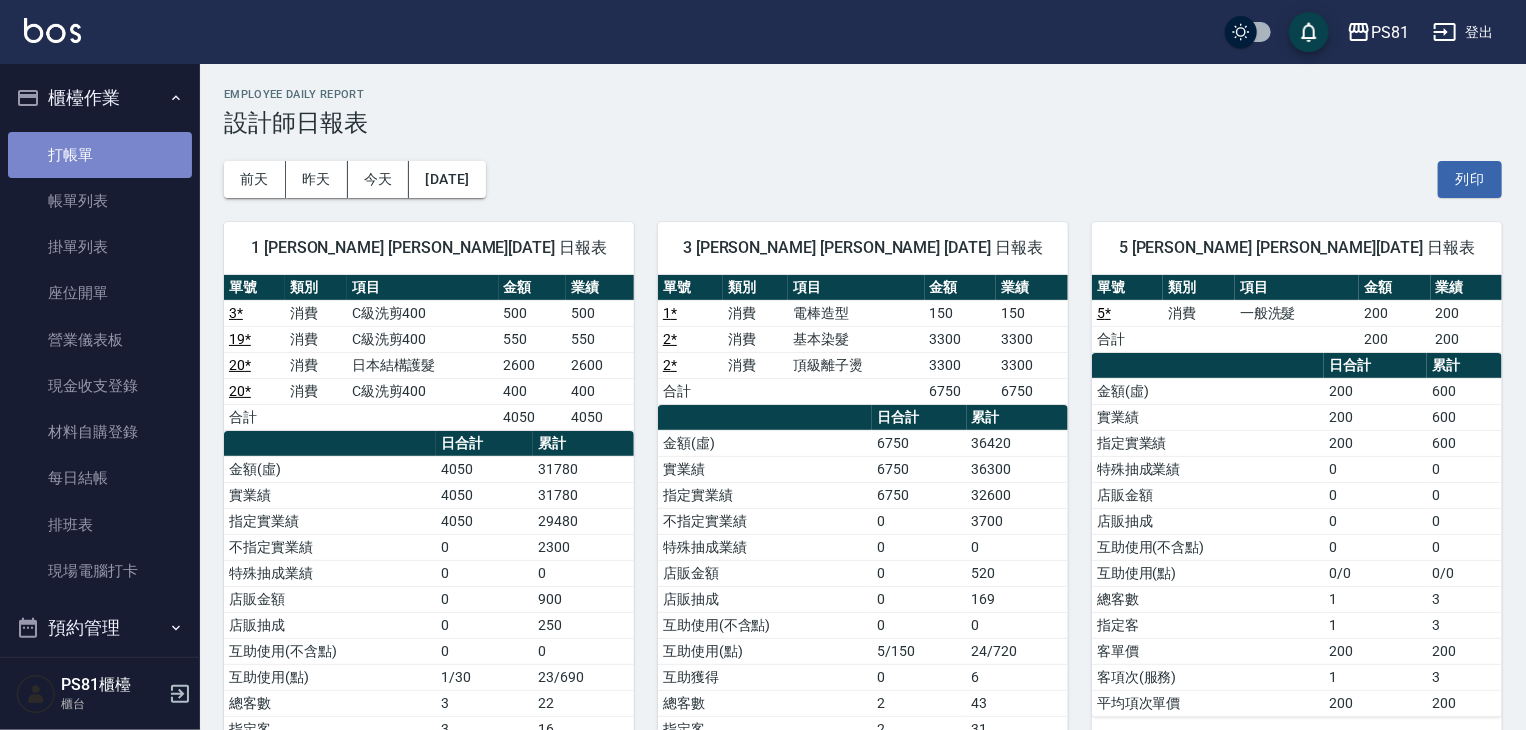 click on "打帳單" at bounding box center (100, 155) 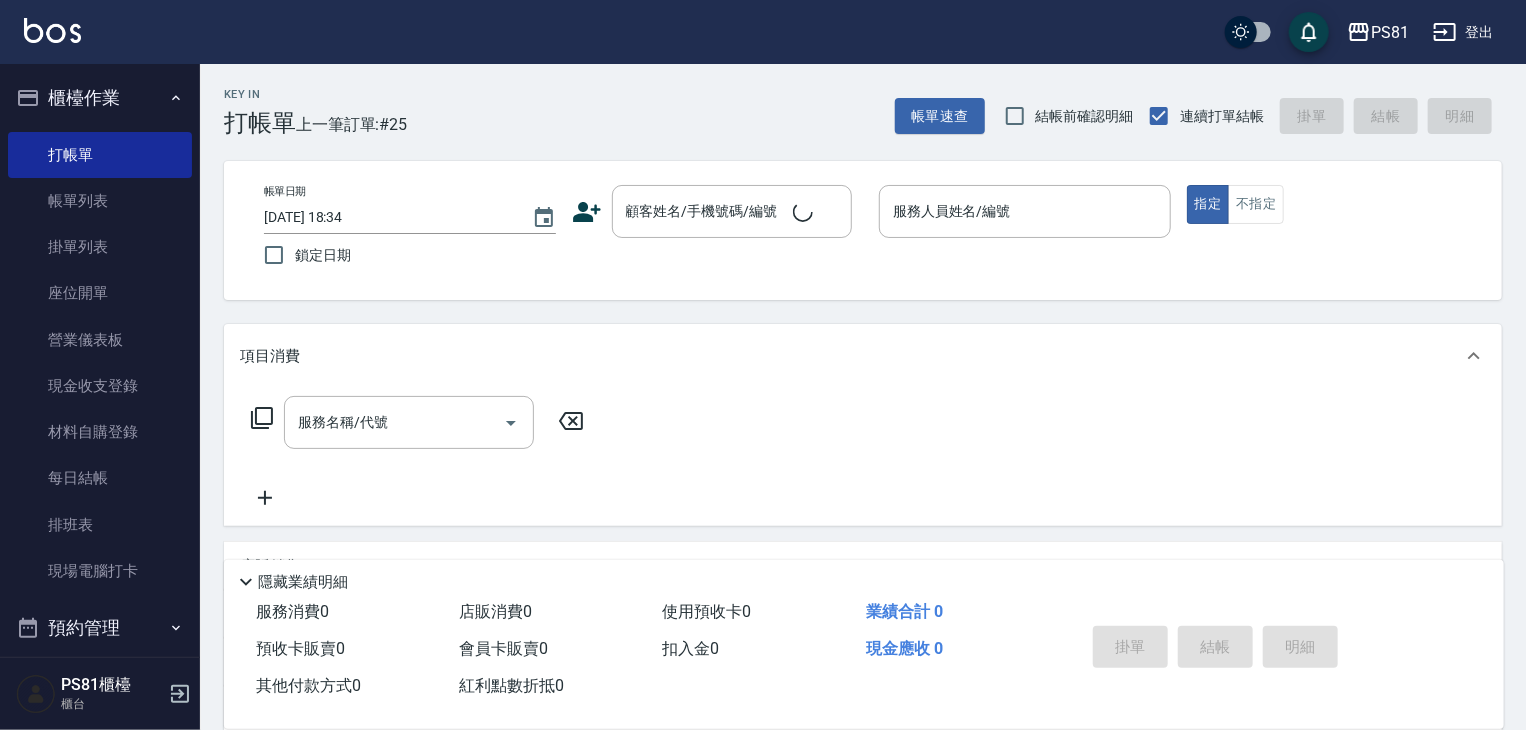 drag, startPoint x: 613, startPoint y: 131, endPoint x: 623, endPoint y: 125, distance: 11.661903 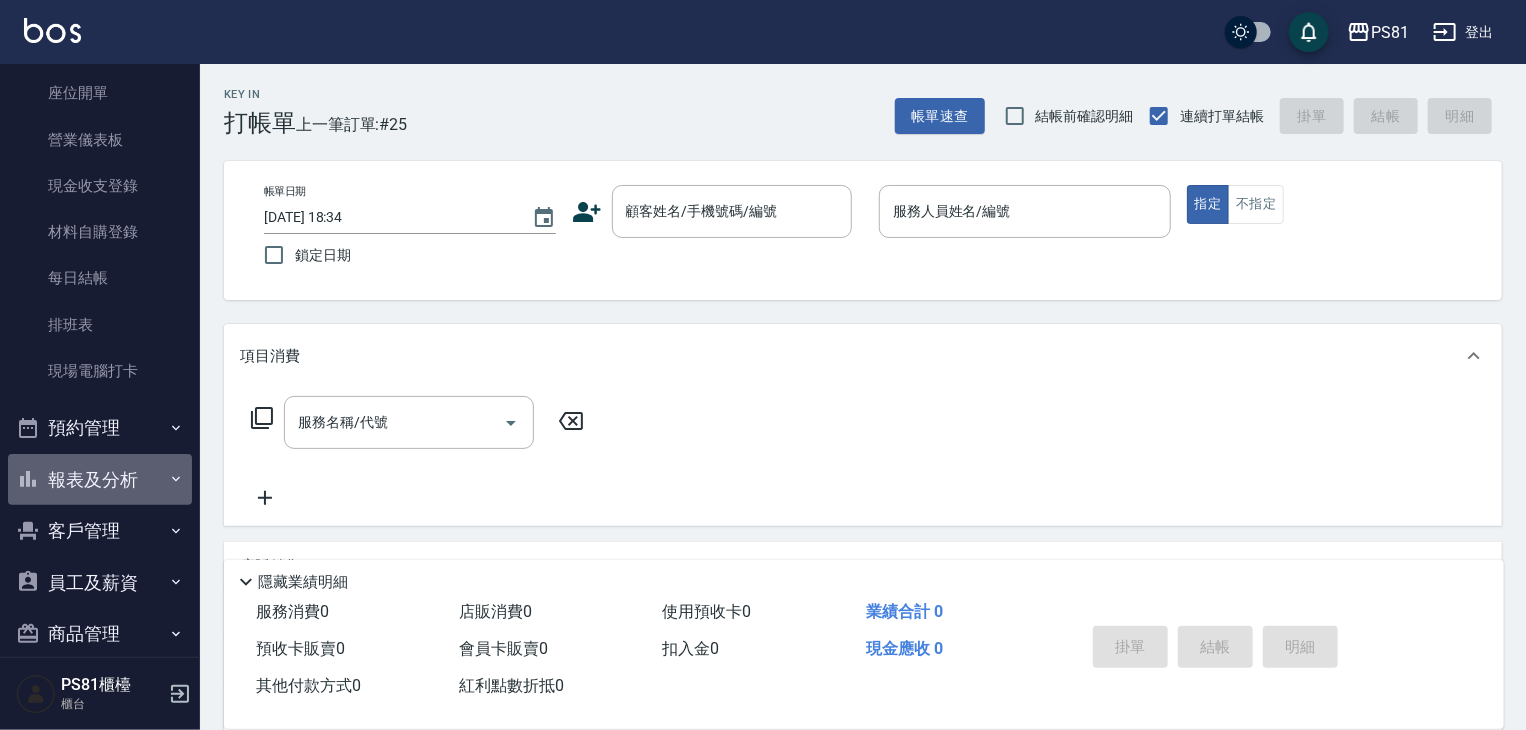 click on "報表及分析" at bounding box center (100, 480) 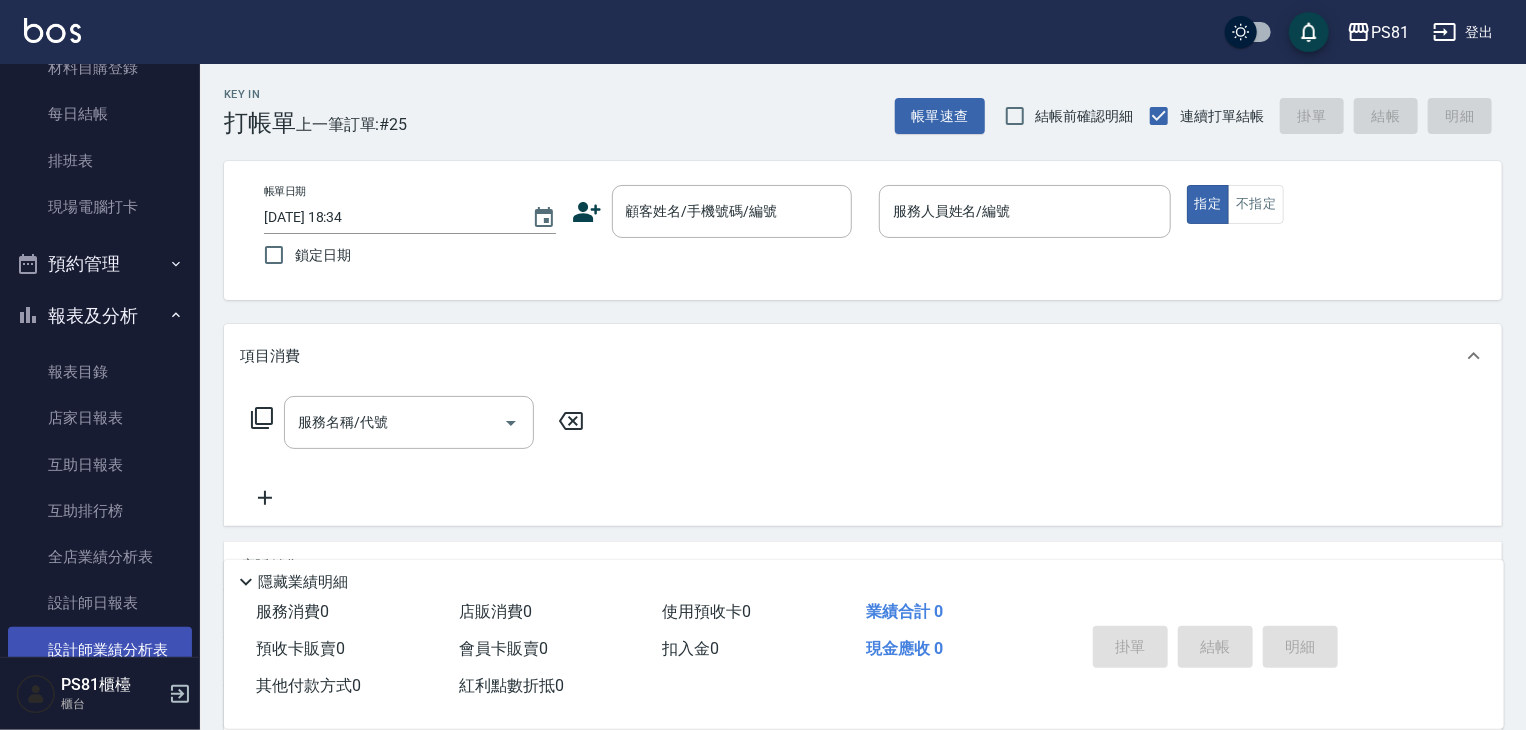 scroll, scrollTop: 400, scrollLeft: 0, axis: vertical 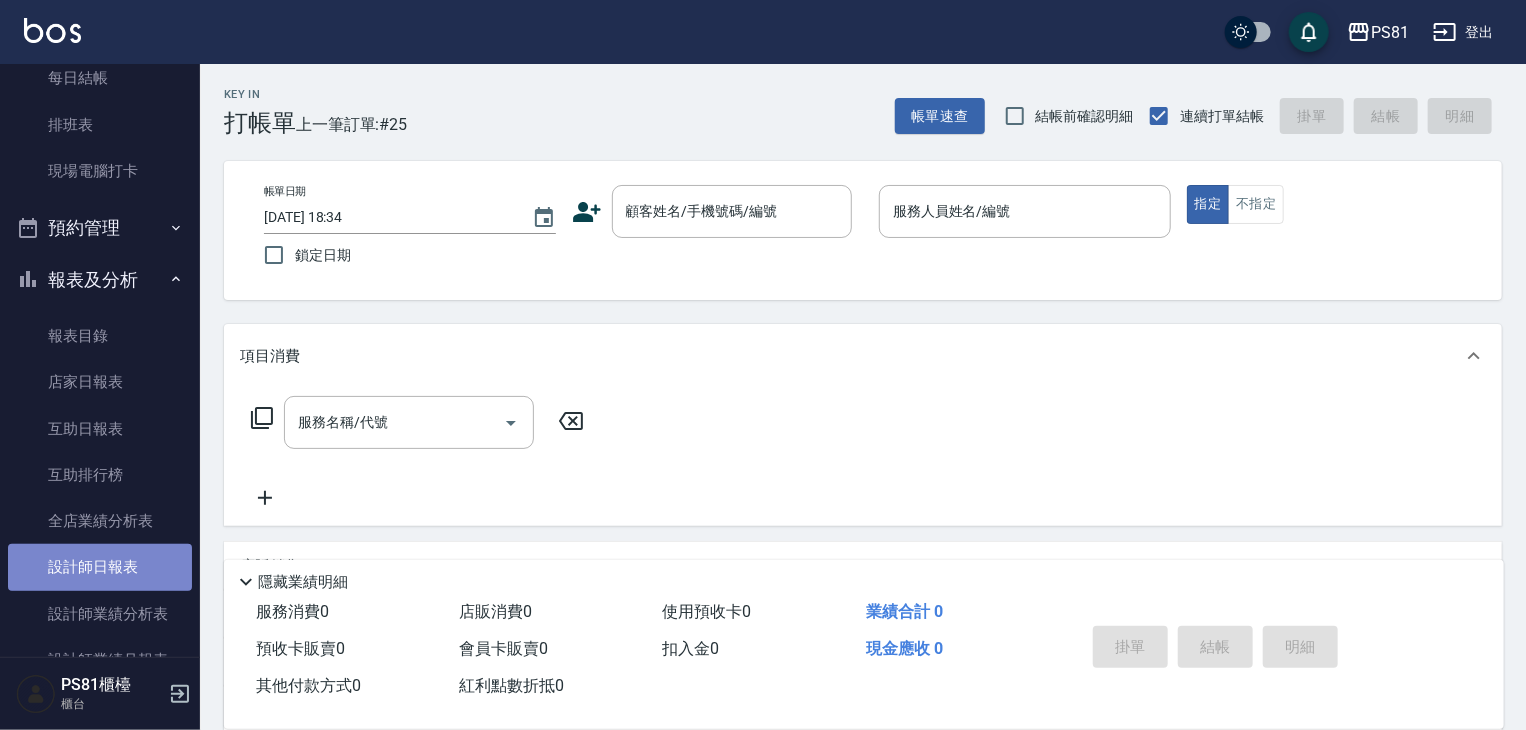 click on "設計師日報表" at bounding box center (100, 567) 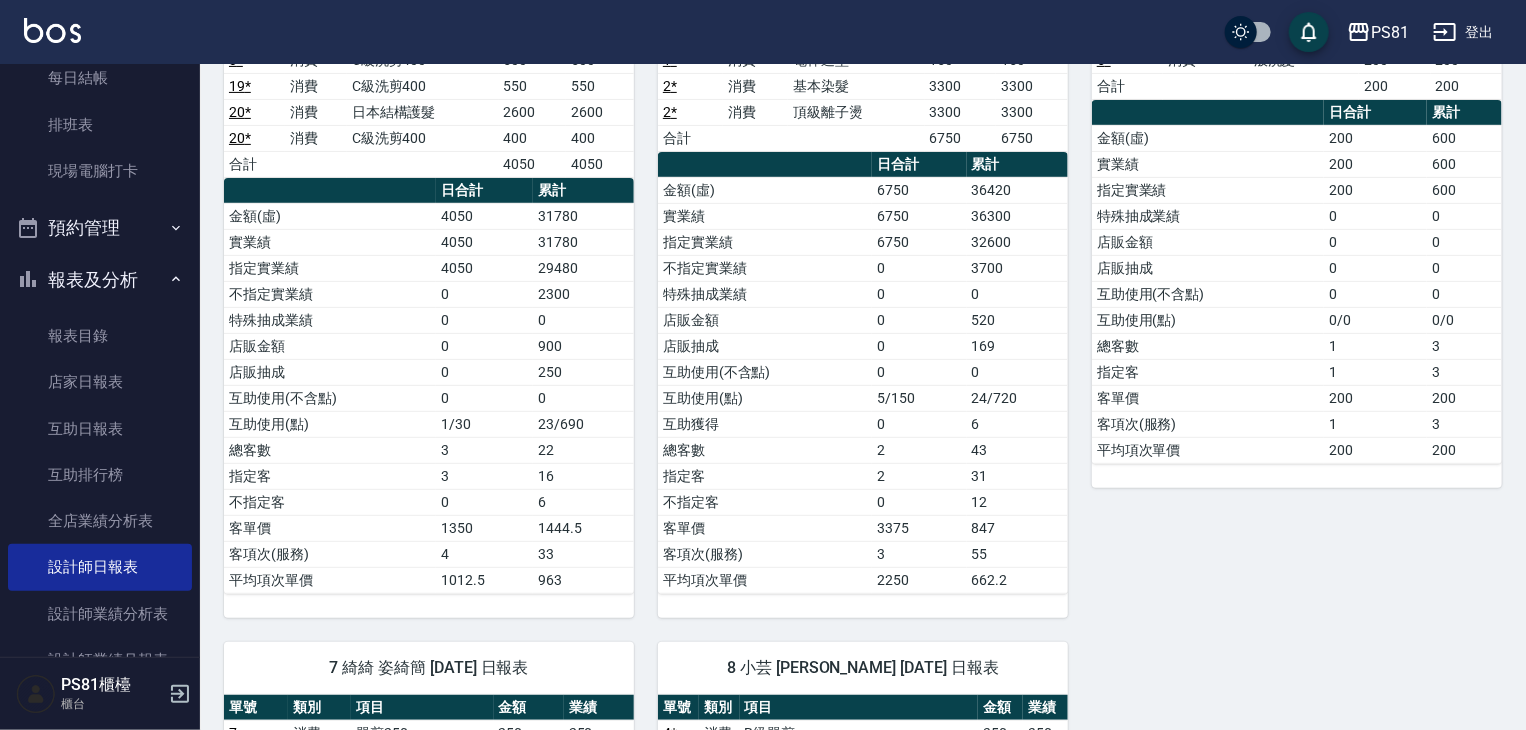 scroll, scrollTop: 100, scrollLeft: 0, axis: vertical 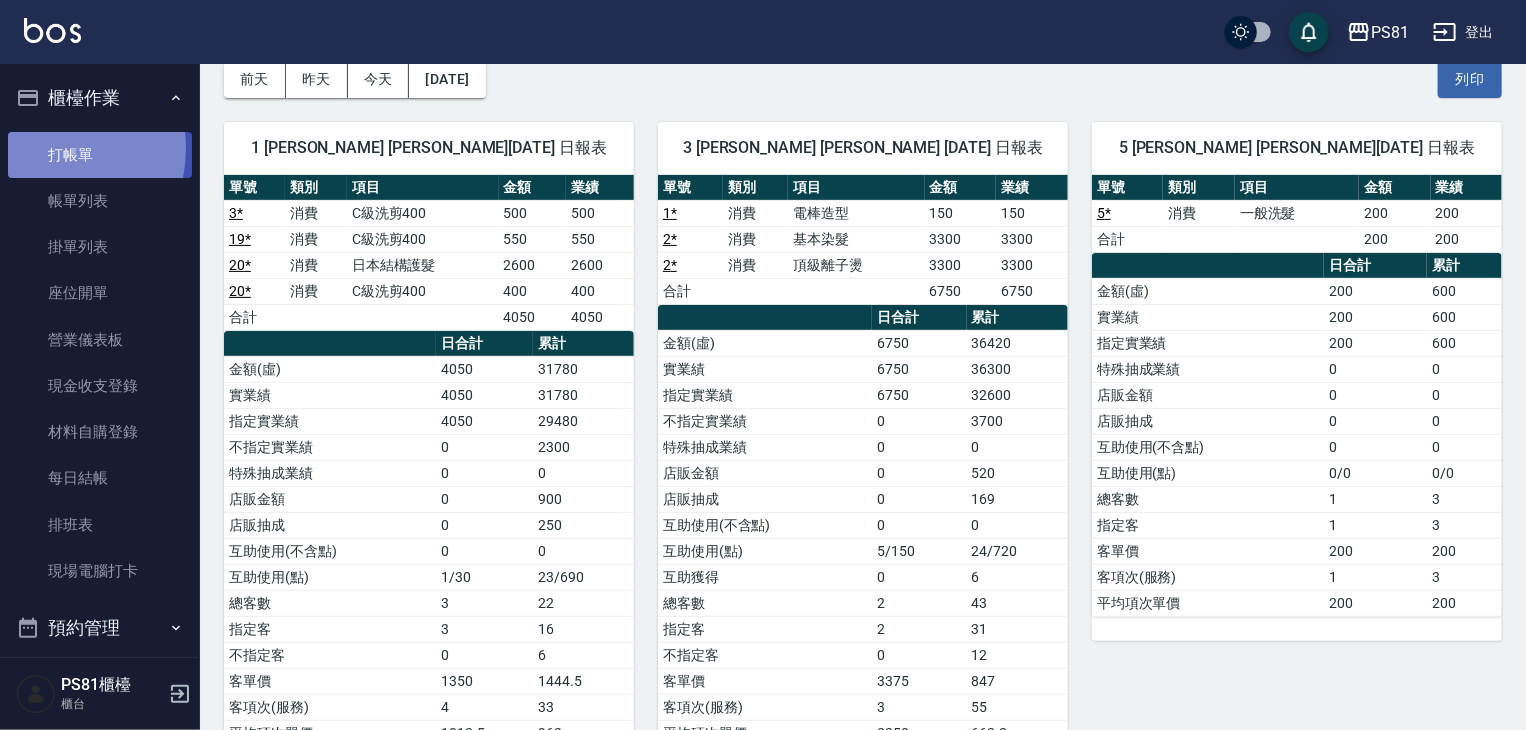 click on "打帳單" at bounding box center [100, 155] 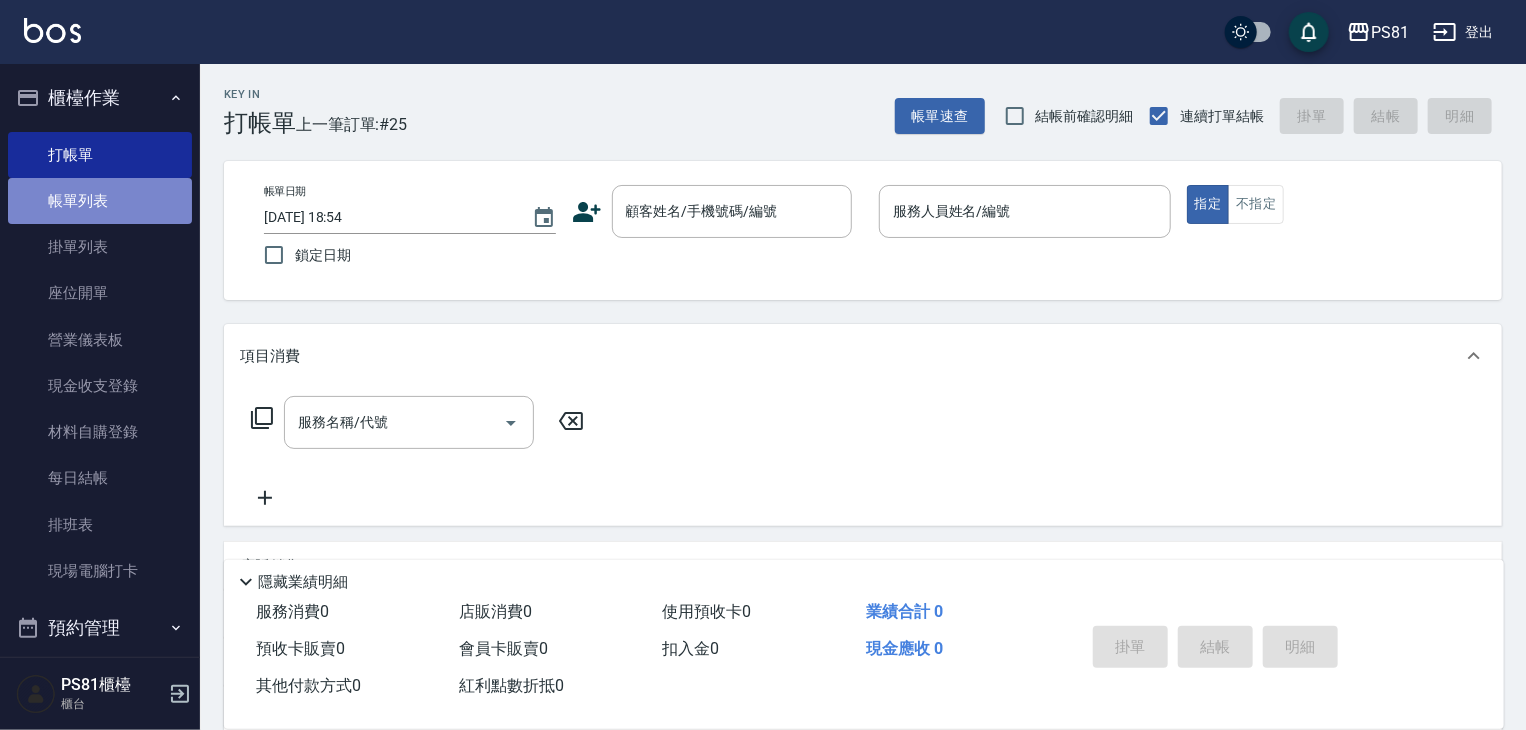 click on "帳單列表" at bounding box center [100, 201] 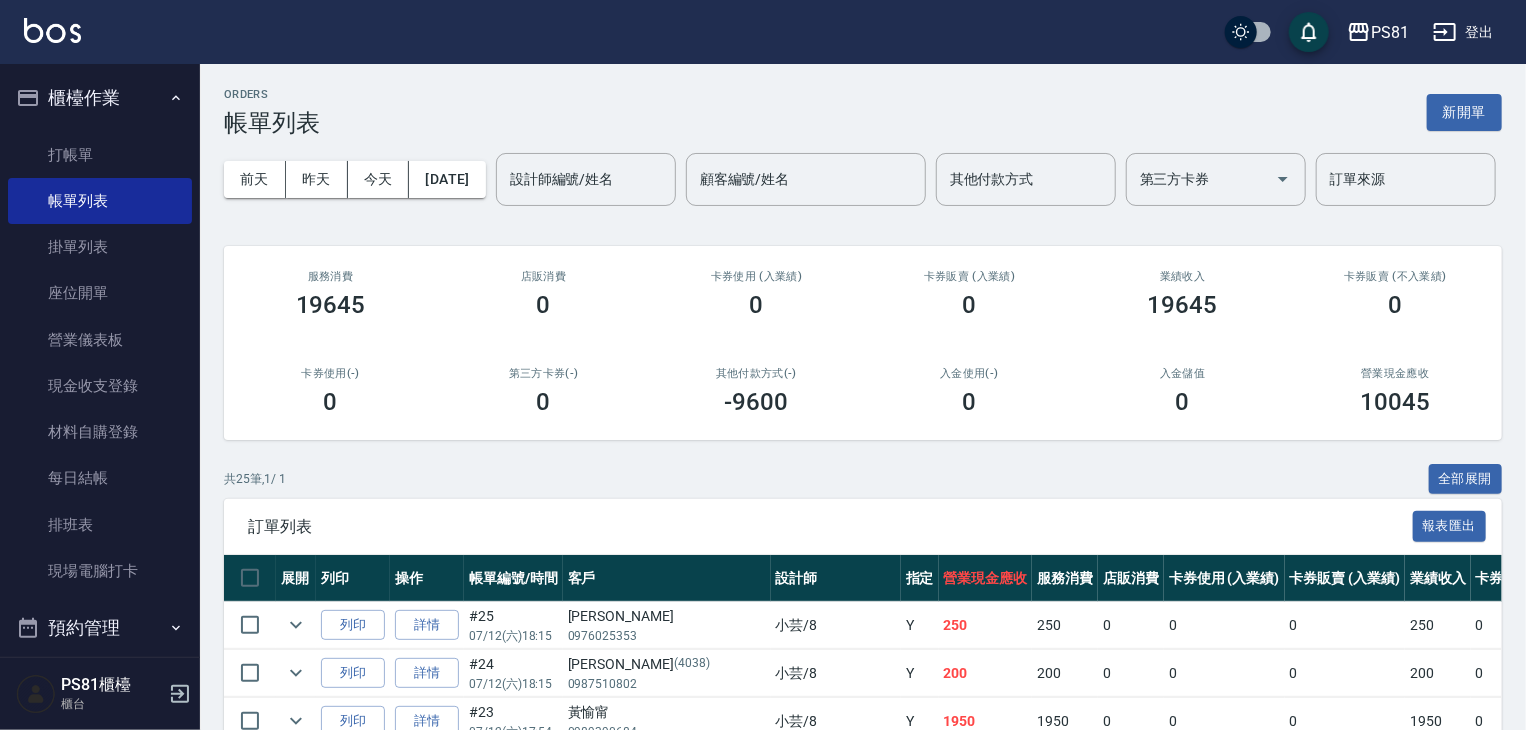 click on "[DATE] [DATE] [DATE] [DATE] 設計師編號/姓名 設計師編號/姓名 顧客編號/姓名 顧客編號/姓名 其他付款方式 其他付款方式 第三方卡券 第三方卡券 訂單來源 訂單來源" at bounding box center [863, 179] 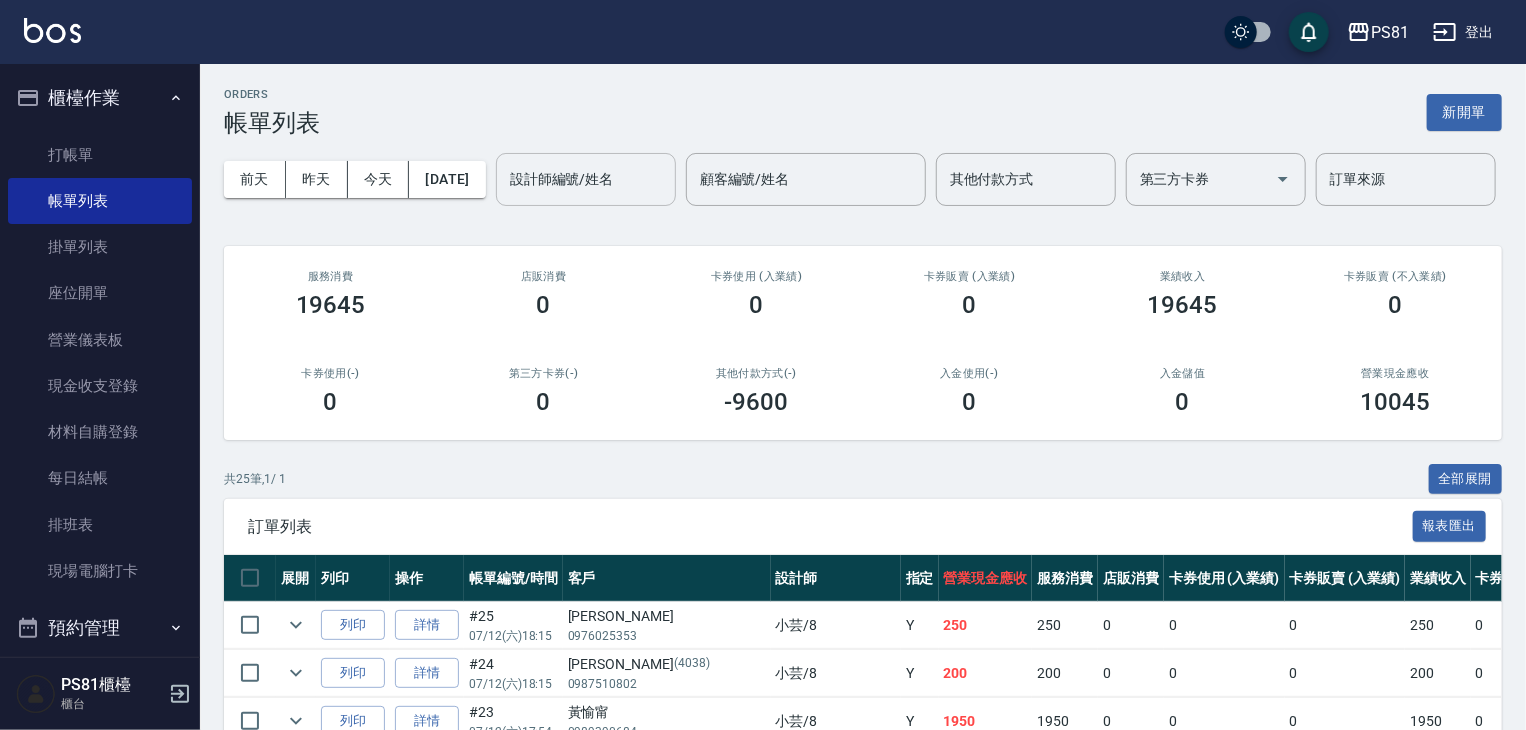 click on "設計師編號/姓名" at bounding box center (586, 179) 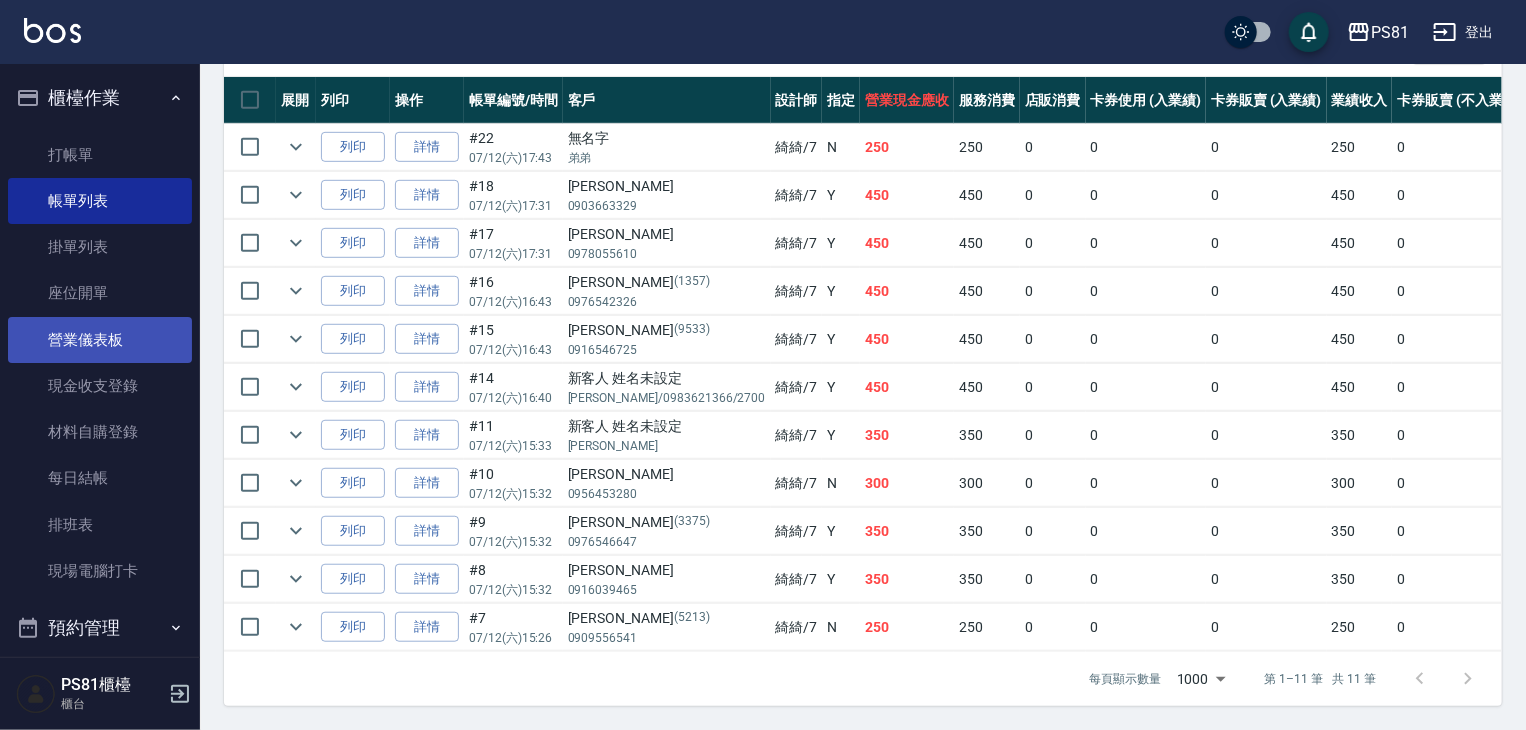 scroll, scrollTop: 552, scrollLeft: 0, axis: vertical 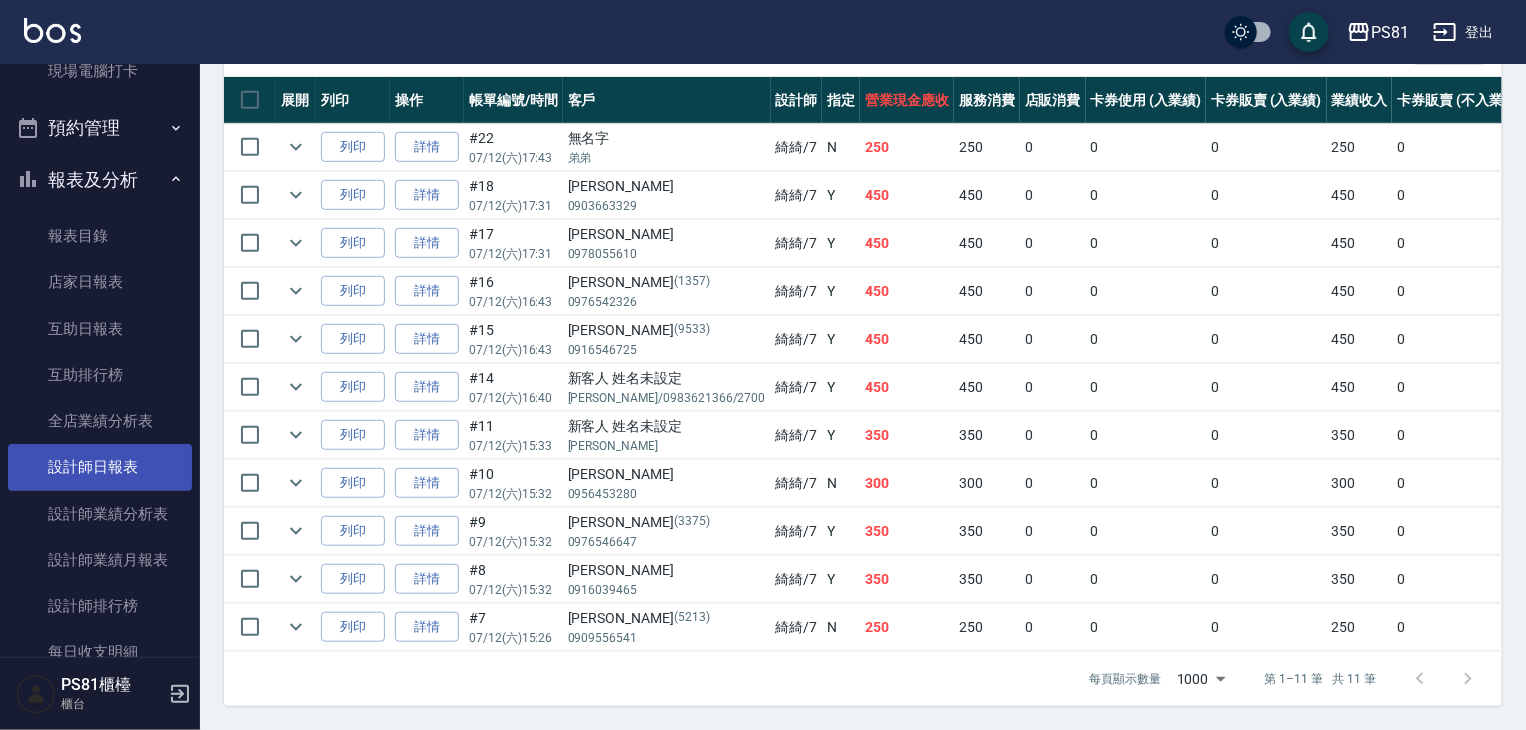 type on "綺綺-7" 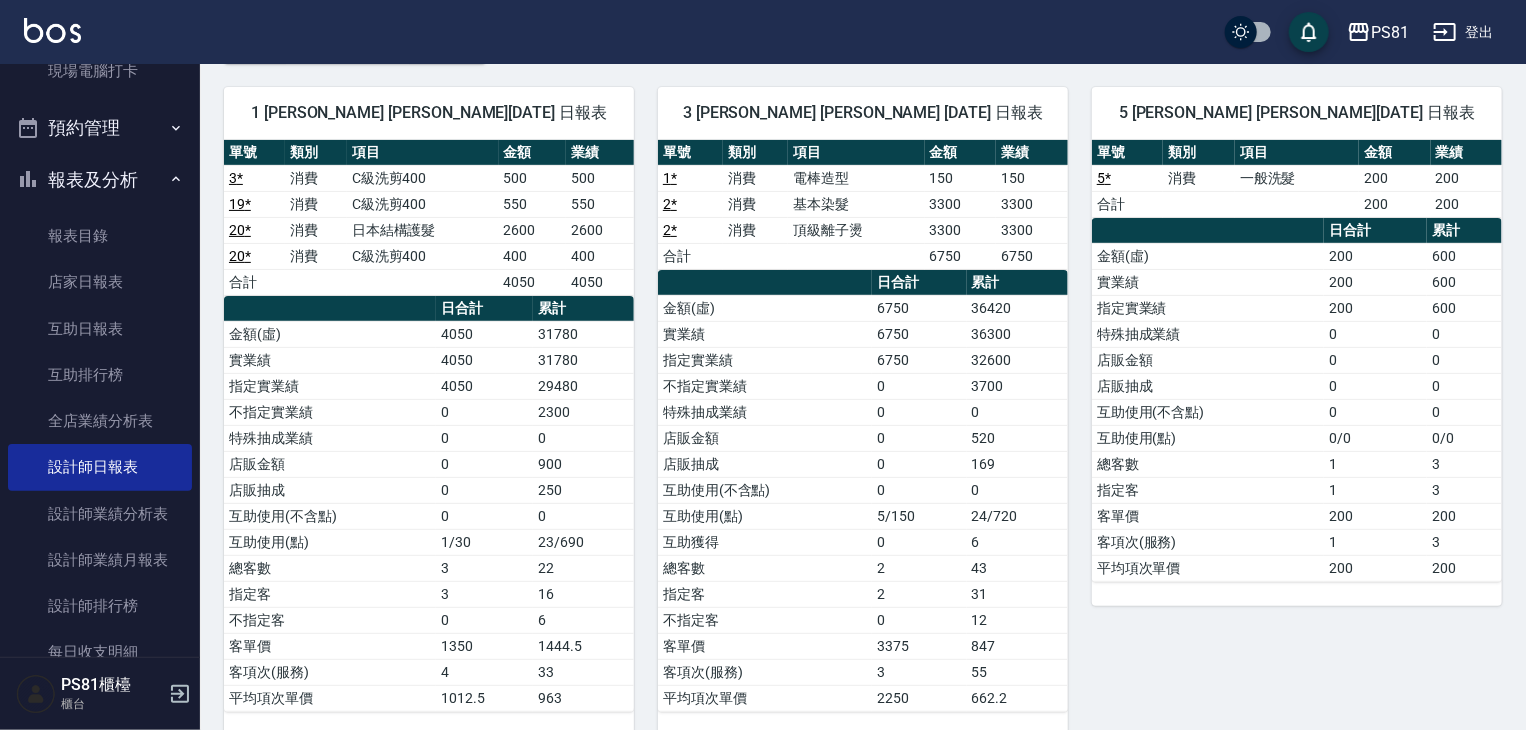 scroll, scrollTop: 9, scrollLeft: 0, axis: vertical 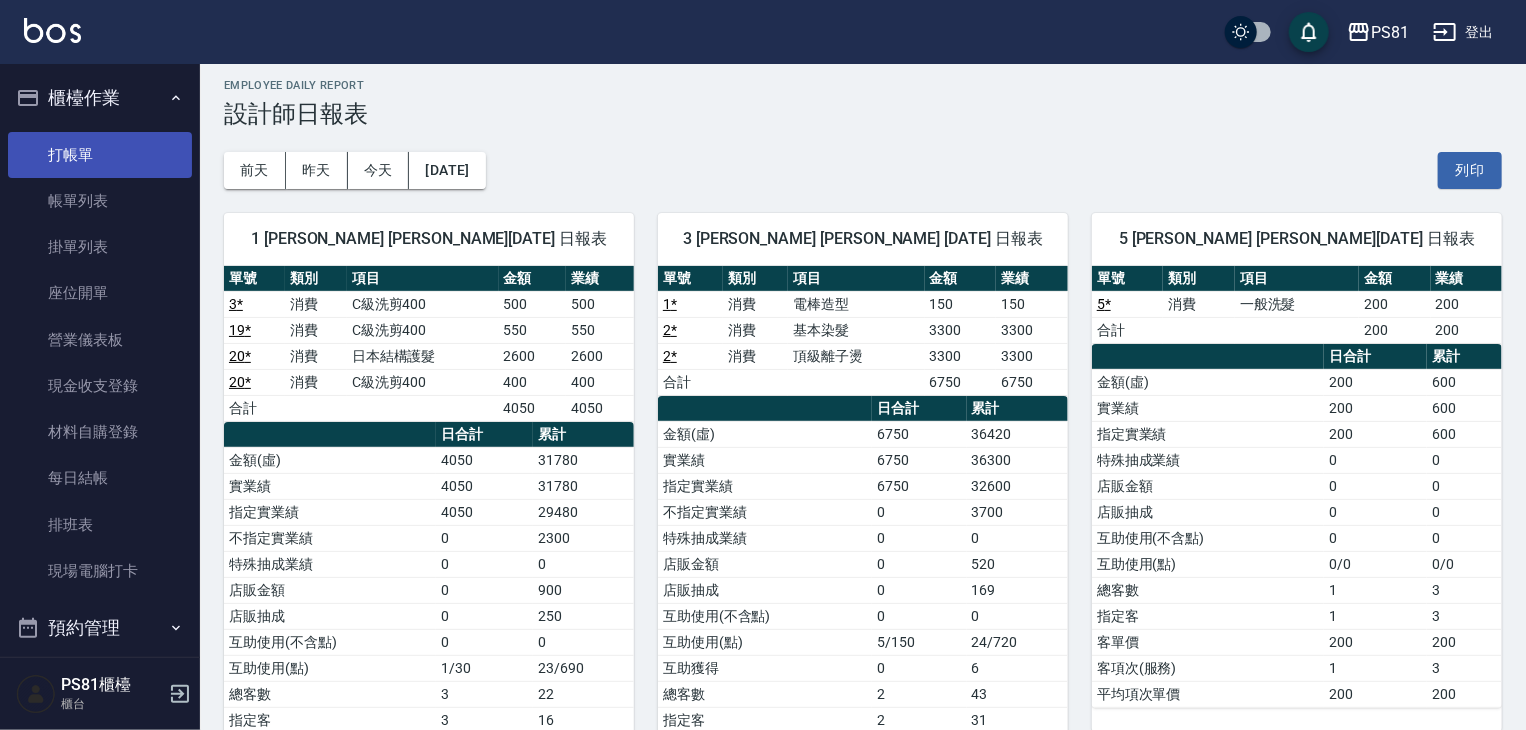 click on "打帳單" at bounding box center (100, 155) 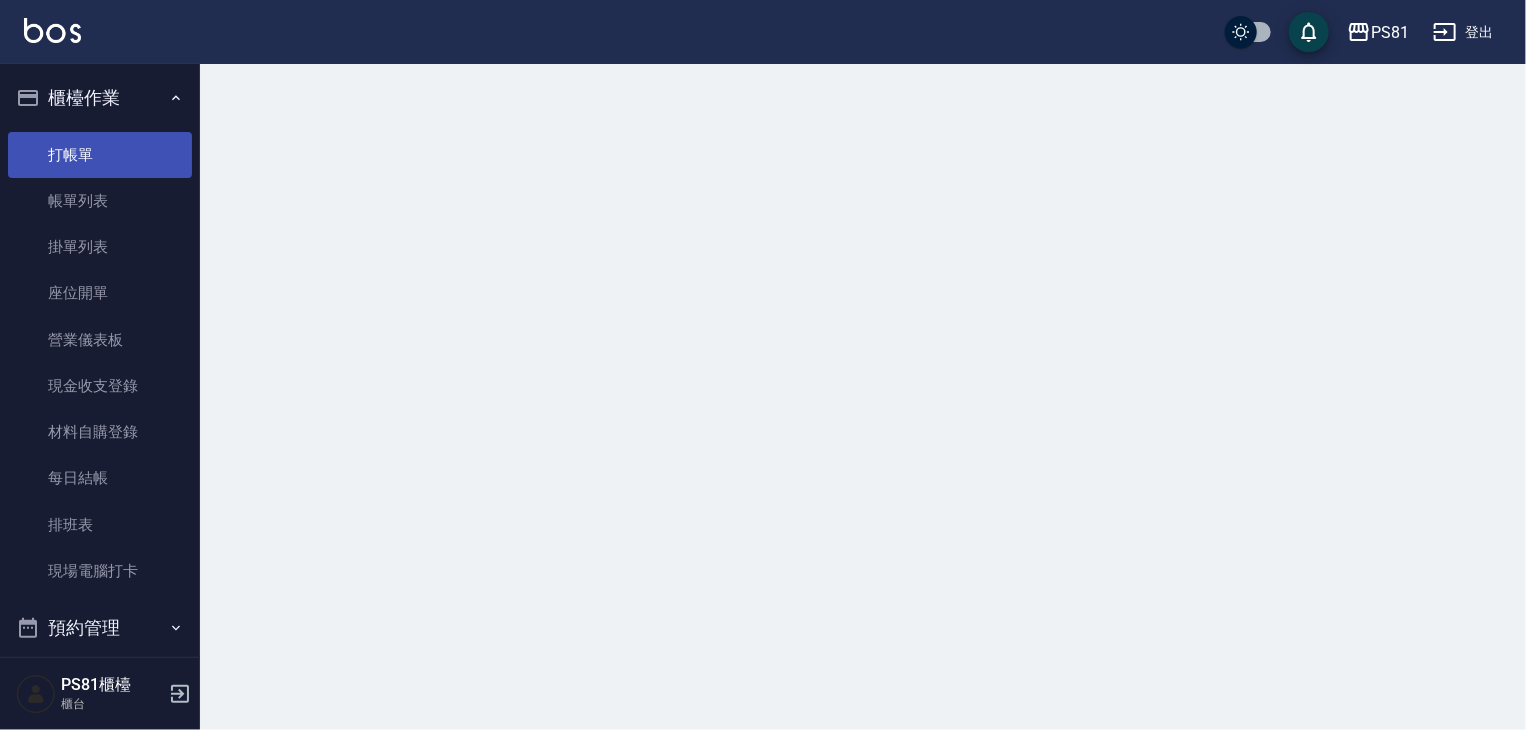 scroll, scrollTop: 0, scrollLeft: 0, axis: both 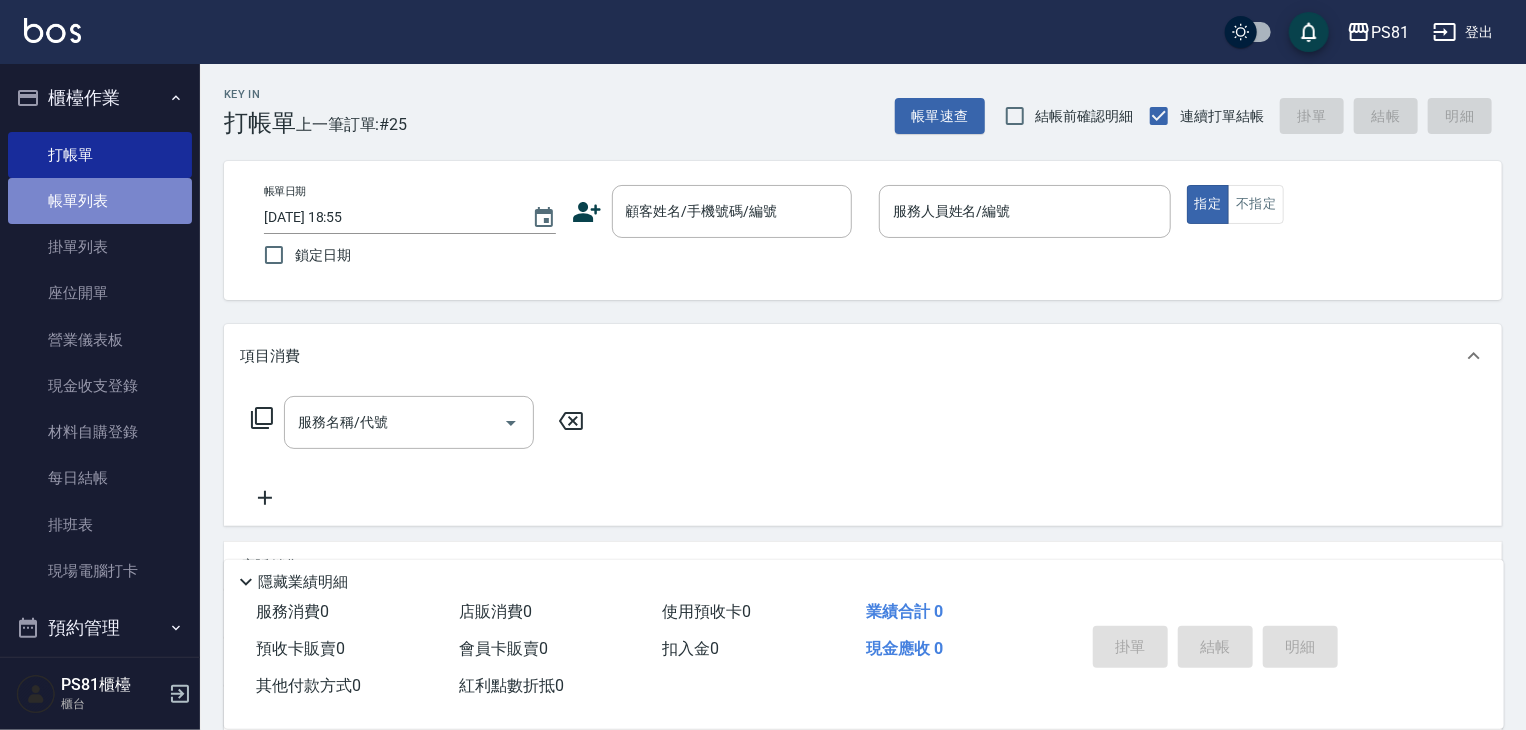 click on "帳單列表" at bounding box center (100, 201) 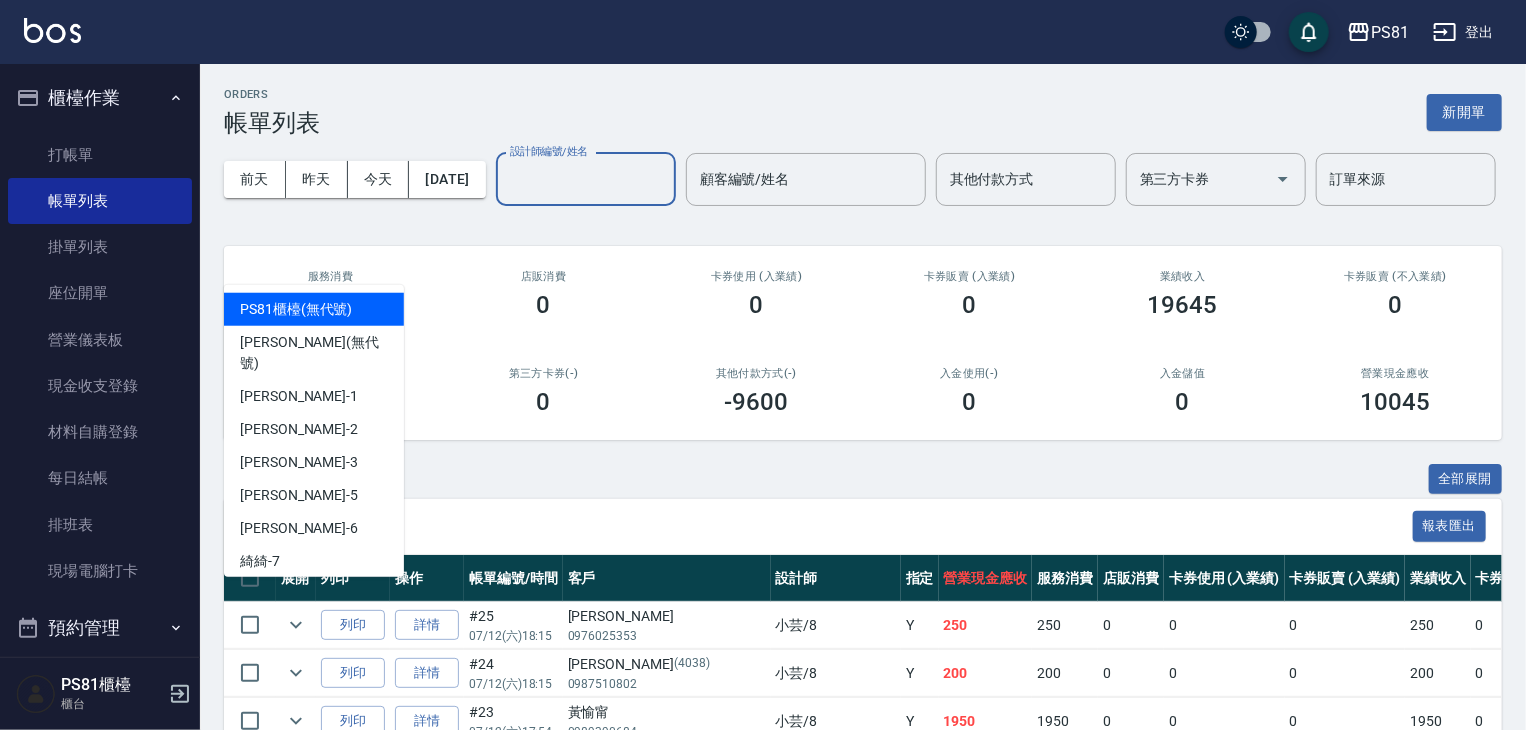 click on "設計師編號/姓名" at bounding box center (586, 179) 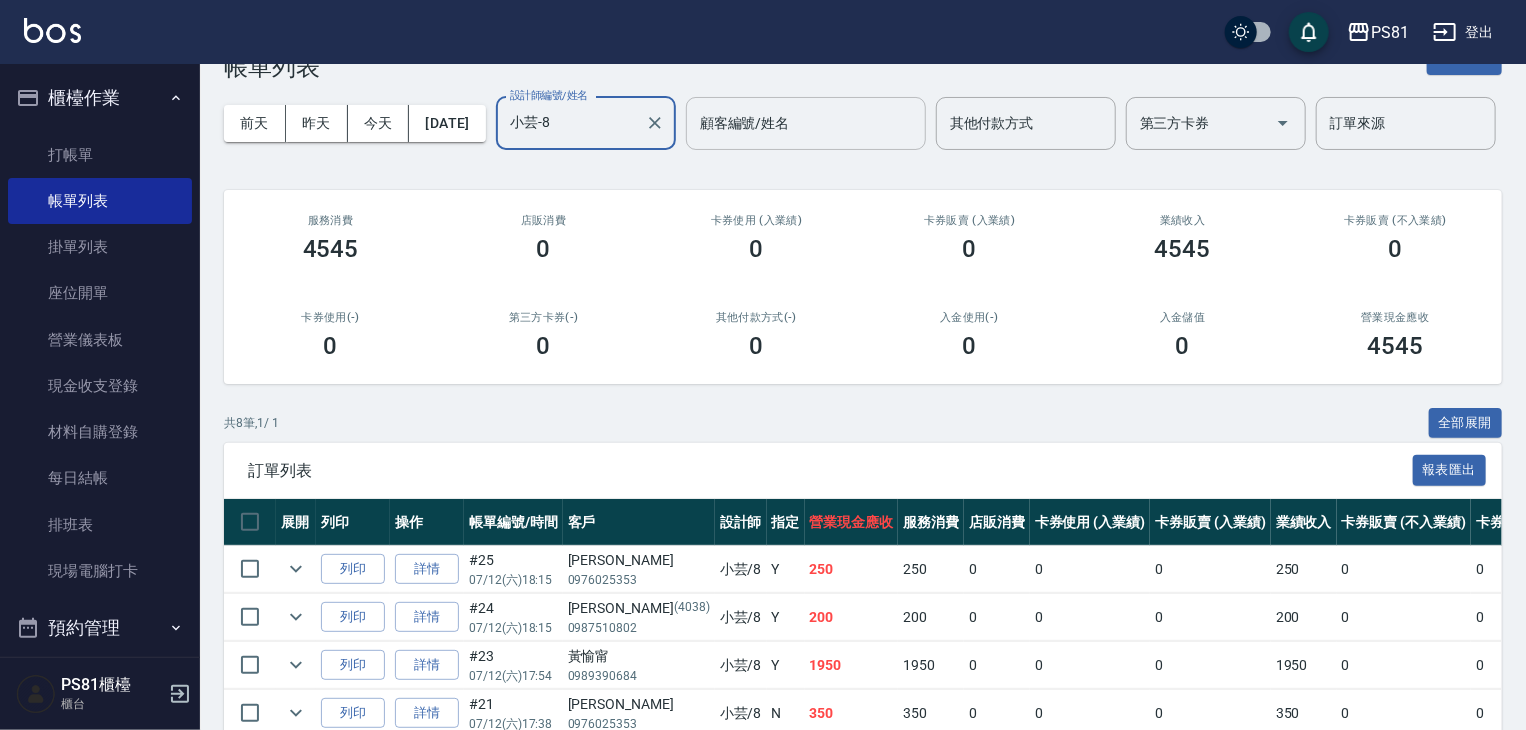 scroll, scrollTop: 0, scrollLeft: 0, axis: both 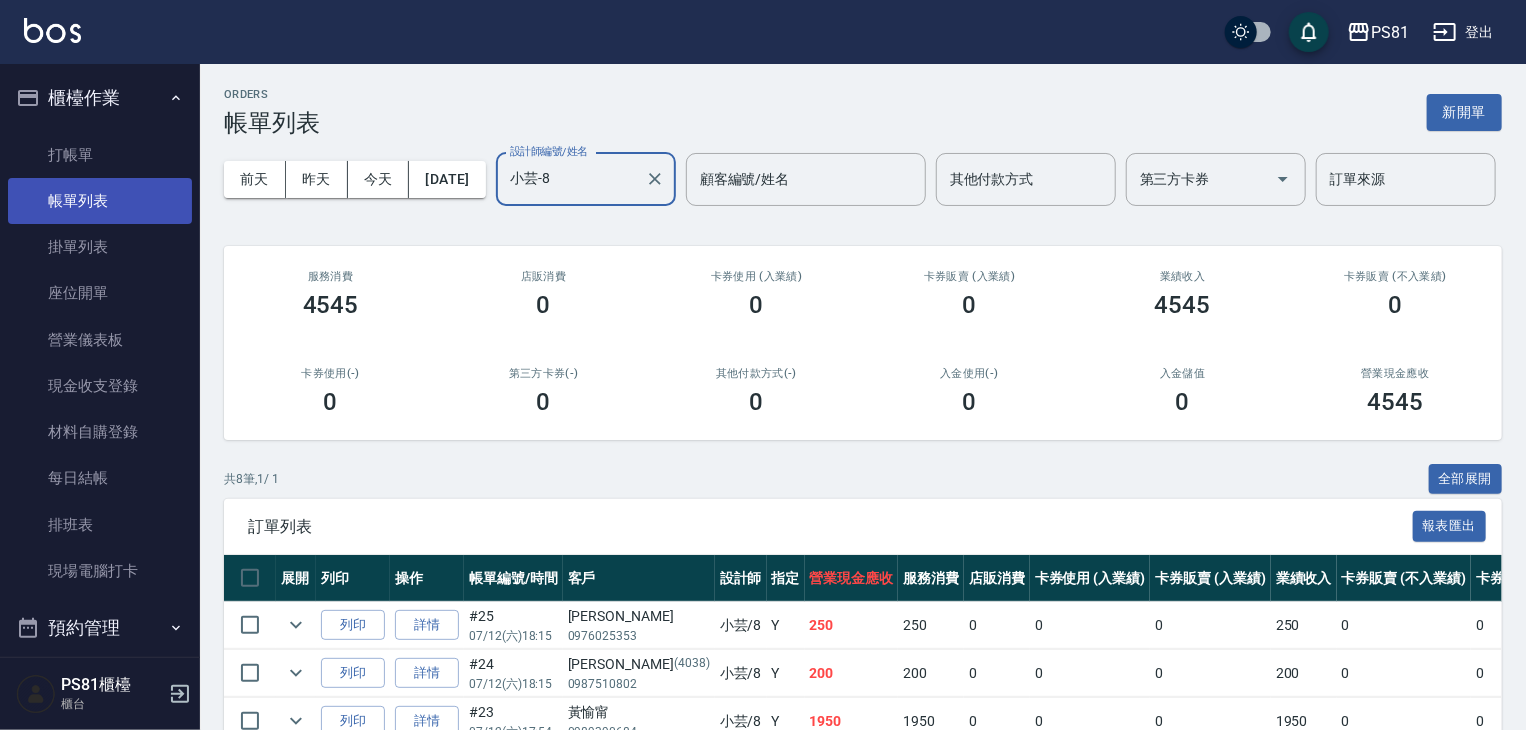 type on "小芸-8" 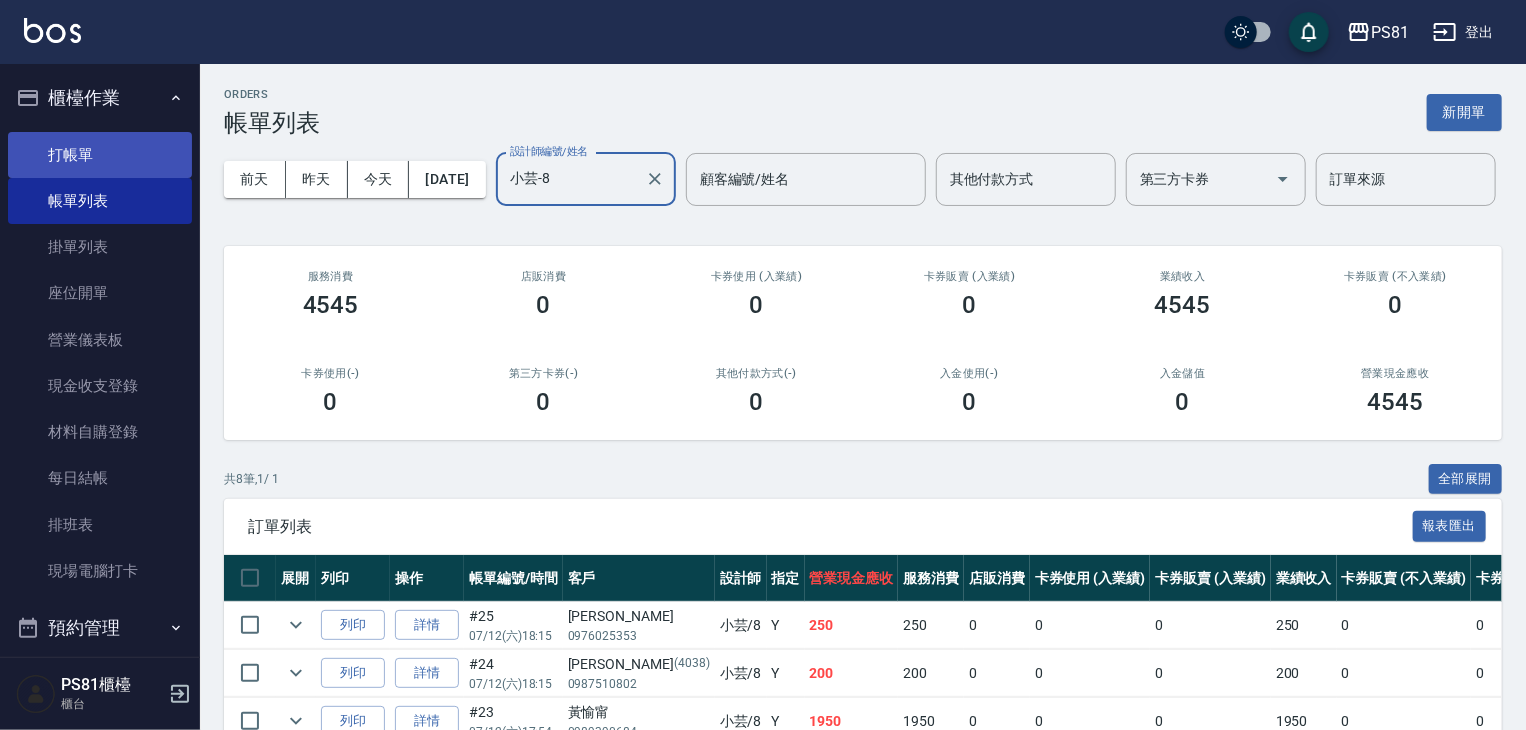 click on "帳單列表" at bounding box center [100, 201] 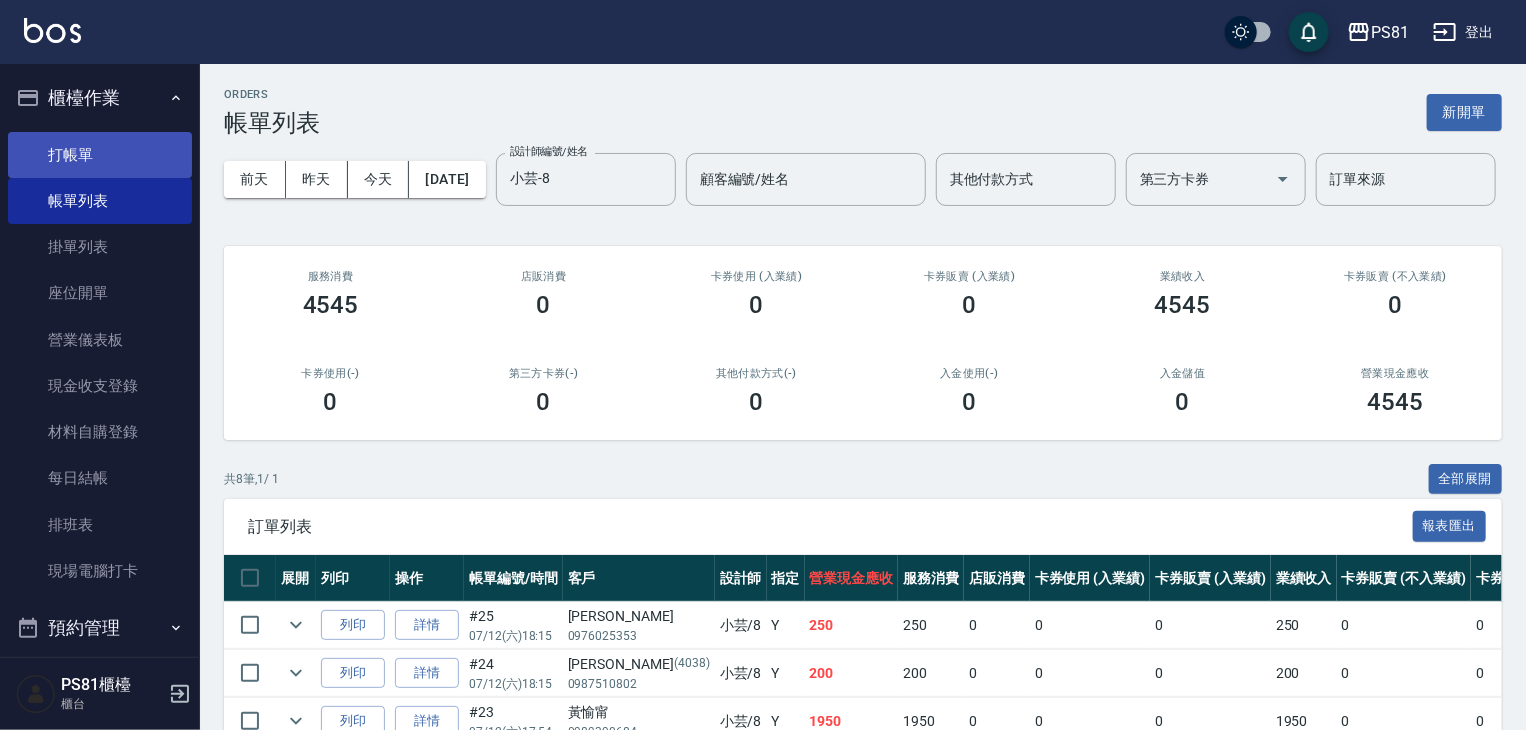 click on "打帳單" at bounding box center (100, 155) 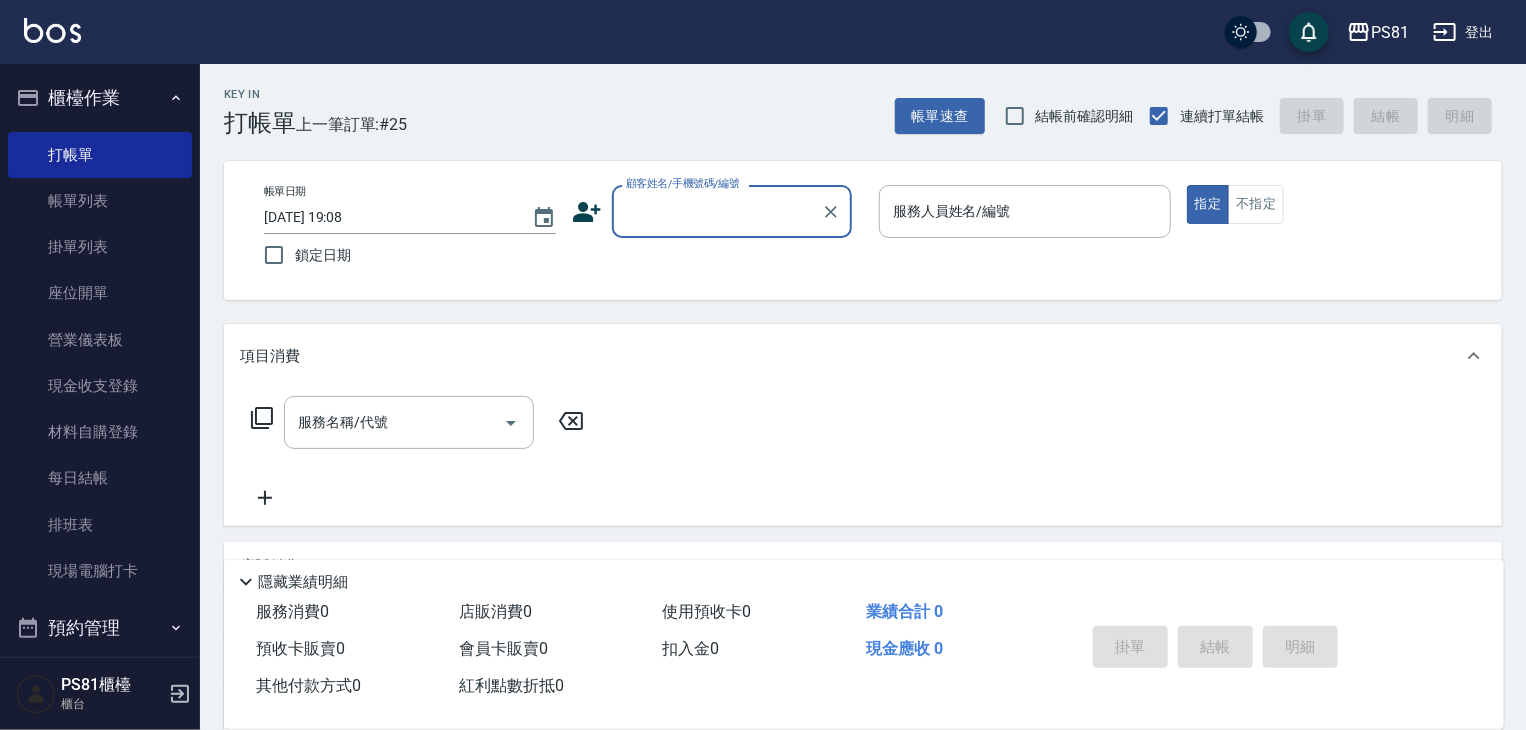 click on "Key In 打帳單 上一筆訂單:#25 帳單速查 結帳前確認明細 連續打單結帳 掛單 結帳 明細" at bounding box center [851, 100] 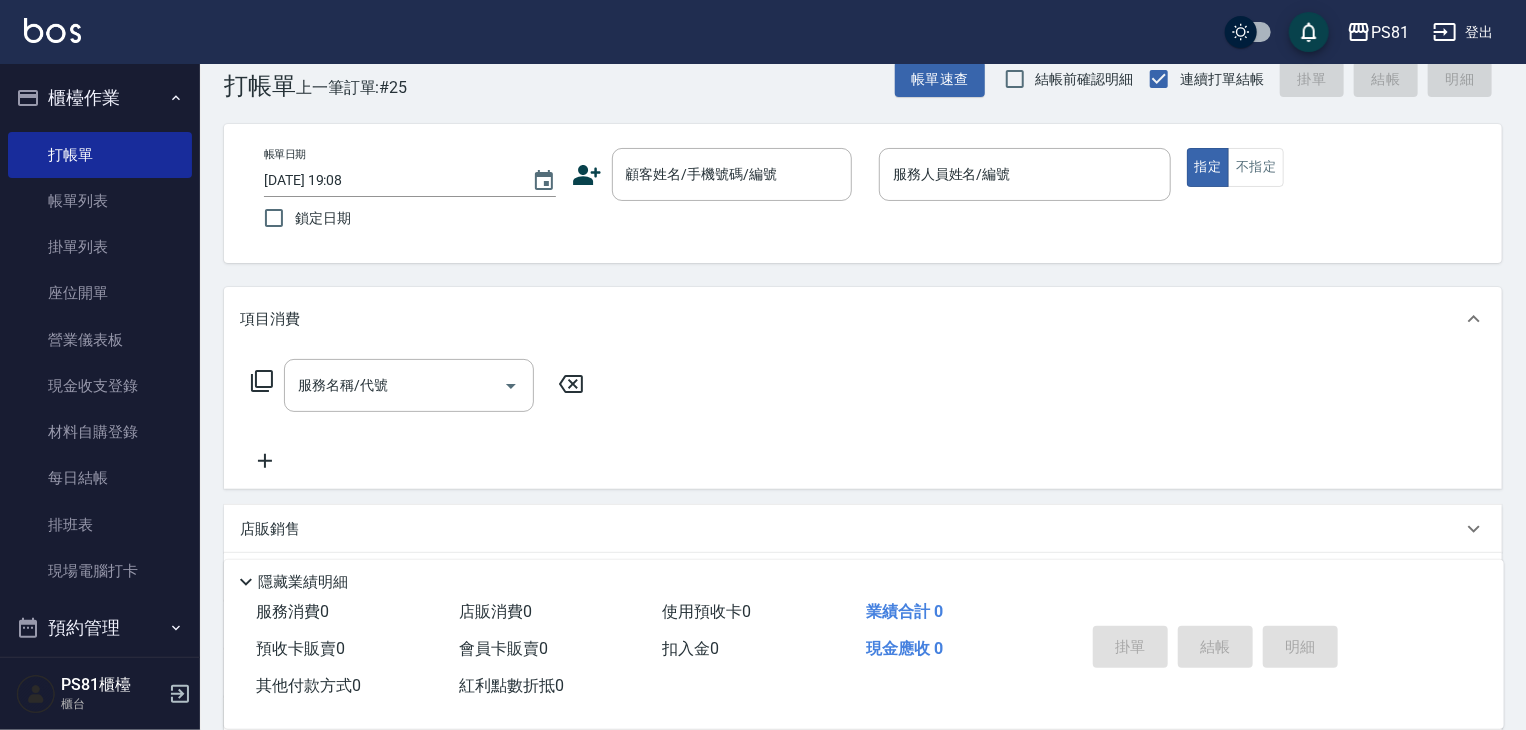 scroll, scrollTop: 40, scrollLeft: 0, axis: vertical 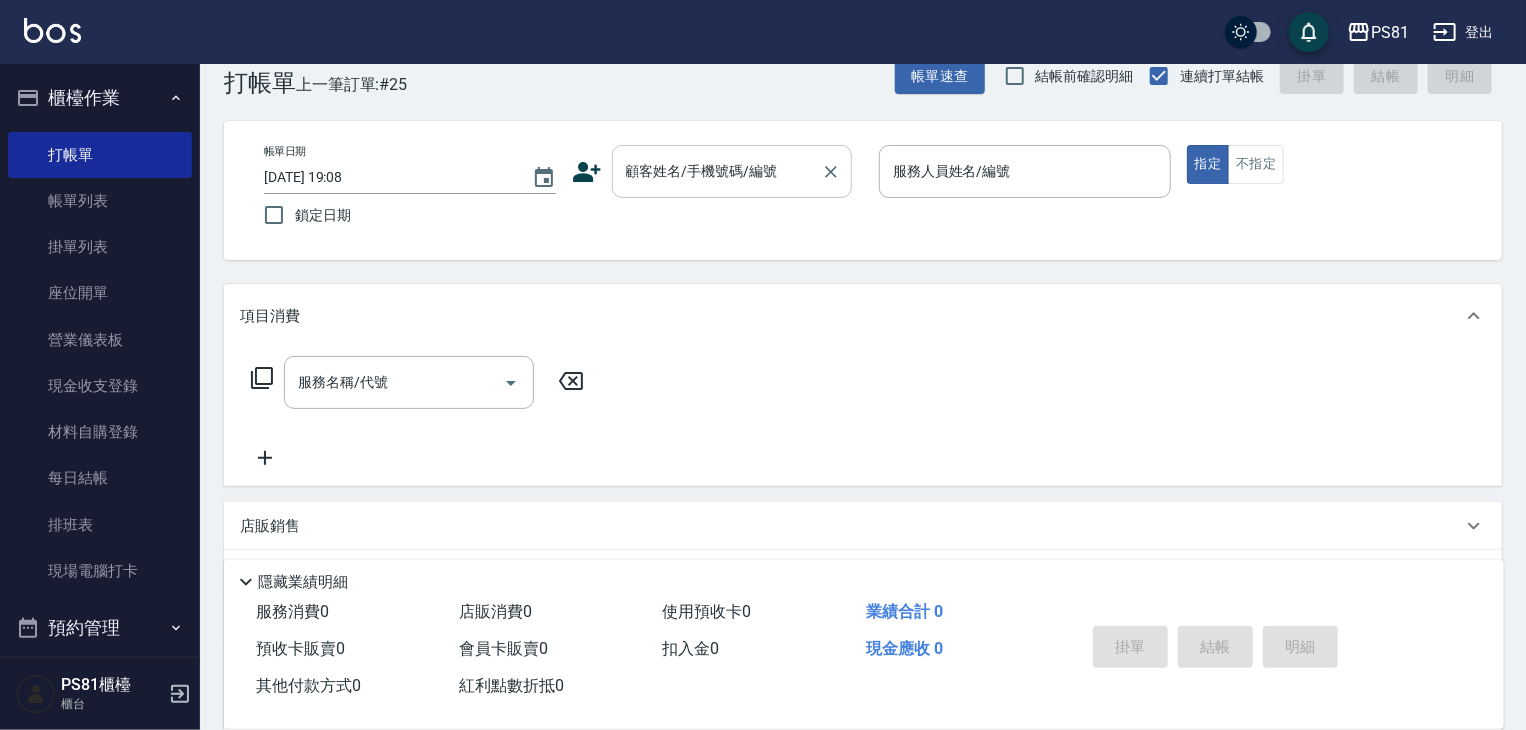 drag, startPoint x: 806, startPoint y: 185, endPoint x: 796, endPoint y: 163, distance: 24.166092 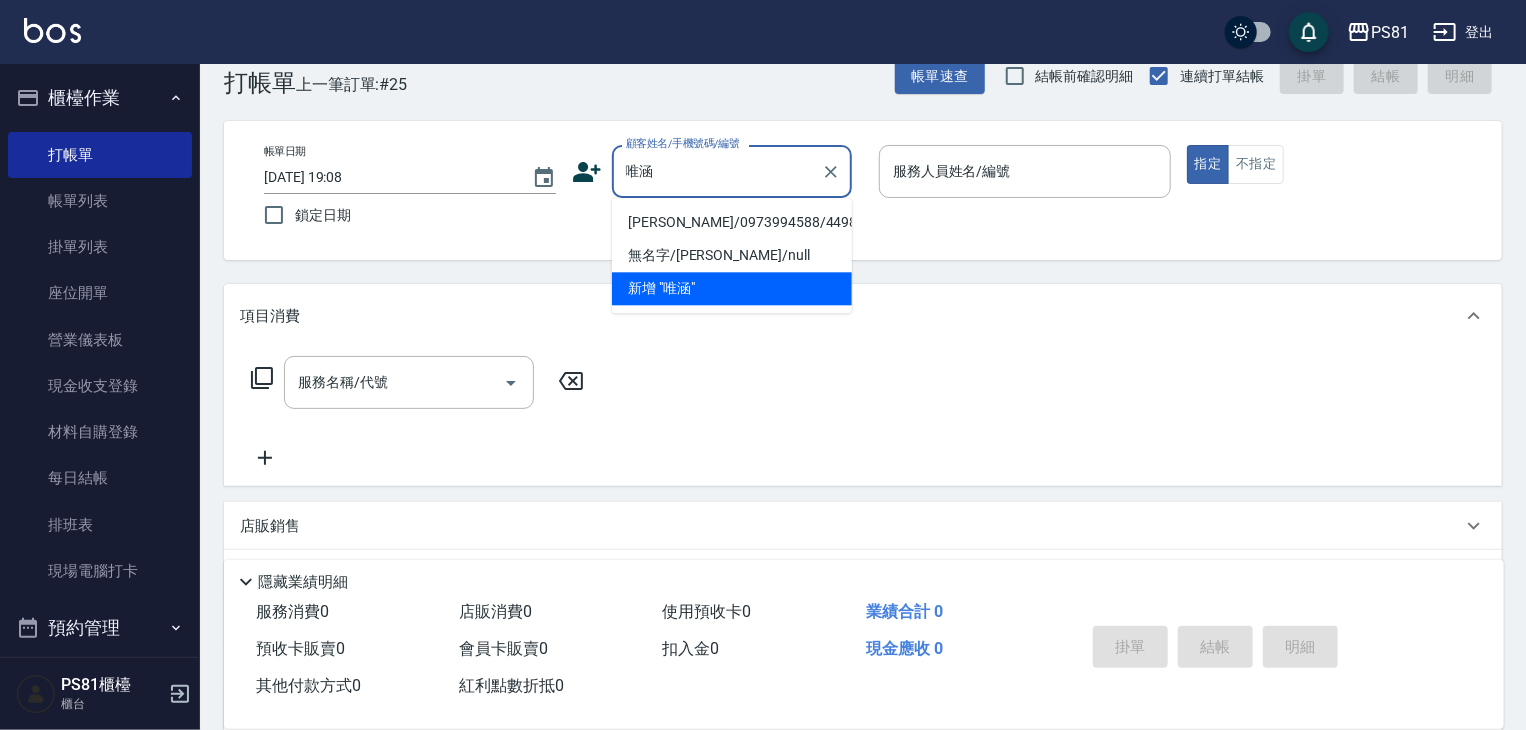 click on "[PERSON_NAME]/0973994588/4498" at bounding box center (732, 222) 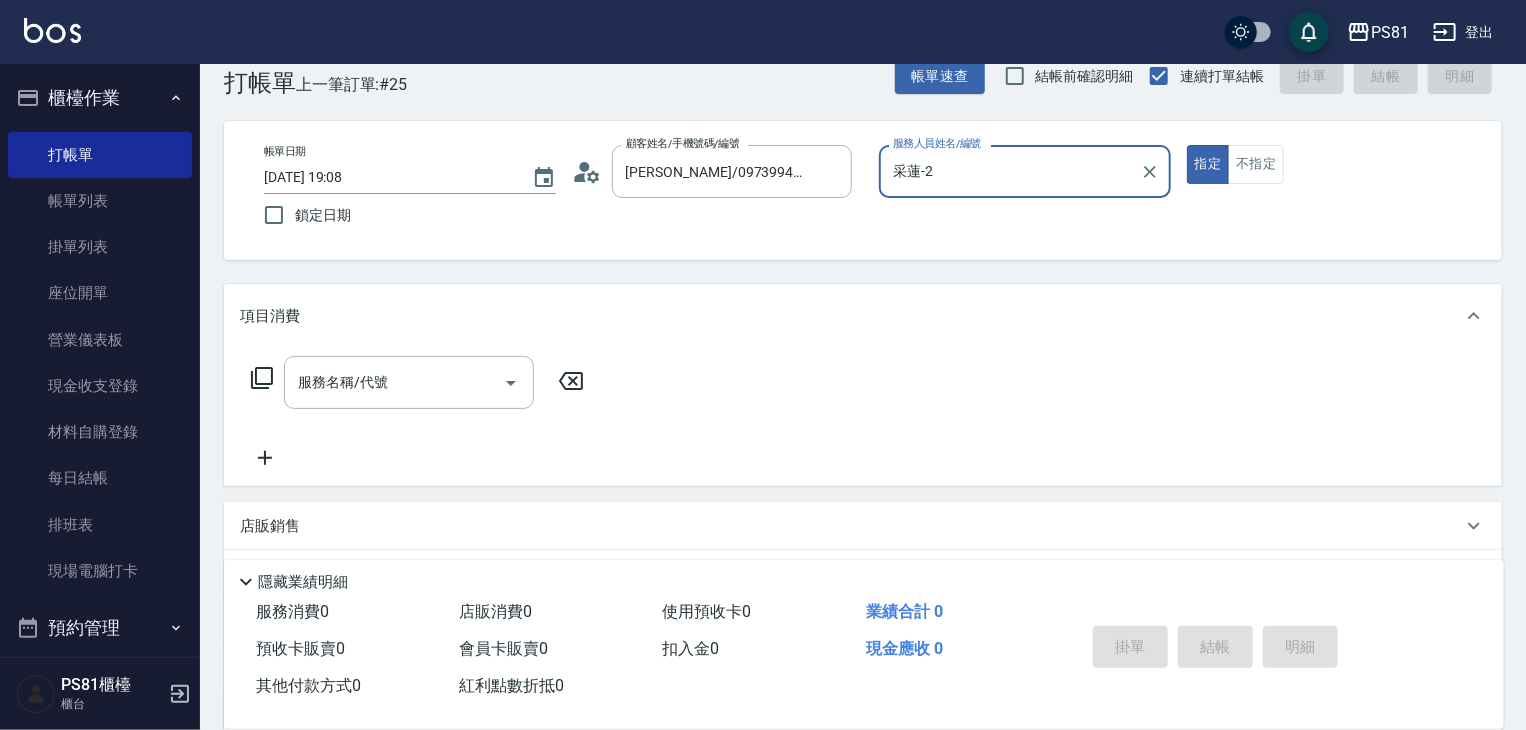 type on "采蓮-2" 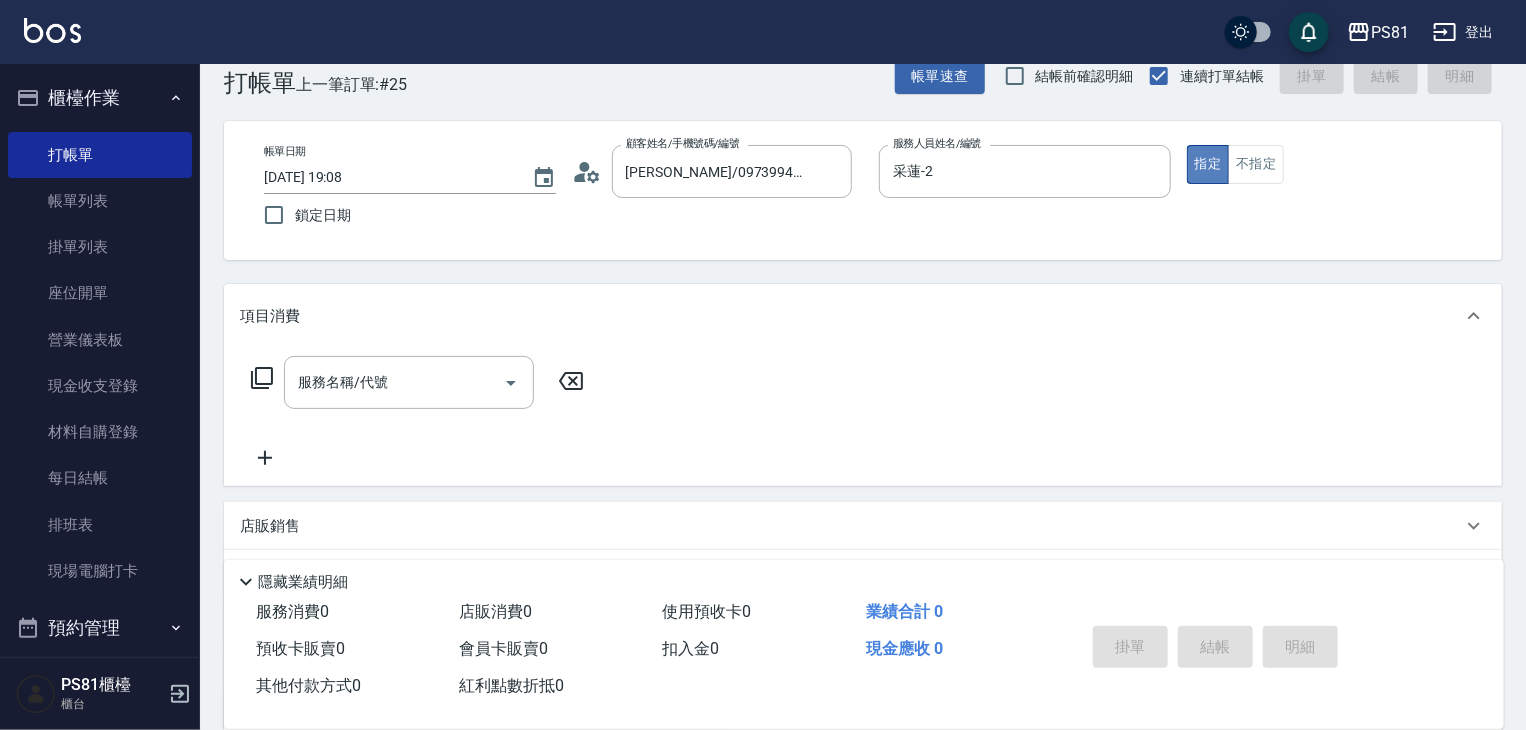 click on "指定" at bounding box center [1208, 164] 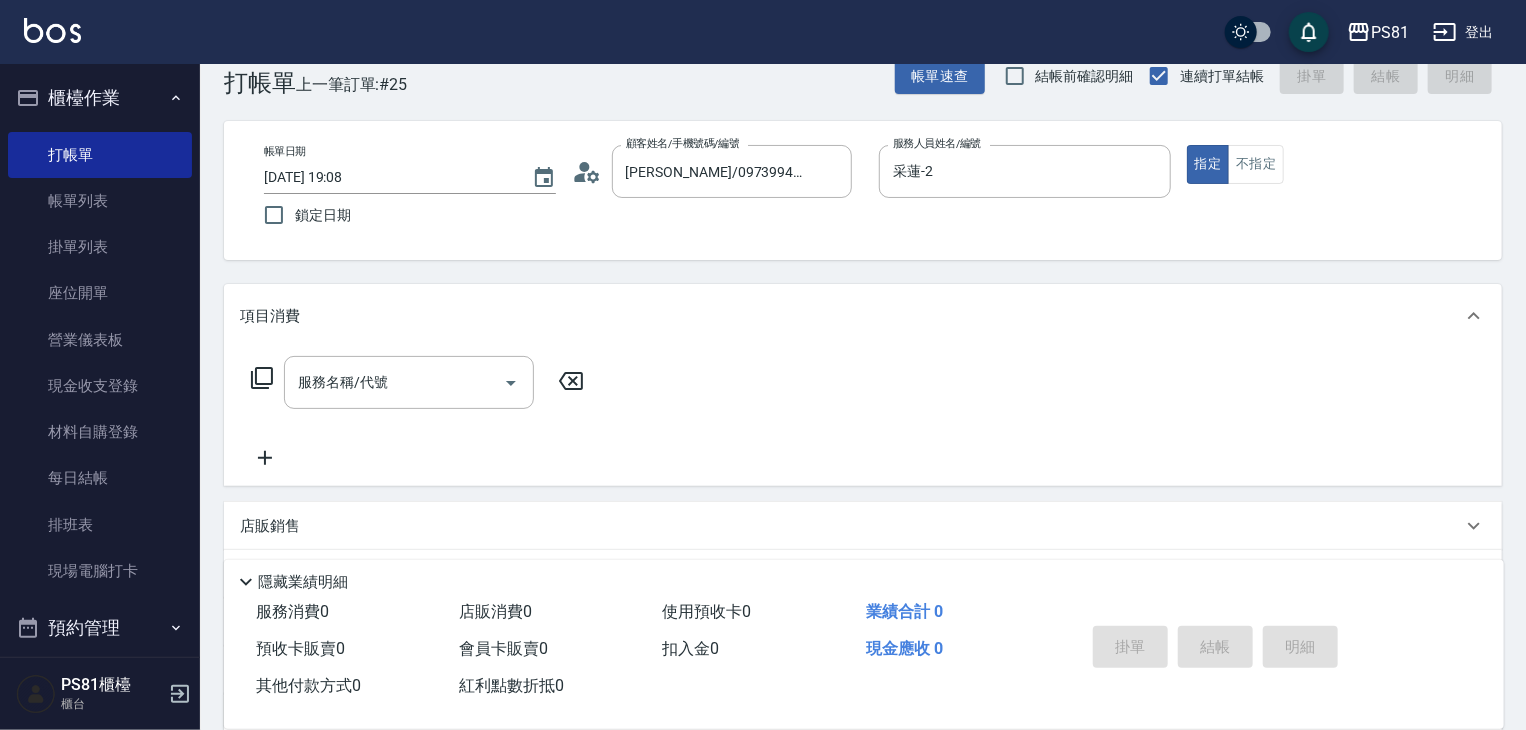 click on "帳單日期 [DATE] 19:08 鎖定日期 顧客姓名/手機號碼/編號 [PERSON_NAME]/0973994588/4498 顧客姓名/手機號碼/編號 服務人員姓名/編號 [PERSON_NAME]-2 服務人員姓名/編號 指定 不指定" at bounding box center (863, 190) 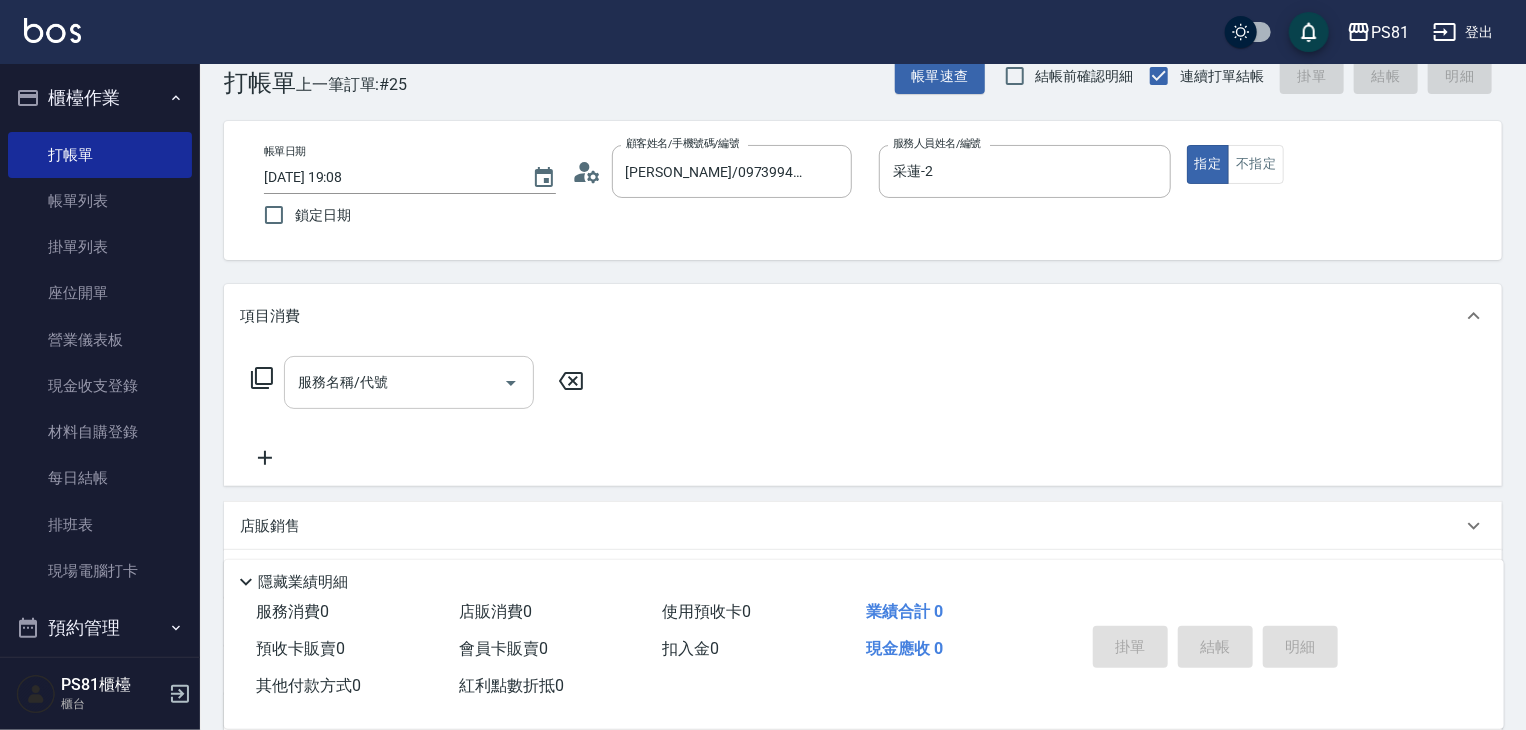 click on "服務名稱/代號" at bounding box center (394, 382) 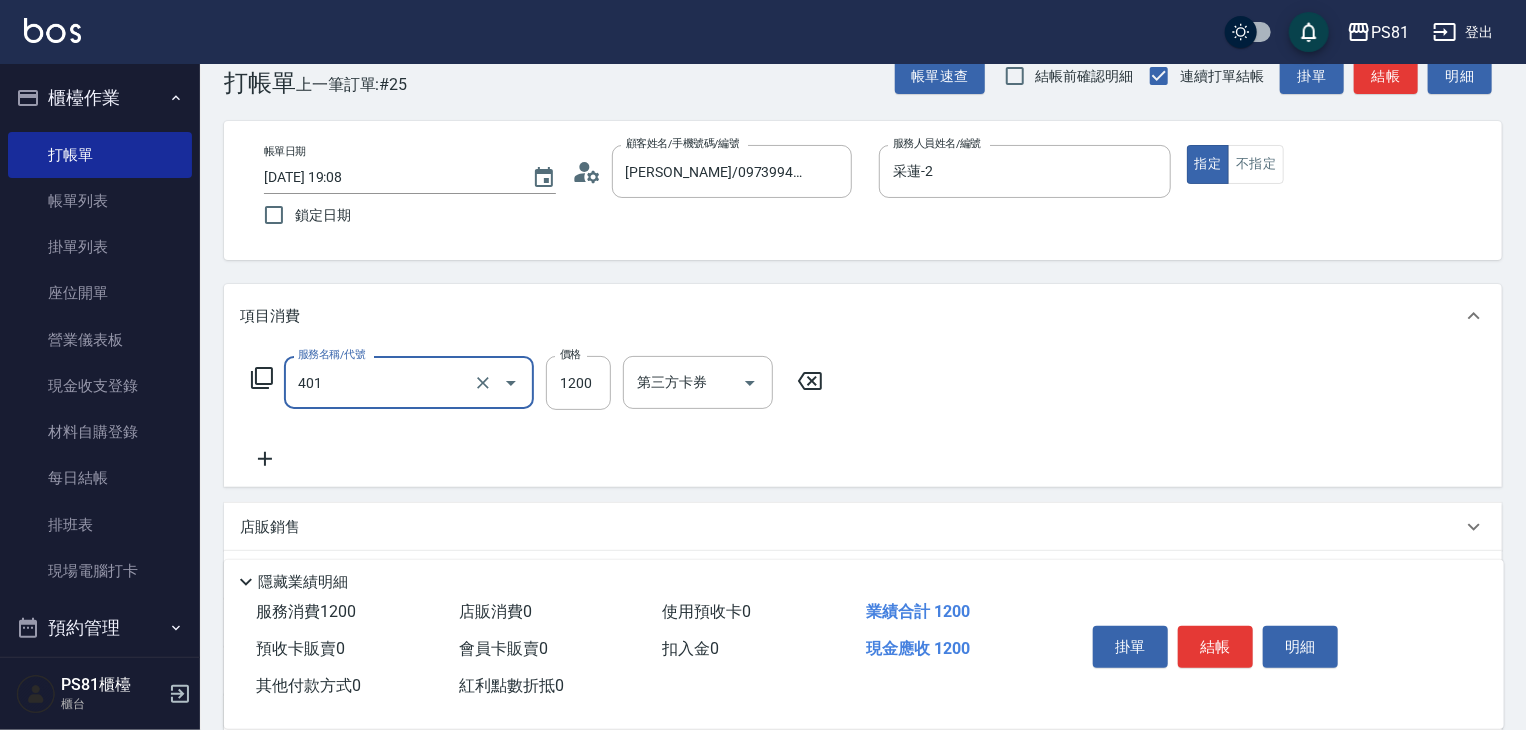 type on "基本染髮(401)" 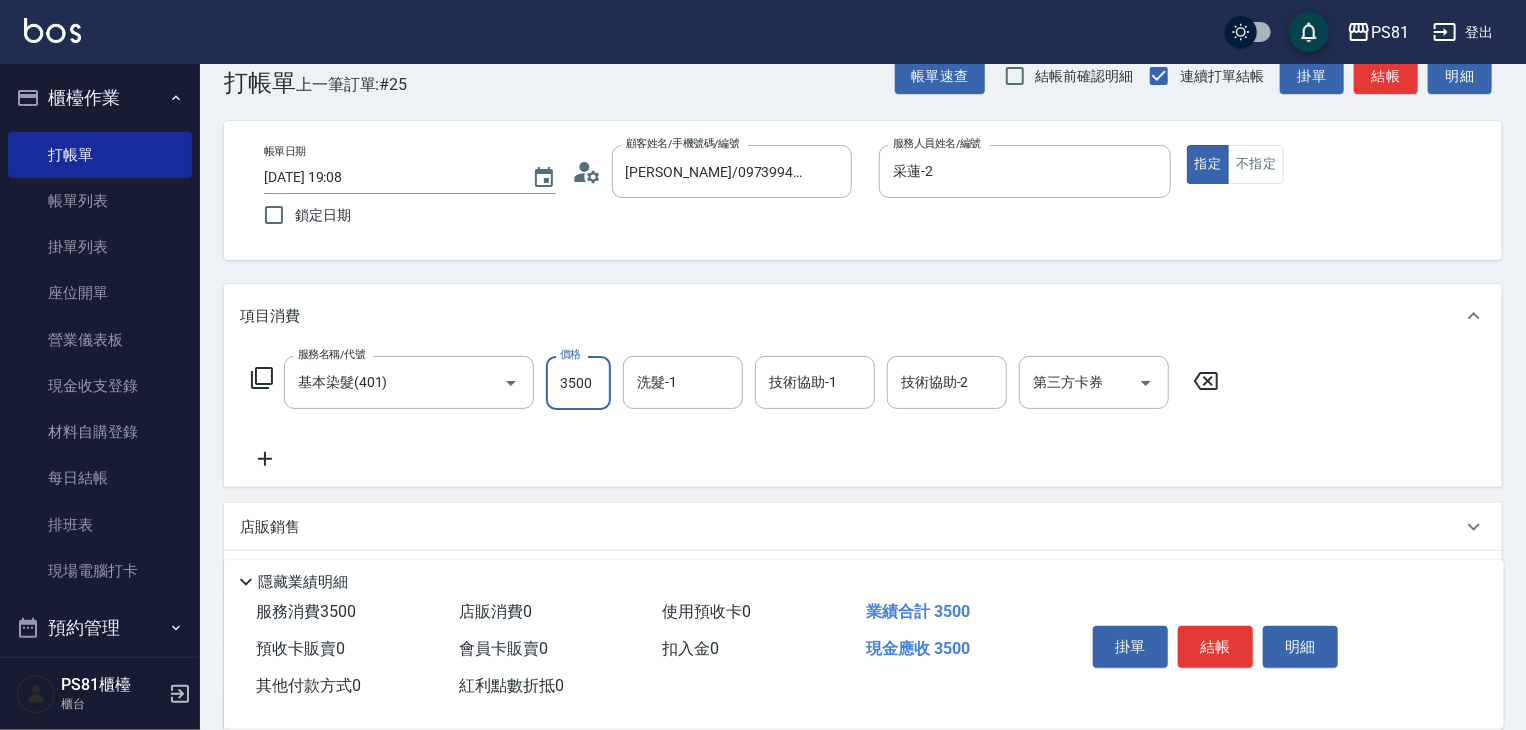 type on "3500" 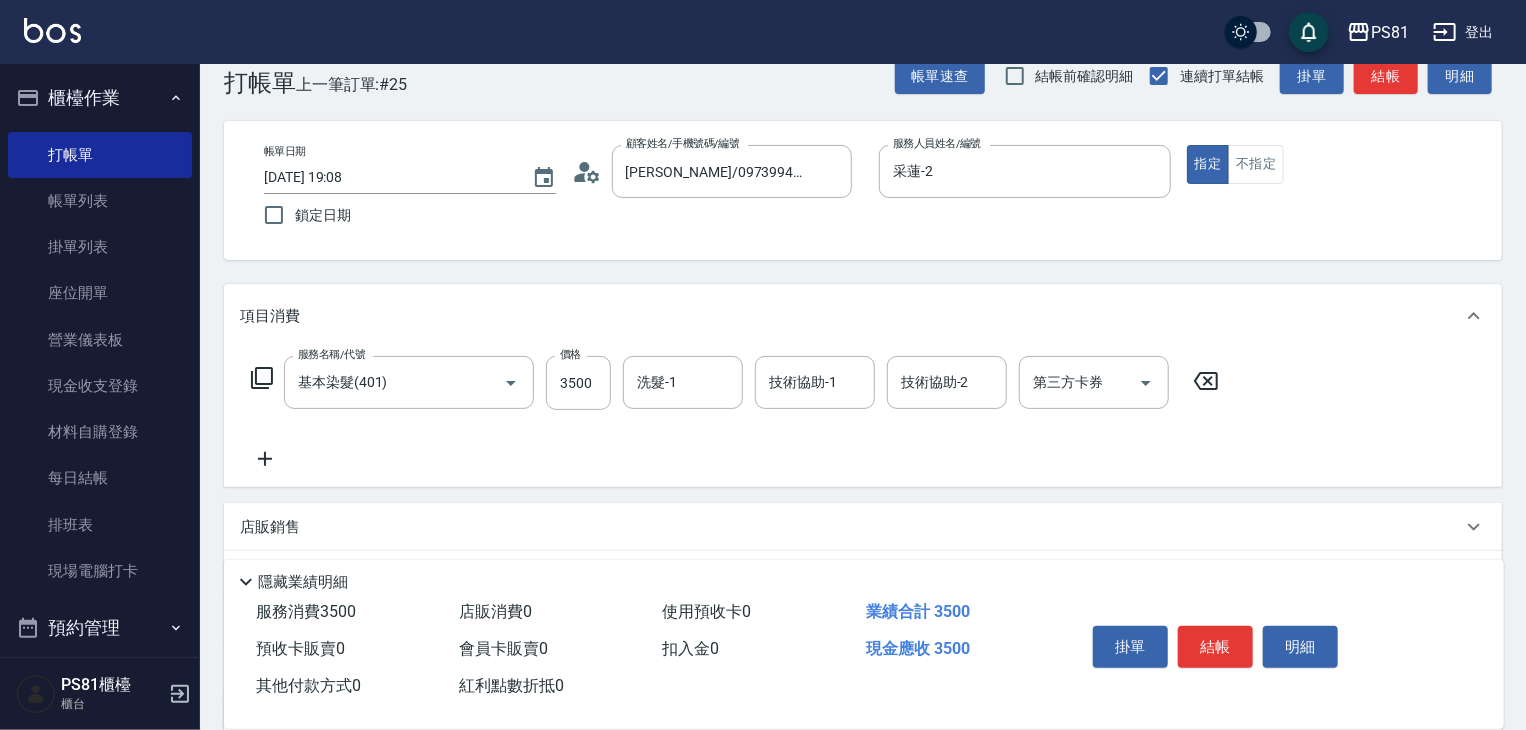 click 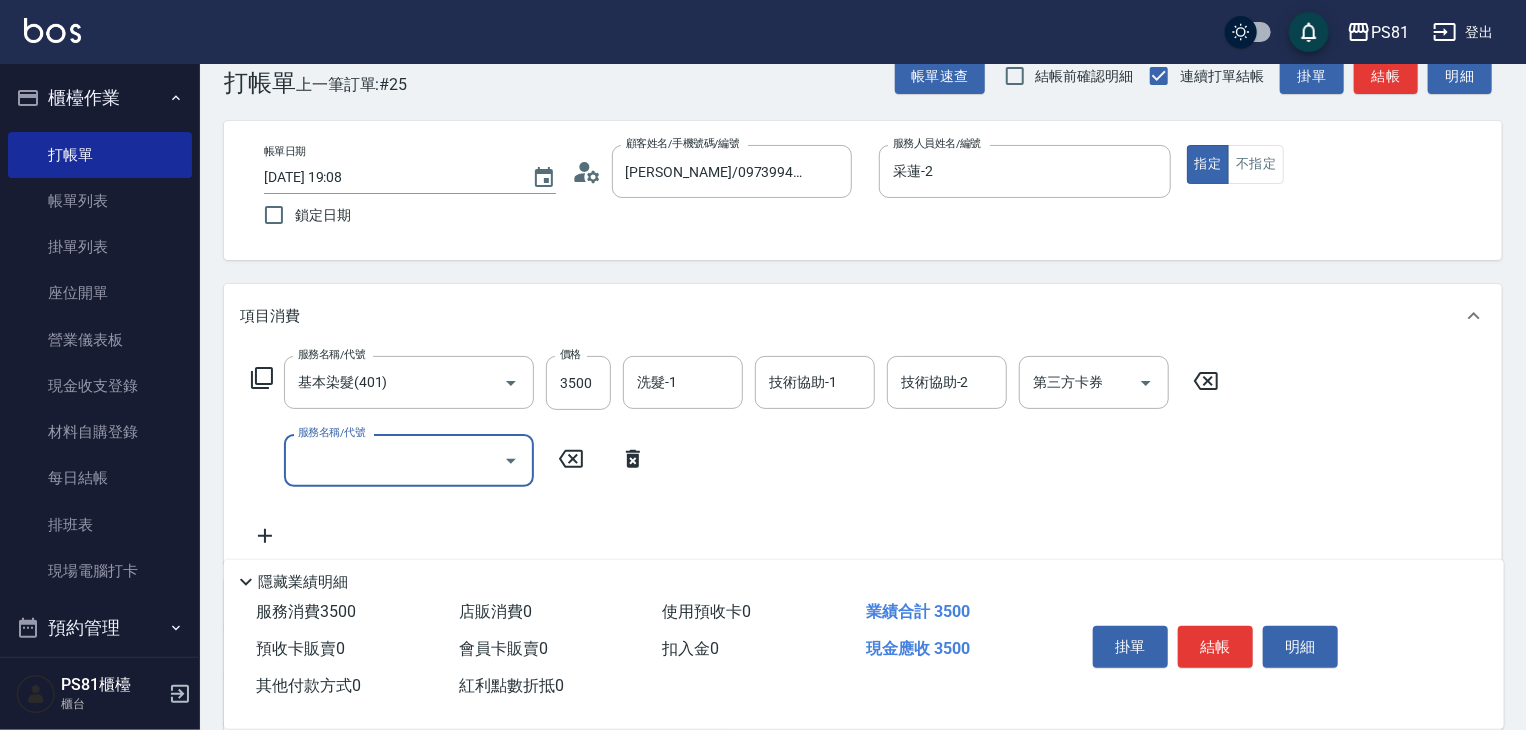 click on "服務名稱/代號" at bounding box center [394, 460] 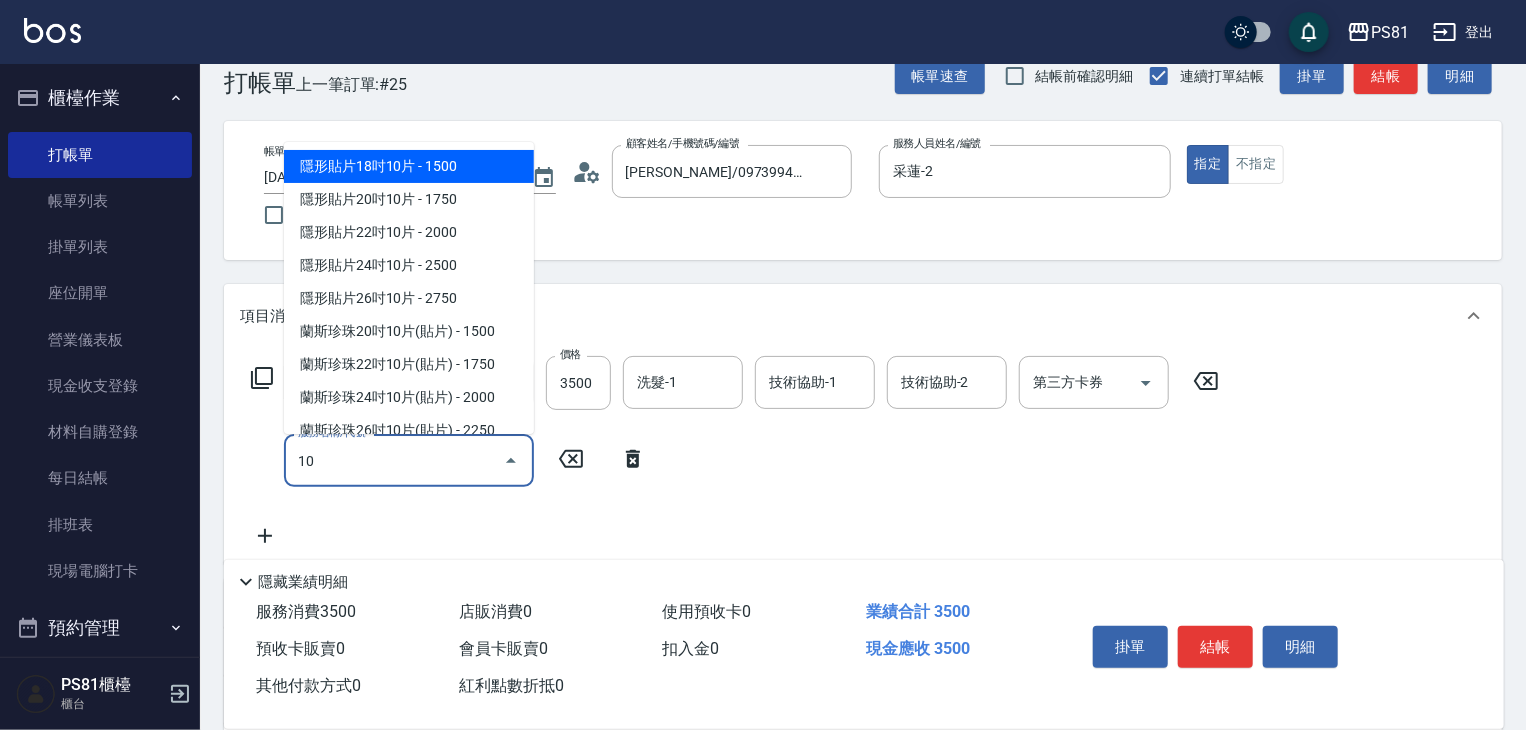 type on "1" 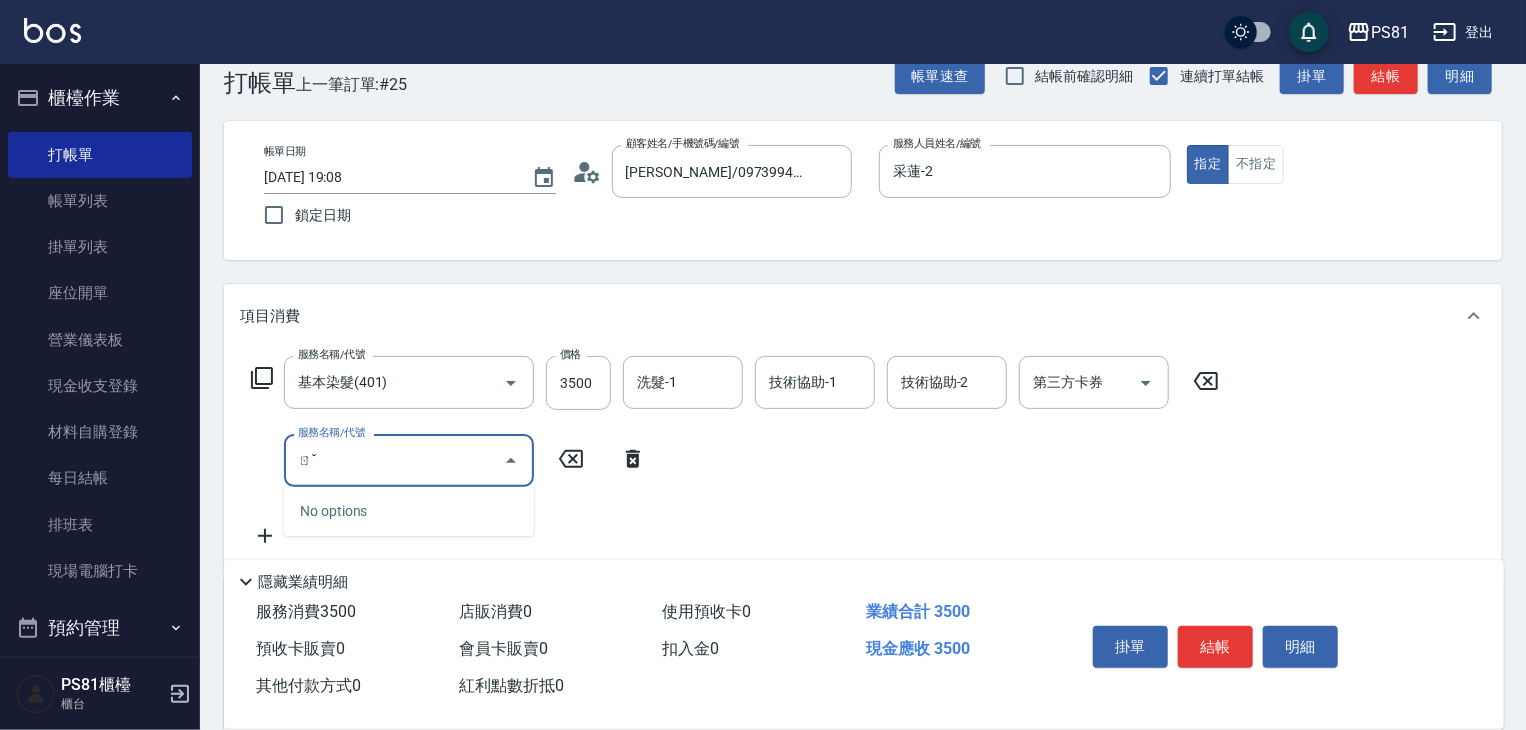type on "ㄅ" 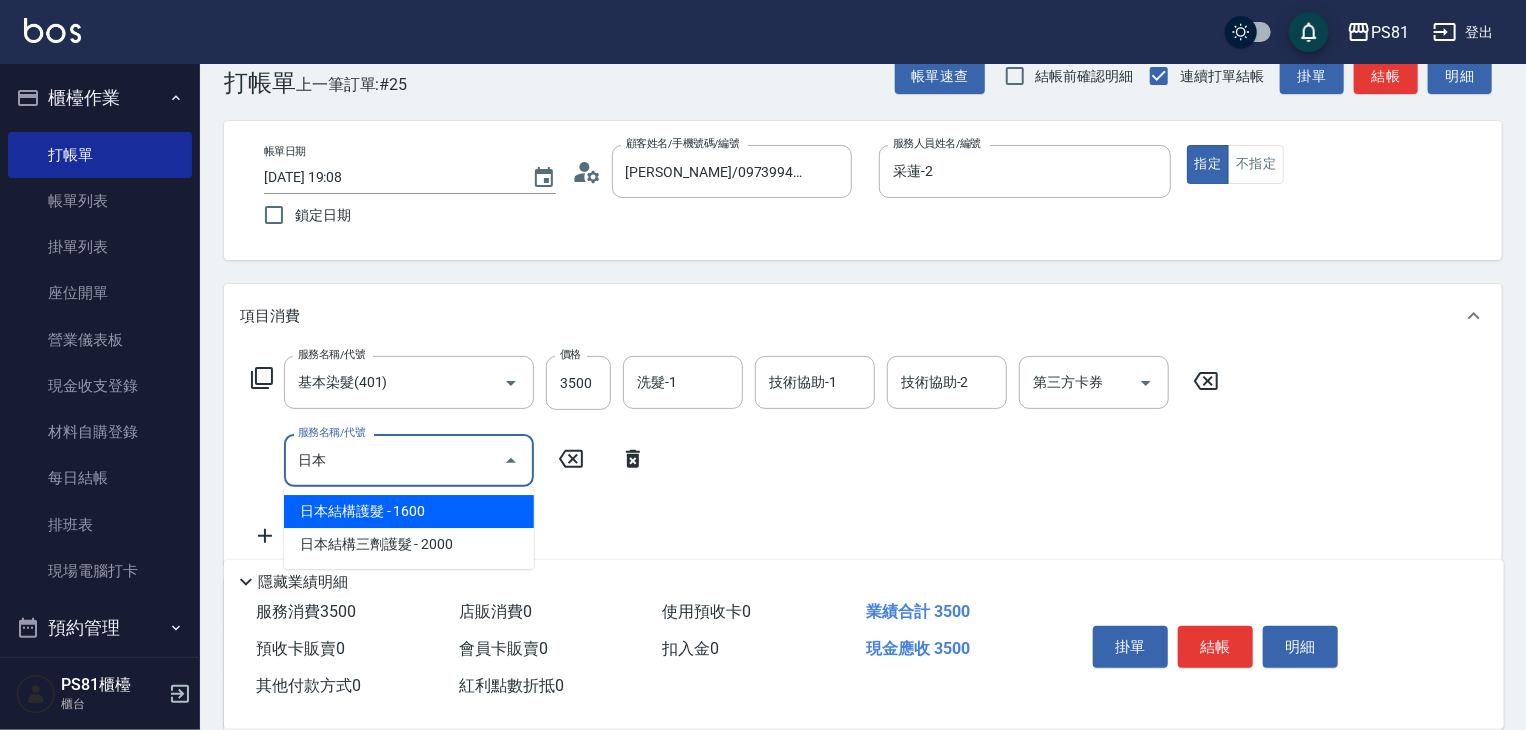 click on "日本結構護髮 - 1600" at bounding box center (409, 511) 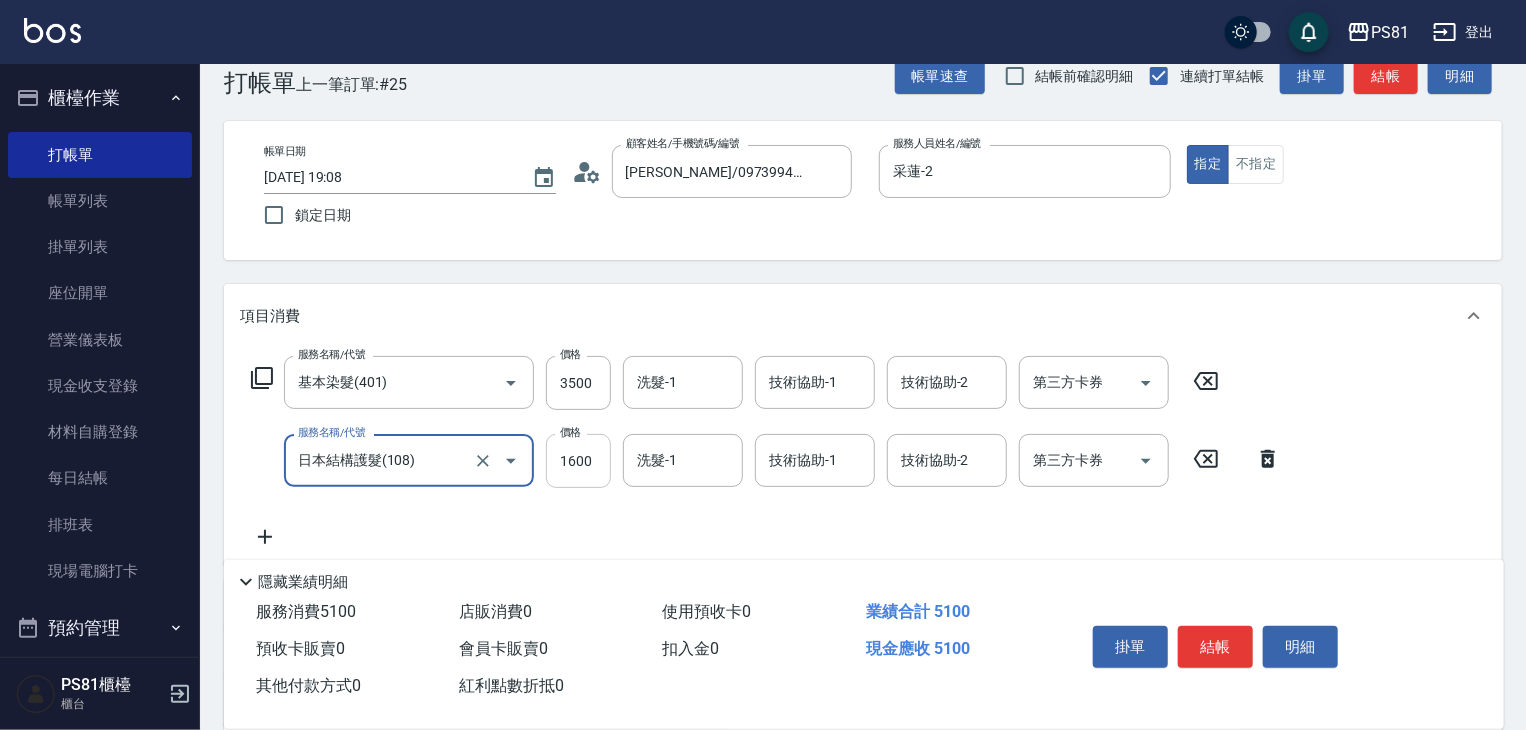 type on "日本結構護髮(108)" 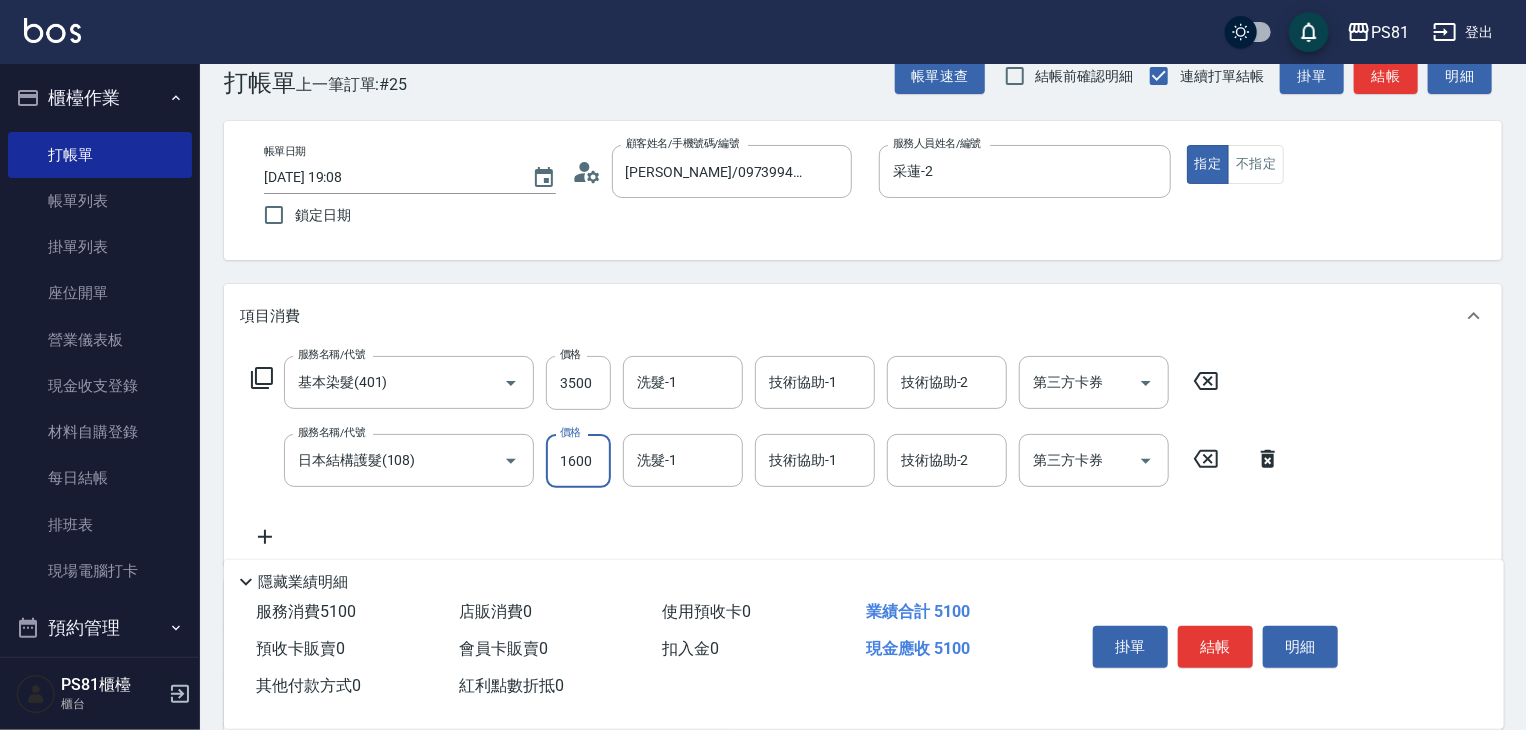 click on "1600" at bounding box center (578, 461) 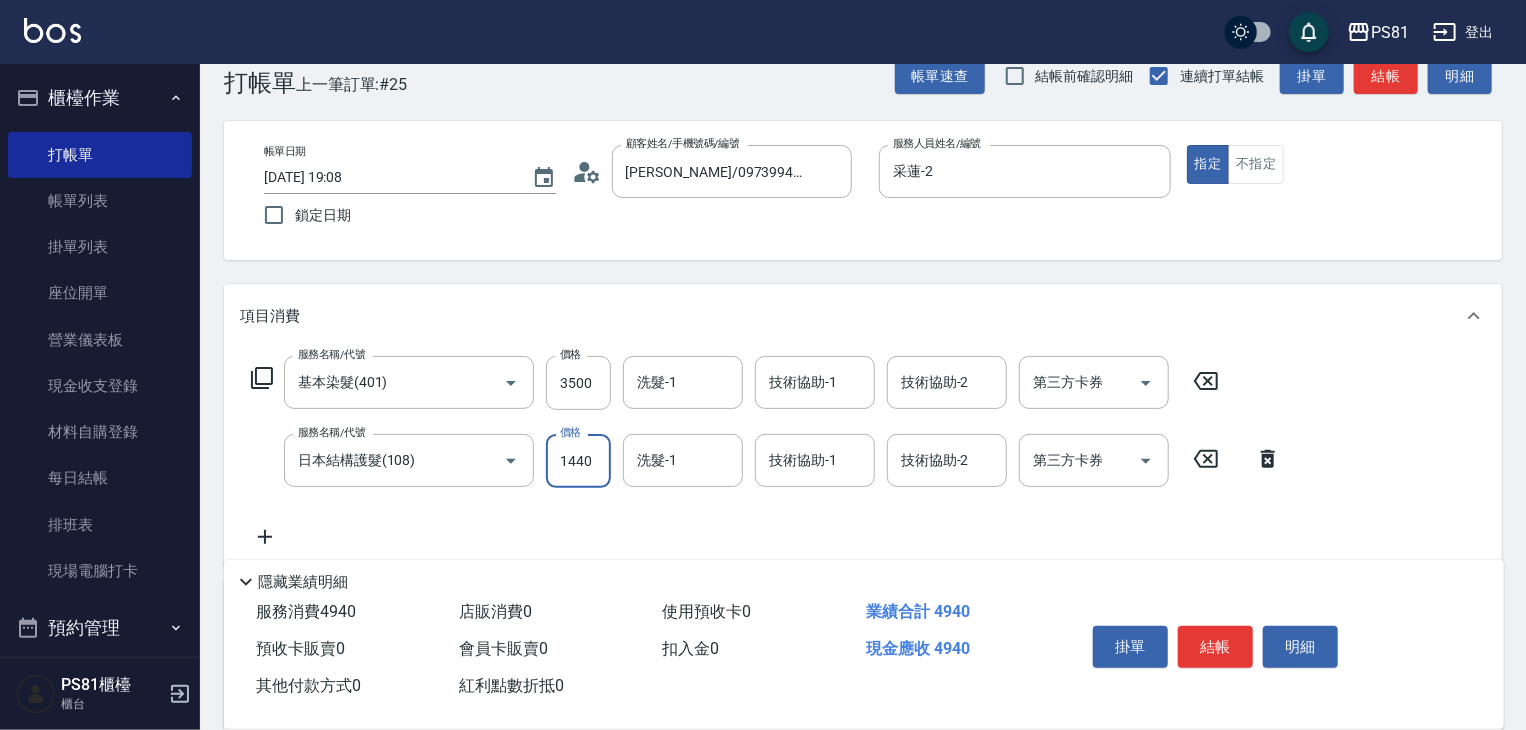 type on "1440" 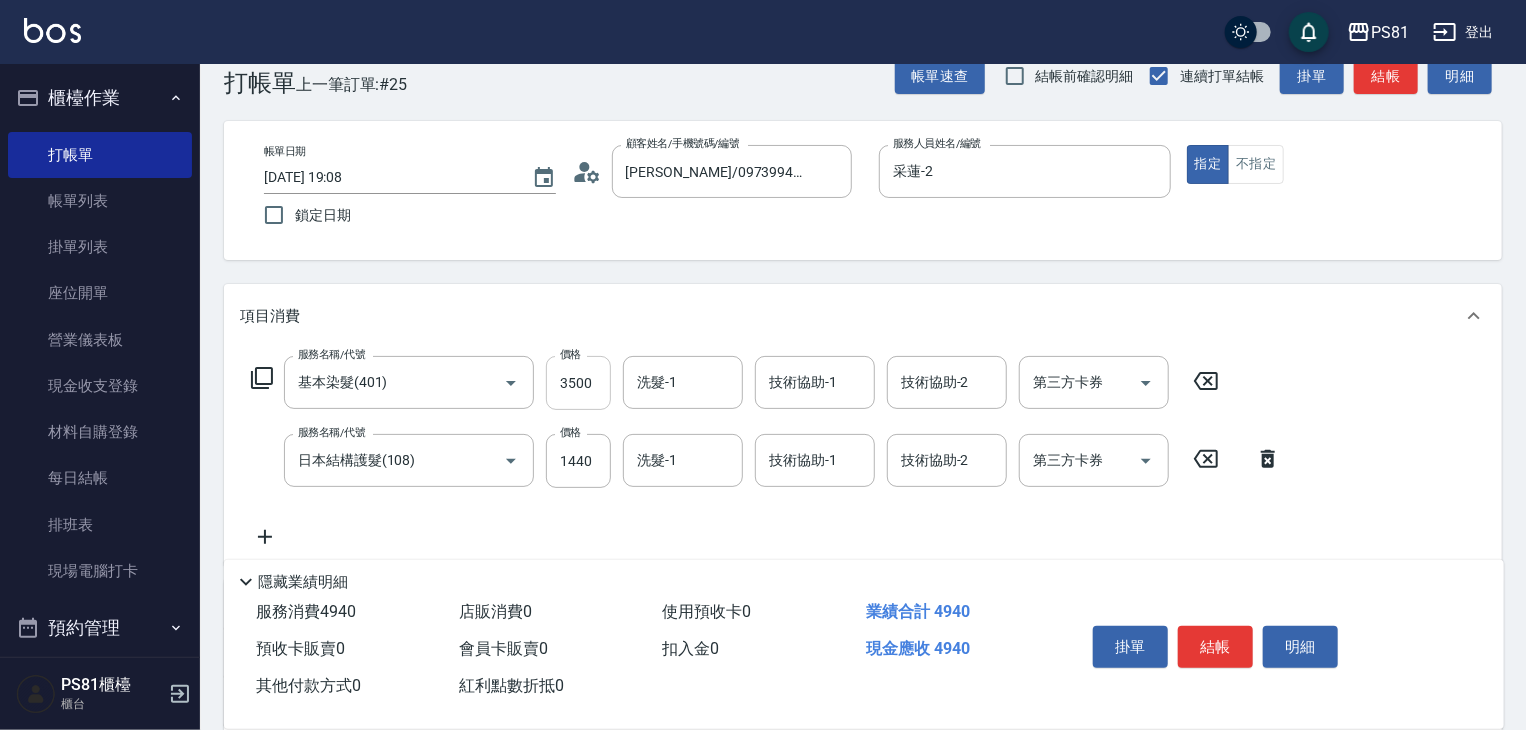 click on "3500" at bounding box center (578, 383) 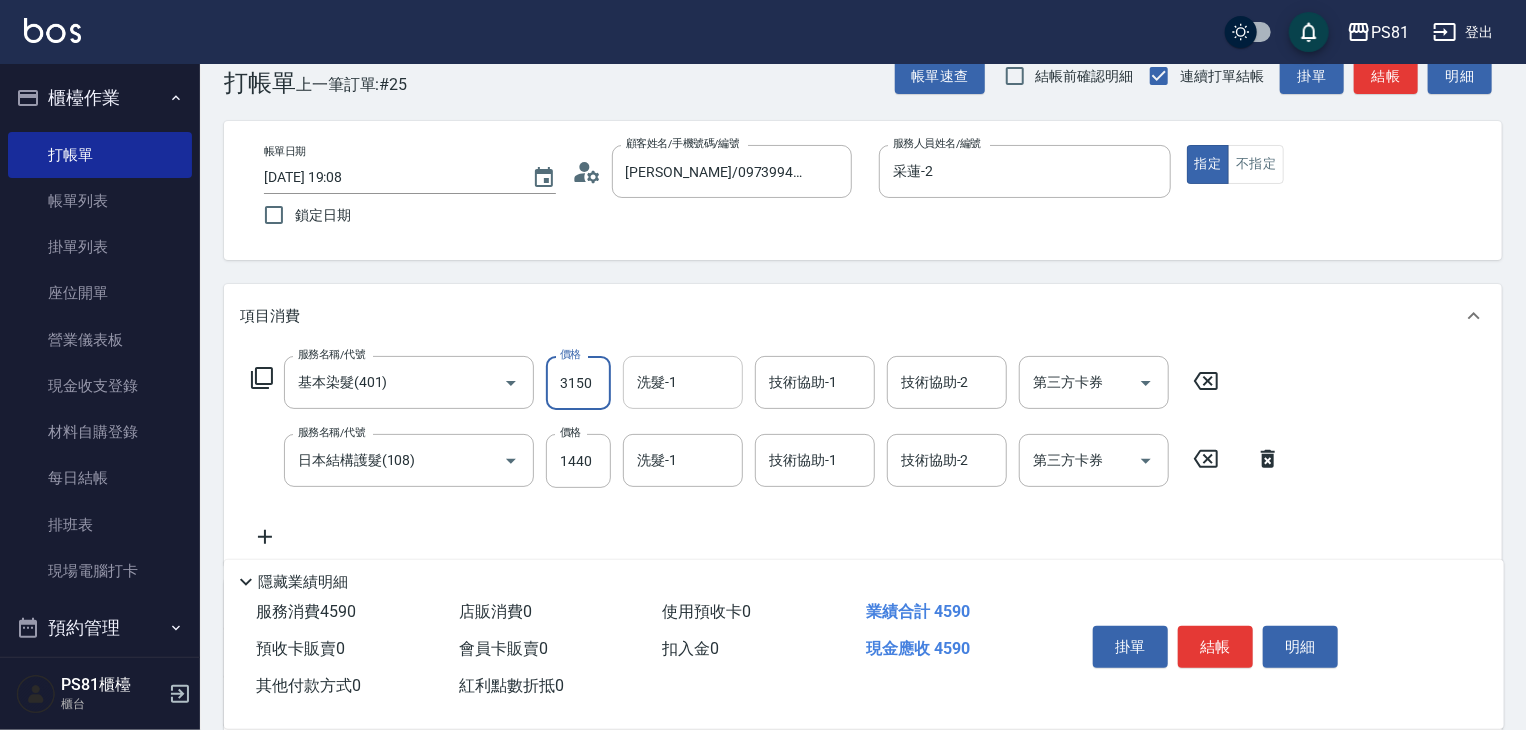 type on "3150" 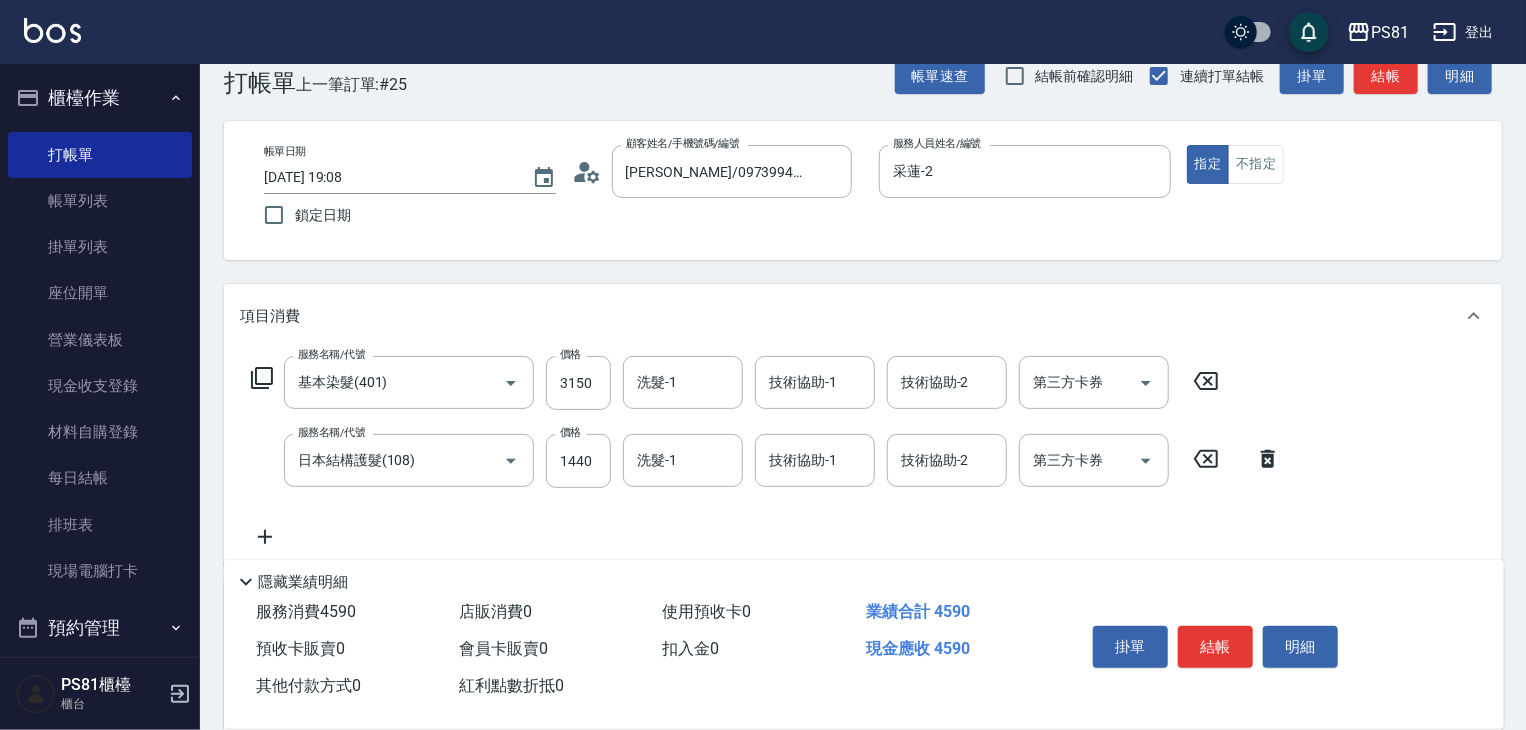 click on "服務名稱/代號 基本染髮(401) 服務名稱/代號 價格 3150 價格 洗髮-1 洗髮-1 技術協助-1 技術協助-1 技術協助-2 技術協助-2 第三方卡券 第三方卡券 服務名稱/代號 日本結構護髮(108) 服務名稱/代號 價格 1440 價格 洗髮-1 洗髮-1 技術協助-1 技術協助-1 技術協助-2 技術協助-2 第三方卡券 第三方卡券" at bounding box center (863, 456) 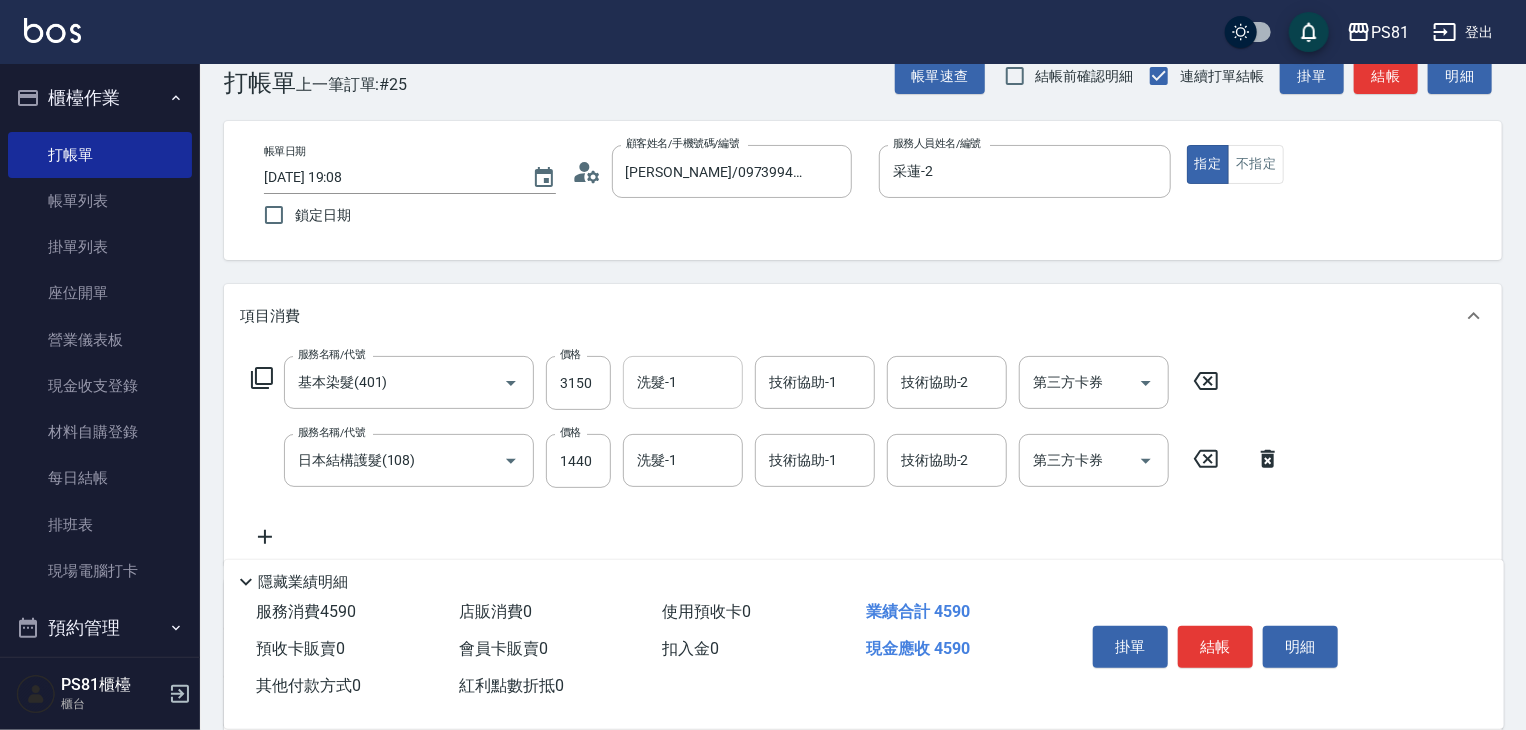 click on "洗髮-1" at bounding box center [683, 382] 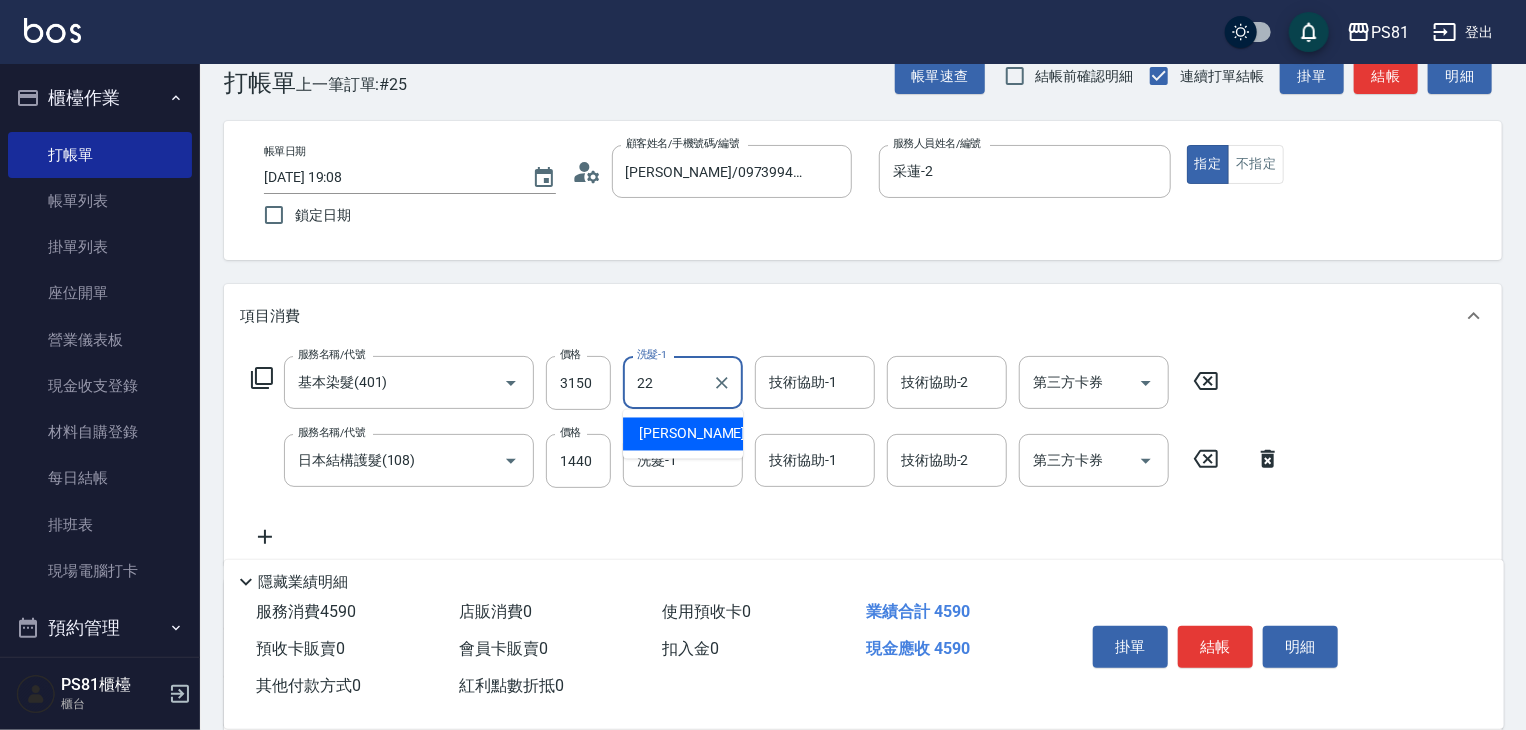 type on "涵文-22" 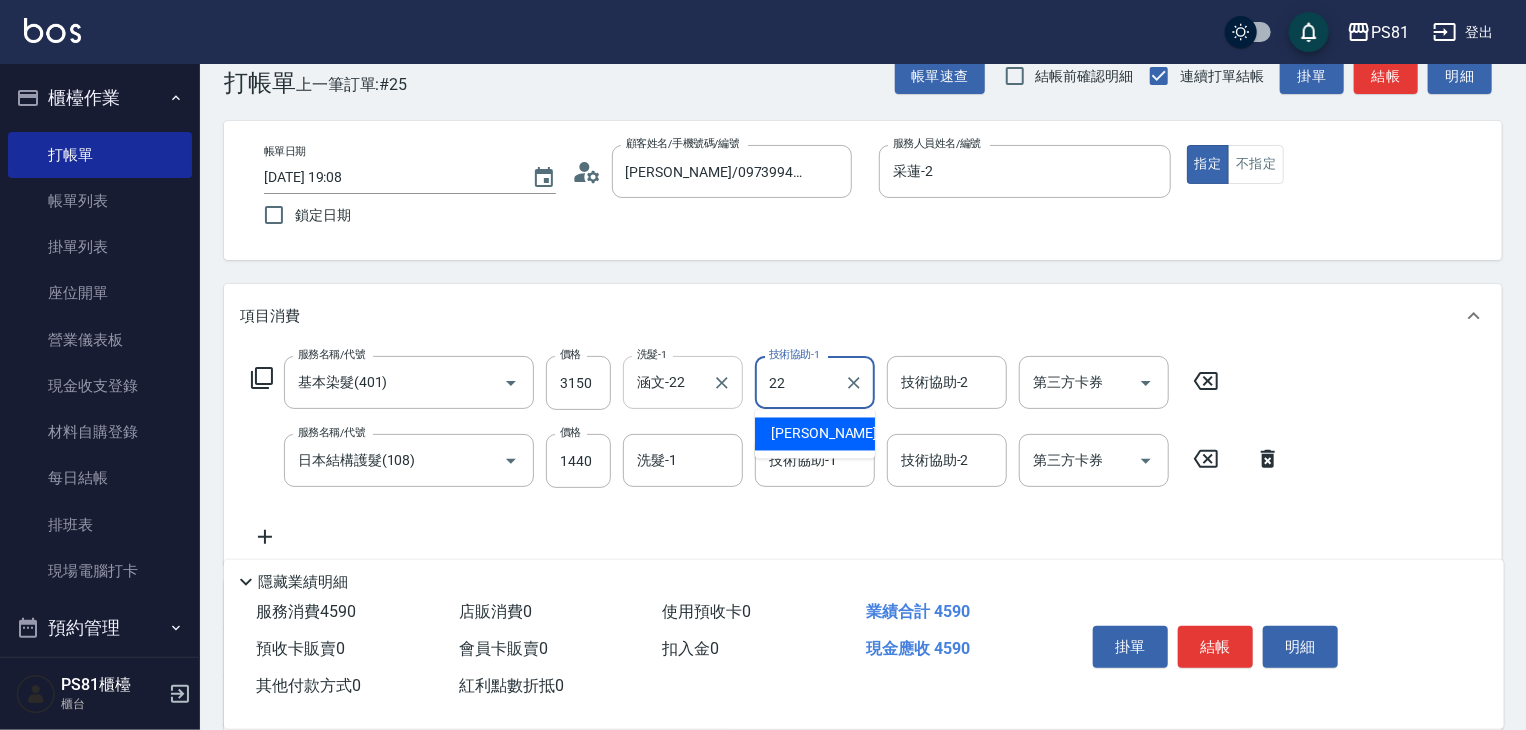 type on "涵文-22" 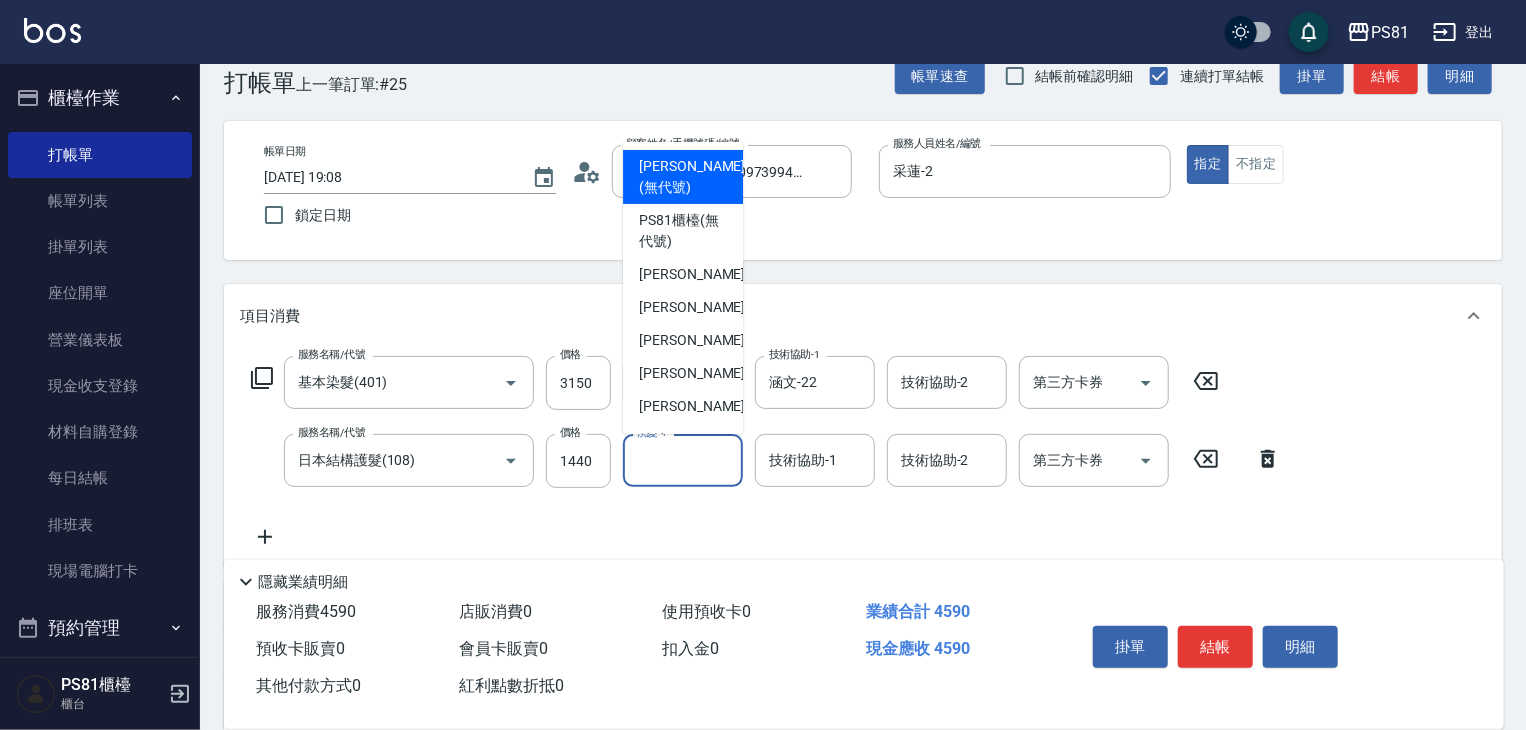 click on "洗髮-1" at bounding box center [683, 460] 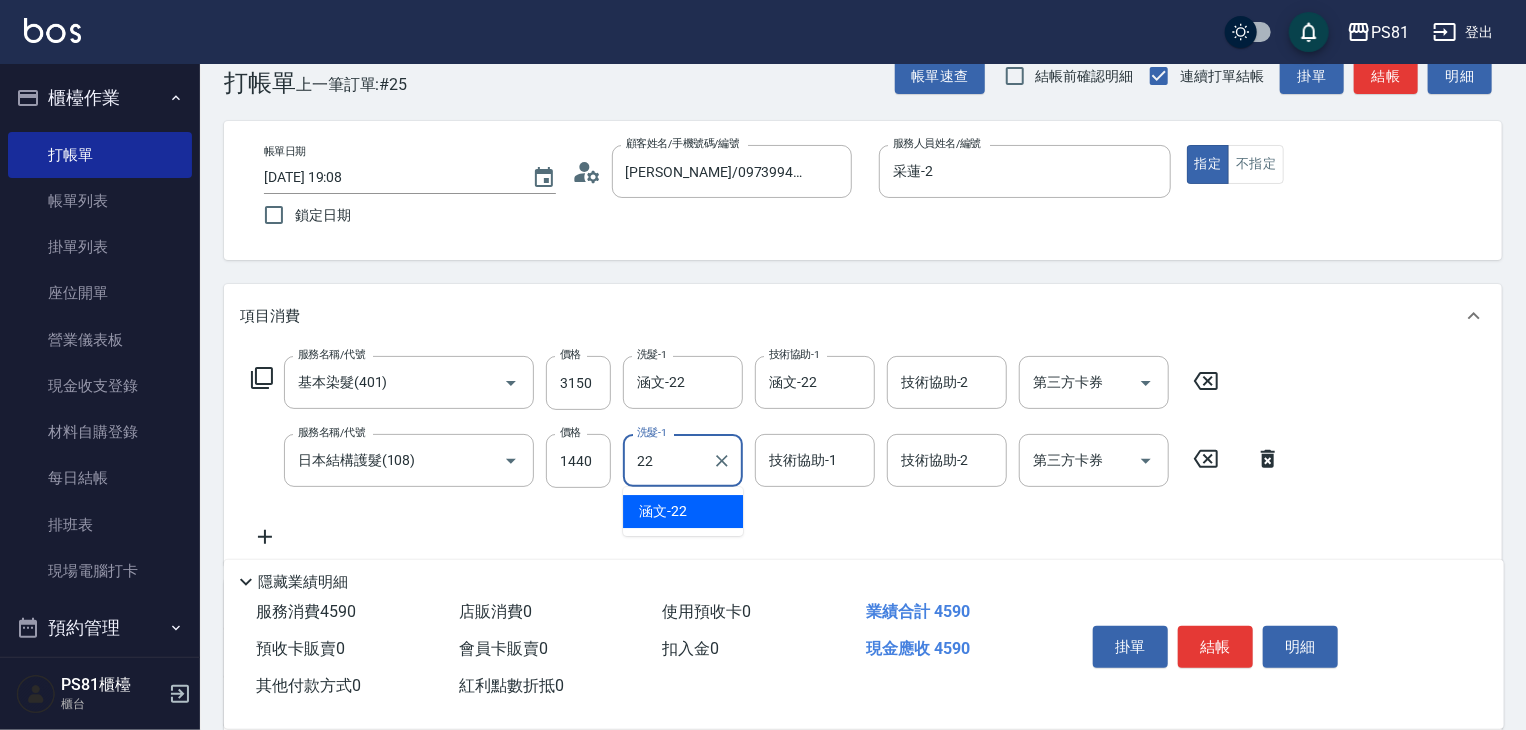 type on "涵文-22" 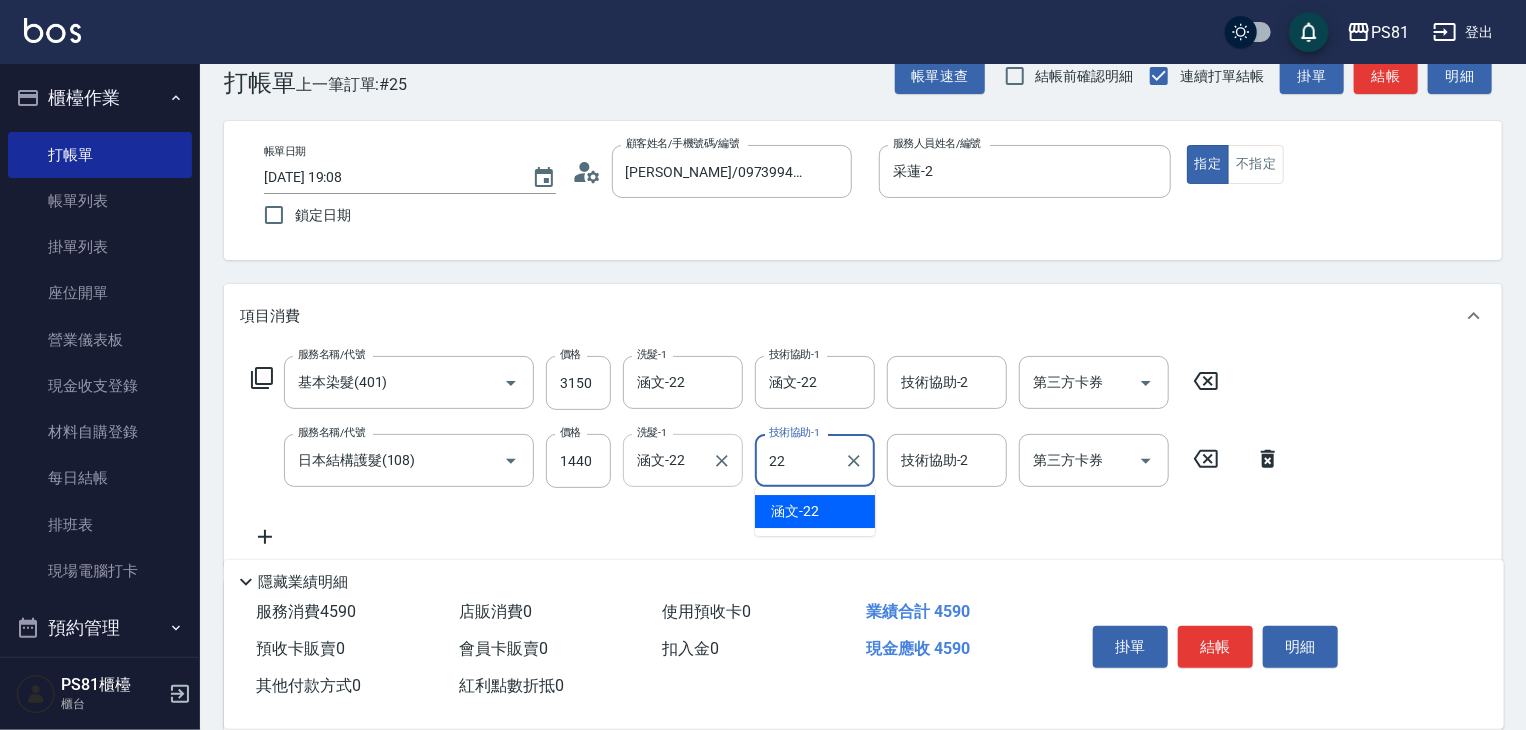 type on "涵文-22" 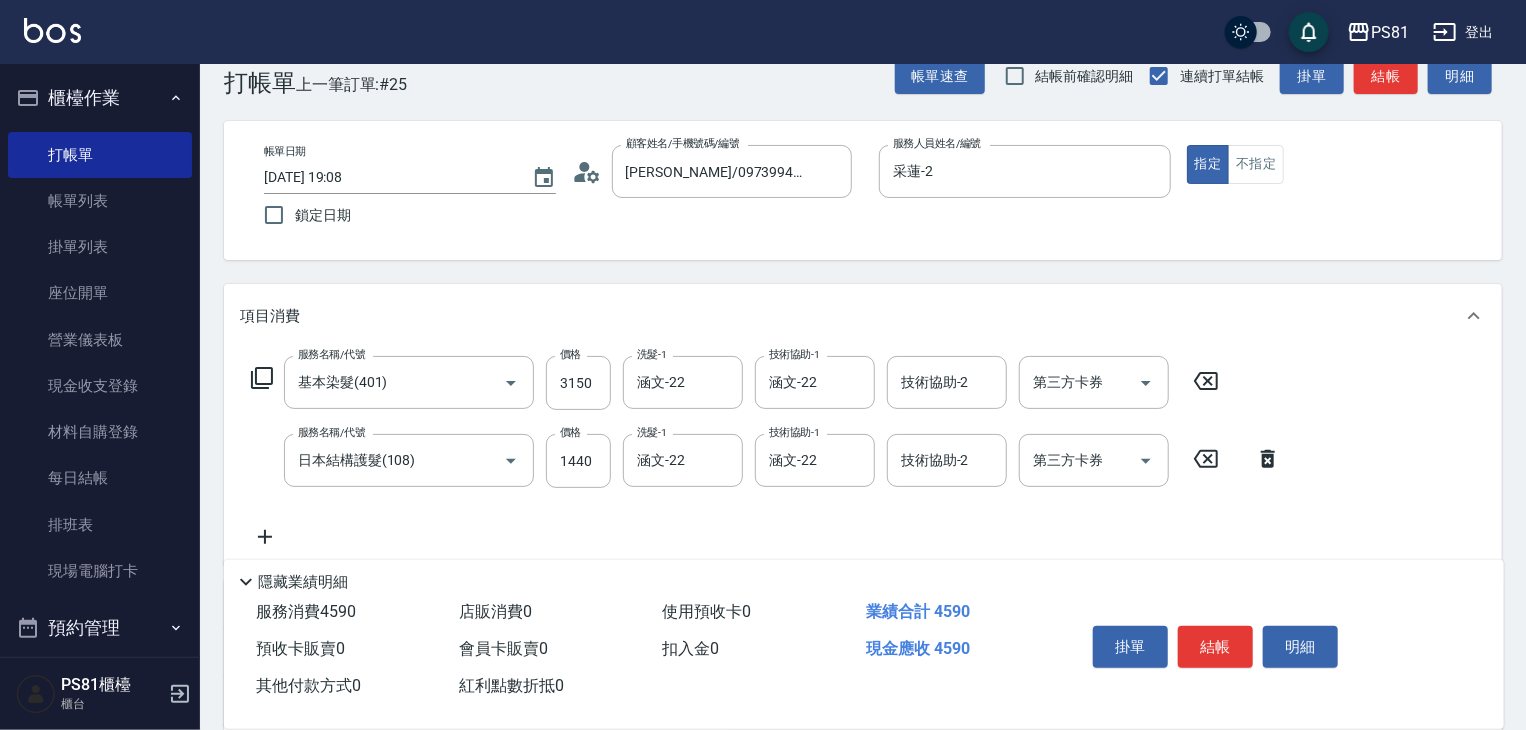 click on "服務名稱/代號 基本染髮(401) 服務名稱/代號 價格 3150 價格 洗髮-1 涵文-22 洗髮-1 技術協助-1 涵文-22 技術協助-1 技術協助-2 技術協助-2 第三方卡券 第三方卡券 服務名稱/代號 日本結構護髮(108) 服務名稱/代號 價格 1440 價格 洗髮-1 涵文-22 洗髮-1 技術協助-1 涵文-22 技術協助-1 技術協助-2 技術協助-2 第三方卡券 第三方卡券" at bounding box center [863, 456] 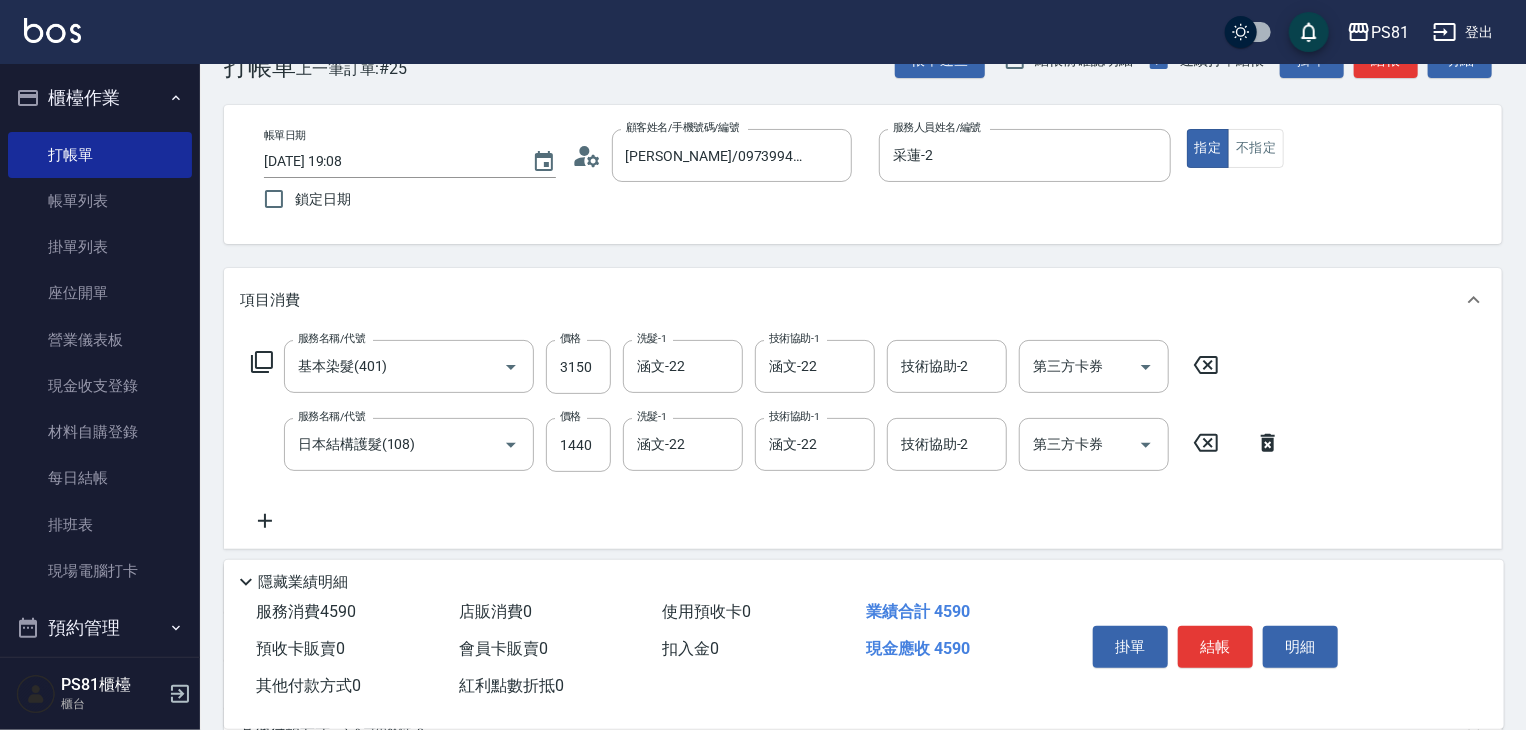 scroll, scrollTop: 321, scrollLeft: 0, axis: vertical 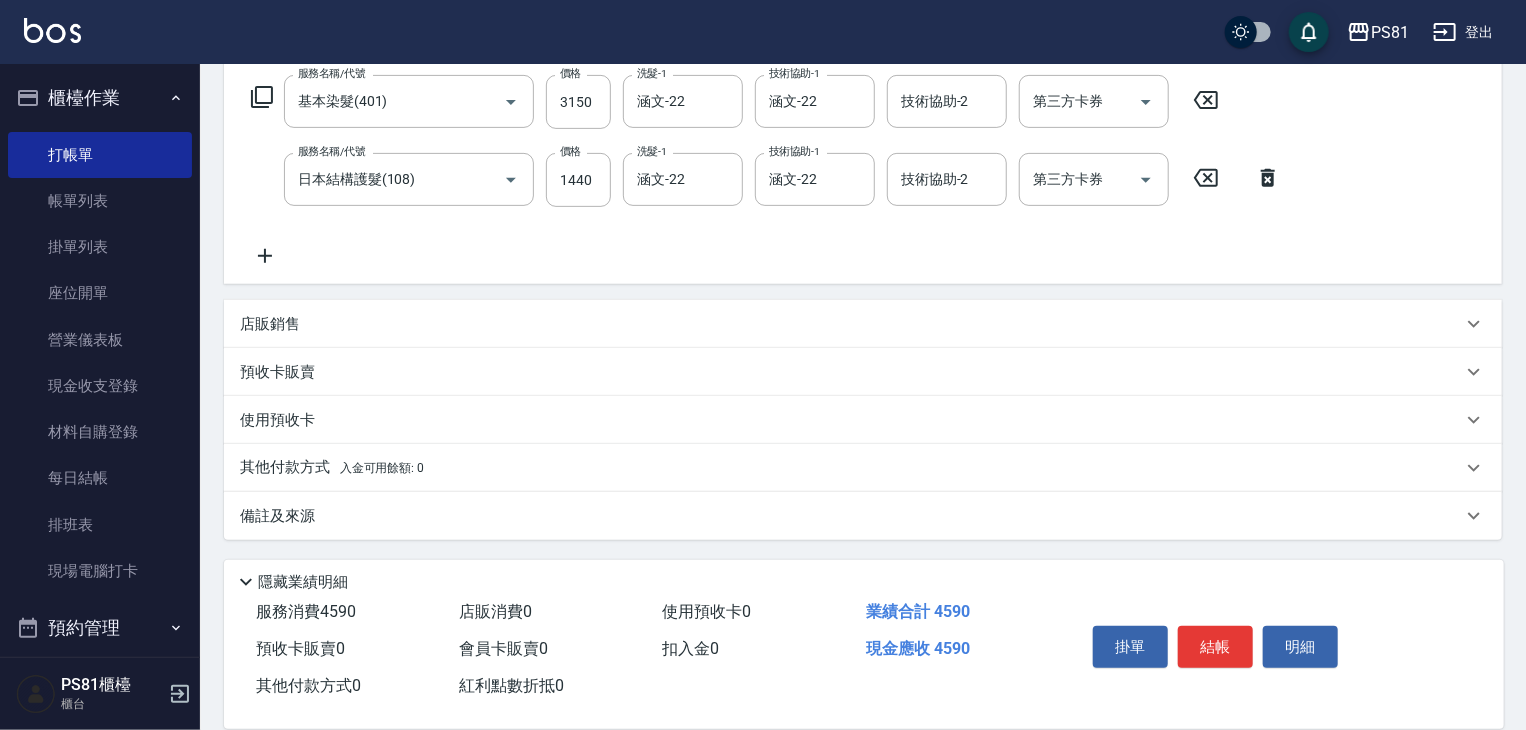 click on "其他付款方式 入金可用餘額: 0" at bounding box center [863, 468] 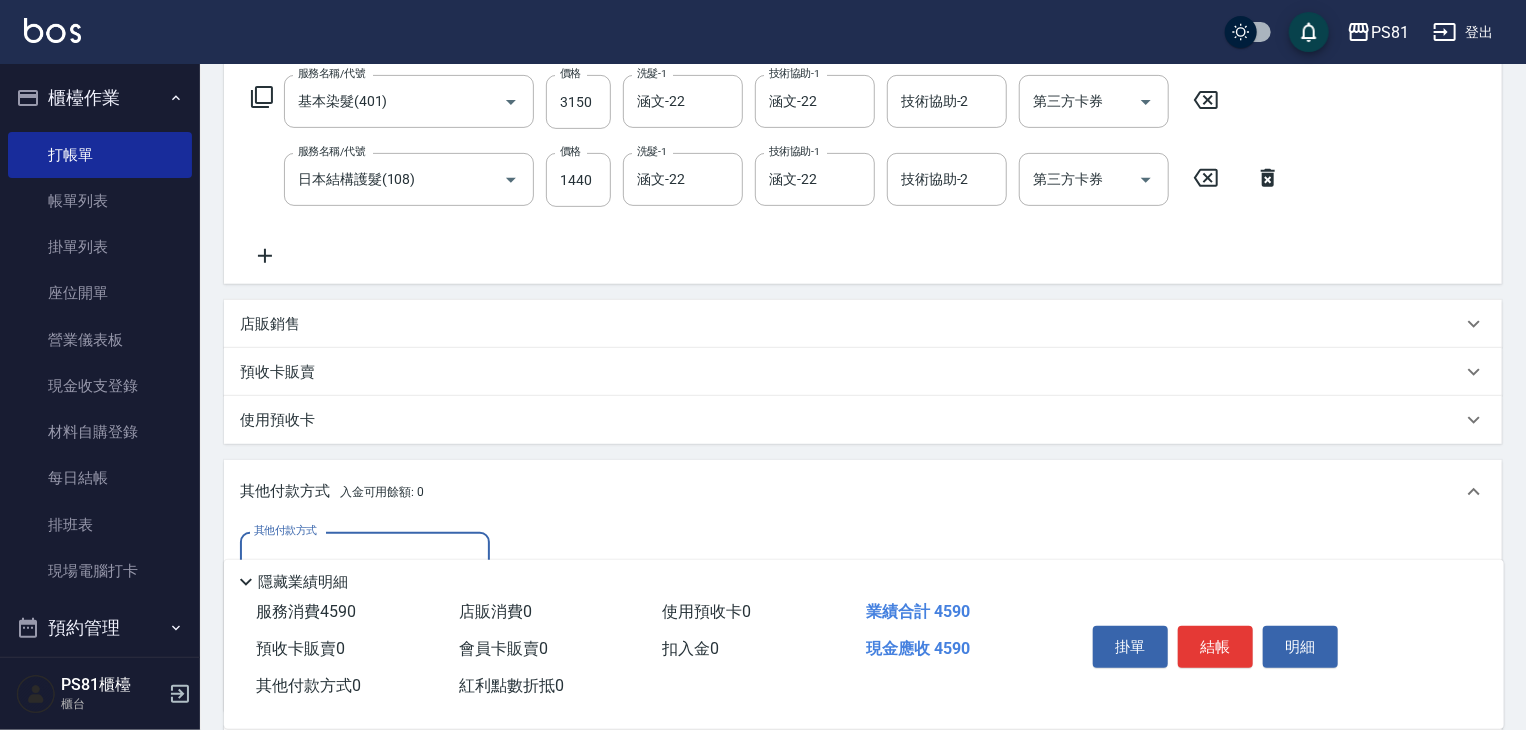 scroll, scrollTop: 439, scrollLeft: 0, axis: vertical 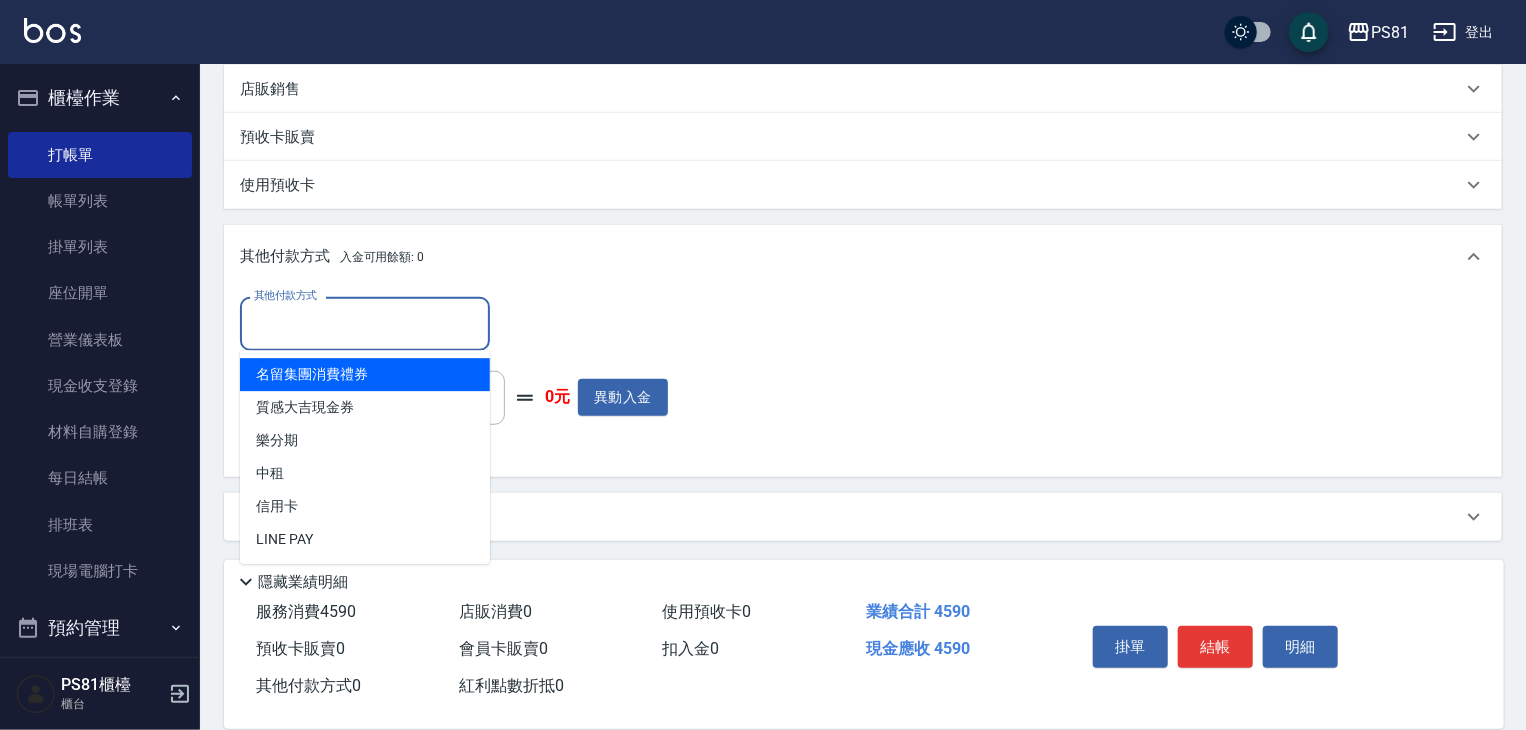drag, startPoint x: 448, startPoint y: 335, endPoint x: 424, endPoint y: 389, distance: 59.093147 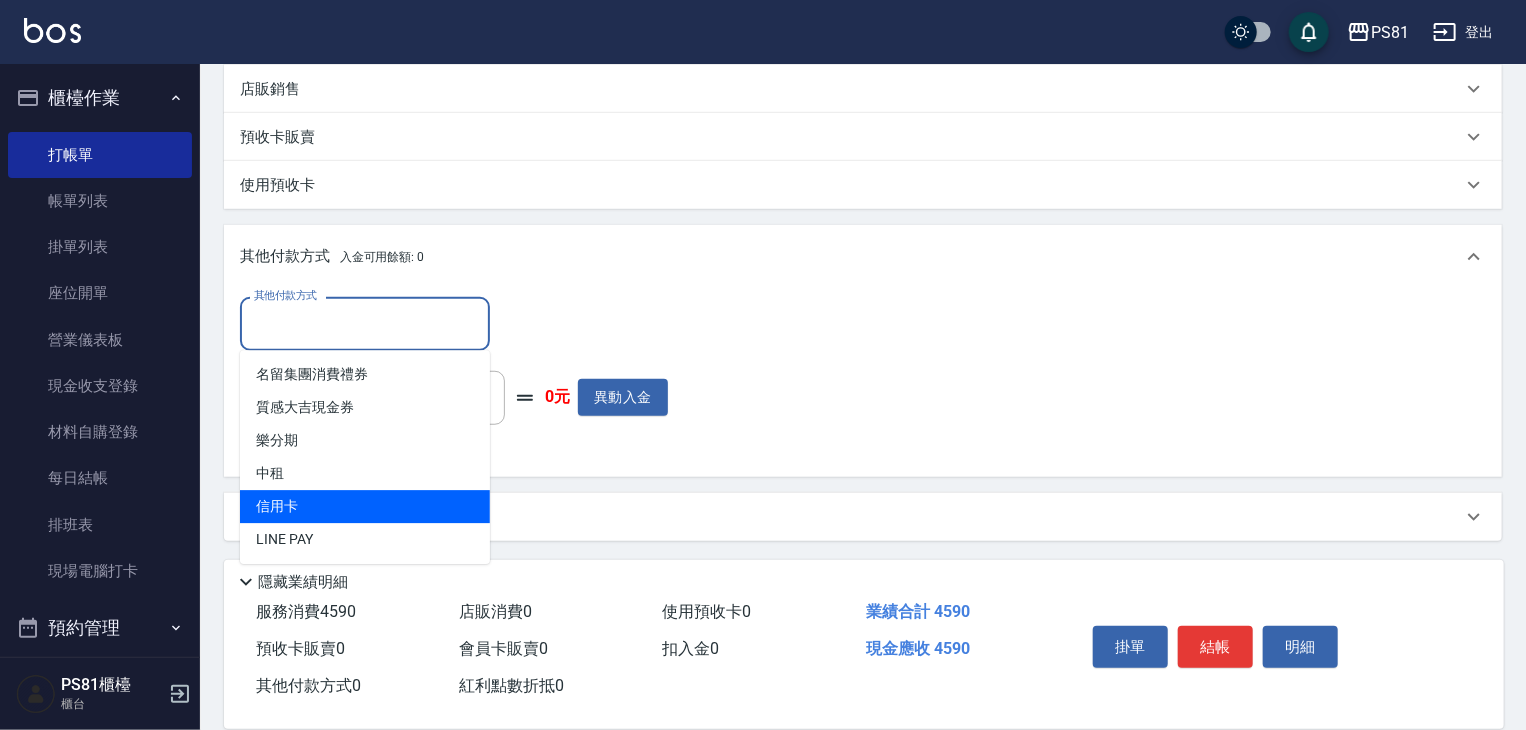 click on "信用卡" at bounding box center (365, 506) 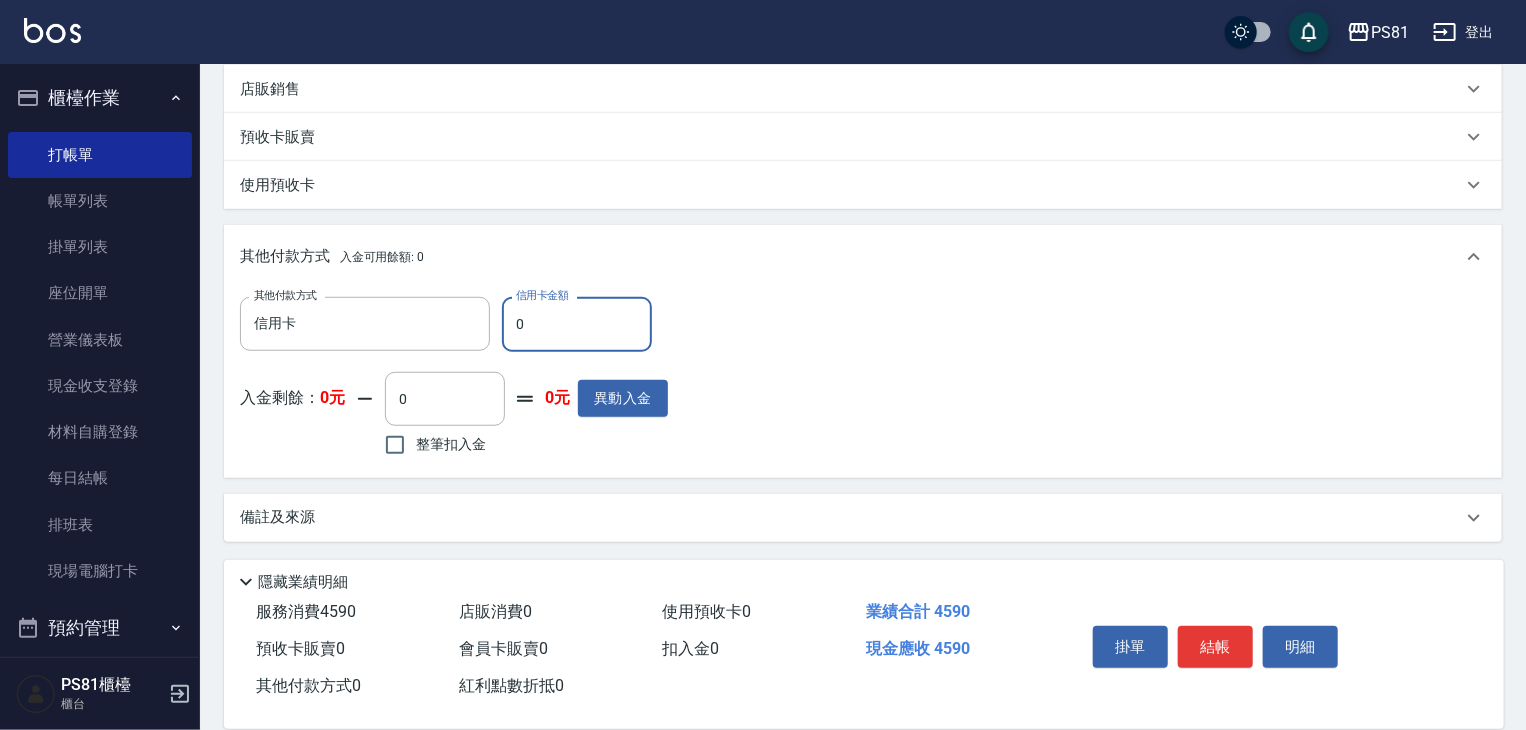 click on "0" at bounding box center [577, 324] 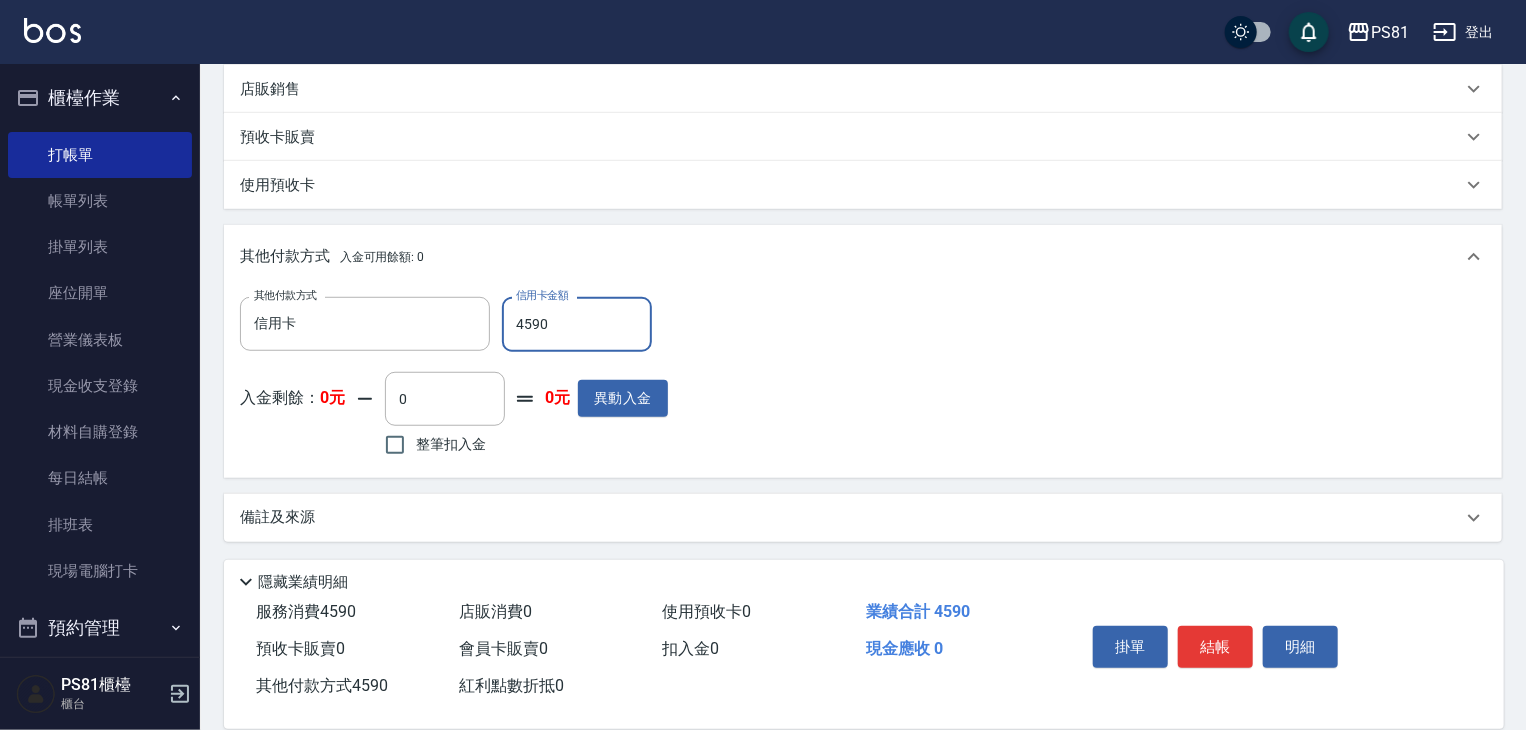 type on "4590" 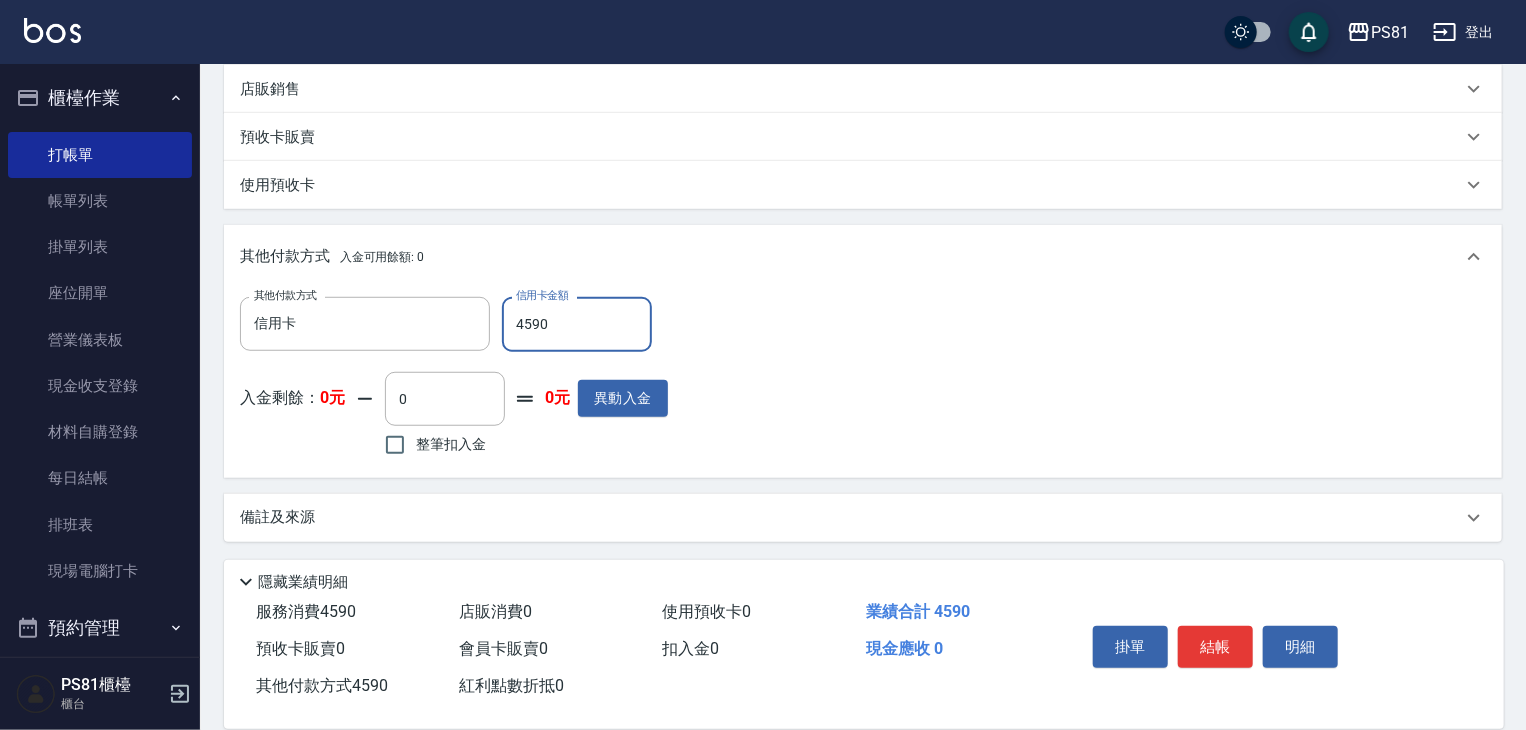 click on "其他付款方式 信用卡 其他付款方式 信用卡金額 4590 信用卡金額 入金剩餘： 0元 0 ​ 整筆扣入金 0元 異動入金" at bounding box center (863, 379) 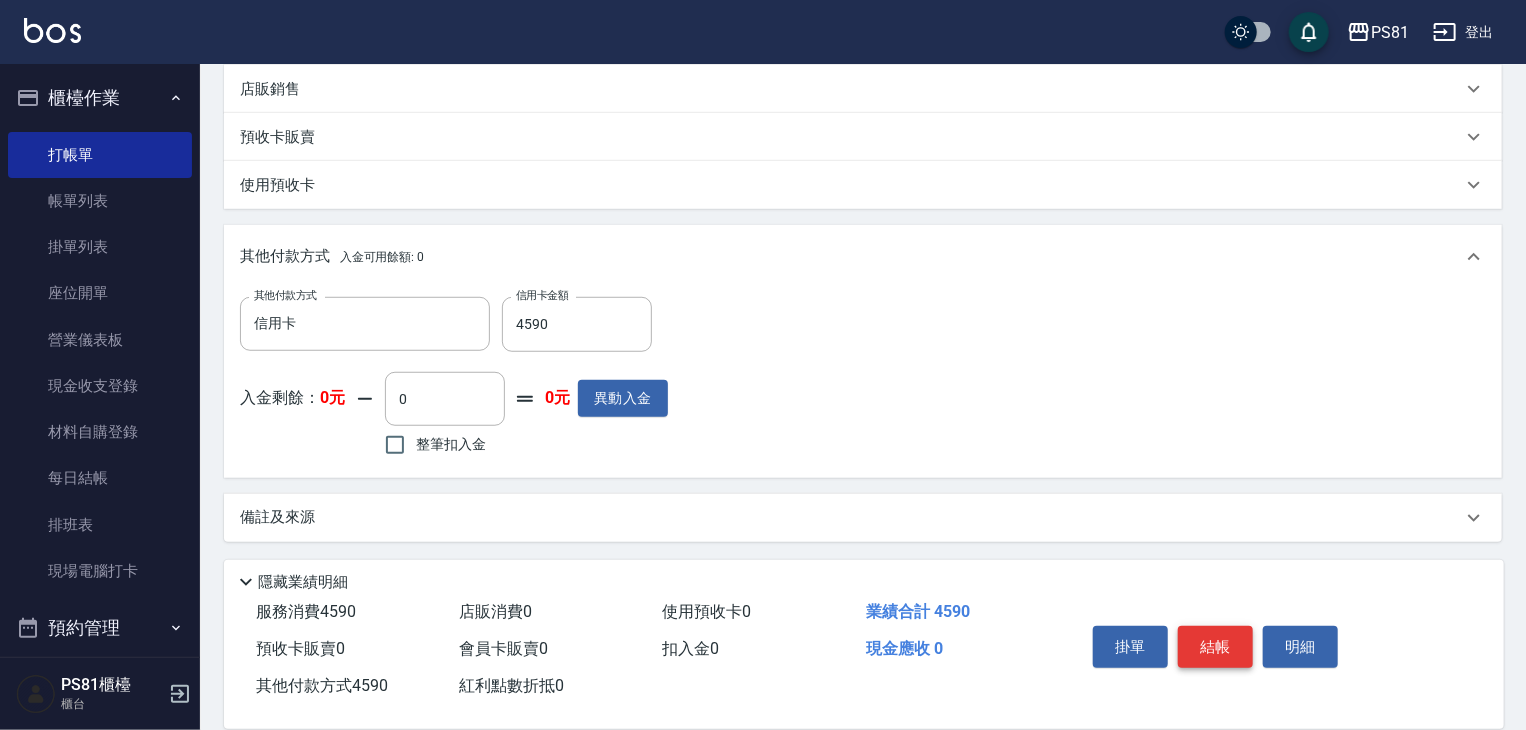 click on "結帳" at bounding box center (1215, 647) 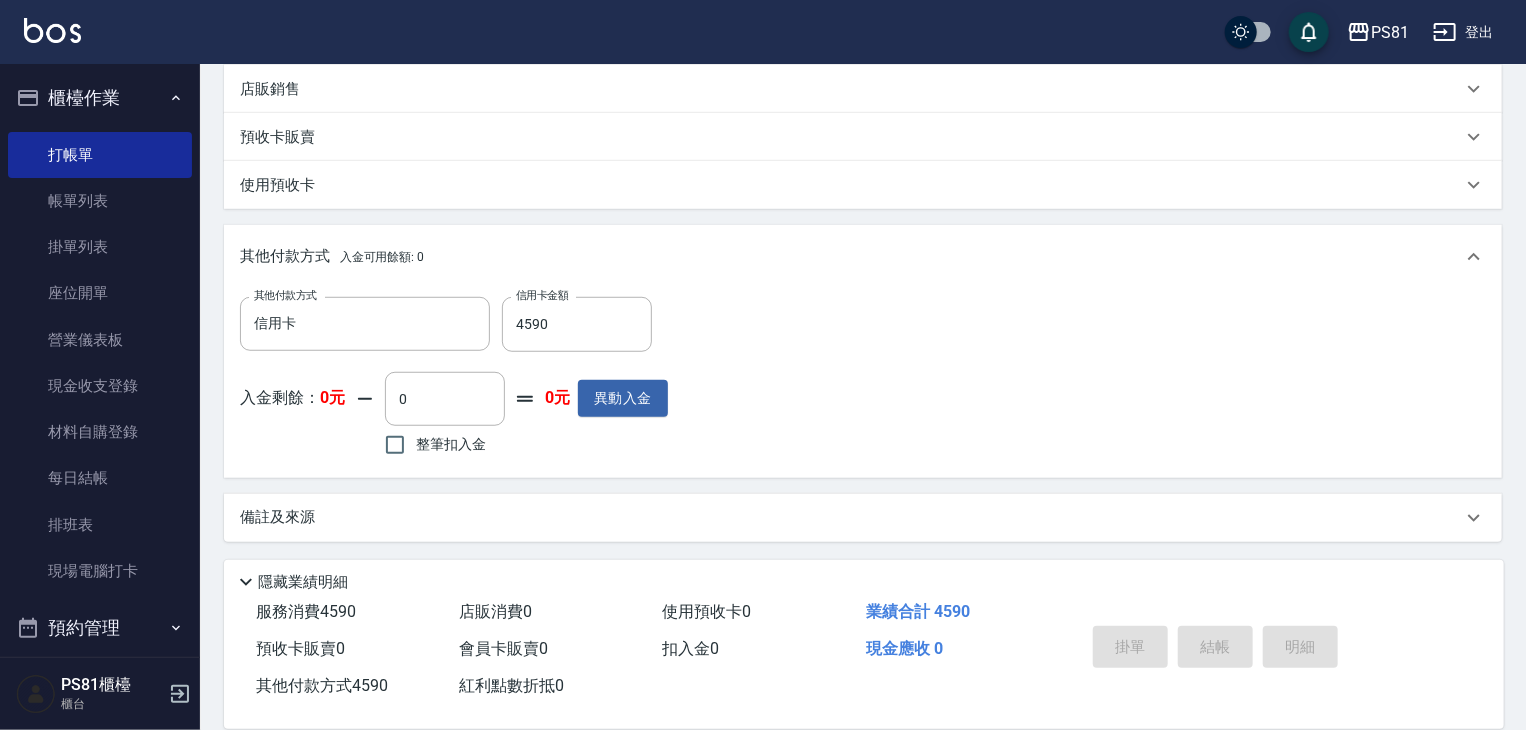 type on "[DATE] 19:14" 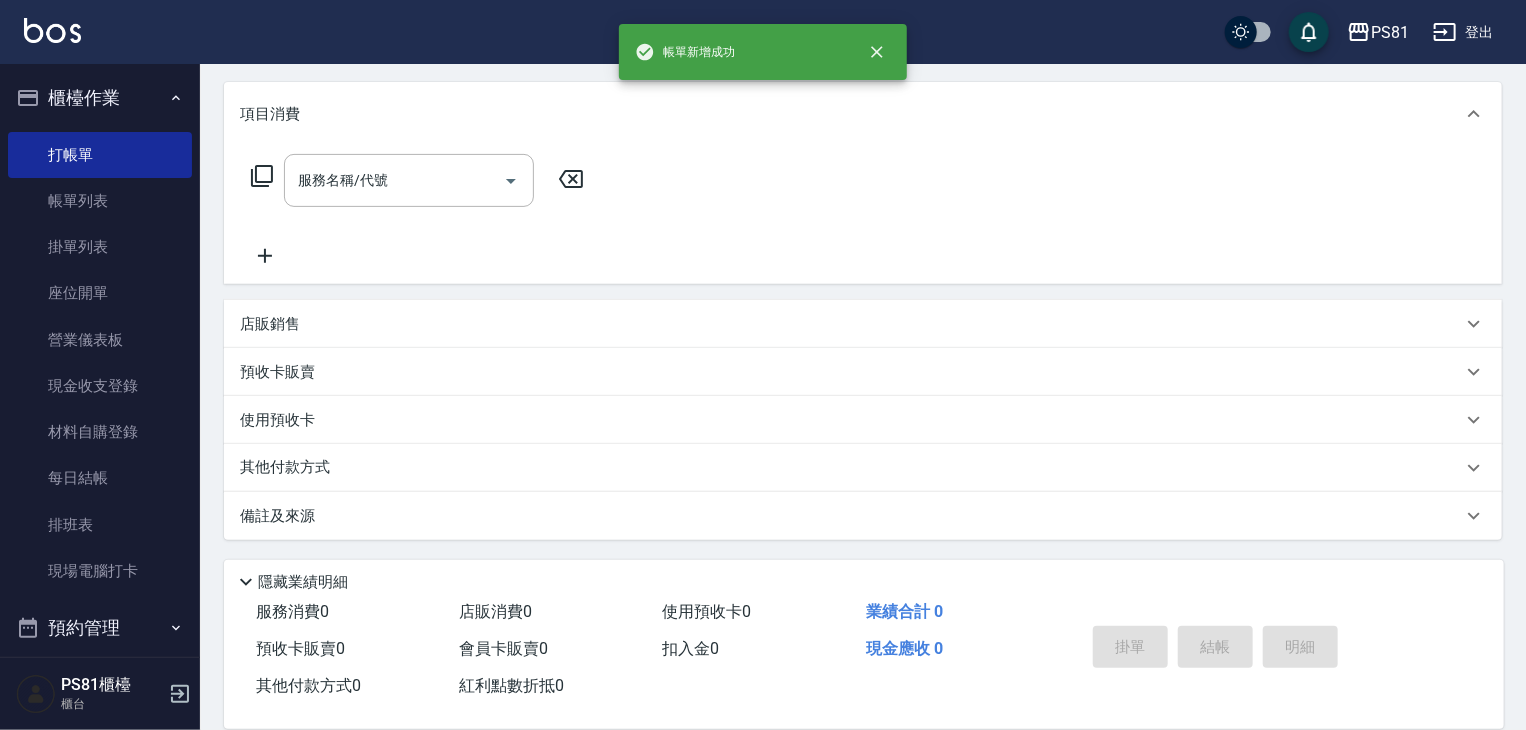 scroll, scrollTop: 0, scrollLeft: 0, axis: both 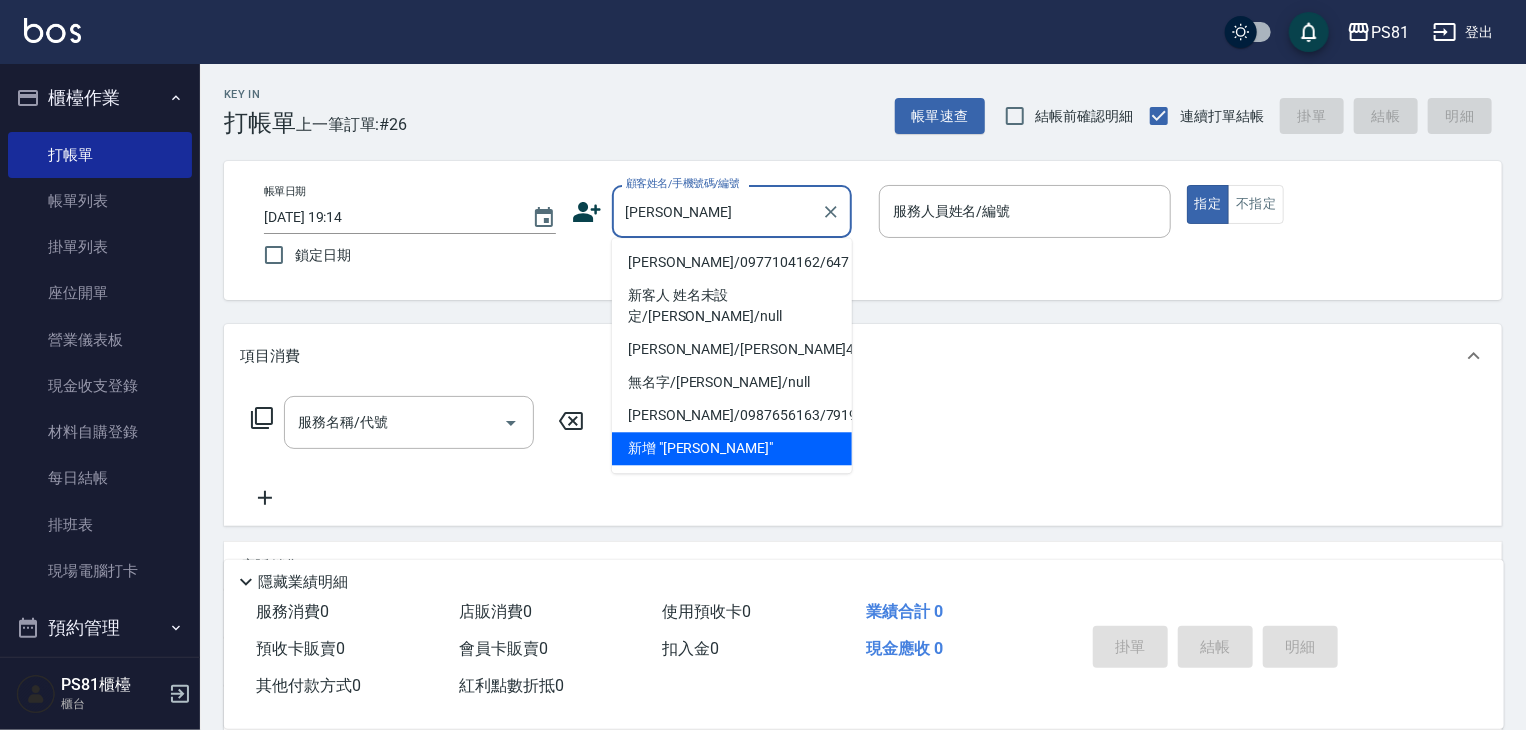 click on "[PERSON_NAME]/0977104162/647" at bounding box center [732, 262] 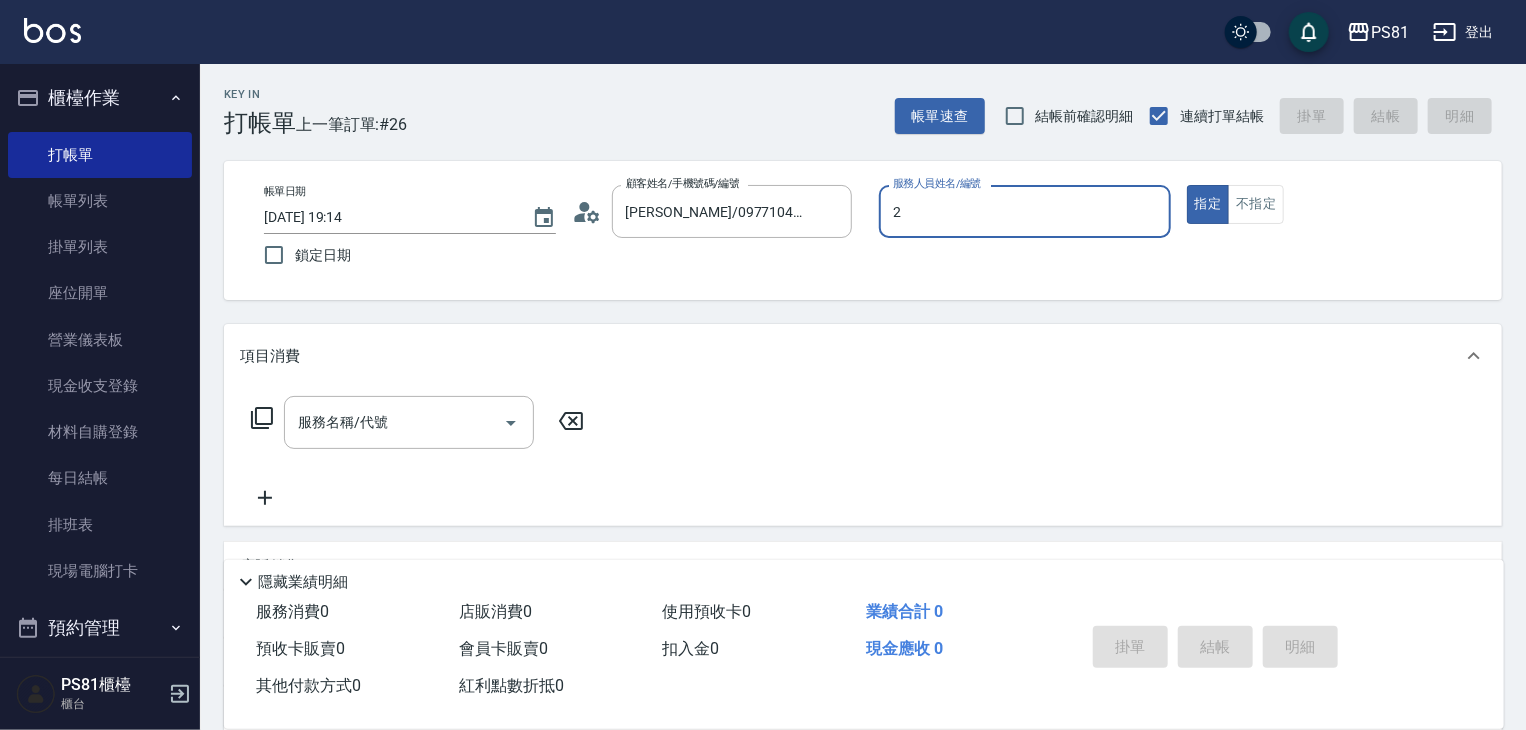 type on "采蓮-2" 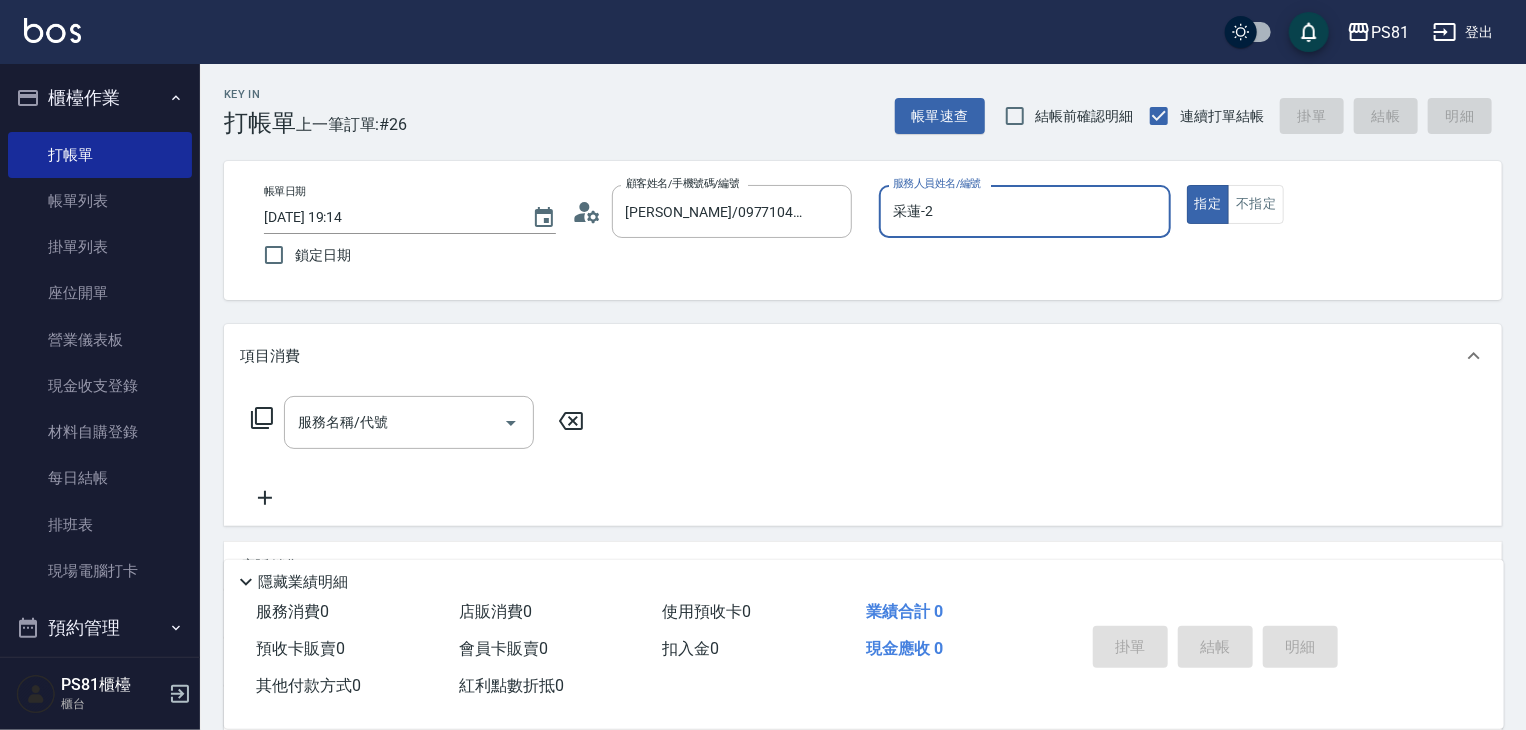type on "true" 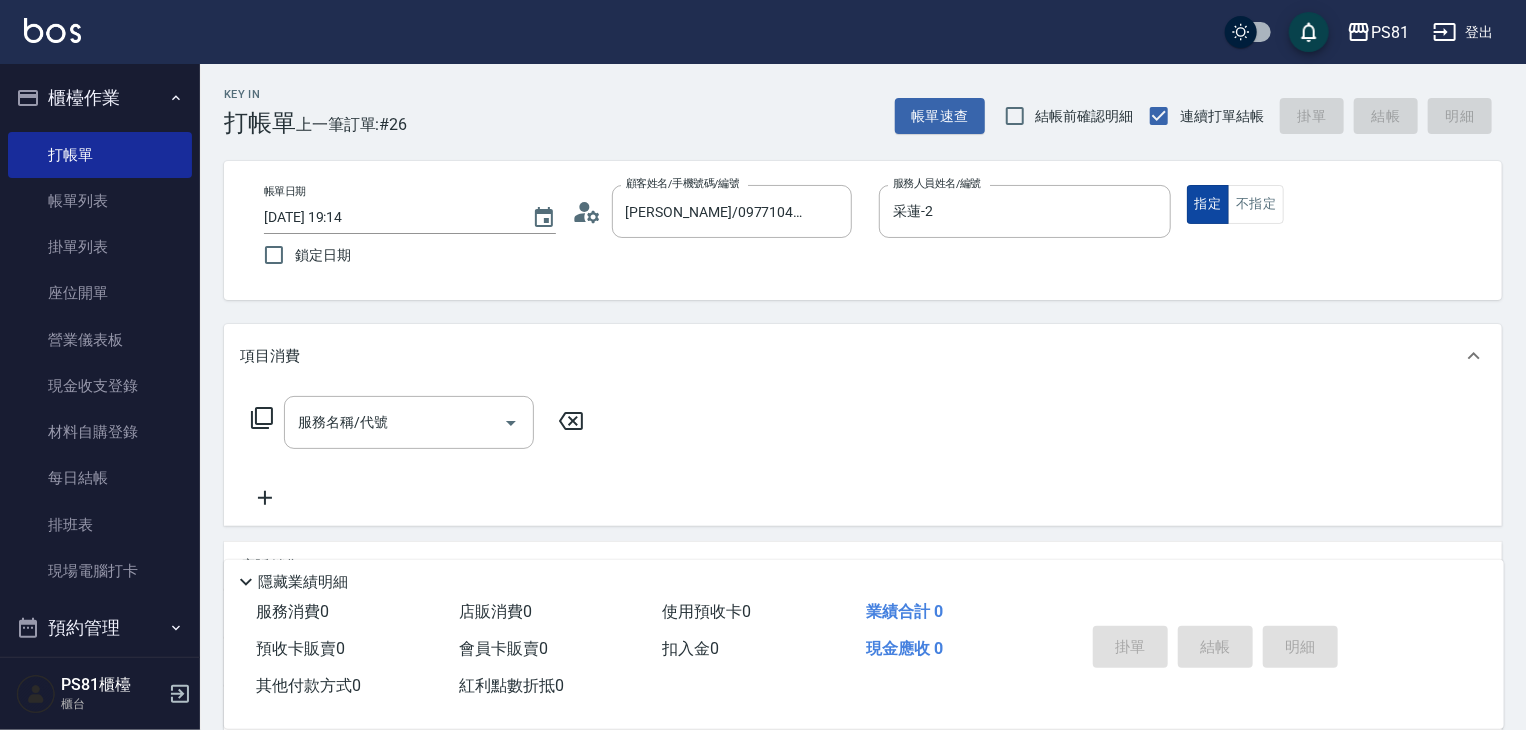 click on "指定" at bounding box center [1208, 204] 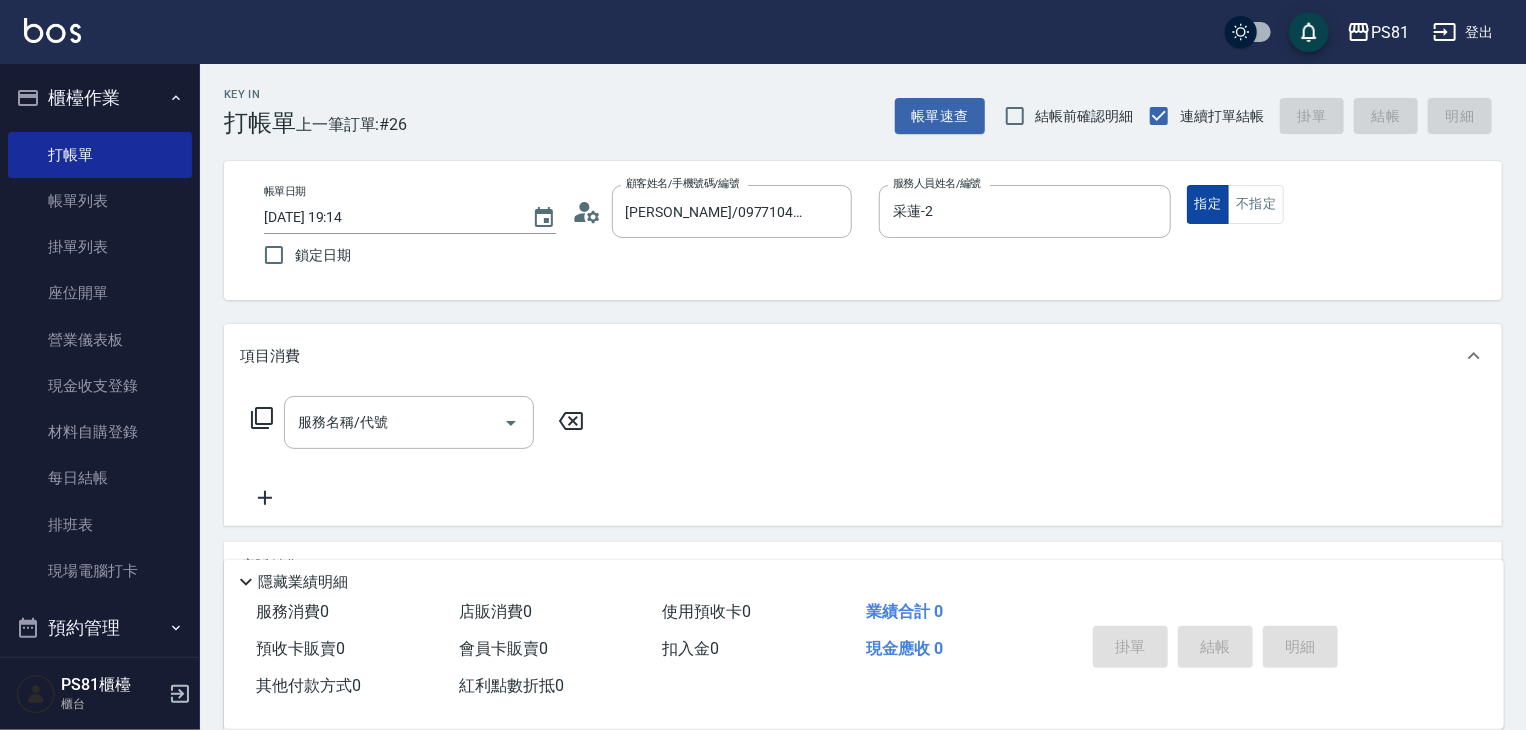 click on "指定" at bounding box center (1208, 204) 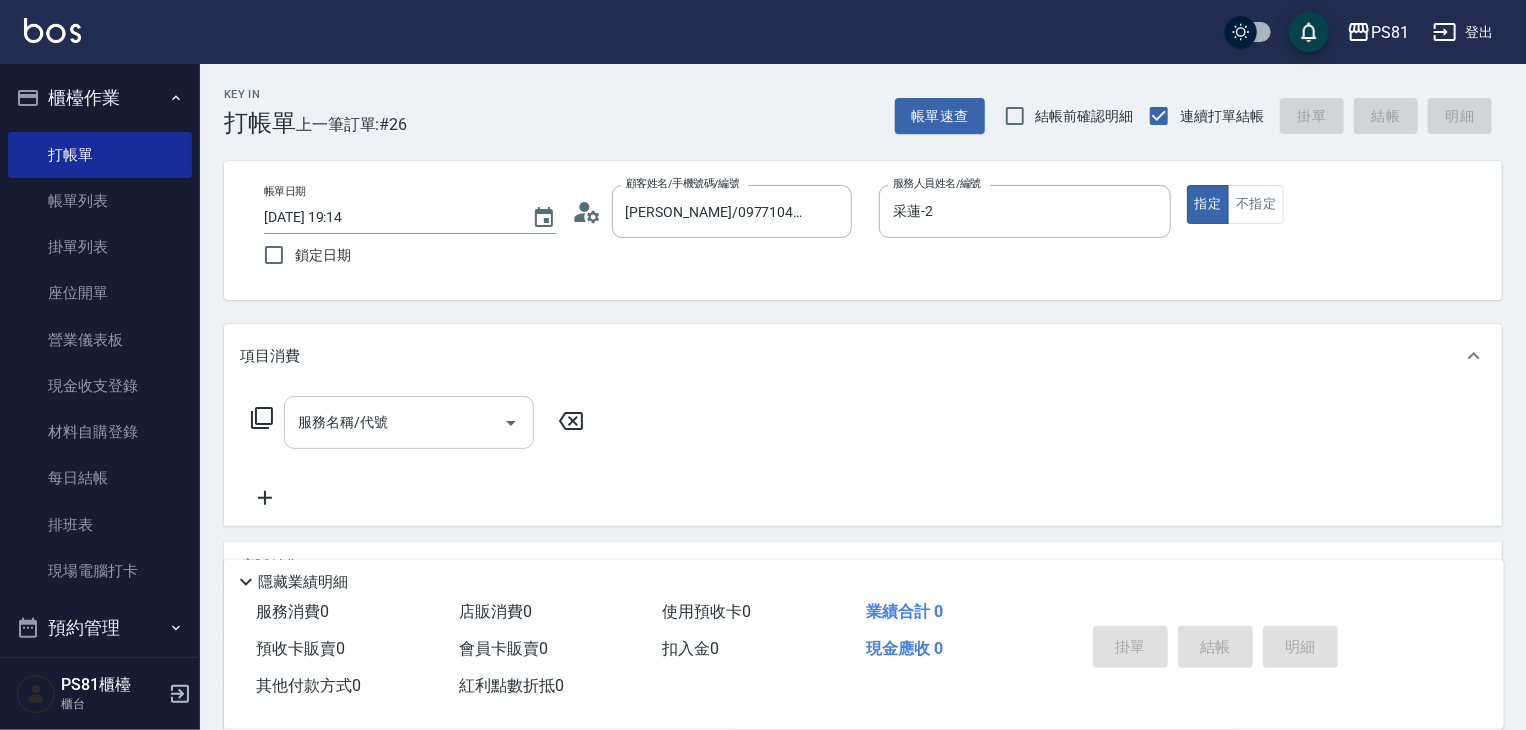click on "服務名稱/代號" at bounding box center (394, 422) 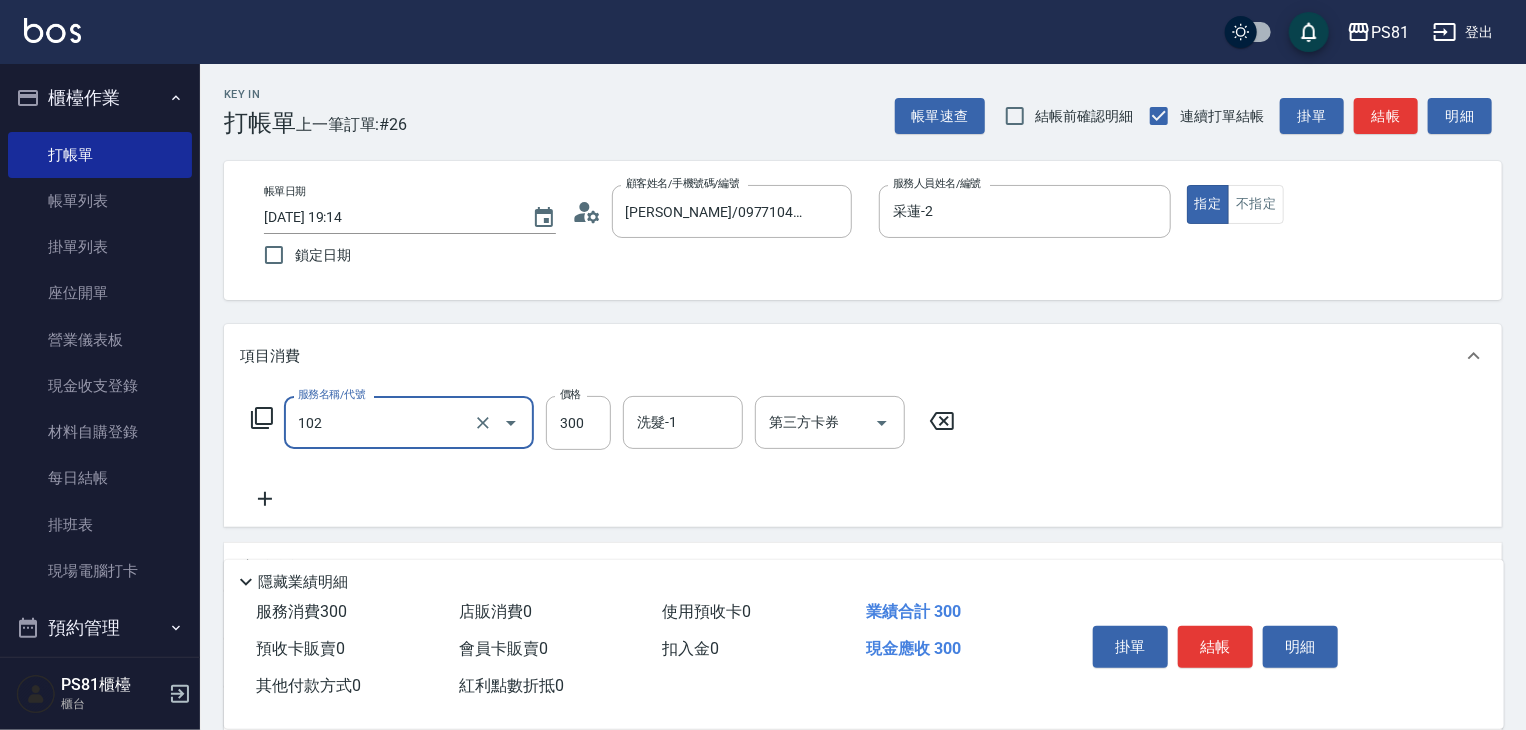 type on "保濕洗(102)" 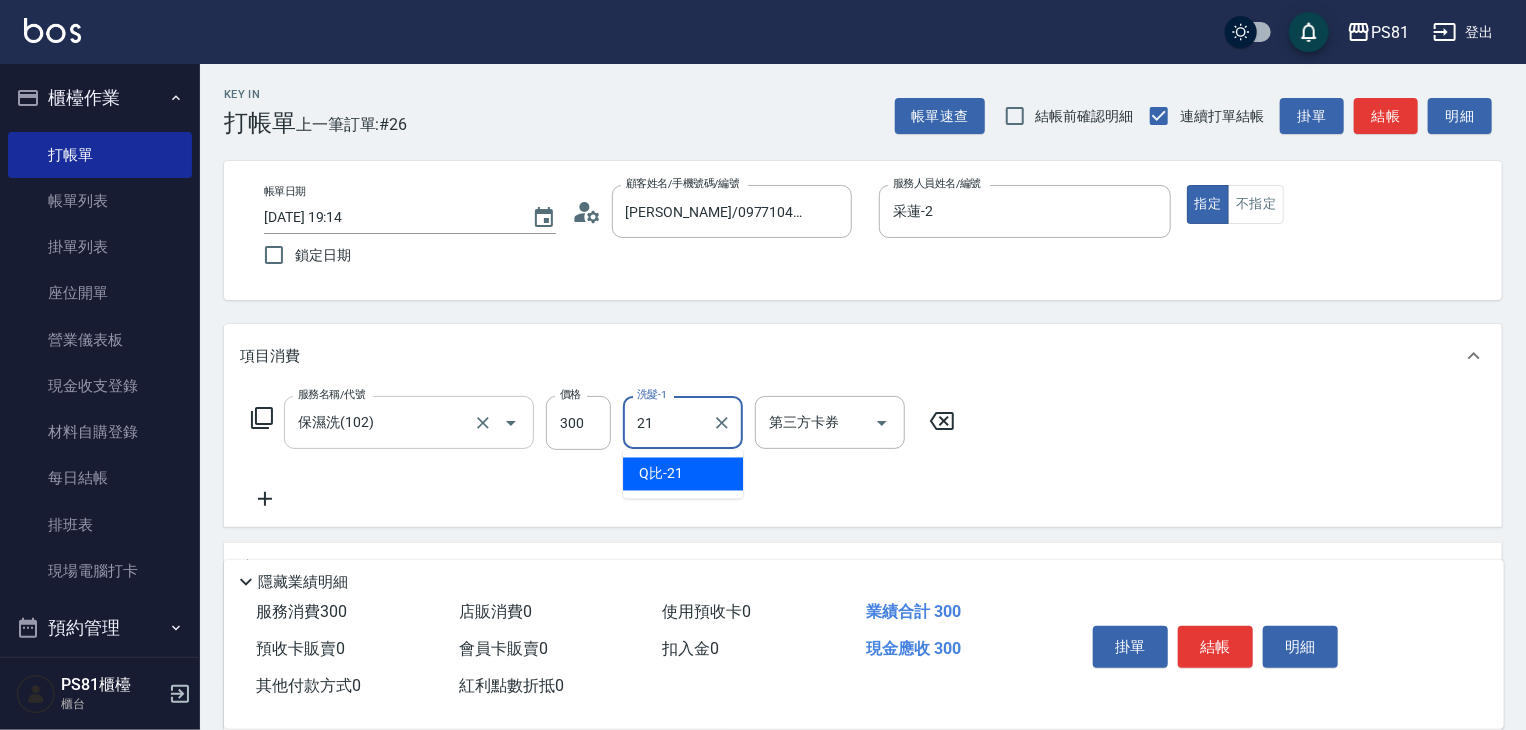 type on "Q比-21" 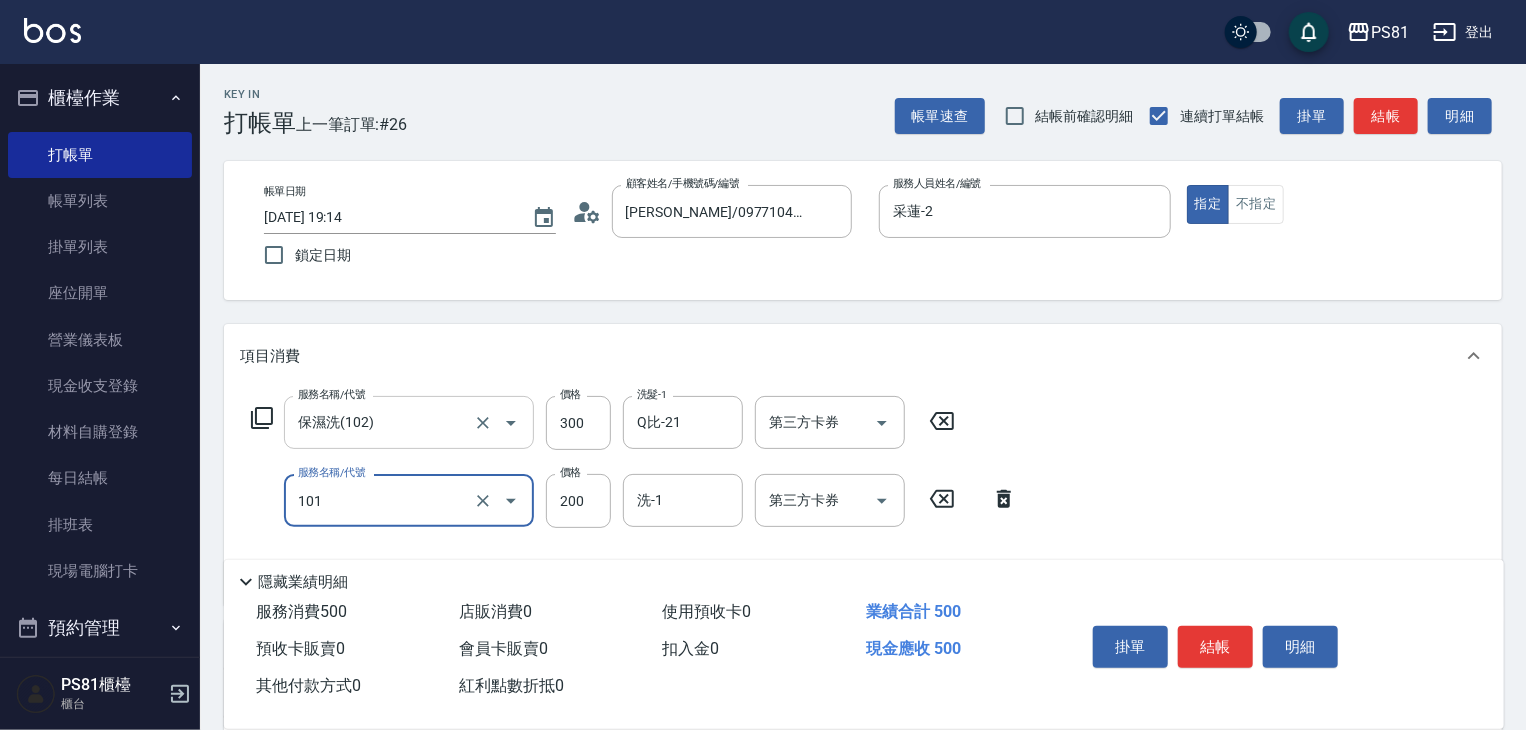 type on "一般洗髮(101)" 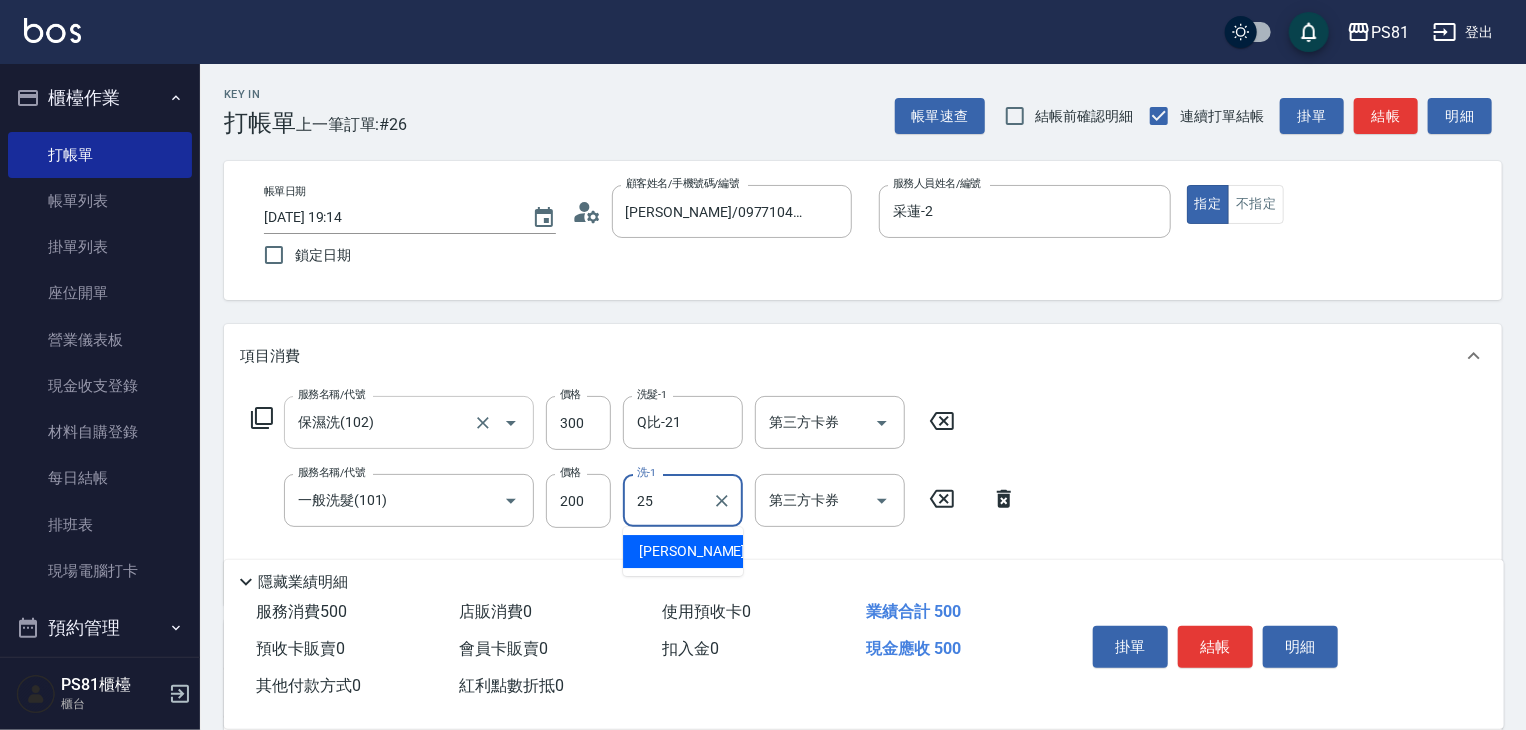 type on "[PERSON_NAME]-25" 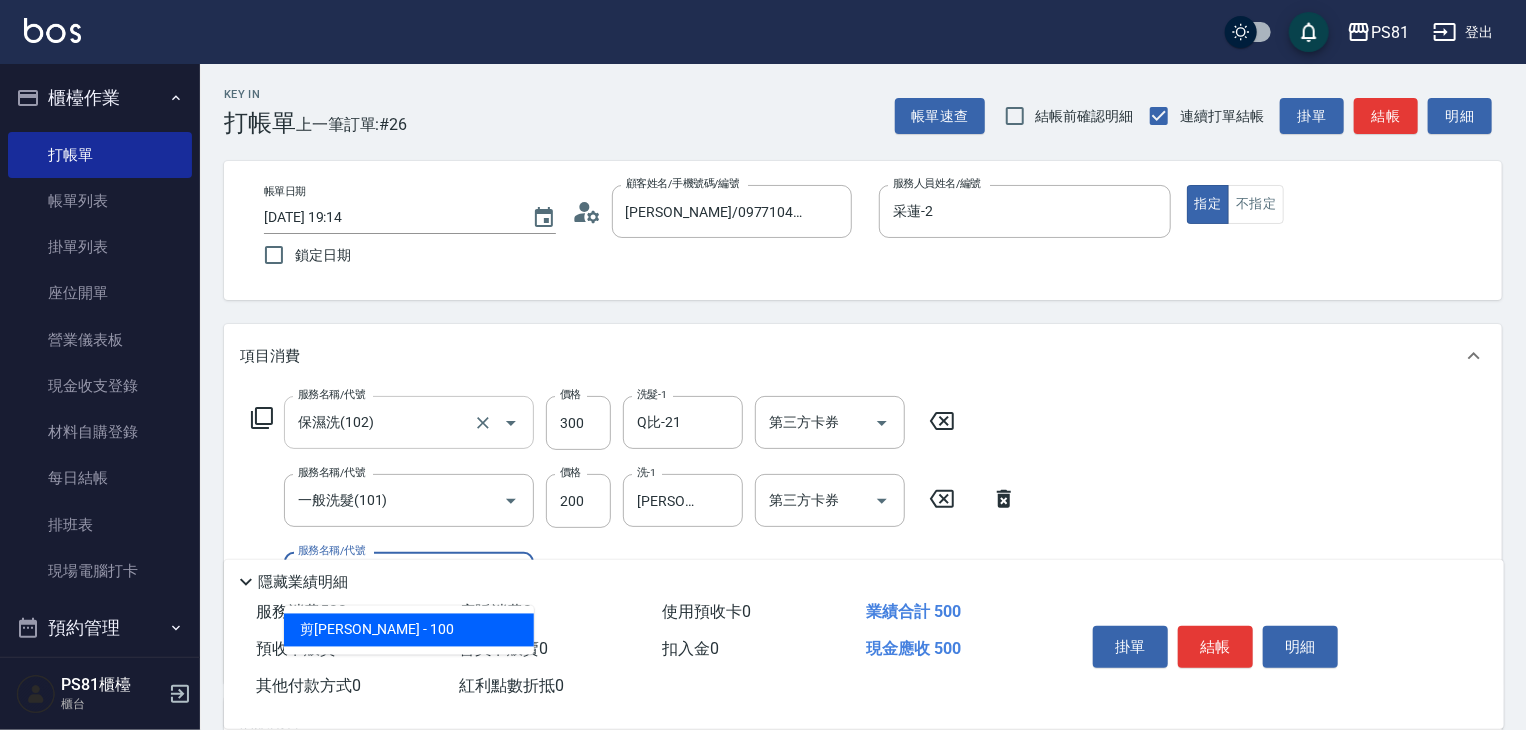 type on "." 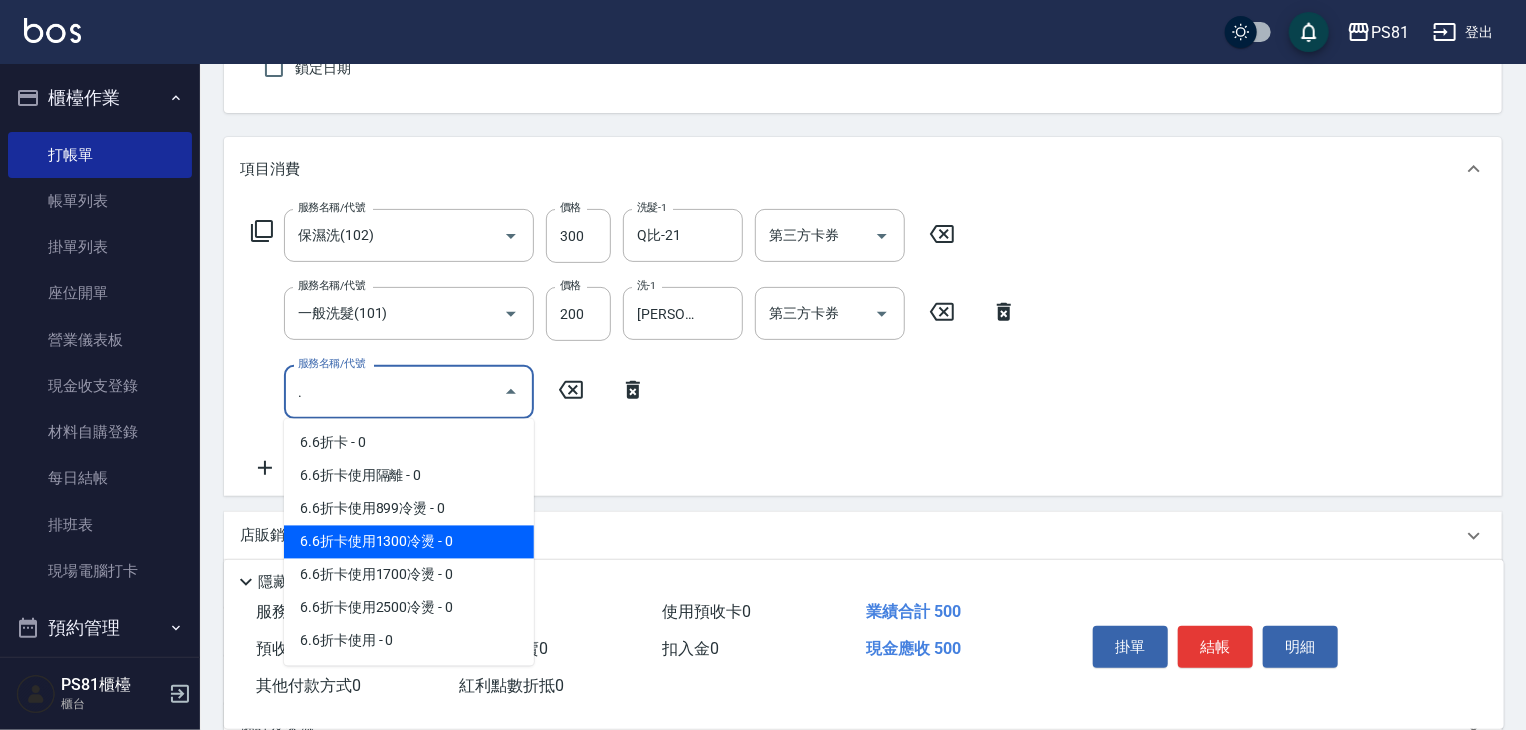 scroll, scrollTop: 200, scrollLeft: 0, axis: vertical 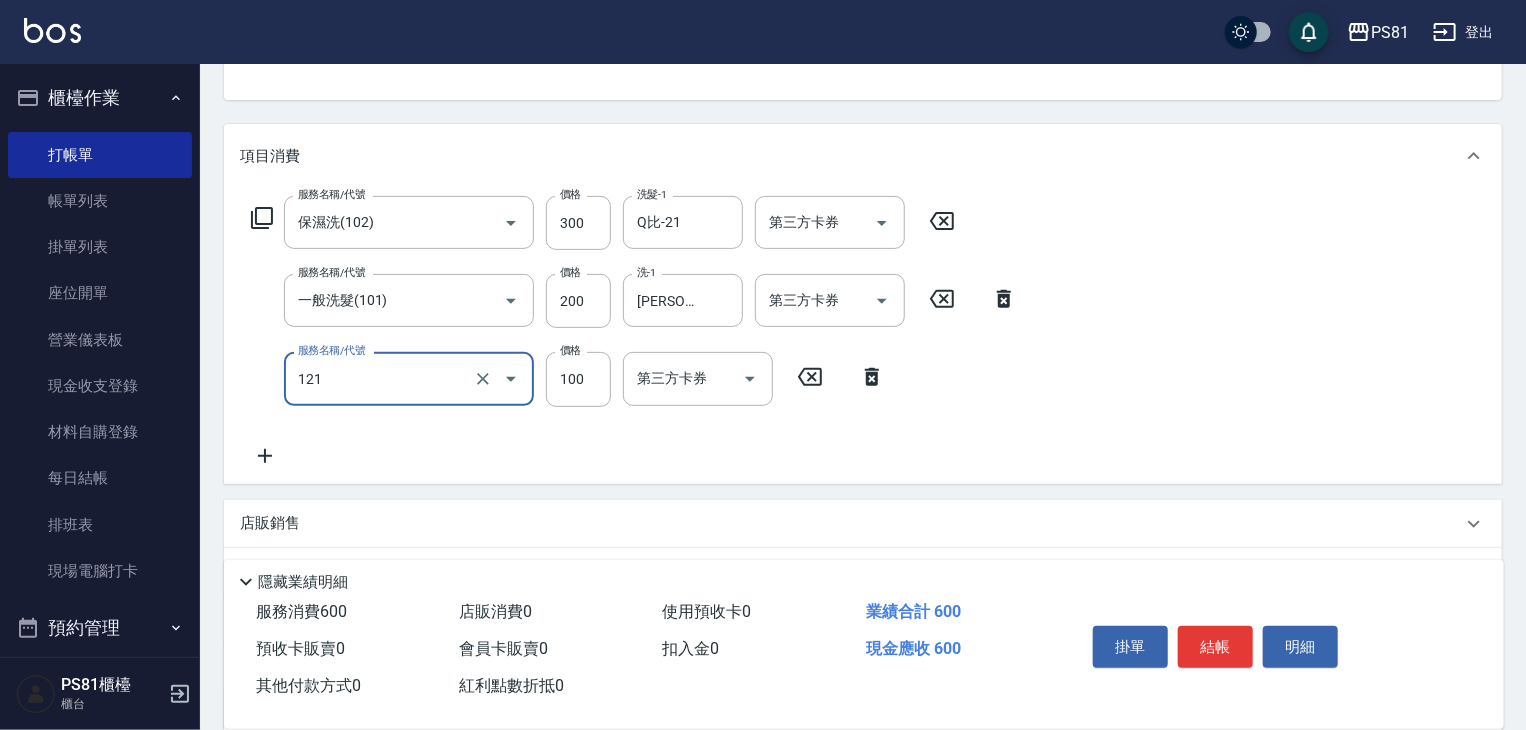 type on "剪[PERSON_NAME](121)" 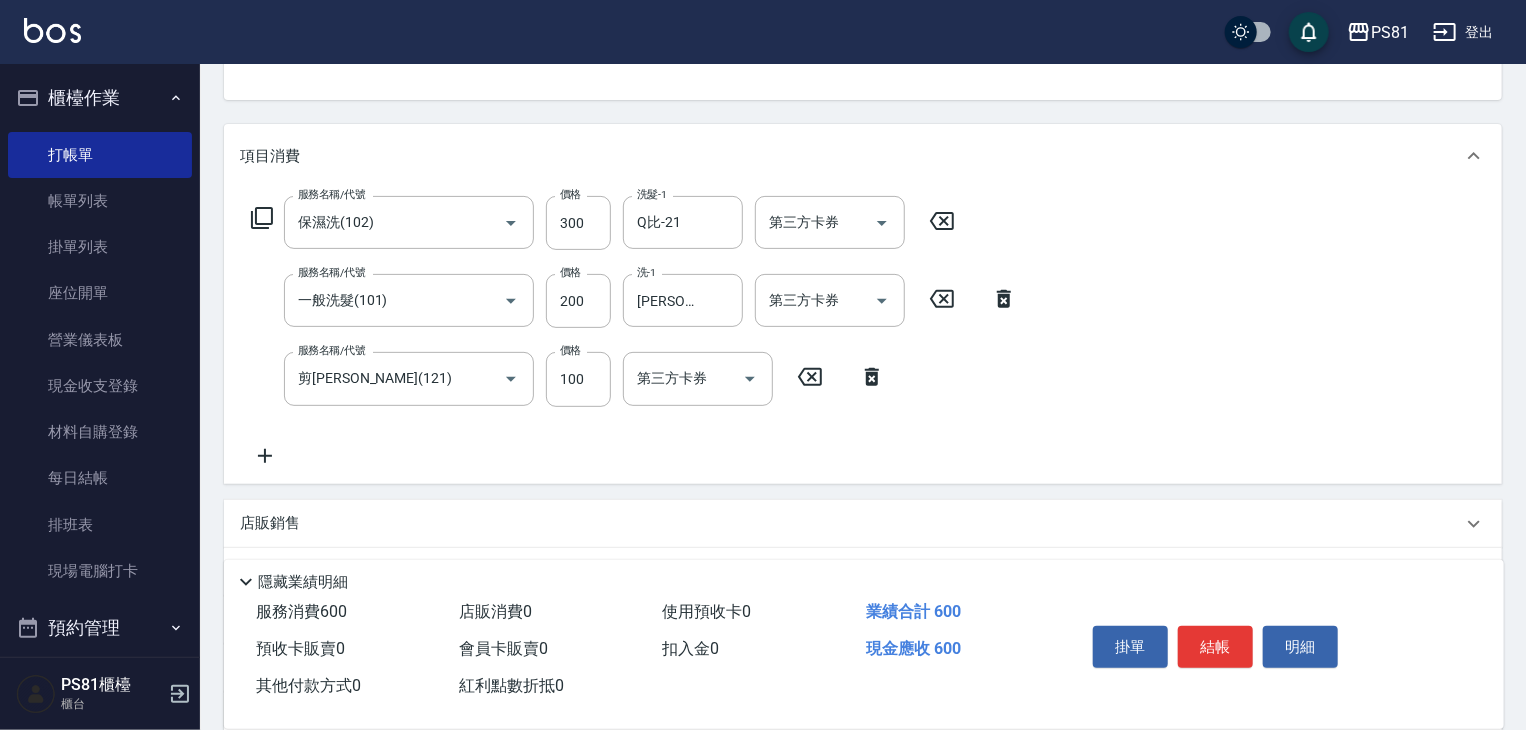 drag, startPoint x: 767, startPoint y: 437, endPoint x: 796, endPoint y: 446, distance: 30.364452 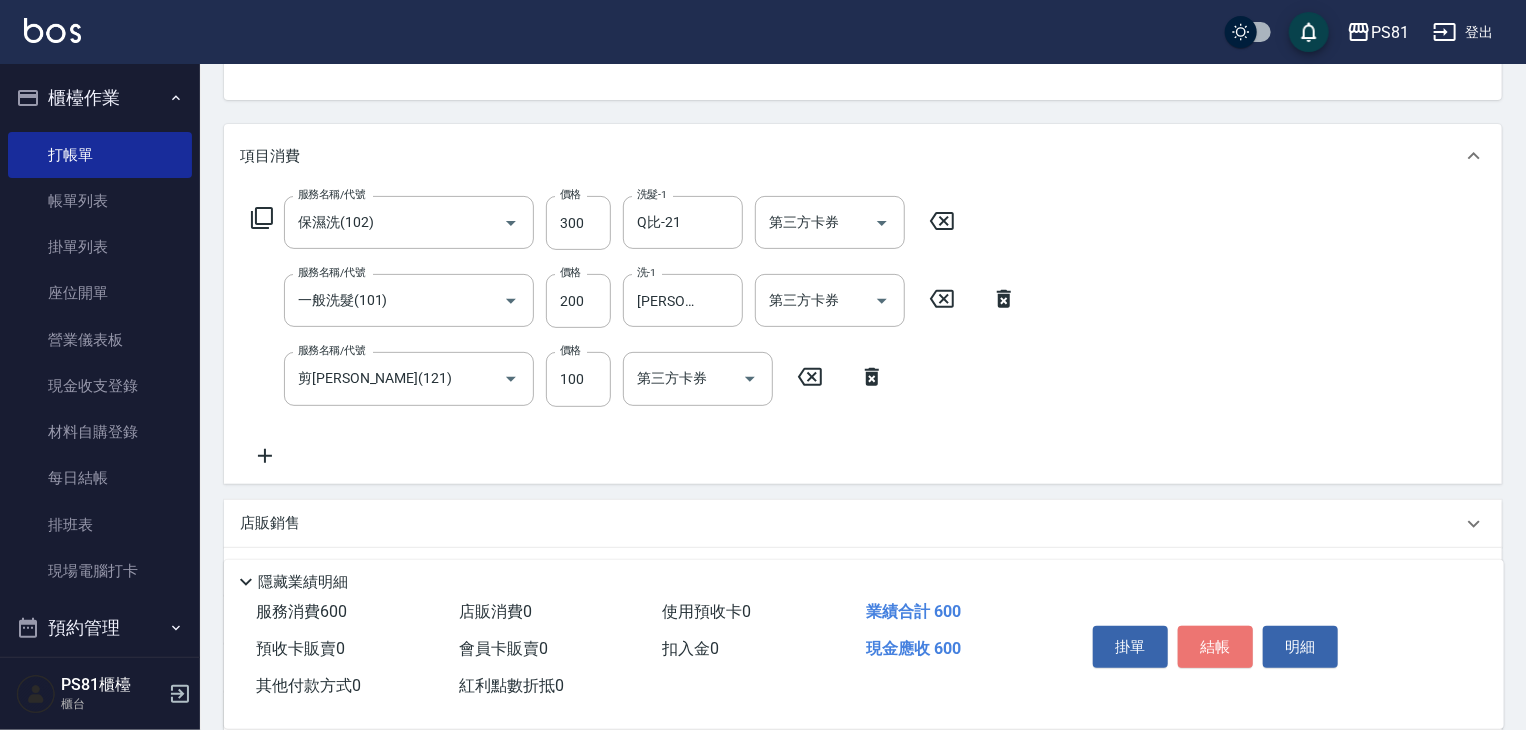 click on "結帳" at bounding box center (1215, 647) 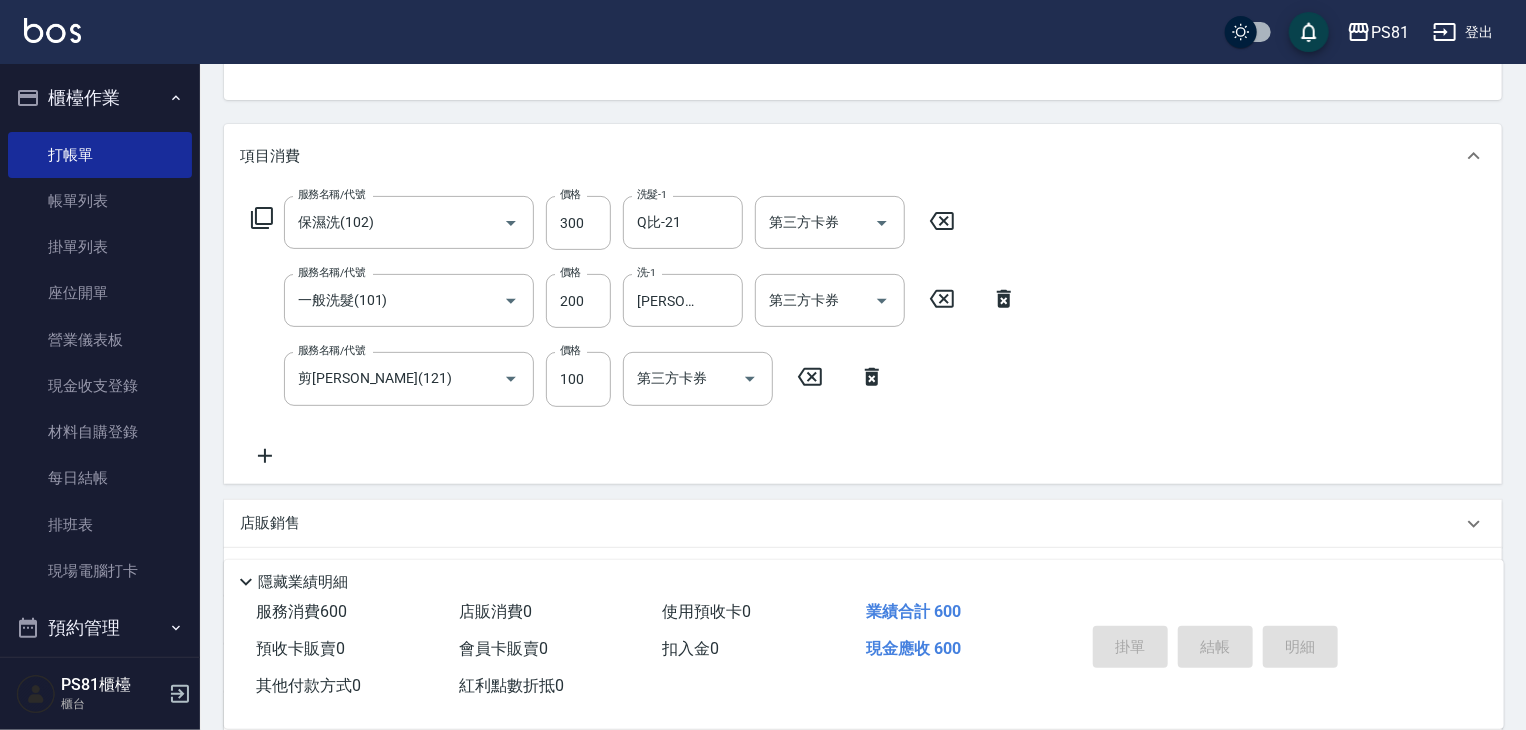 type 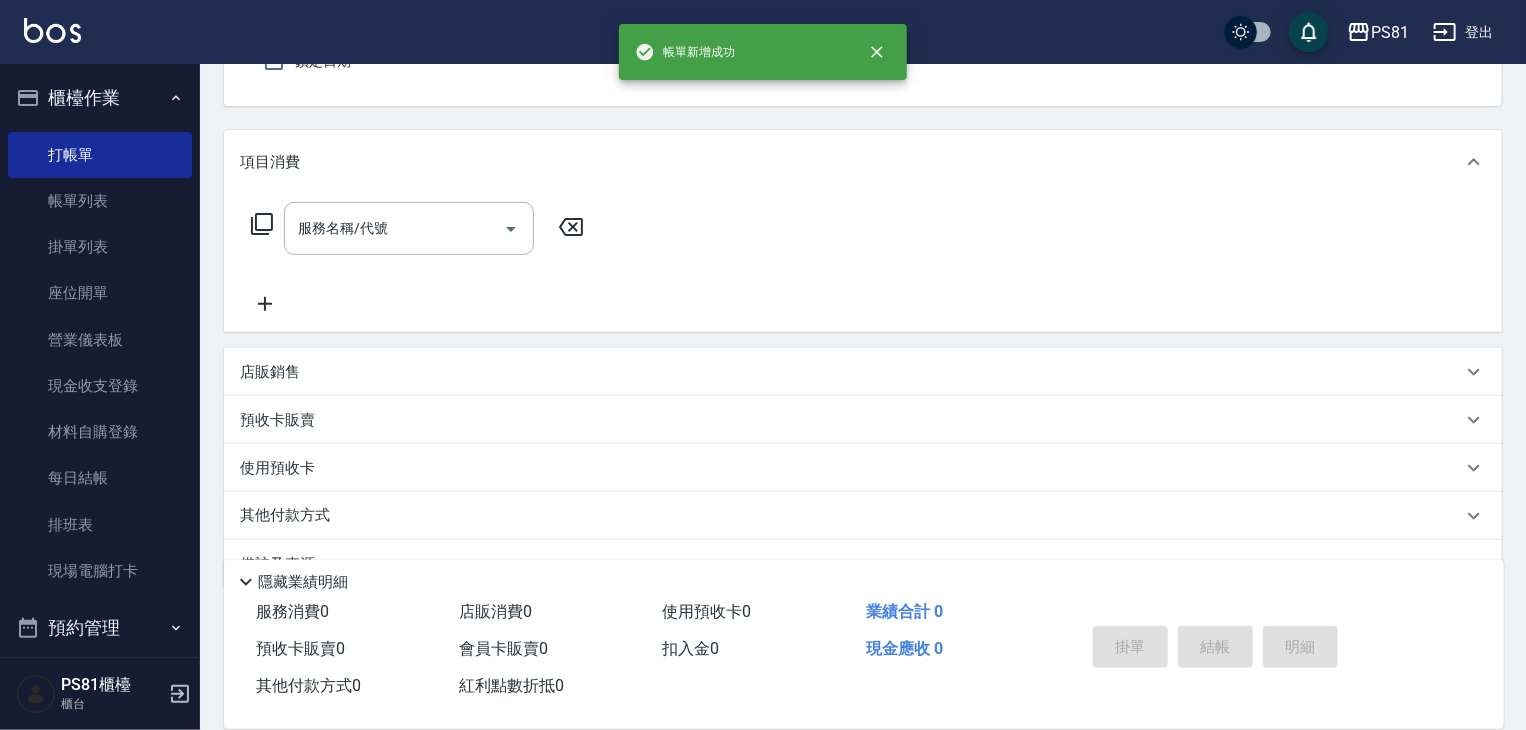 scroll, scrollTop: 0, scrollLeft: 0, axis: both 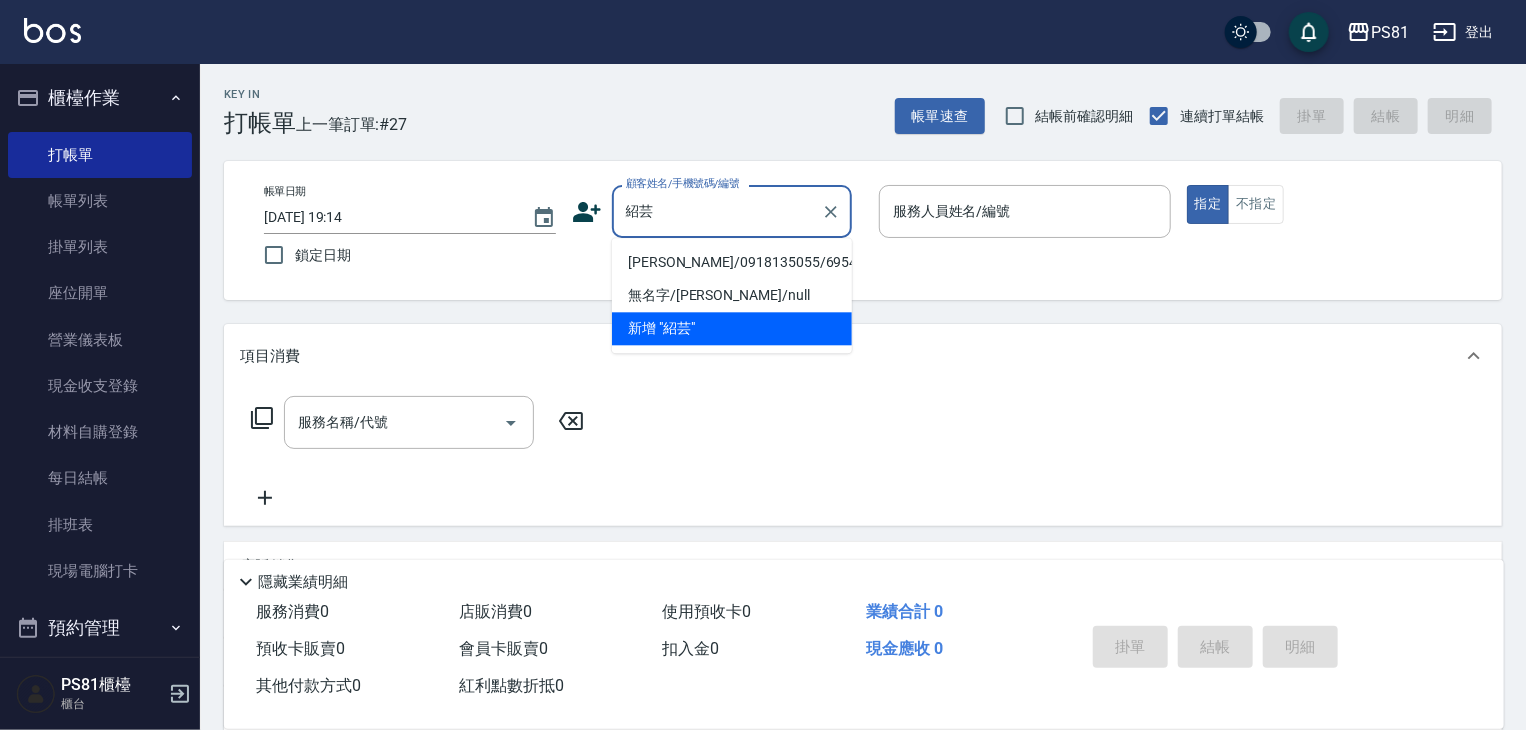 click on "[PERSON_NAME]/0918135055/6954" at bounding box center [732, 262] 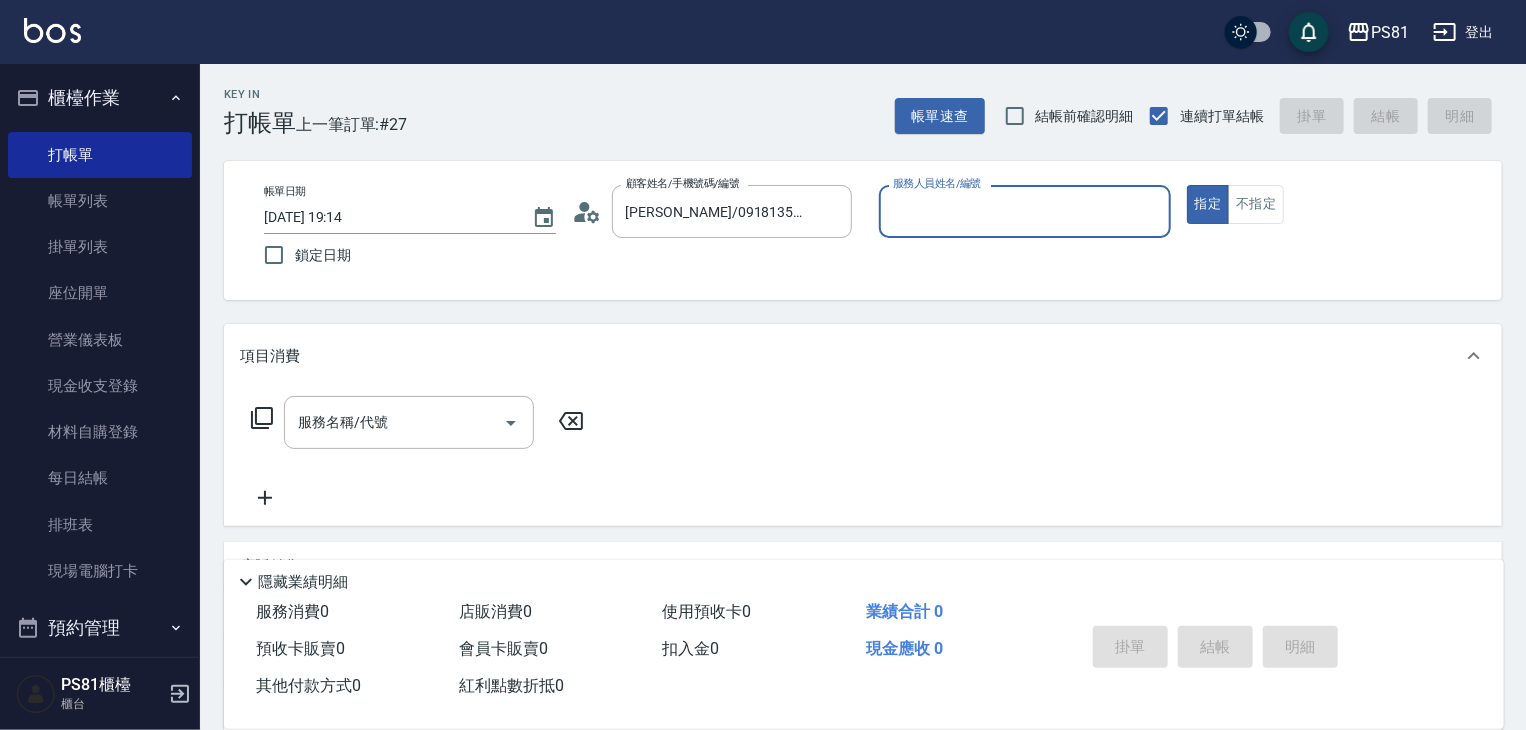 type on "采蓮-2" 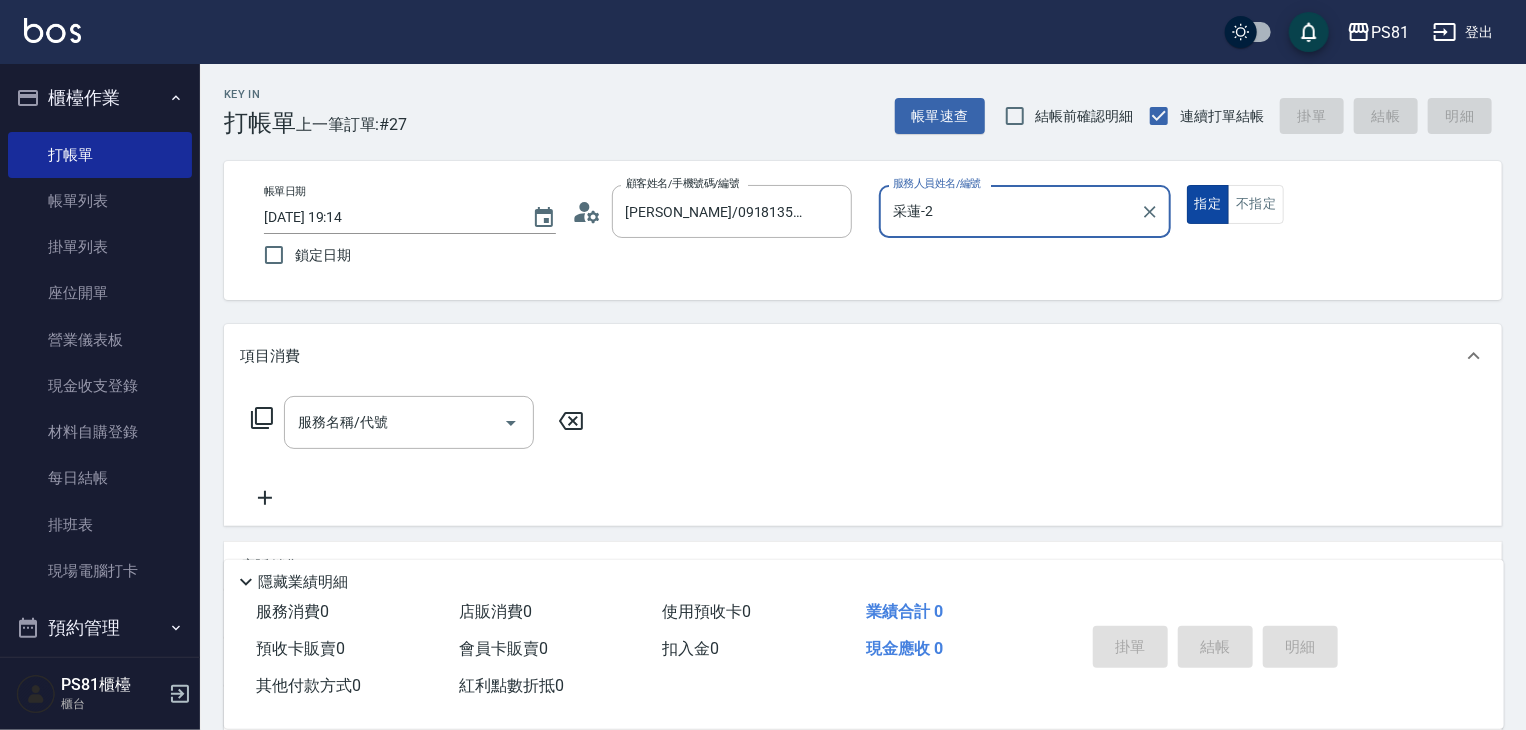 click on "指定" at bounding box center (1208, 204) 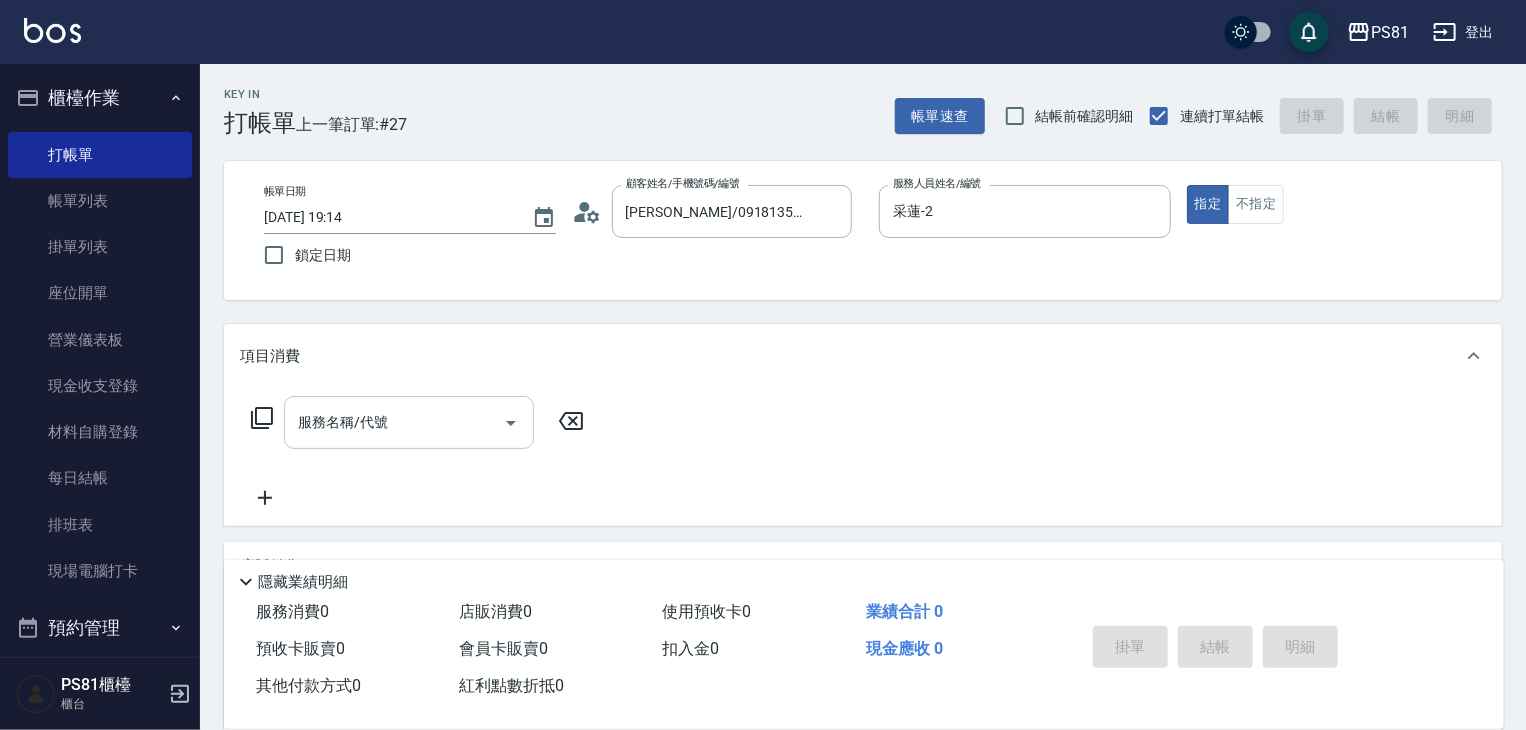 click on "服務名稱/代號" at bounding box center [394, 422] 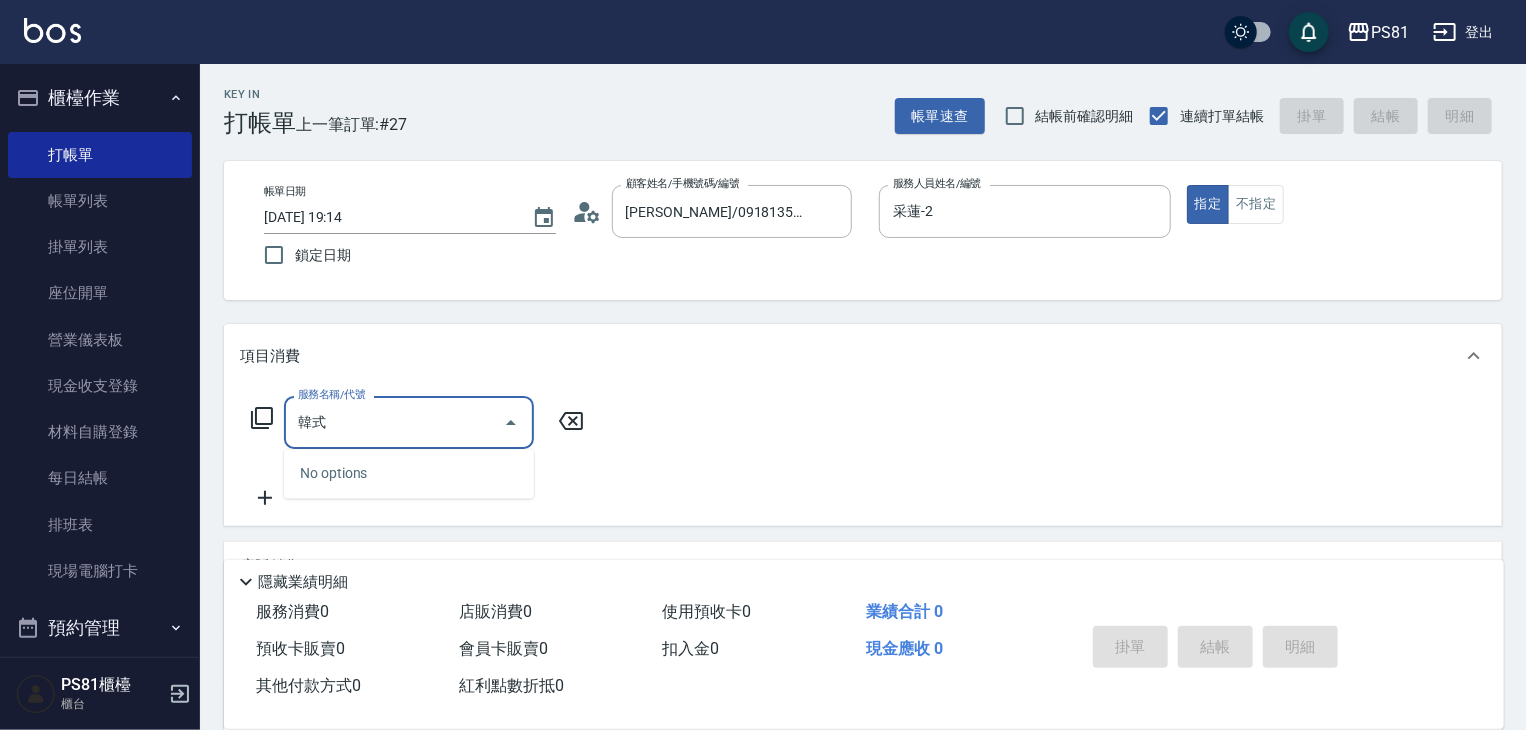 type on "韓" 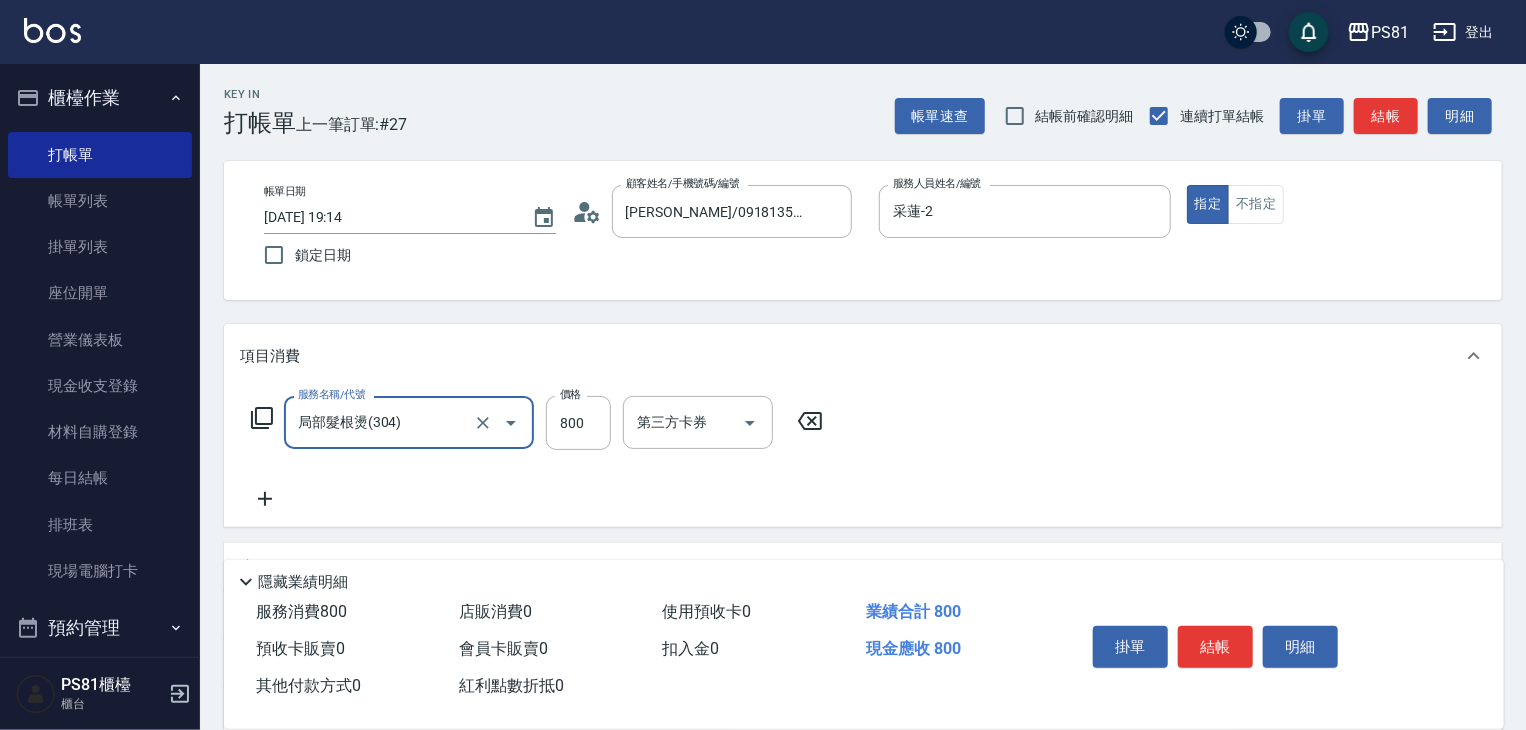 type on "局部髮根燙(304)" 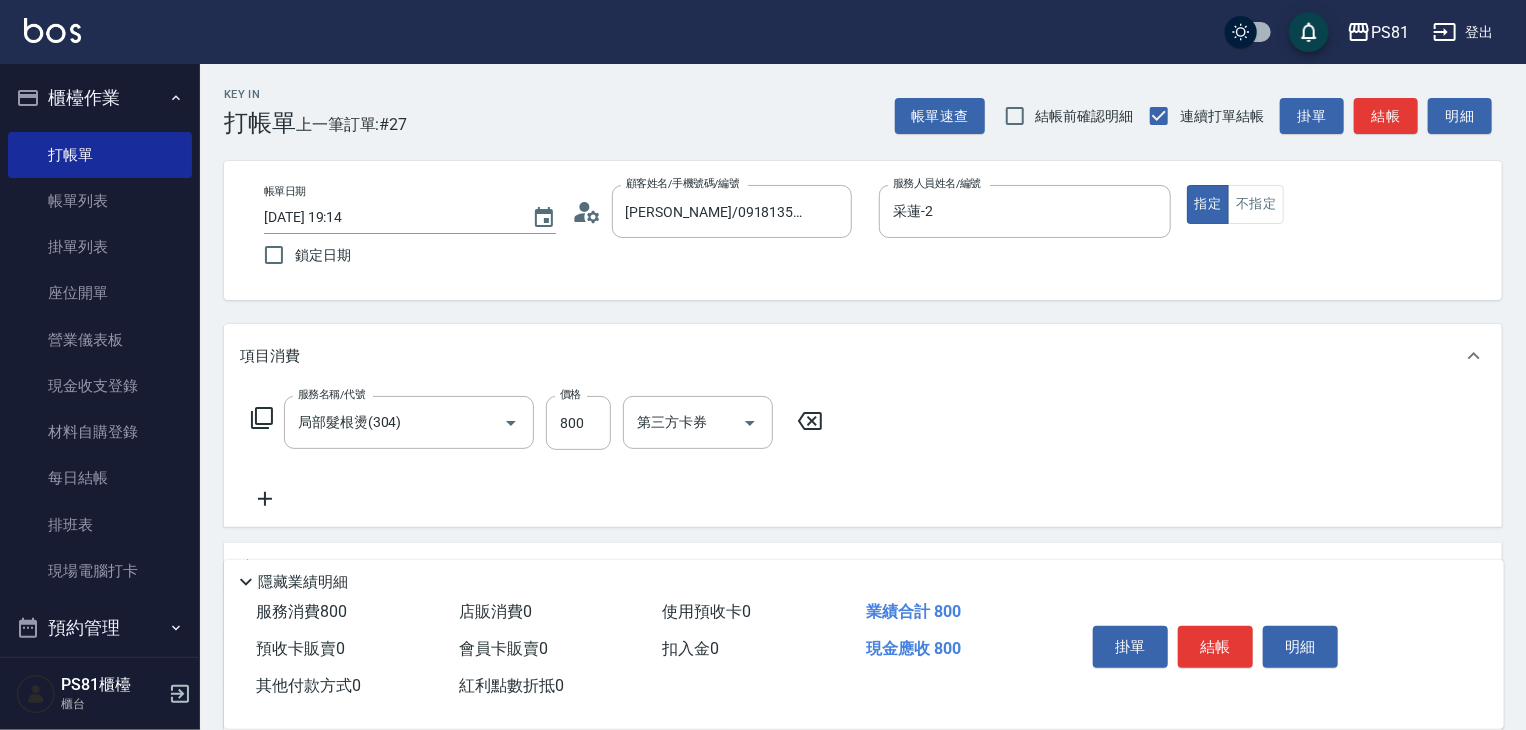 click 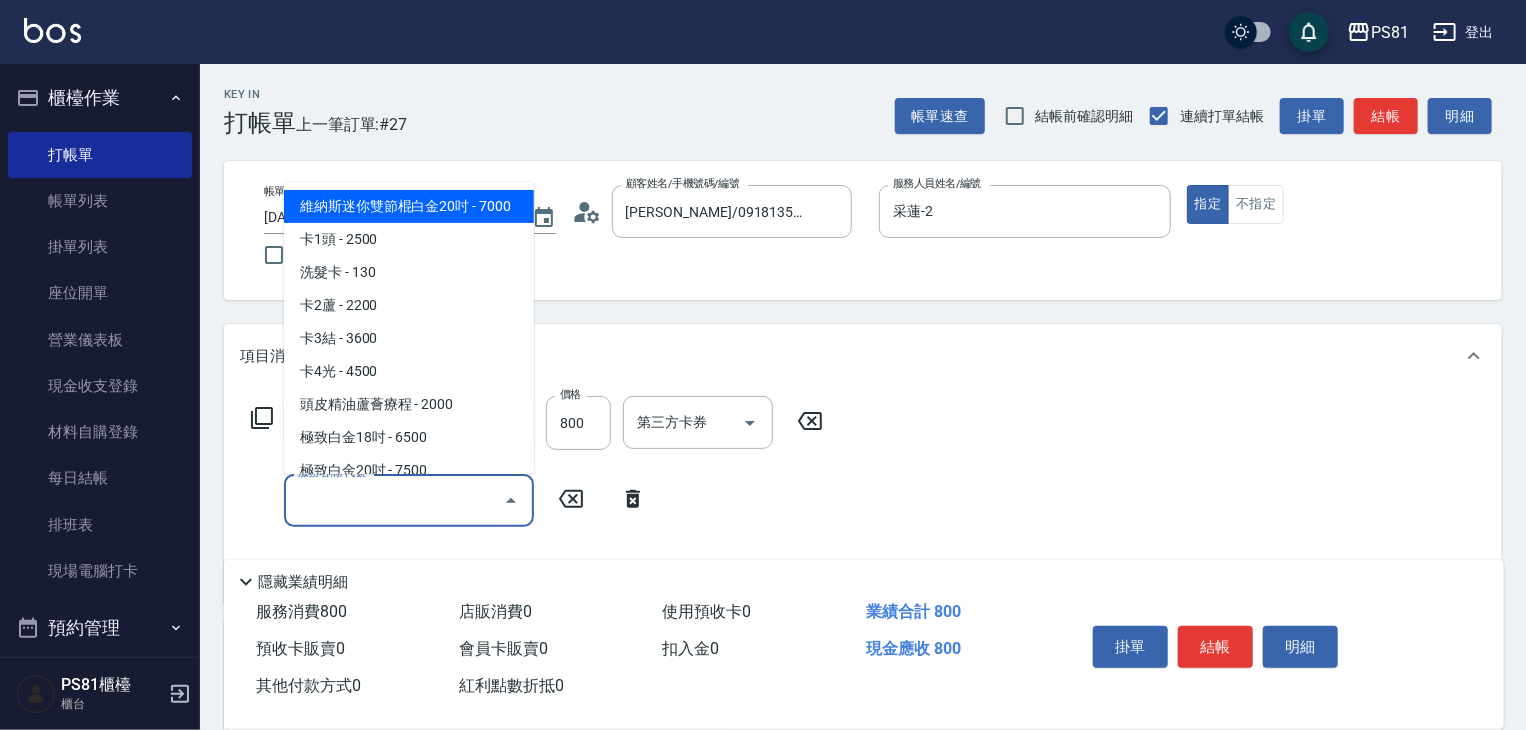 click on "服務名稱/代號" at bounding box center (394, 500) 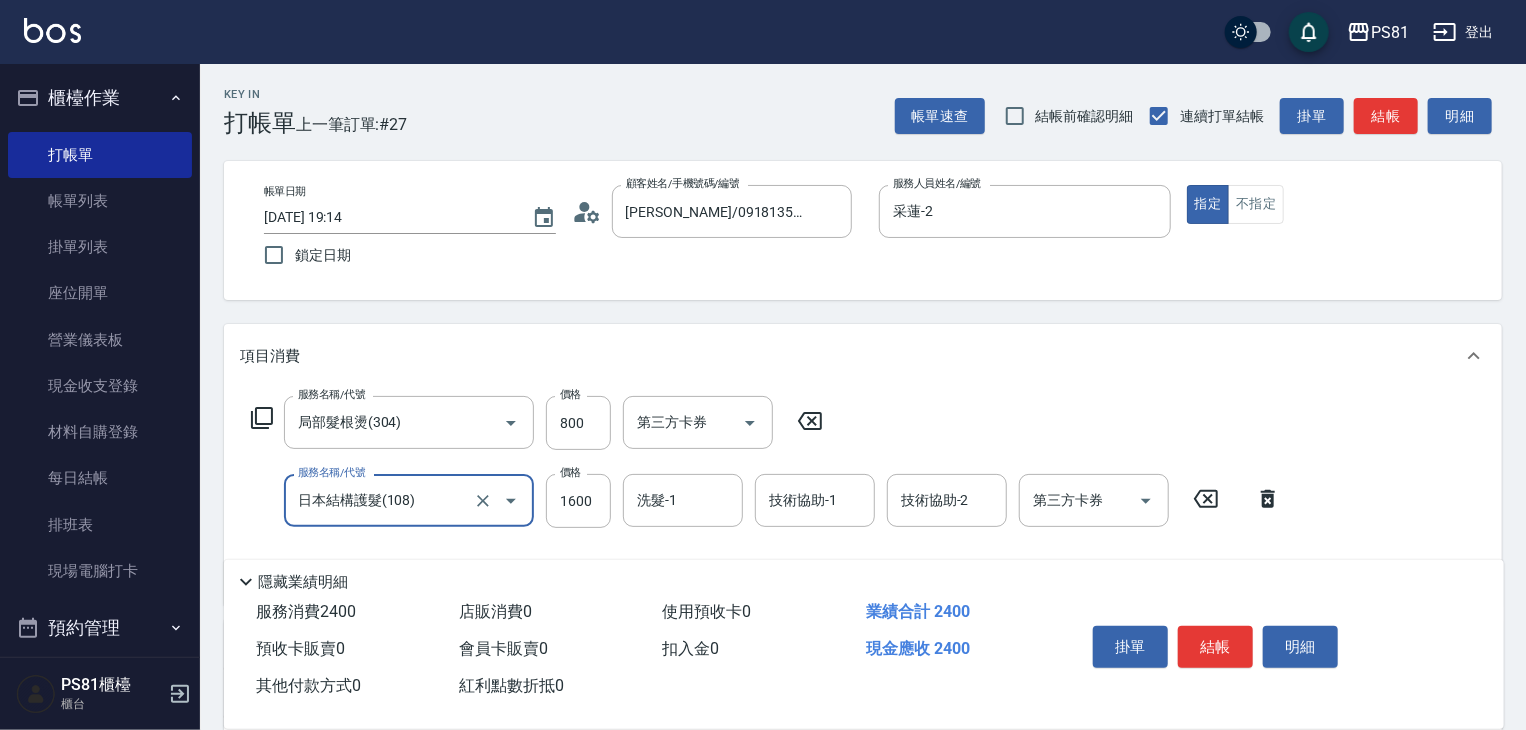 type on "日本結構護髮(108)" 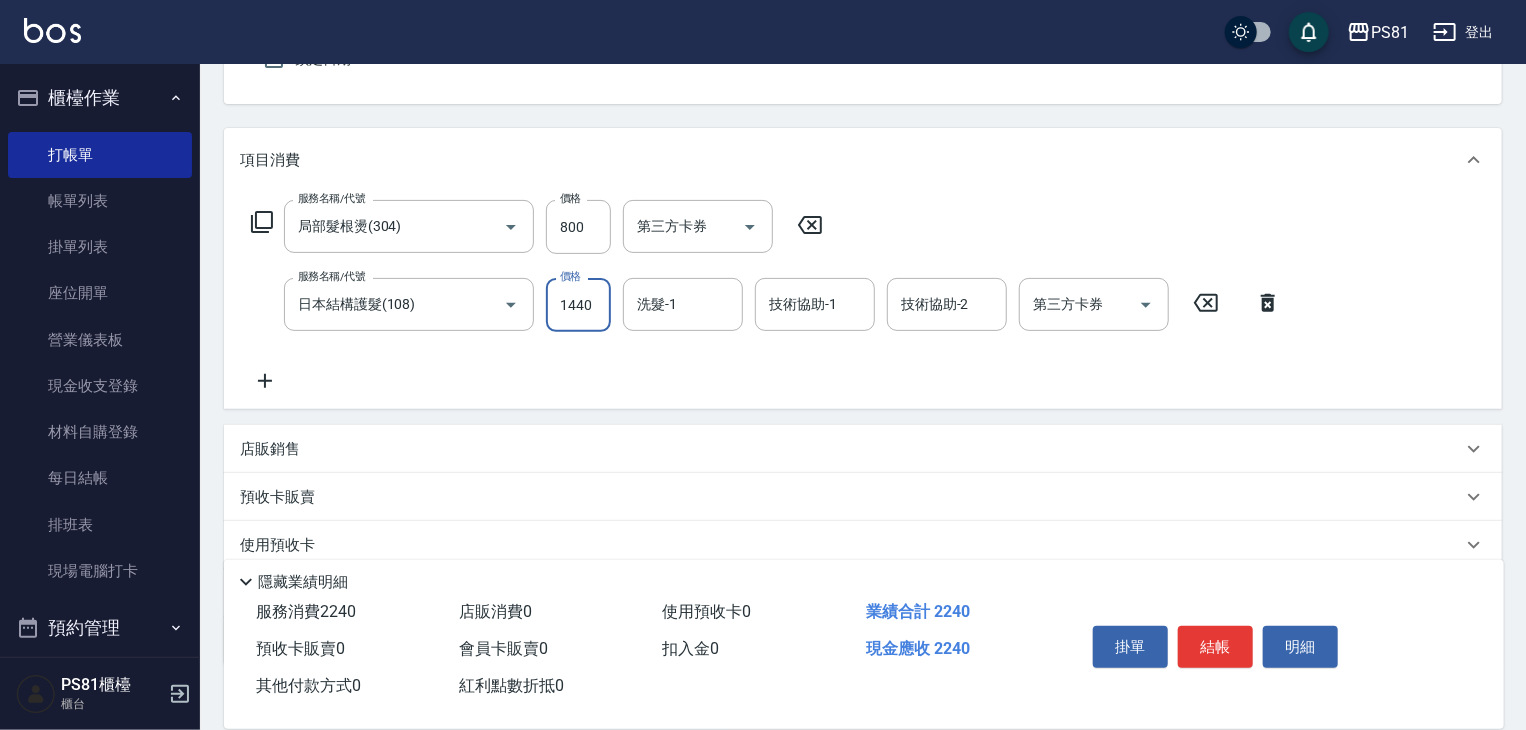 scroll, scrollTop: 200, scrollLeft: 0, axis: vertical 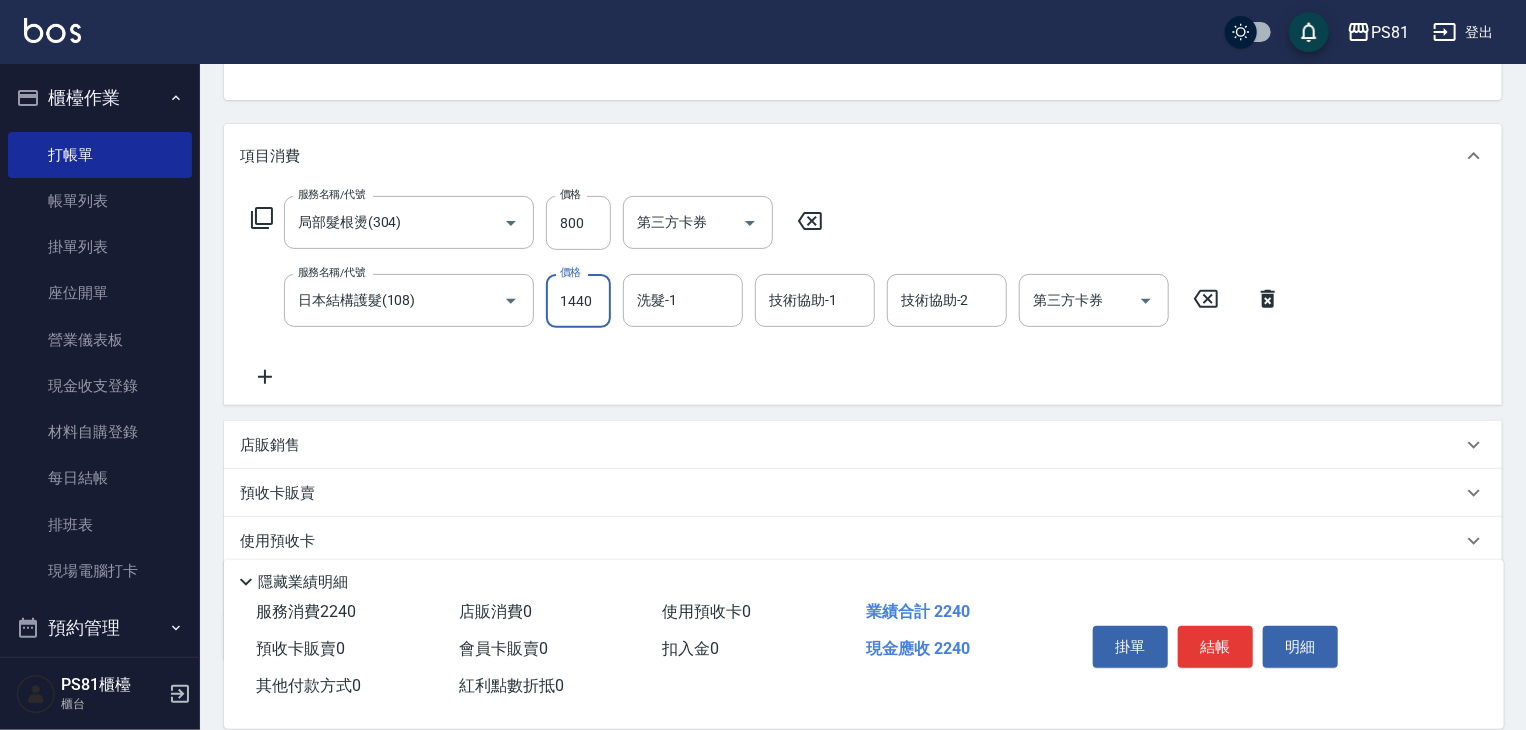 type on "1440" 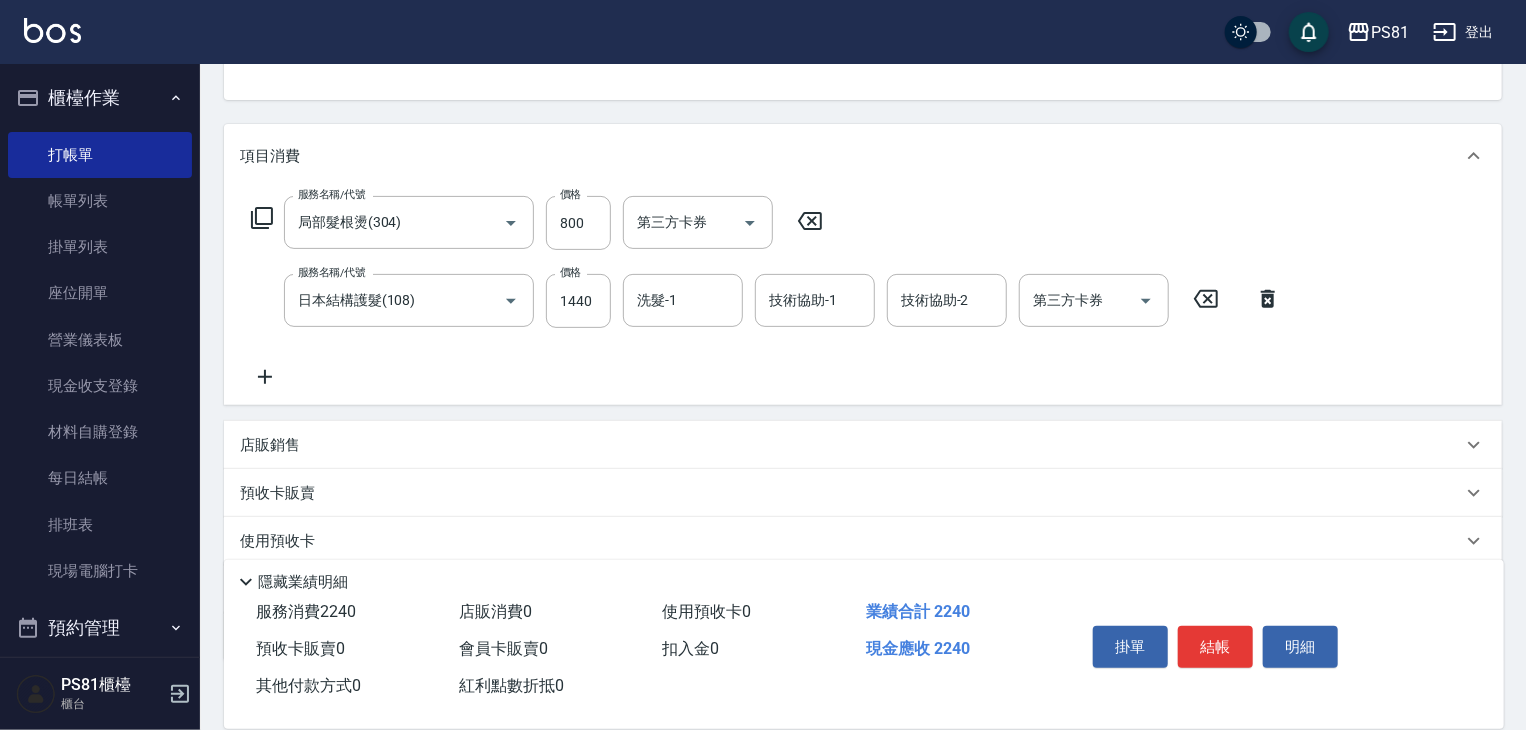 click 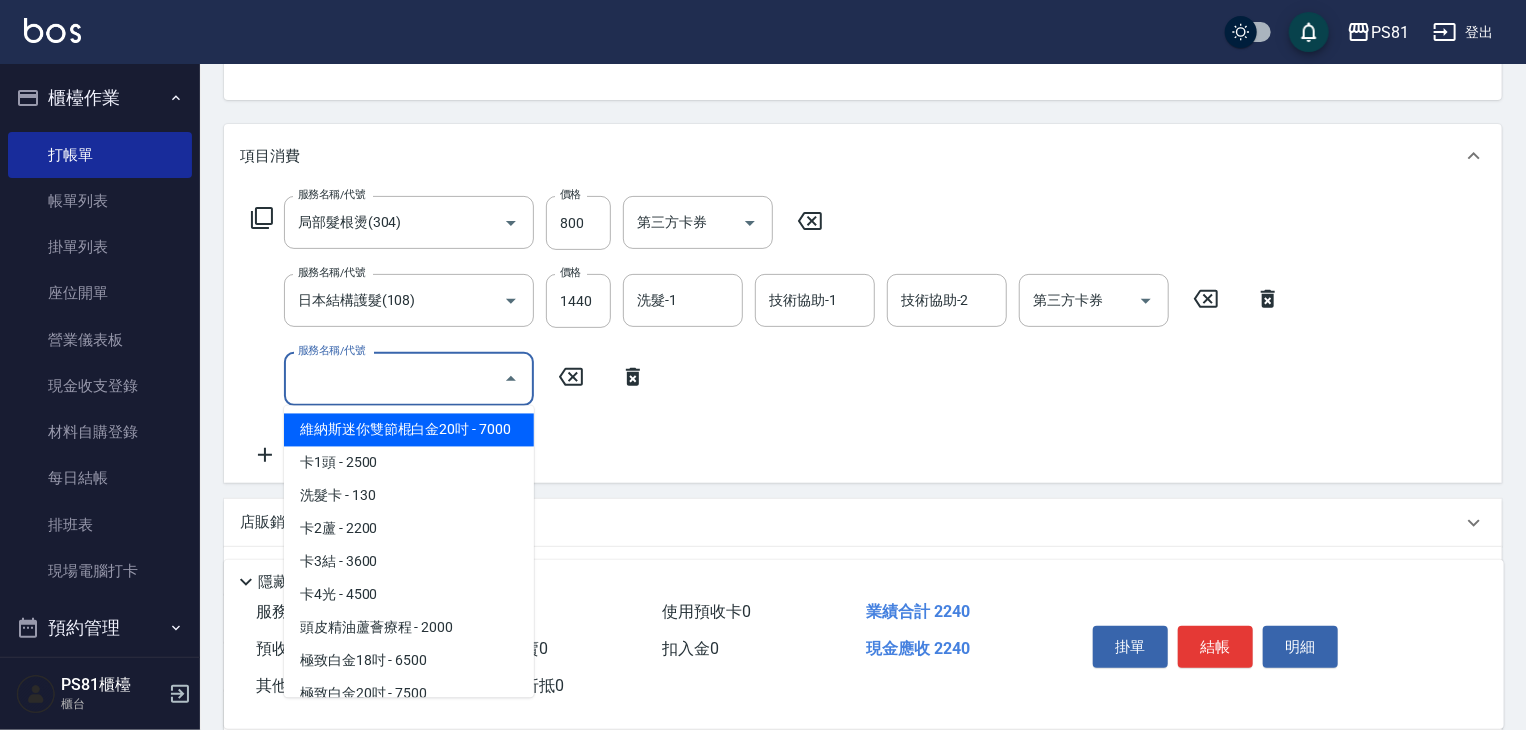 click on "服務名稱/代號" at bounding box center (394, 378) 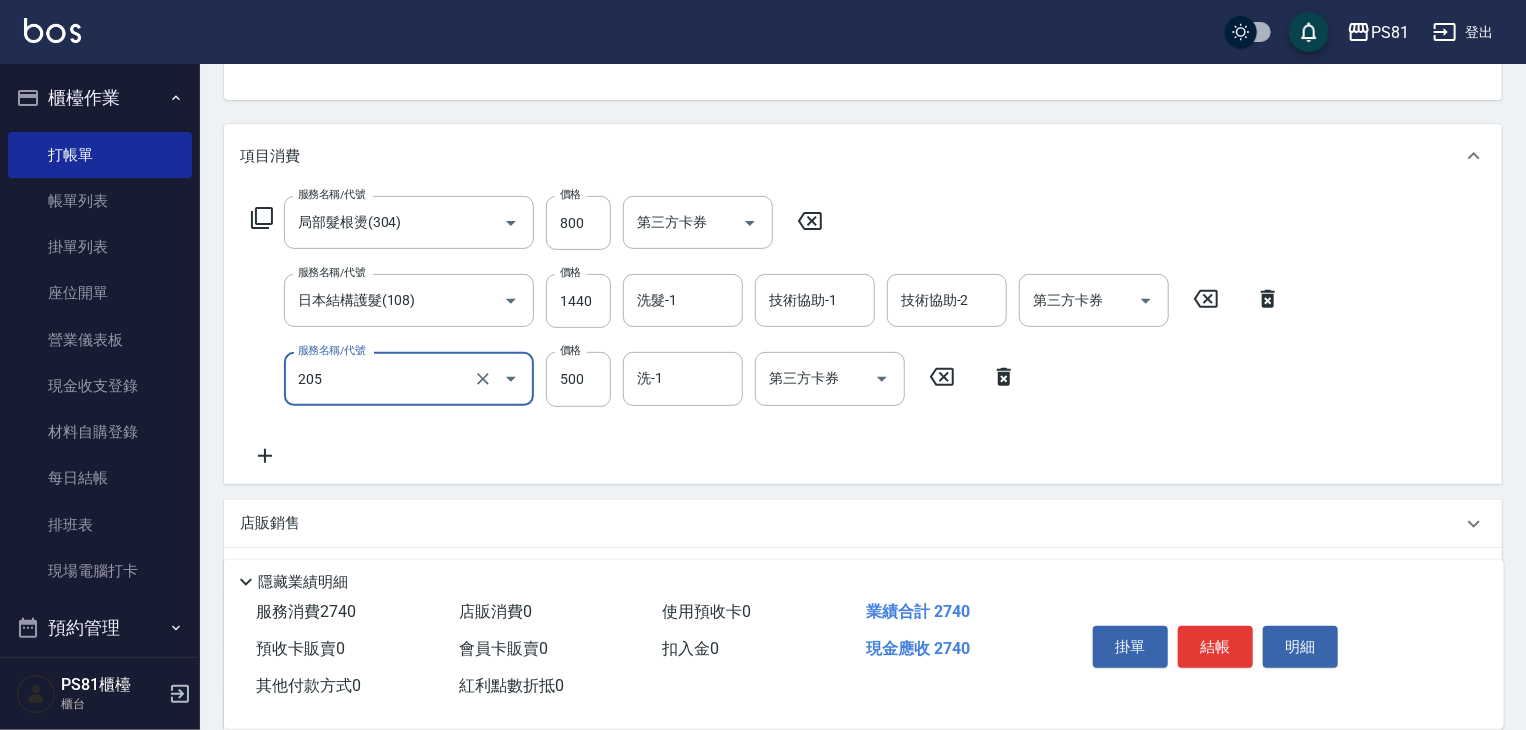 type on "A級單剪400(205)" 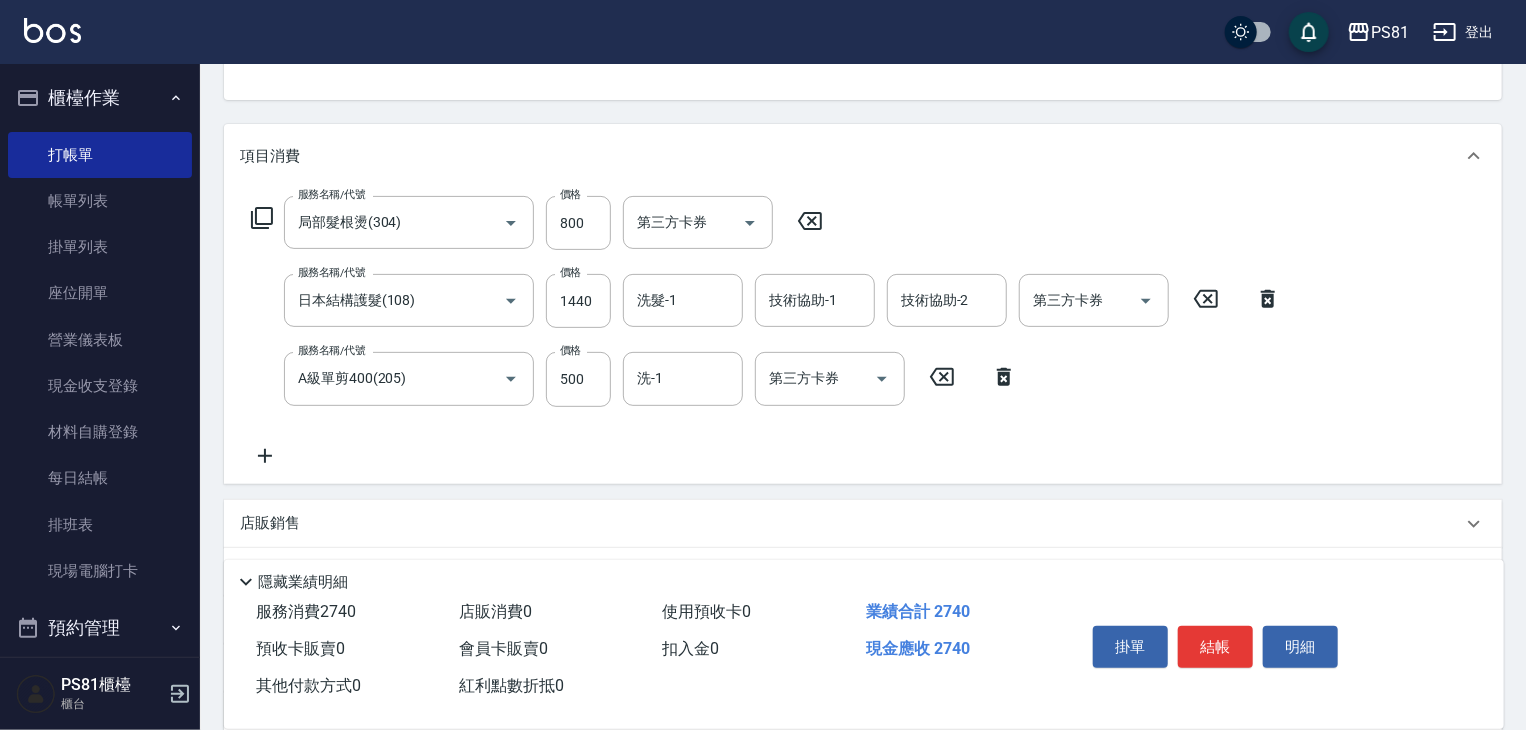 drag, startPoint x: 454, startPoint y: 450, endPoint x: 466, endPoint y: 457, distance: 13.892444 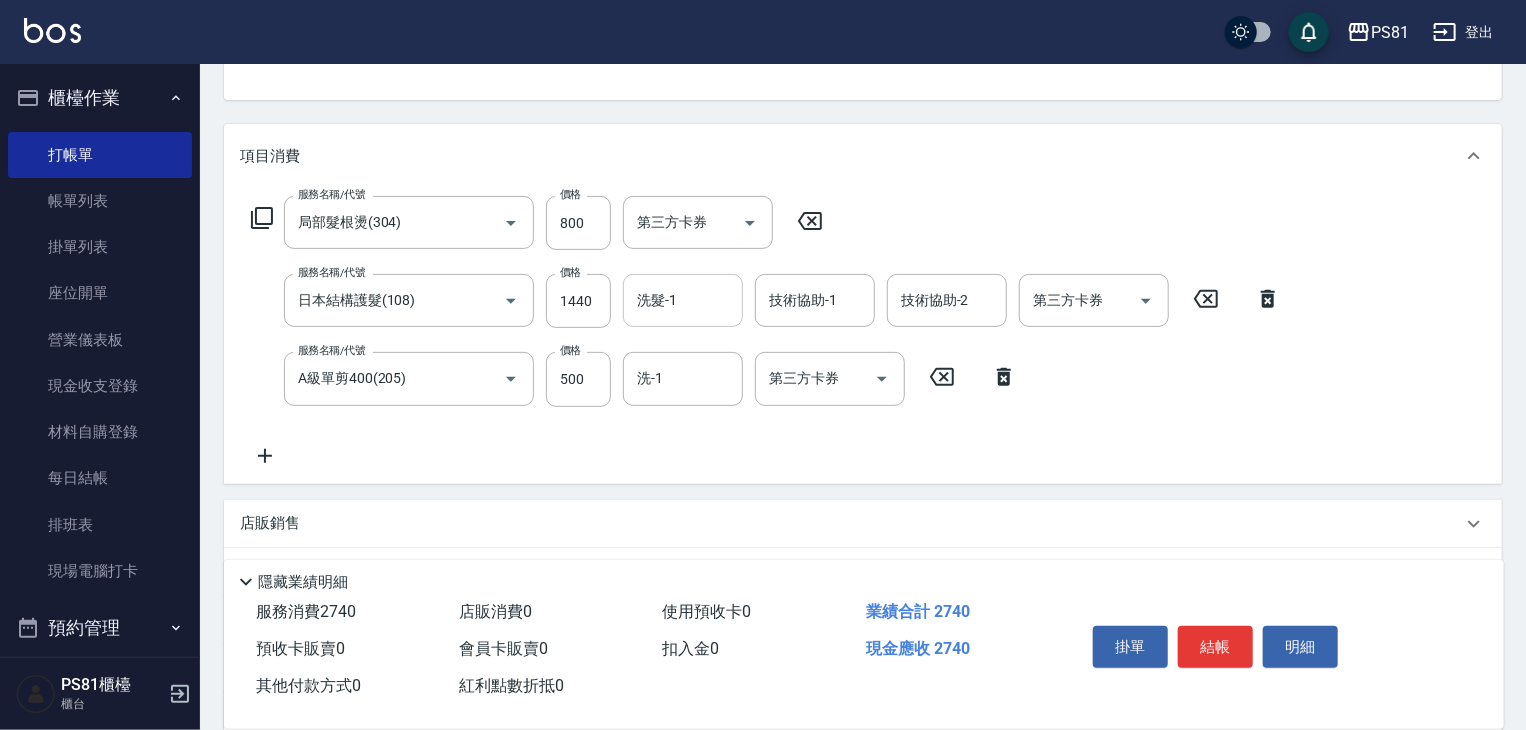 click on "洗髮-1" at bounding box center [683, 300] 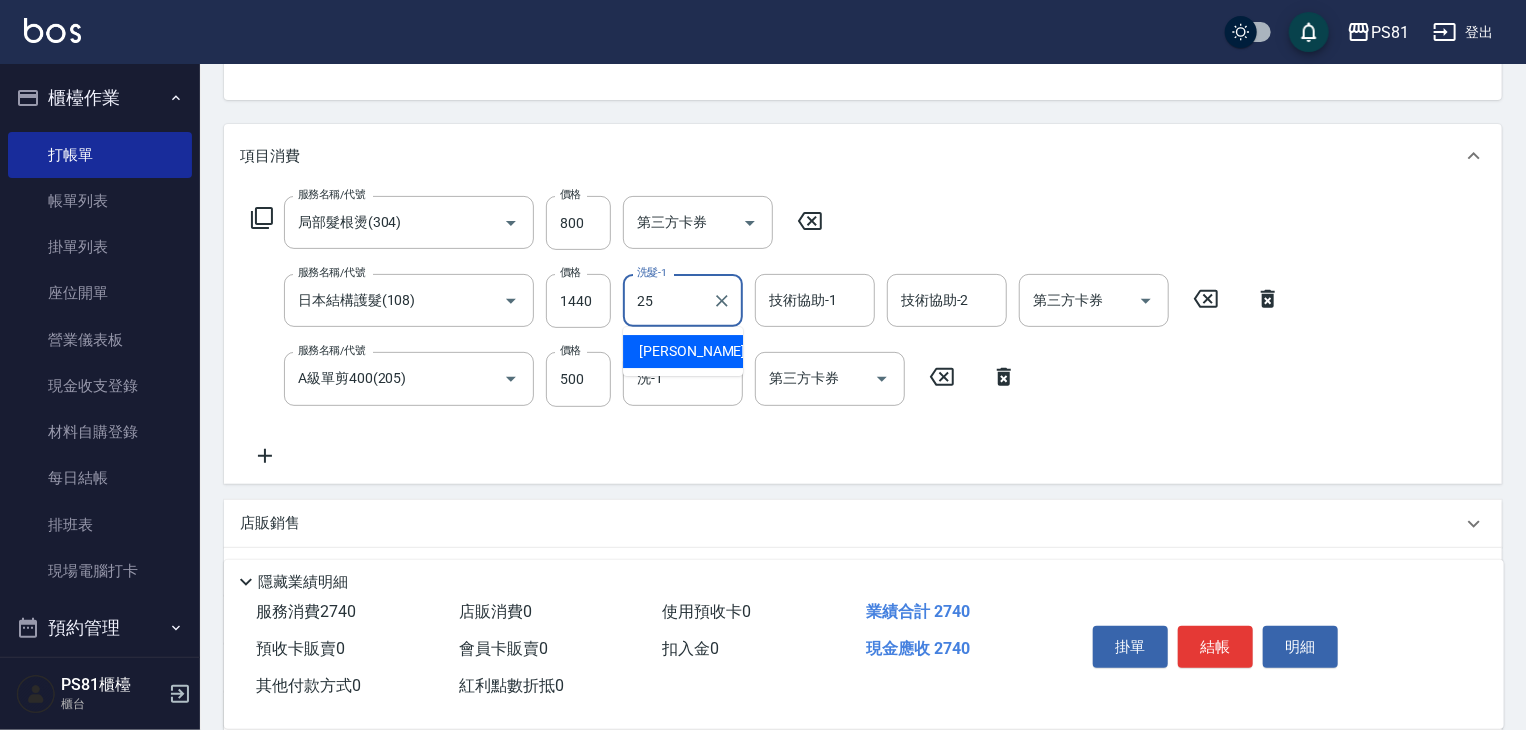 type on "[PERSON_NAME]-25" 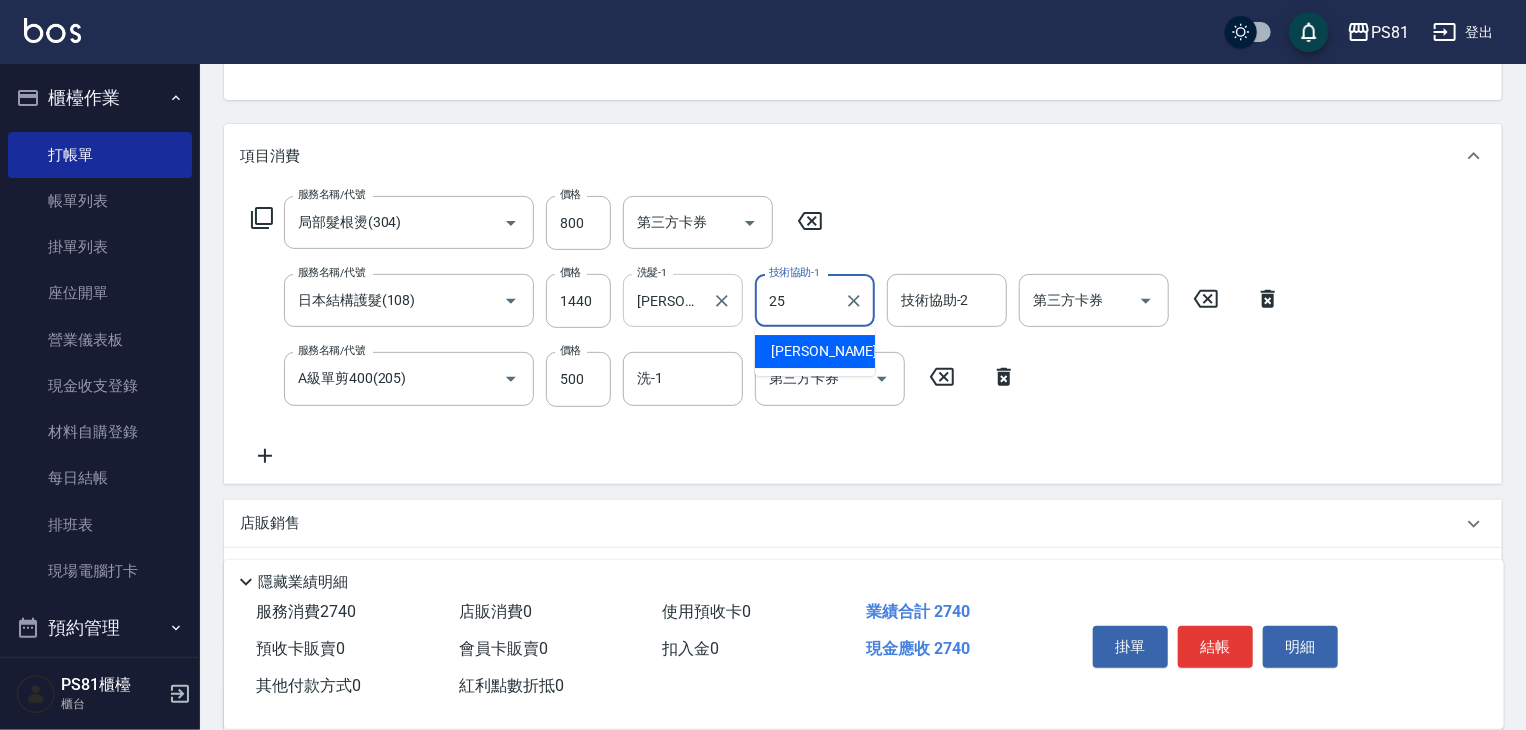 type on "[PERSON_NAME]-25" 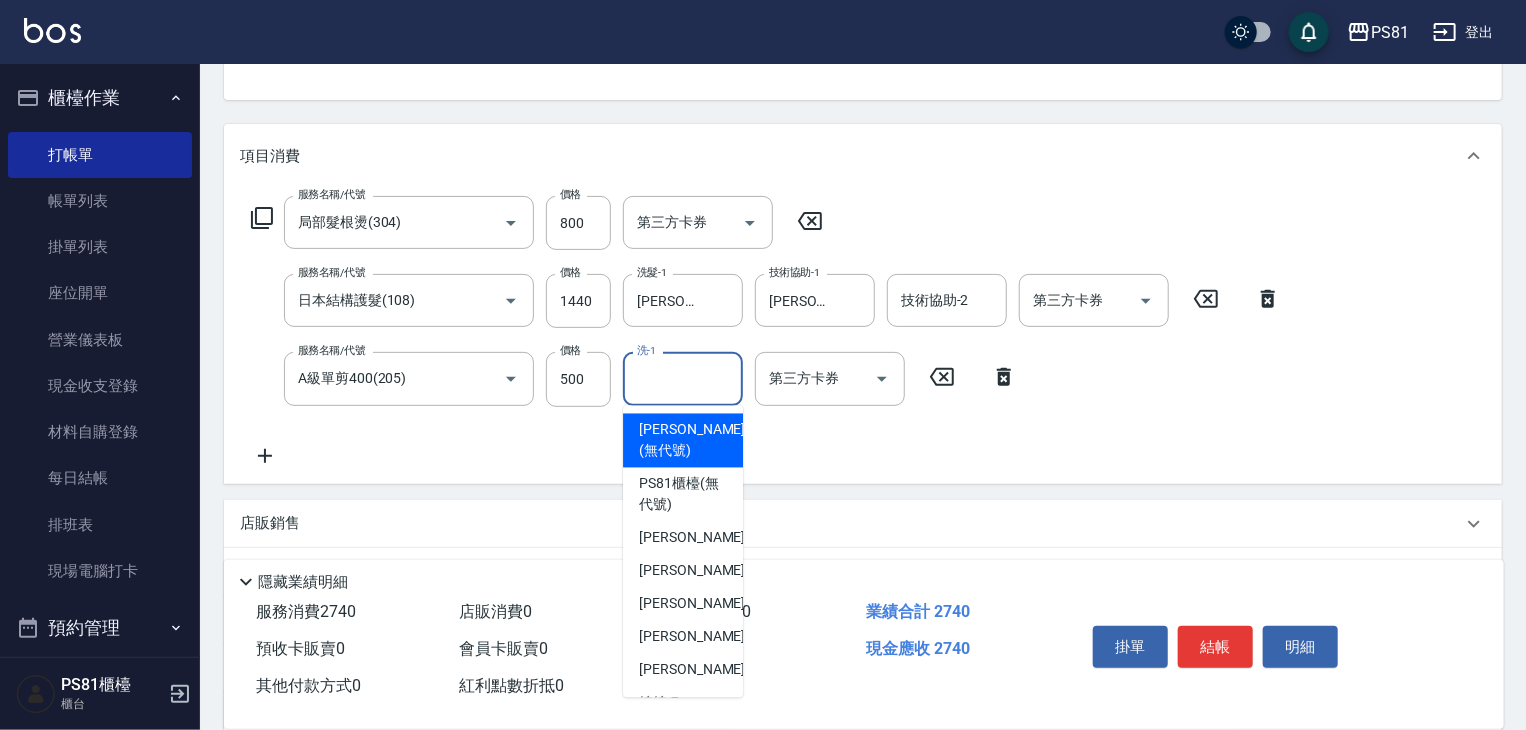 click on "洗-1" at bounding box center [683, 378] 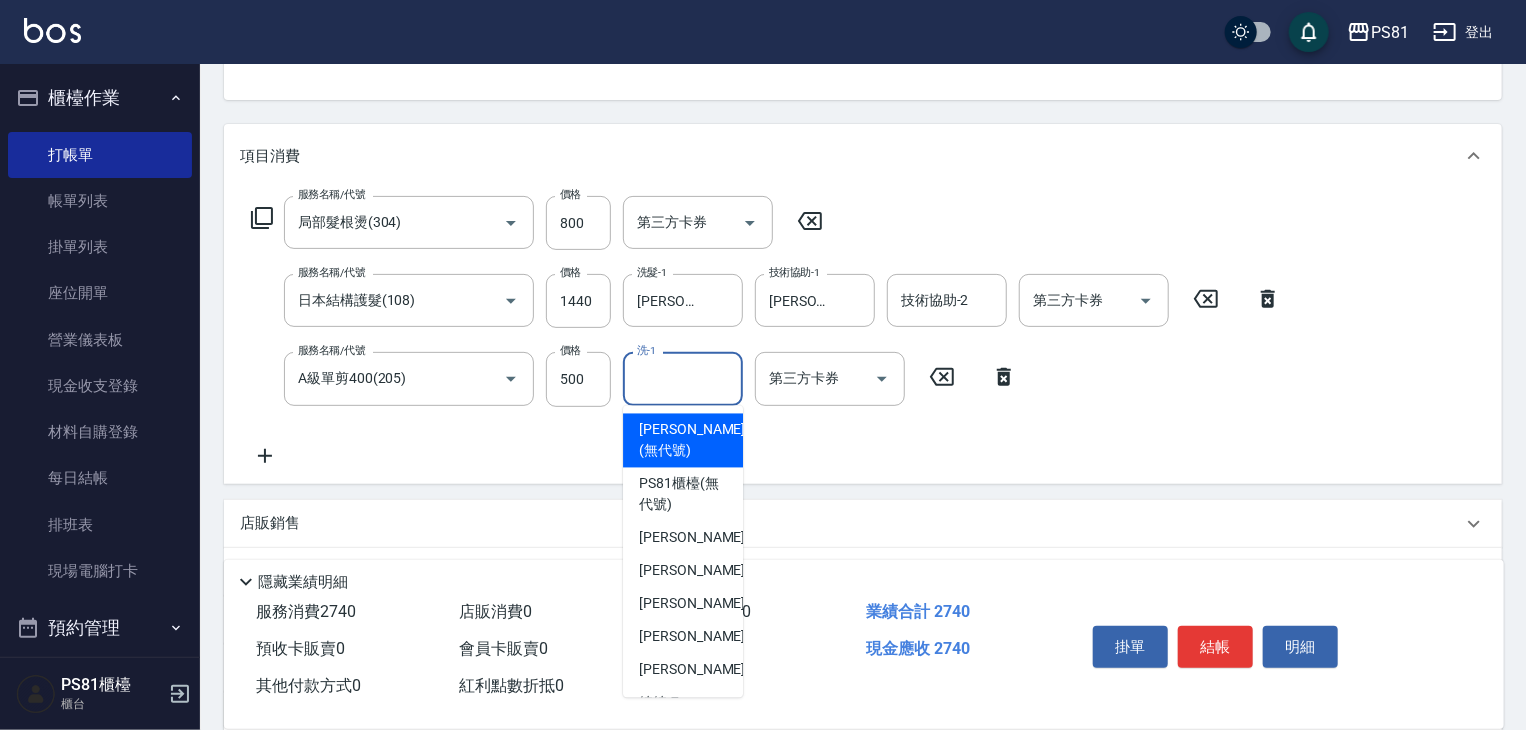 click on "服務名稱/代號 局部髮根燙(304) 服務名稱/代號 價格 800 價格 第三方卡券 第三方卡券 服務名稱/代號 日本結構護髮(108) 服務名稱/代號 價格 1440 價格 洗髮-1 [PERSON_NAME]-25 洗髮-1 技術協助-1 [PERSON_NAME]-25 技術協助-1 技術協助-2 技術協助-2 第三方卡券 第三方卡券 服務名稱/代號 A級單剪400(205) 服務名稱/代號 價格 500 價格 洗-1 洗-1 第三方卡券 第三方卡券" at bounding box center [766, 331] 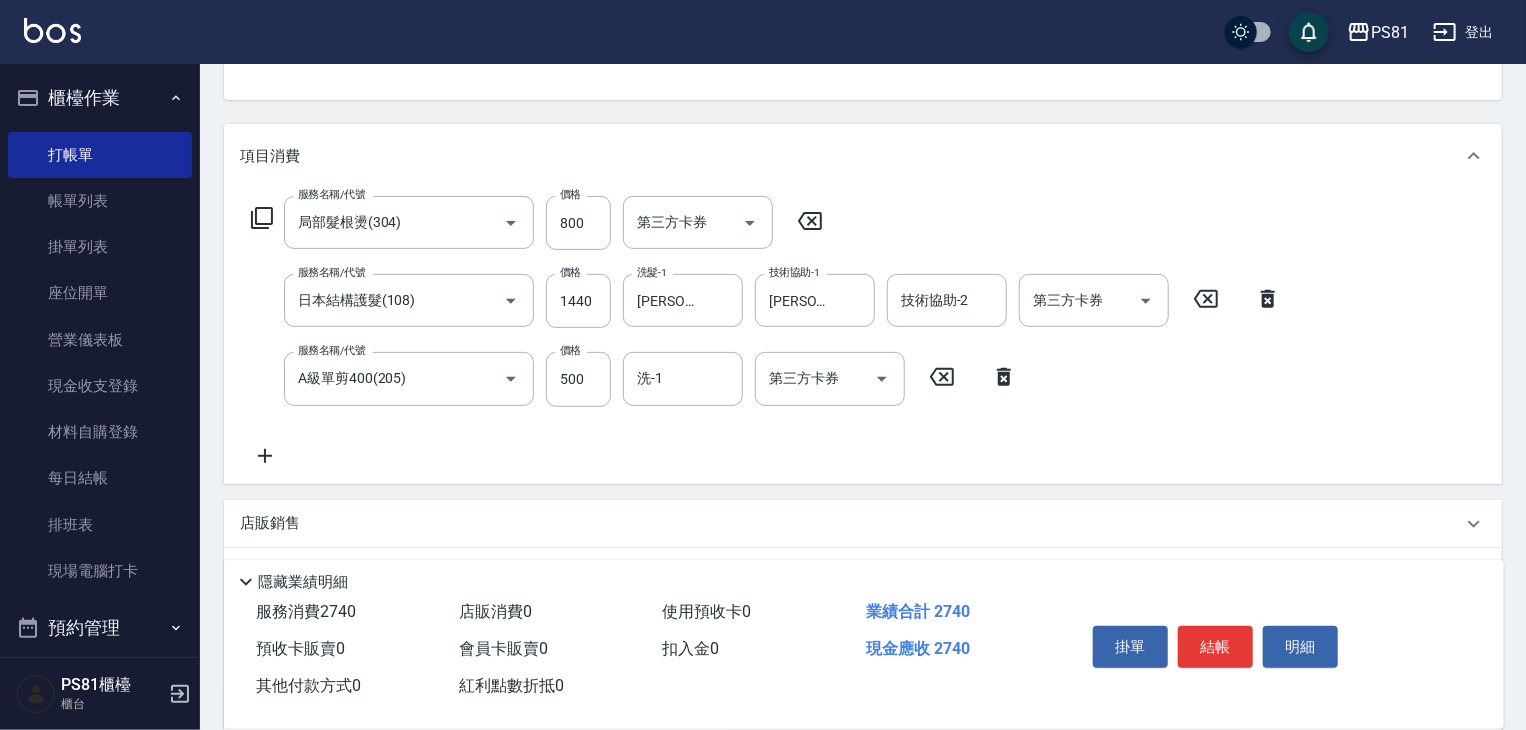click on "服務名稱/代號 局部髮根燙(304) 服務名稱/代號 價格 800 價格 第三方卡券 第三方卡券 服務名稱/代號 日本結構護髮(108) 服務名稱/代號 價格 1440 價格 洗髮-1 [PERSON_NAME]-25 洗髮-1 技術協助-1 [PERSON_NAME]-25 技術協助-1 技術協助-2 技術協助-2 第三方卡券 第三方卡券 服務名稱/代號 A級單剪400(205) 服務名稱/代號 價格 500 價格 洗-1 洗-1 第三方卡券 第三方卡券" at bounding box center [766, 331] 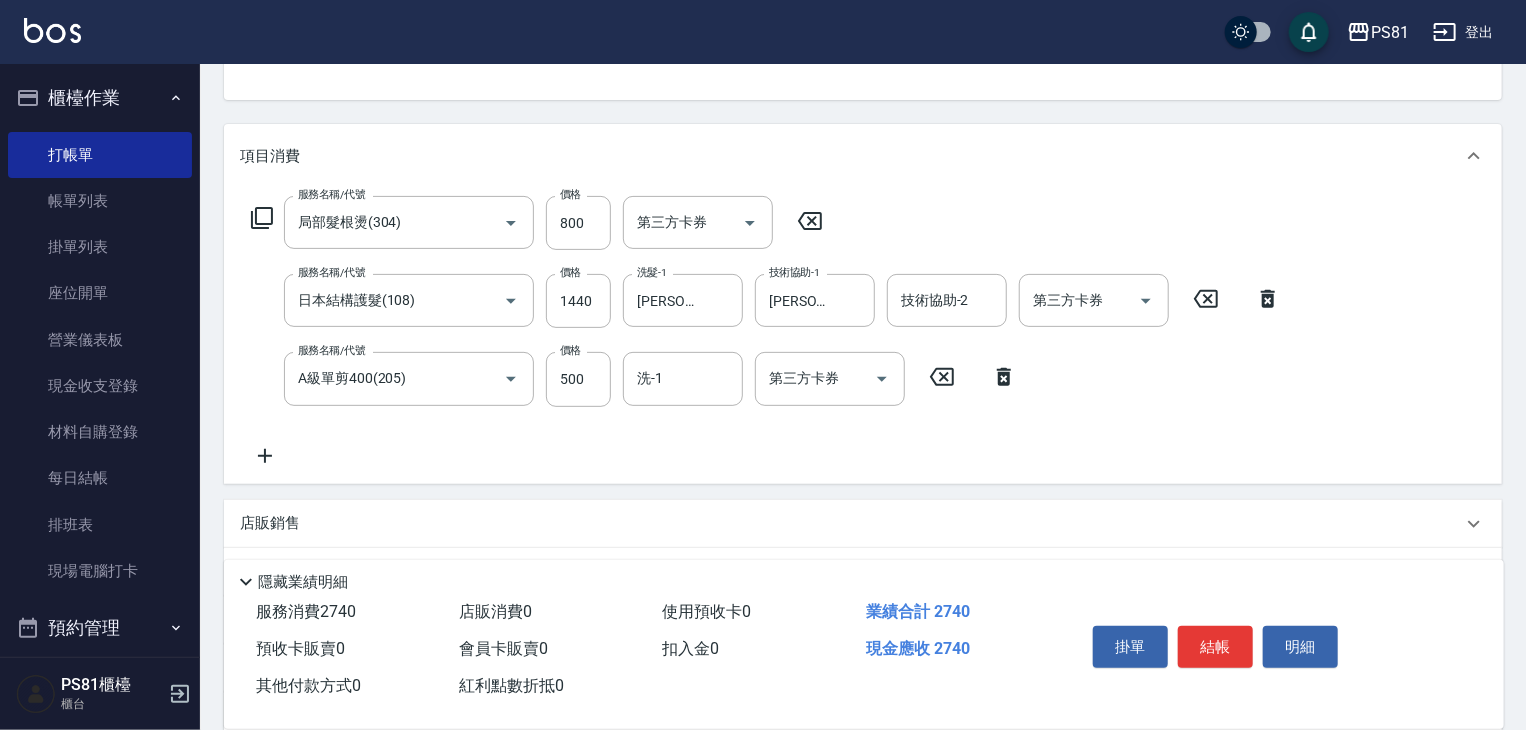scroll, scrollTop: 400, scrollLeft: 0, axis: vertical 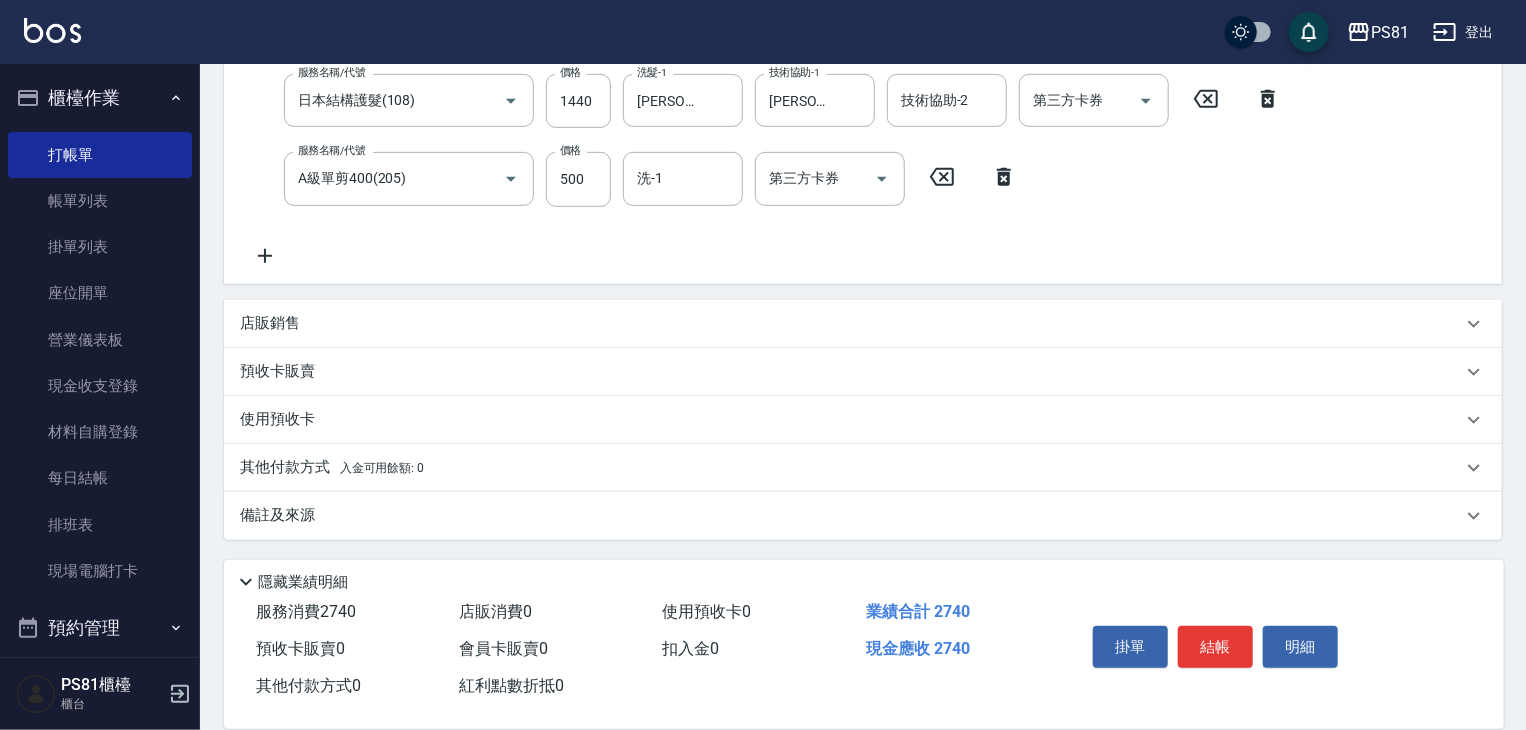 click on "入金可用餘額: 0" at bounding box center (382, 468) 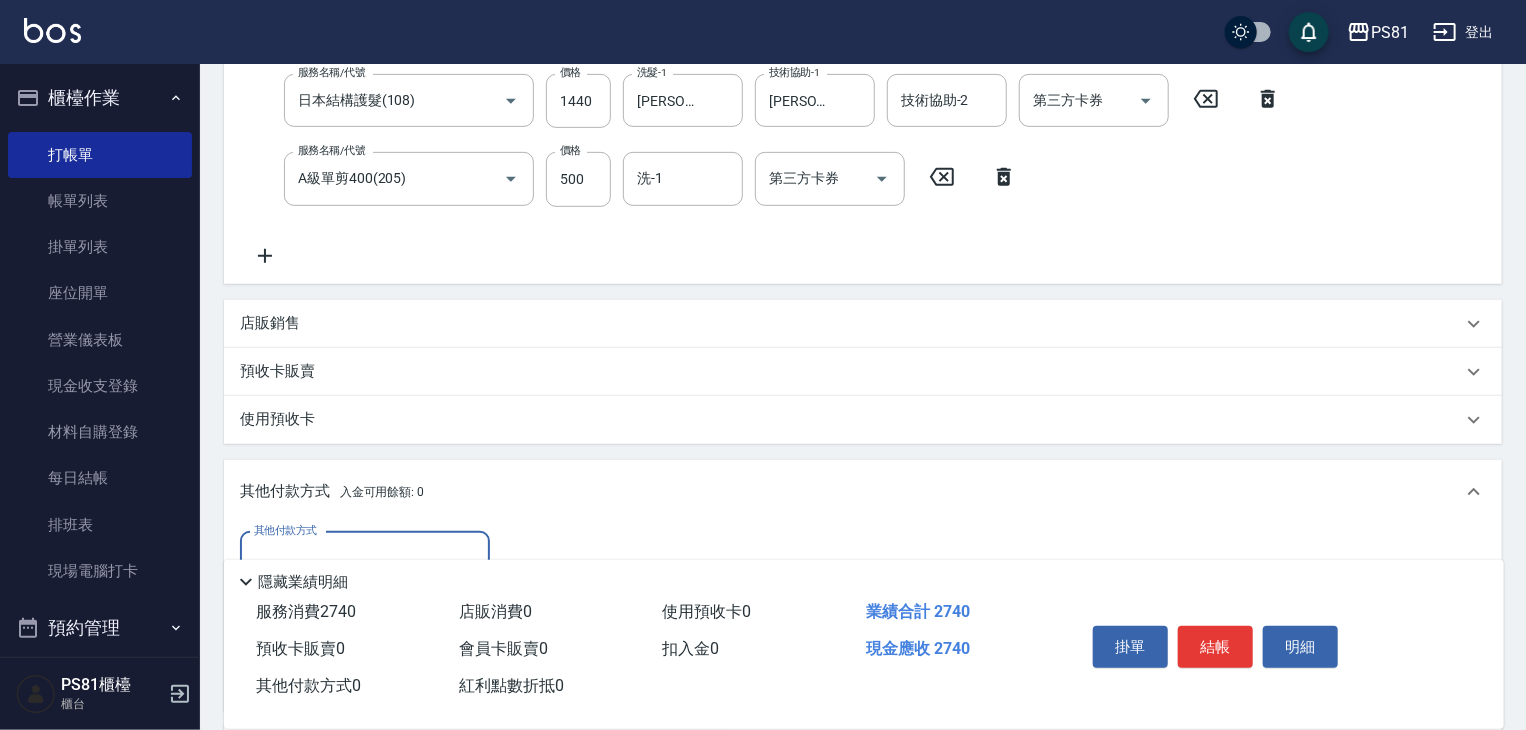 scroll, scrollTop: 0, scrollLeft: 0, axis: both 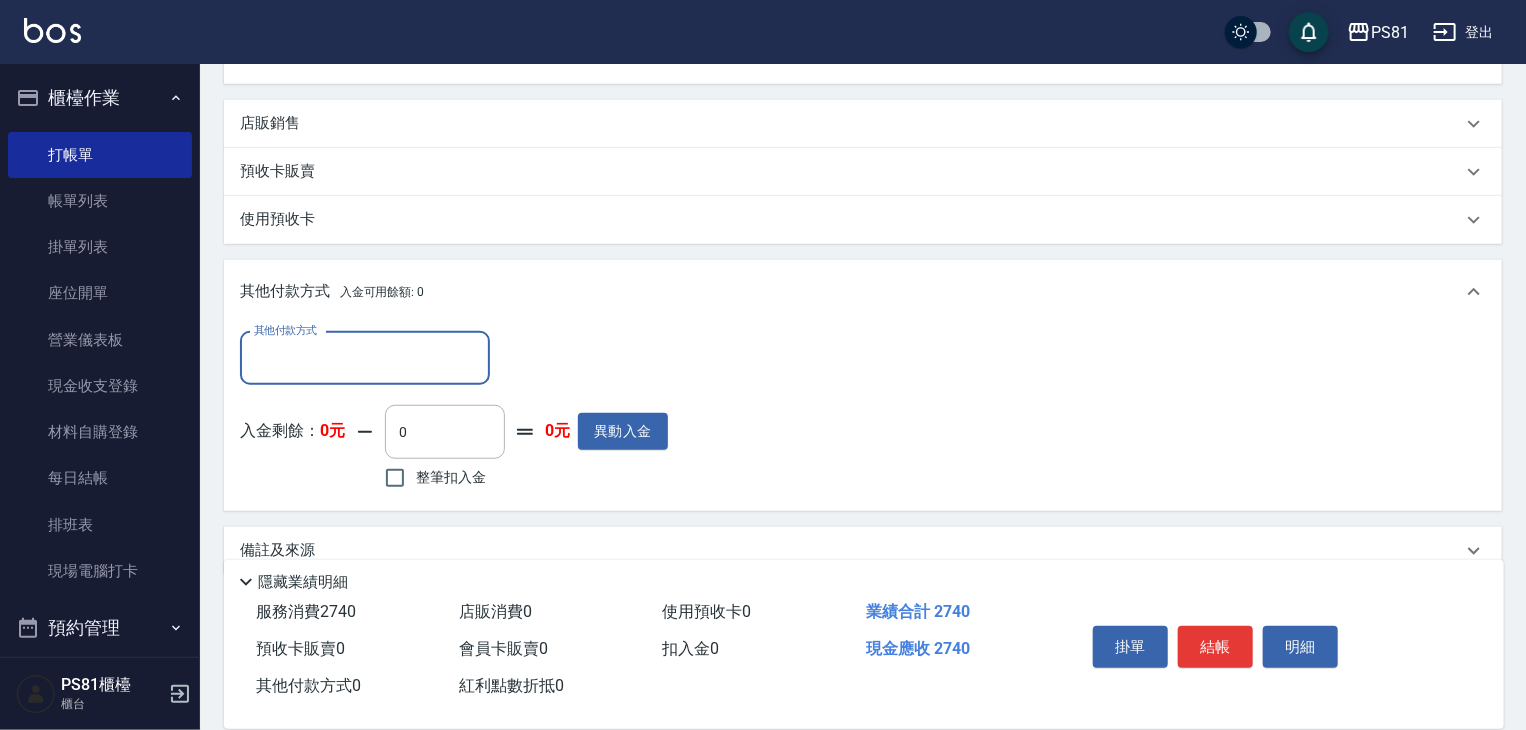 drag, startPoint x: 368, startPoint y: 351, endPoint x: 374, endPoint y: 364, distance: 14.3178215 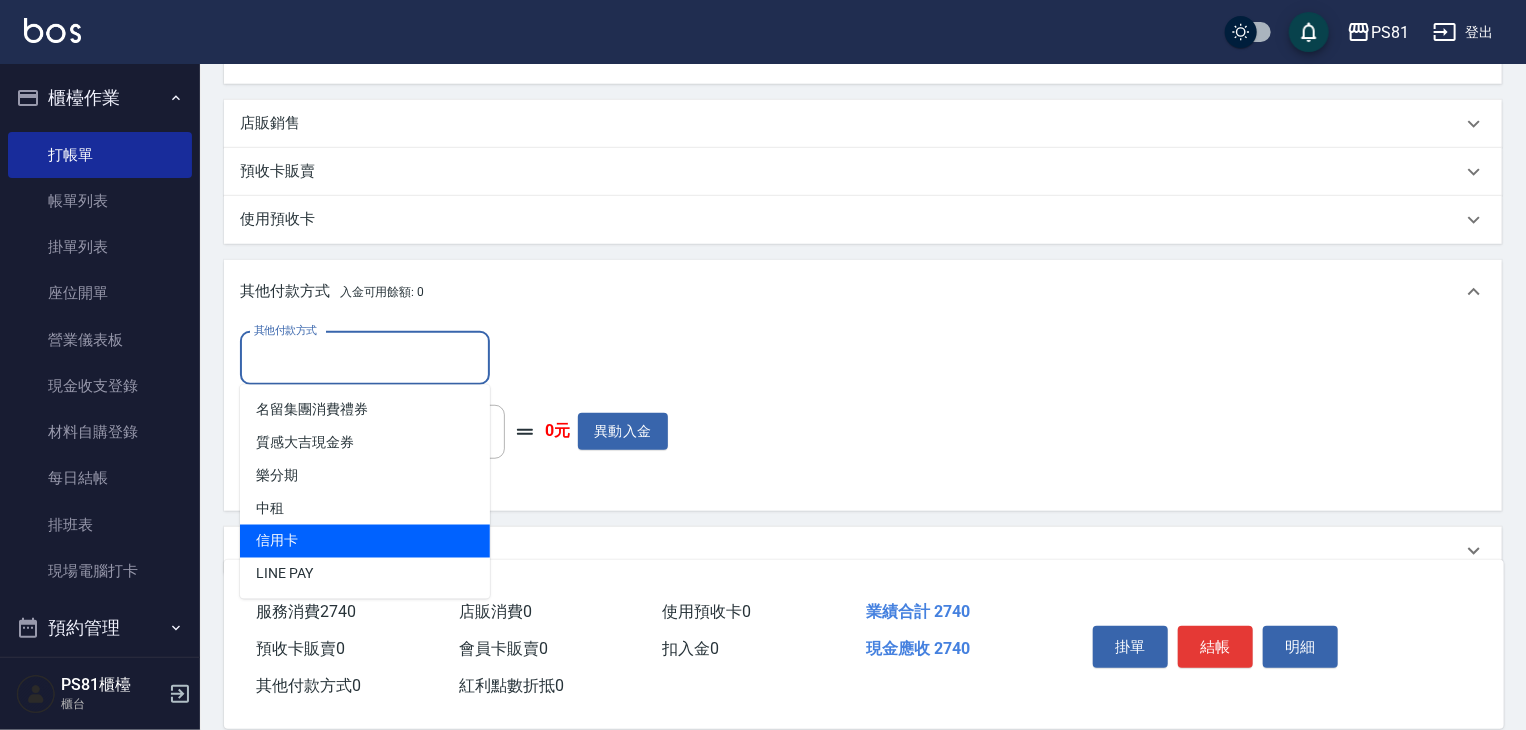 click on "信用卡" at bounding box center (365, 541) 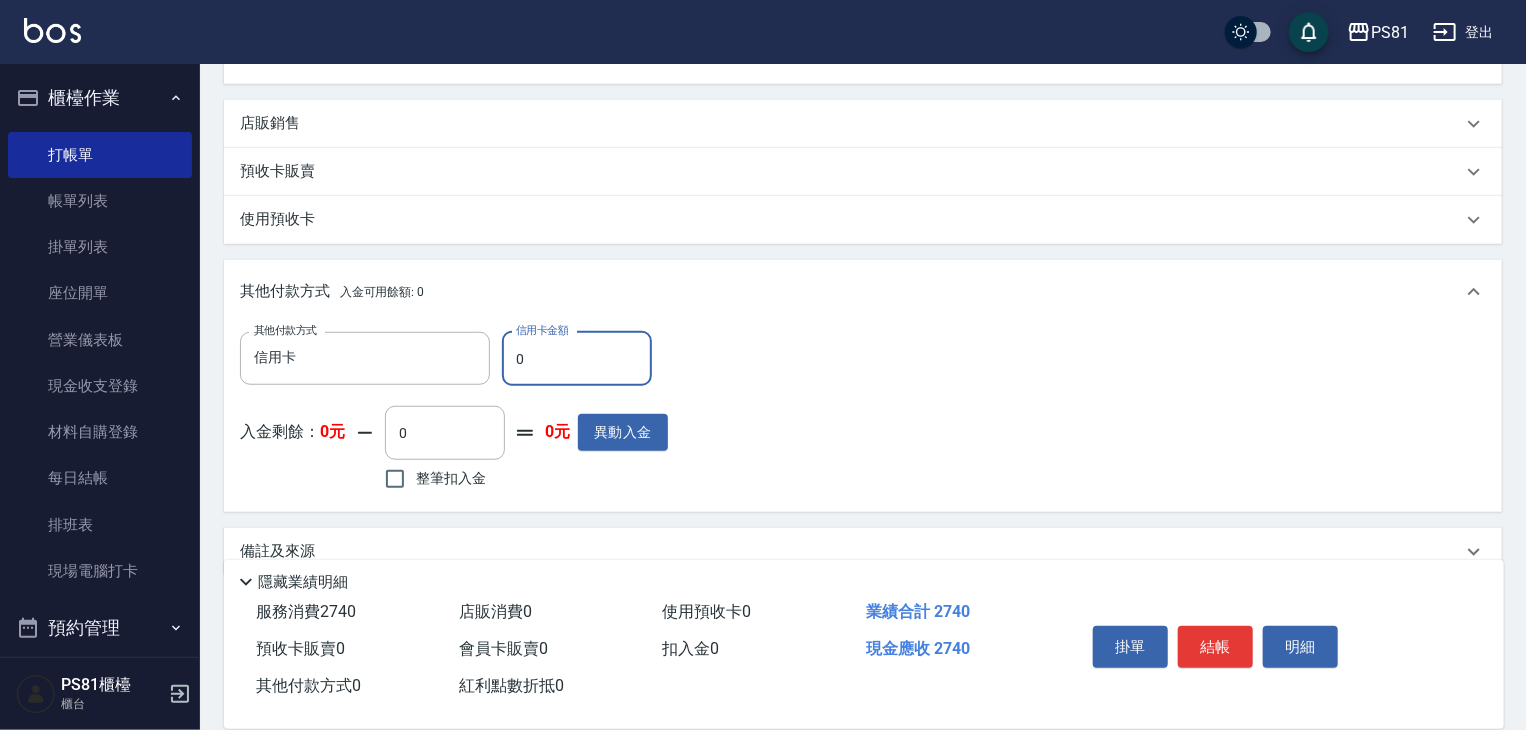 click on "0" at bounding box center [577, 359] 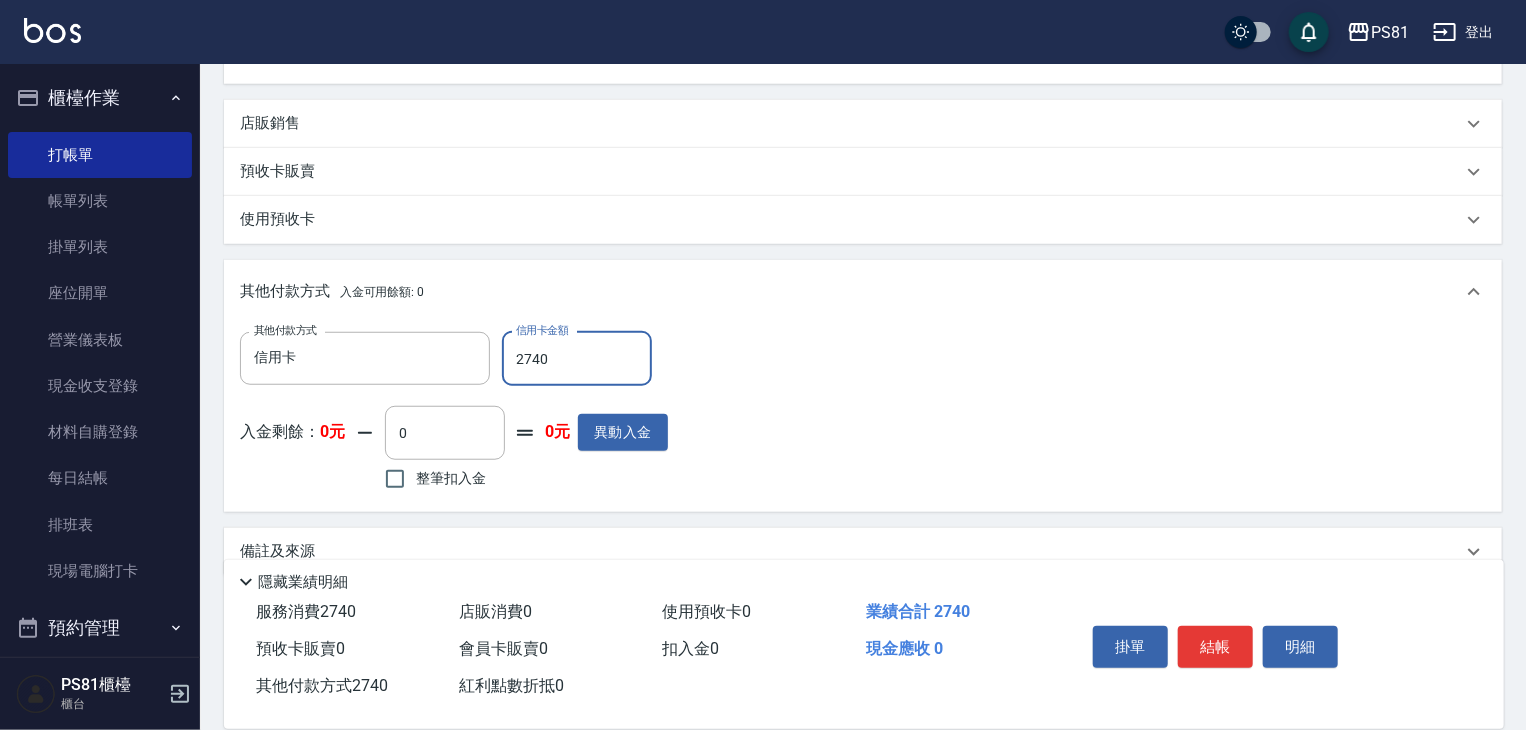 type on "2740" 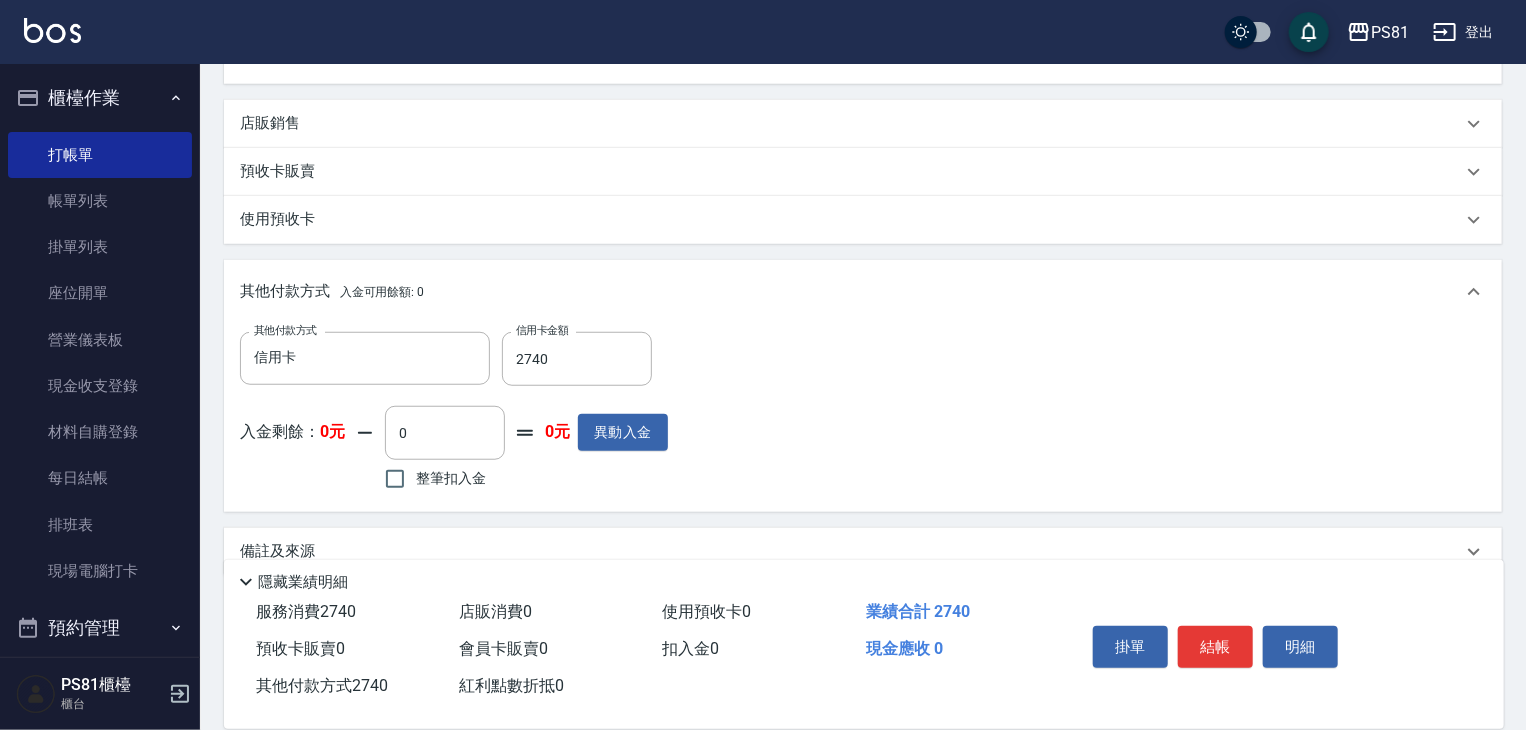 click on "其他付款方式 信用卡 其他付款方式 信用卡金額 2740 信用卡金額 入金剩餘： 0元 0 ​ 整筆扣入金 0元 異動入金" at bounding box center (863, 414) 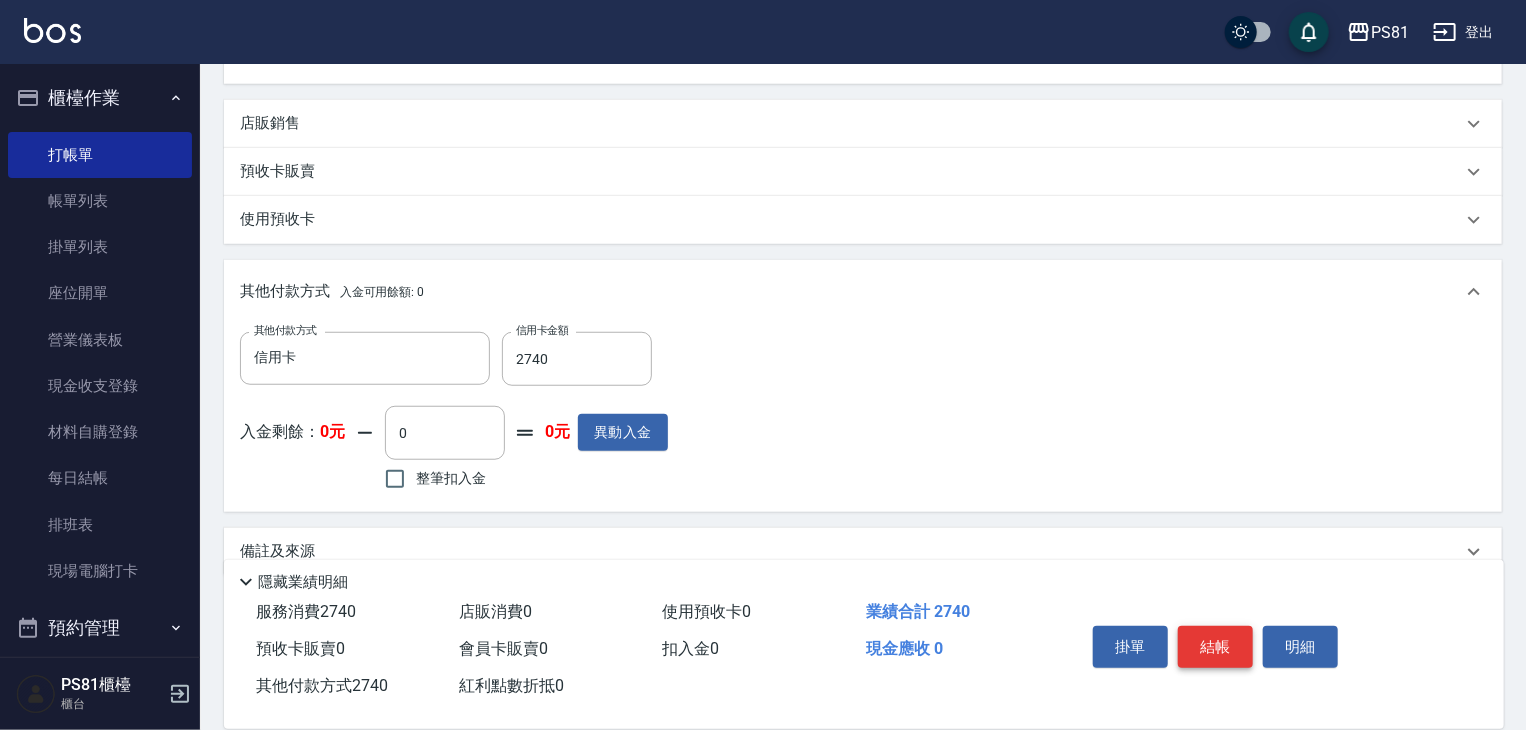click on "結帳" at bounding box center [1215, 647] 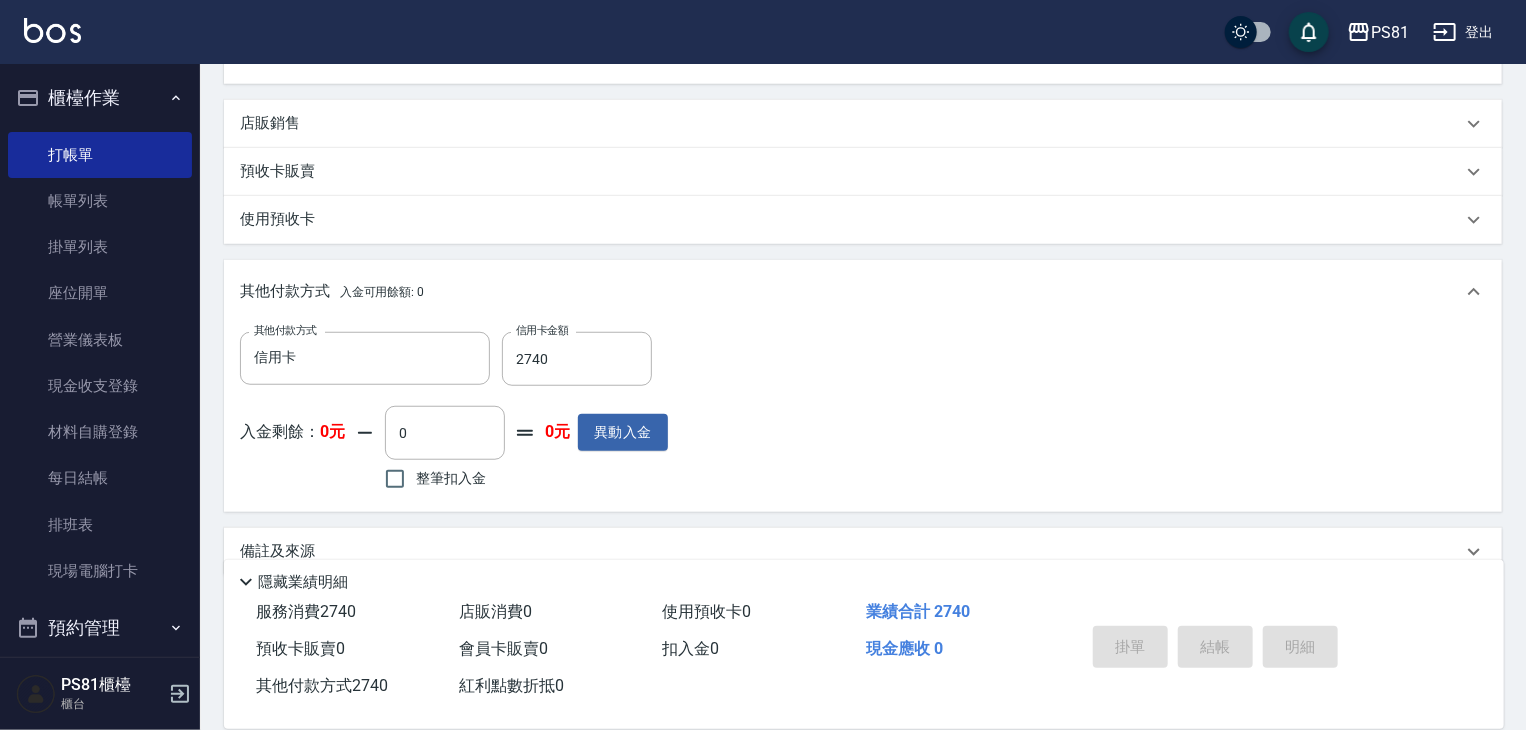 type on "[DATE] 19:16" 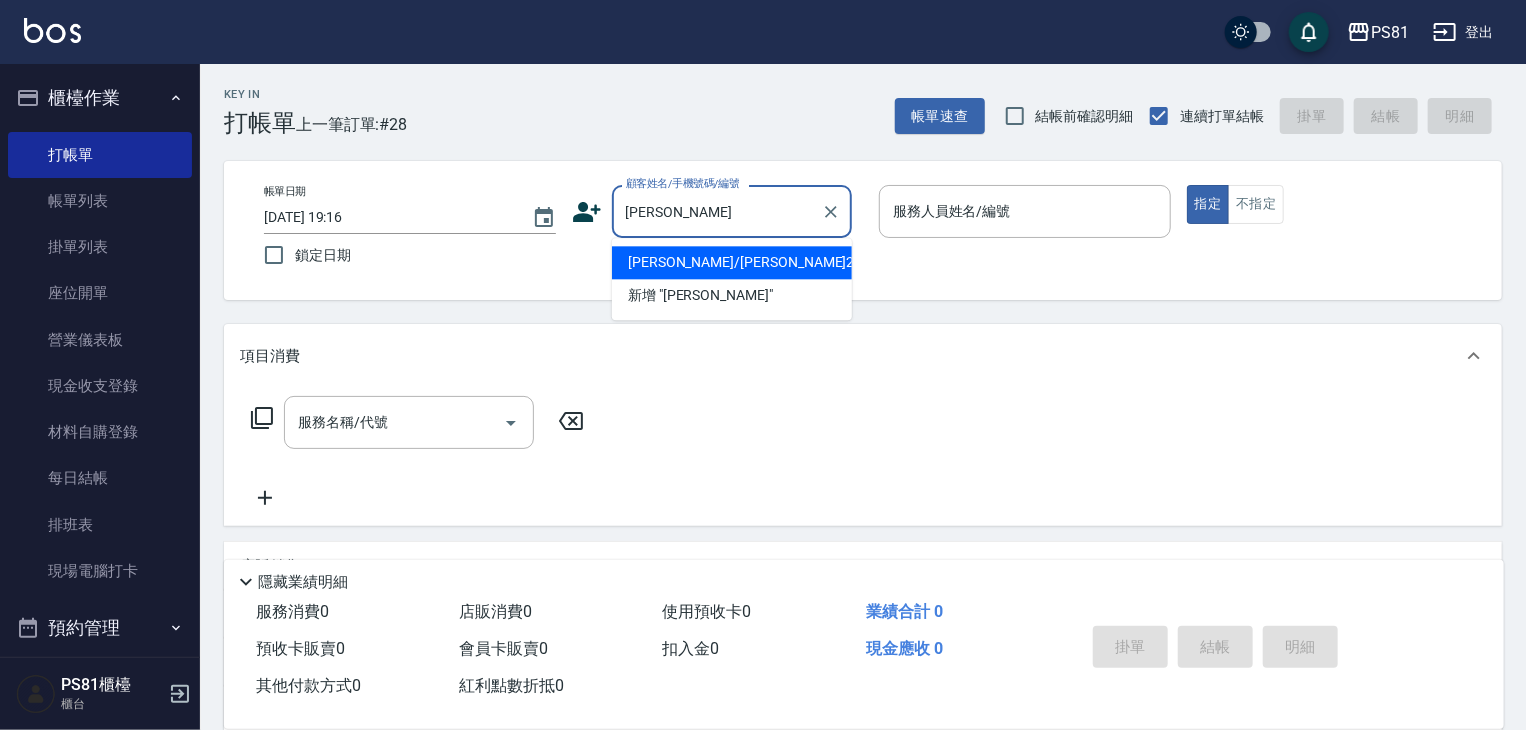 click on "[PERSON_NAME]/[PERSON_NAME]2373/2373" at bounding box center [732, 262] 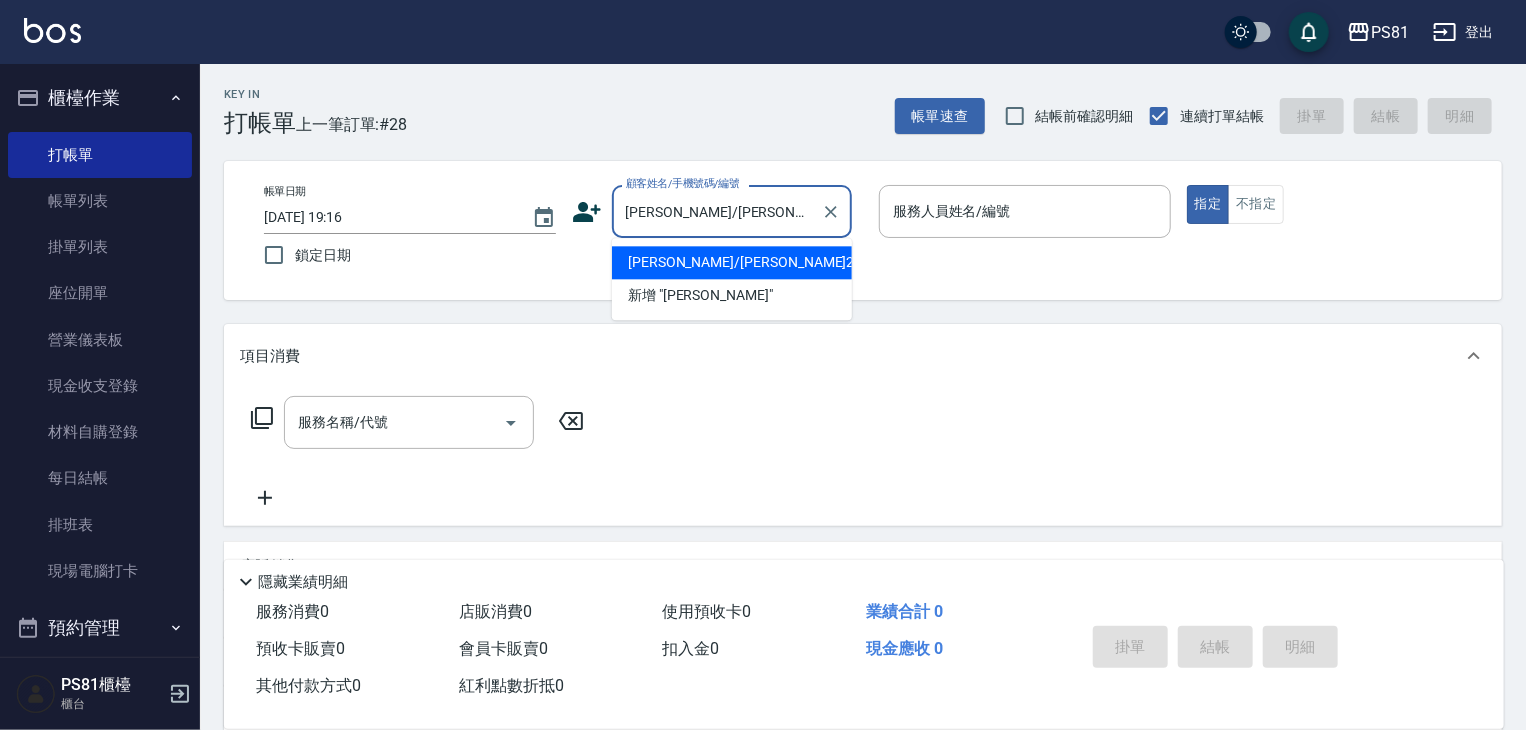 type on "采蓮-2" 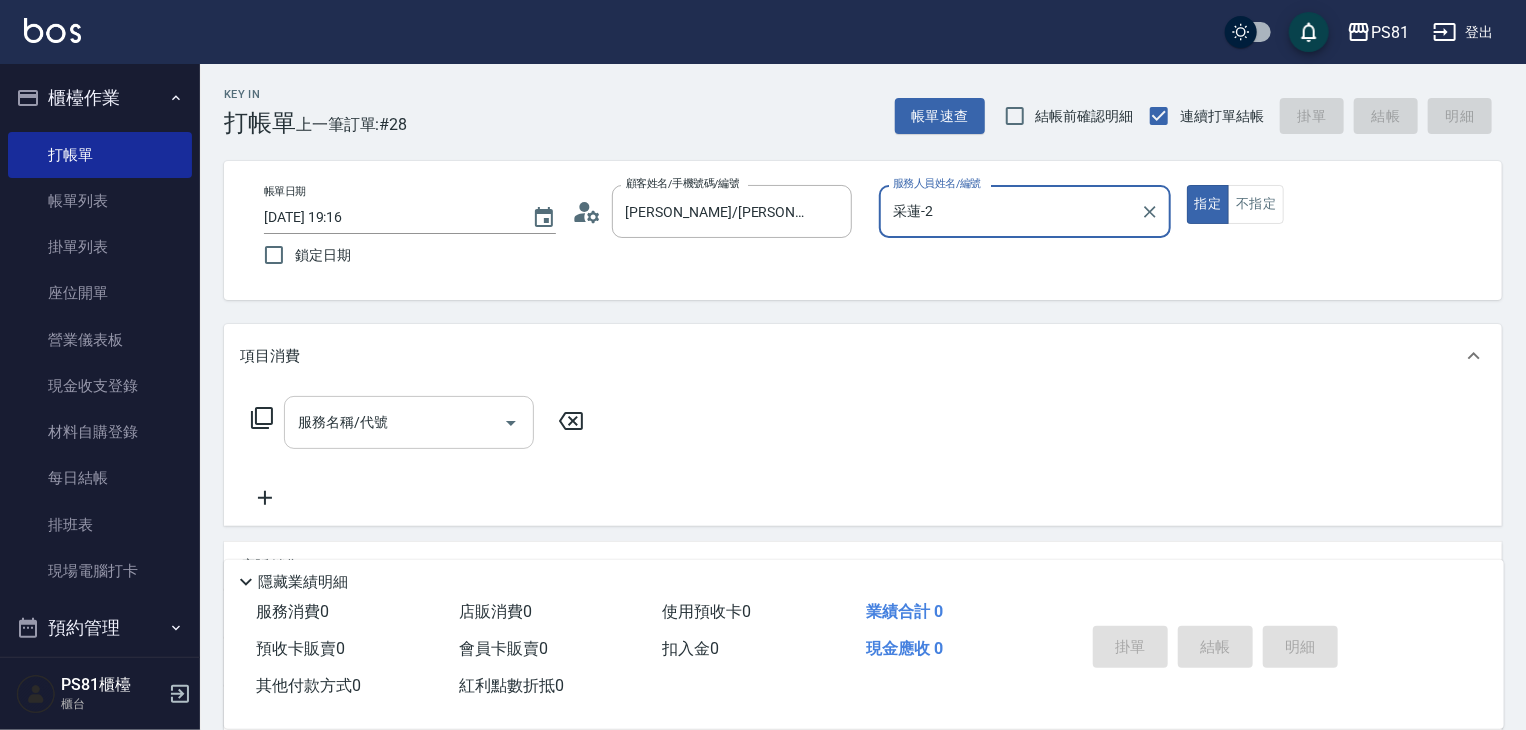 click on "服務名稱/代號" at bounding box center [394, 422] 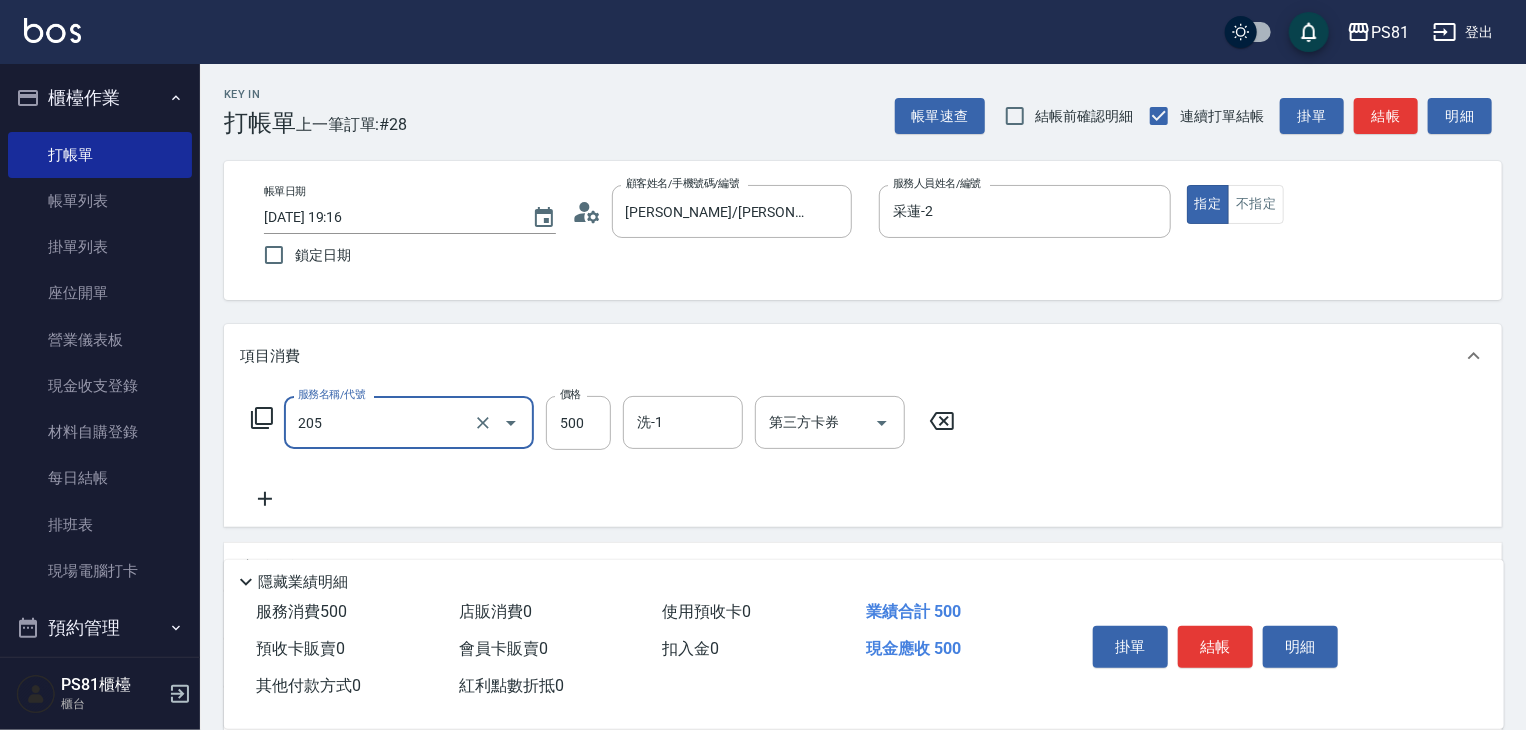 type on "A級單剪400(205)" 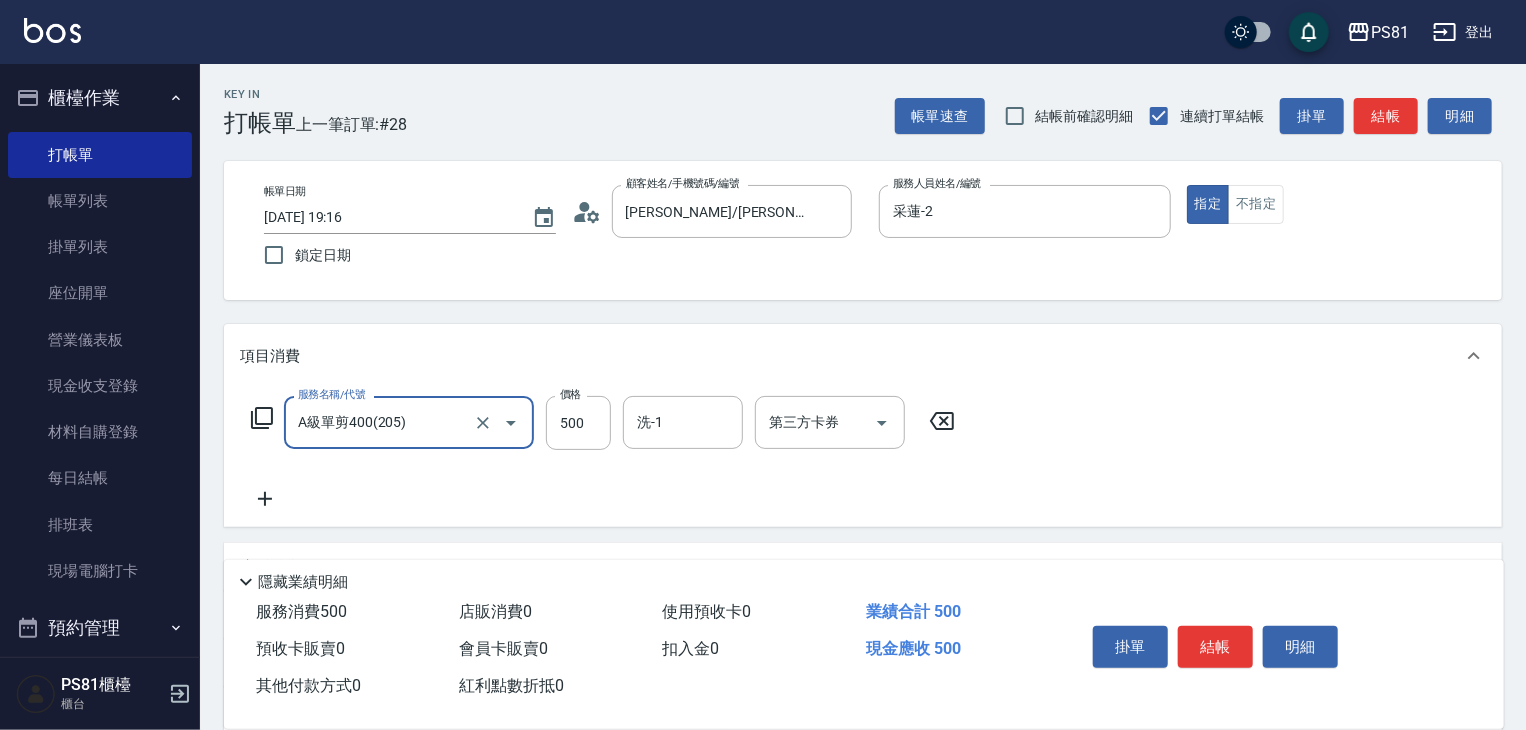 click on "服務名稱/代號 A級單剪400(205) 服務名稱/代號 價格 500 價格 洗-1 洗-1 第三方卡券 第三方卡券" at bounding box center (863, 457) 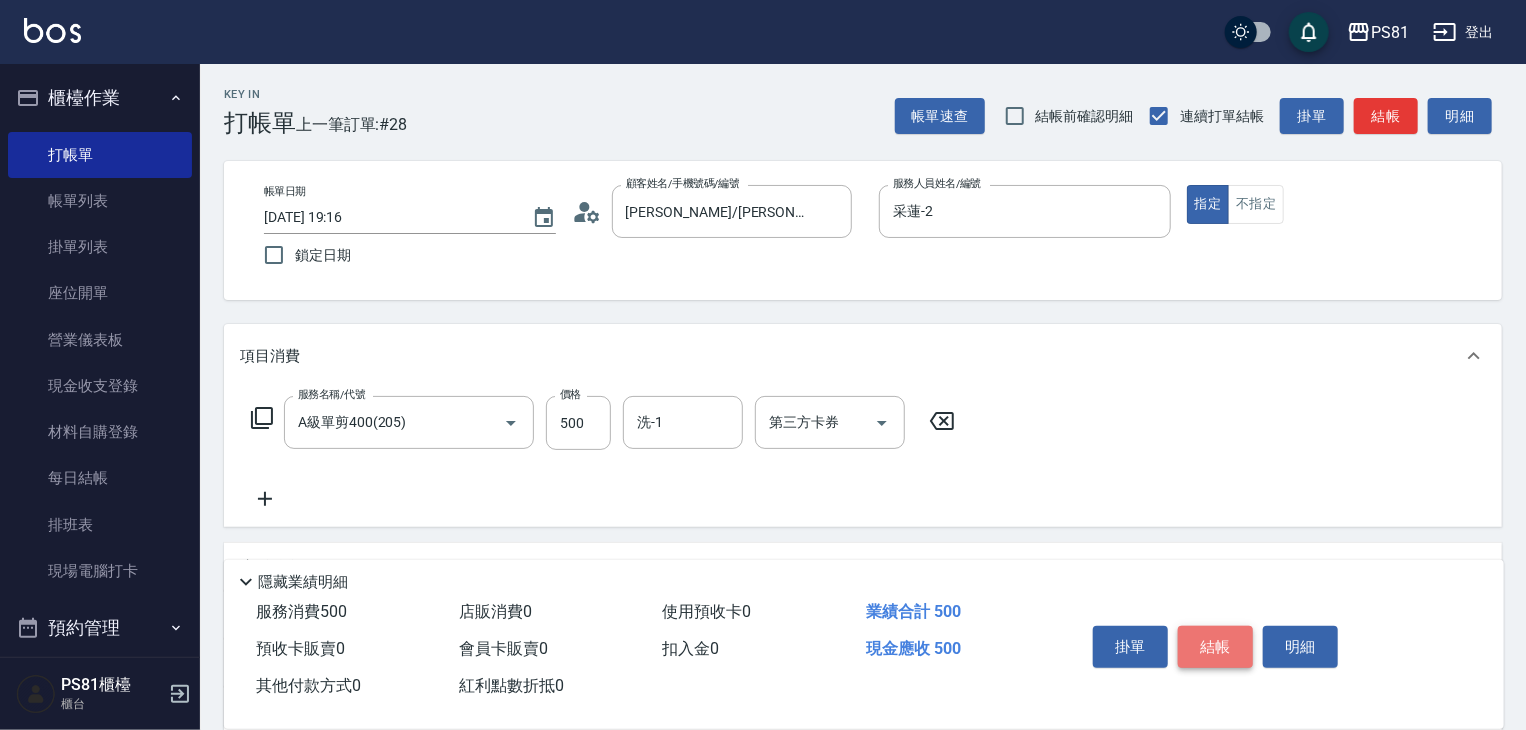 click on "結帳" at bounding box center [1215, 647] 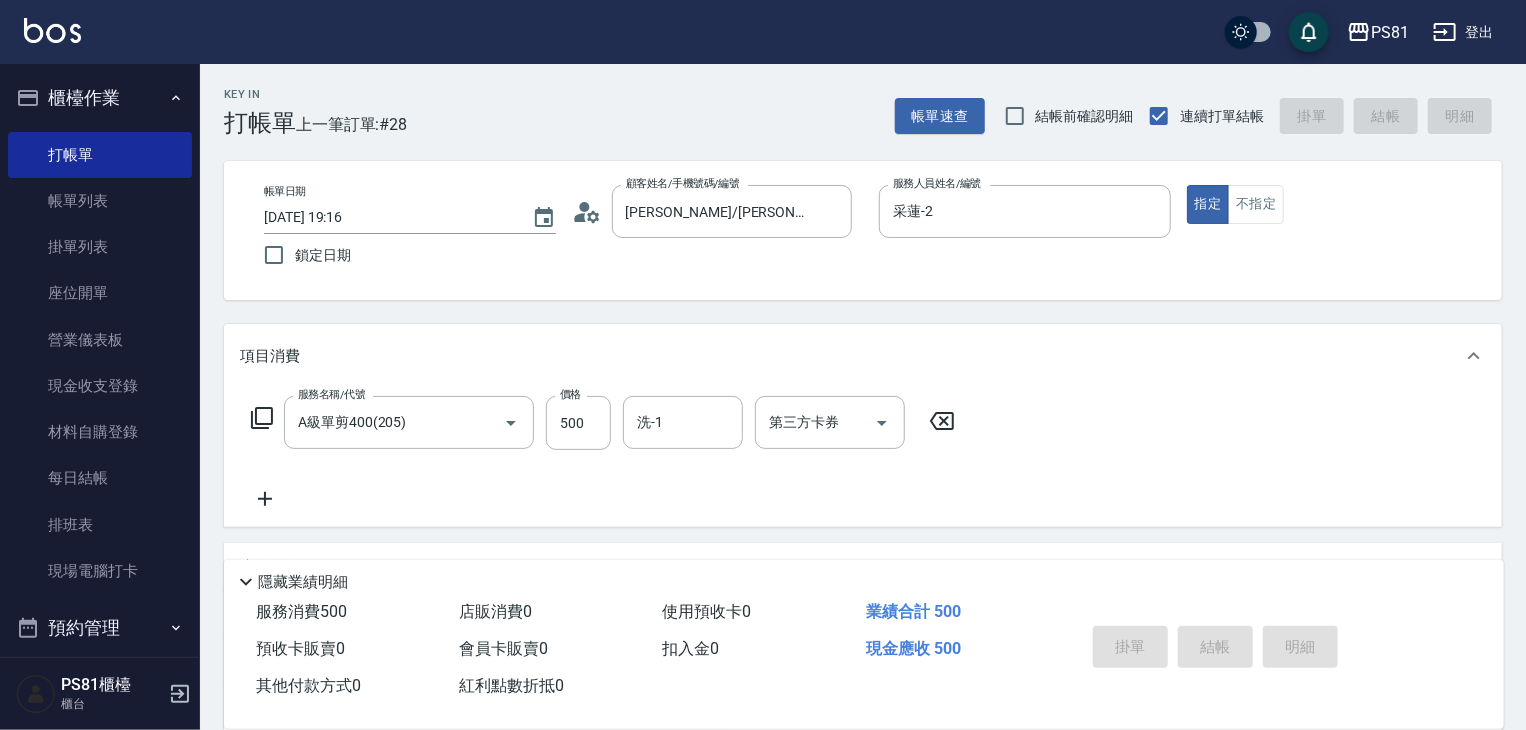 type 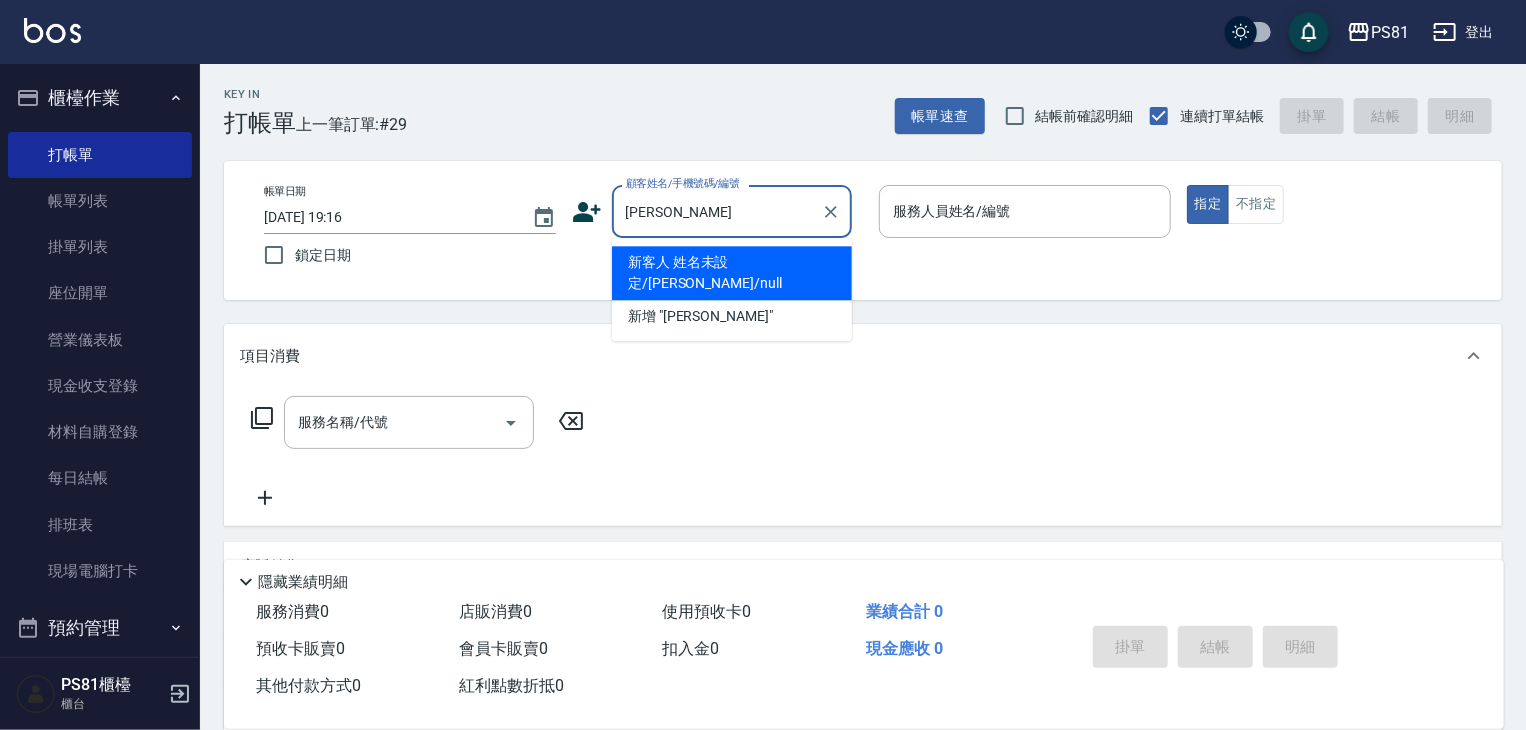 click on "新客人 姓名未設定/[PERSON_NAME]/null" at bounding box center [732, 273] 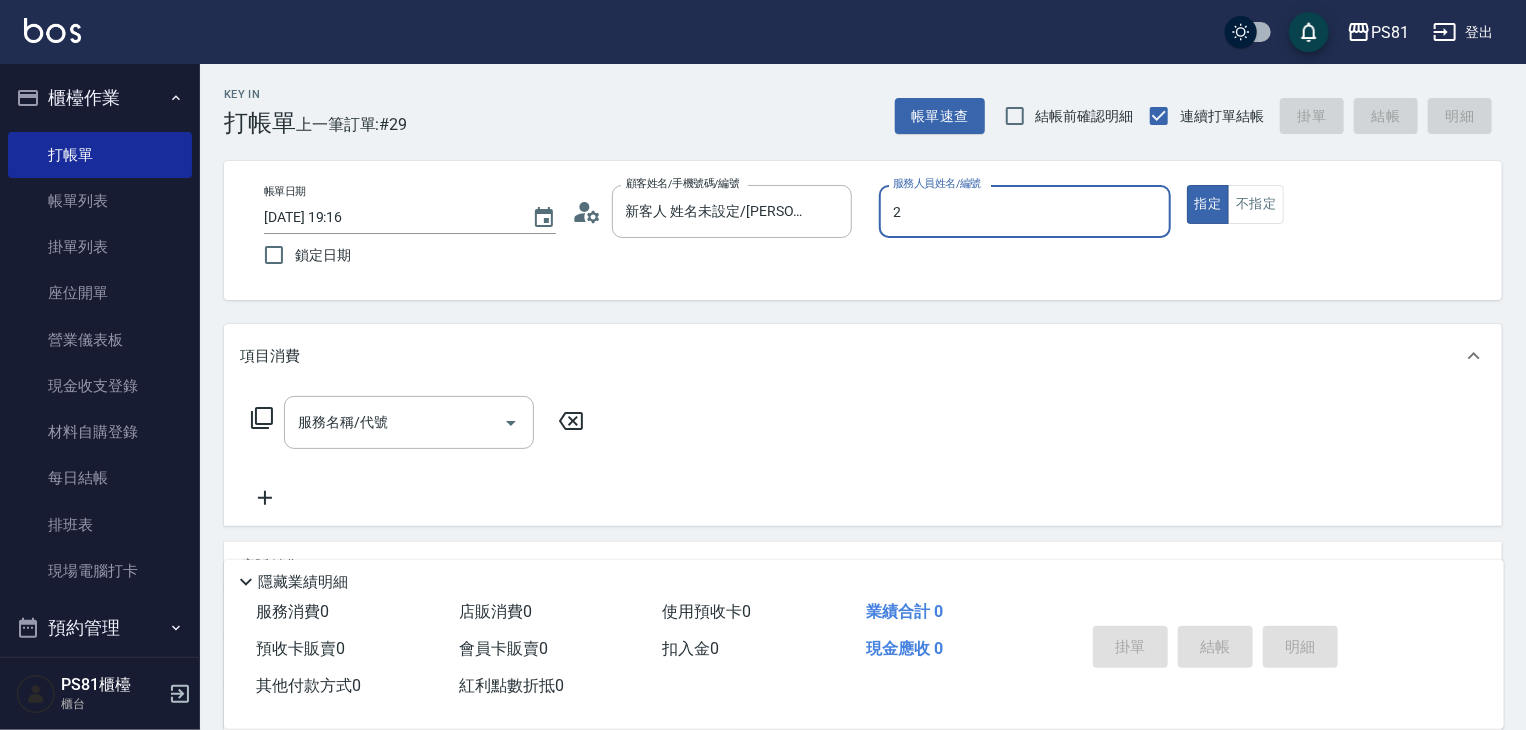 type on "采蓮-2" 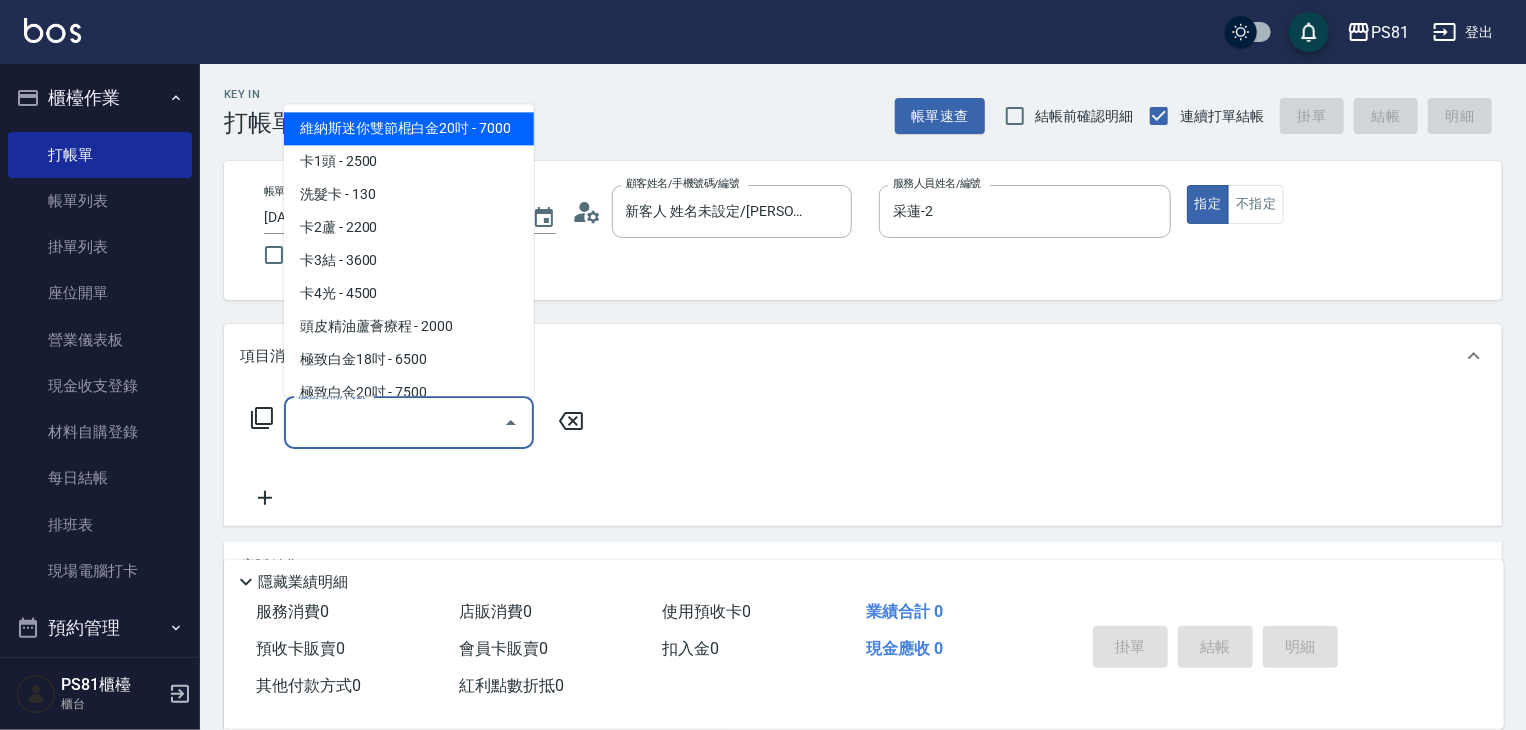 click on "服務名稱/代號" at bounding box center (394, 422) 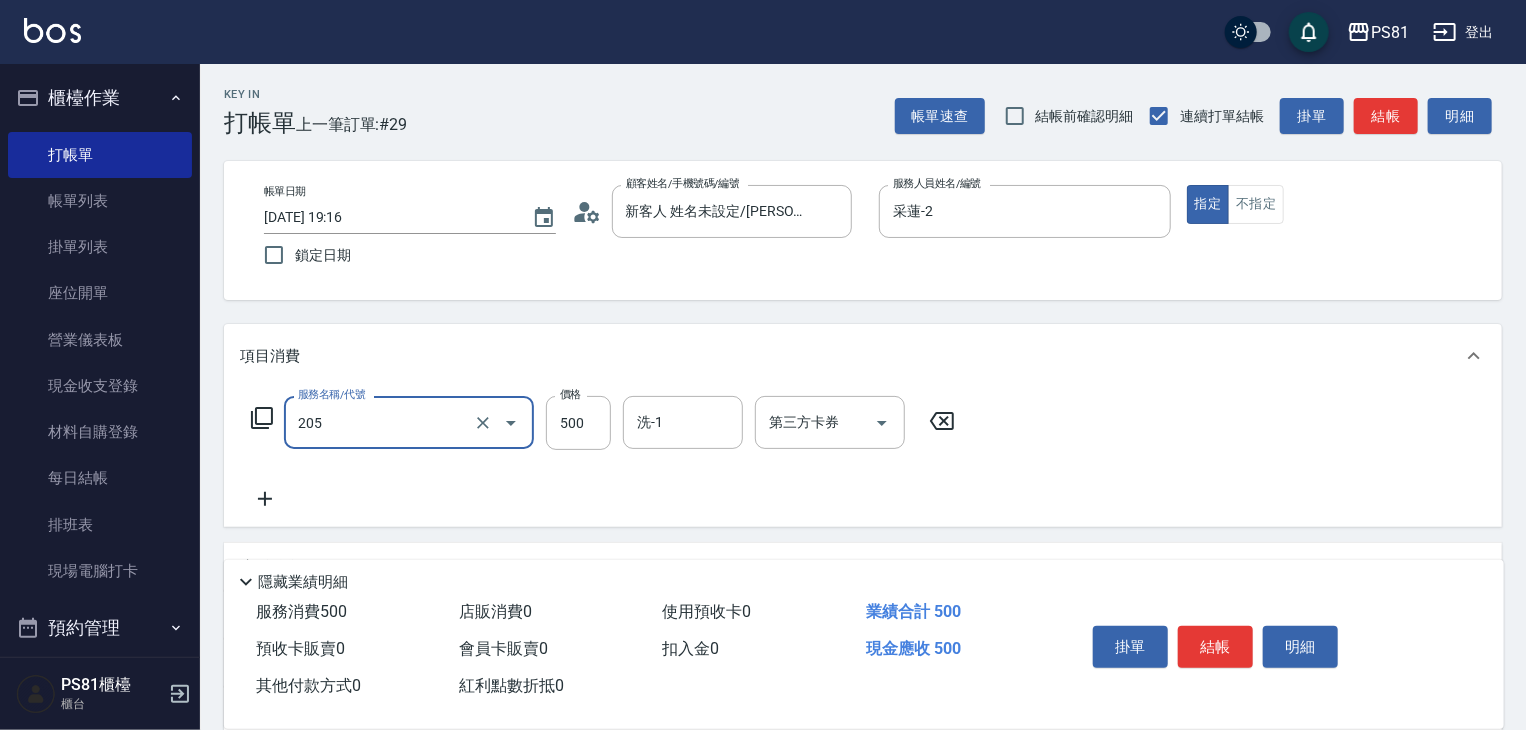 type on "A級單剪400(205)" 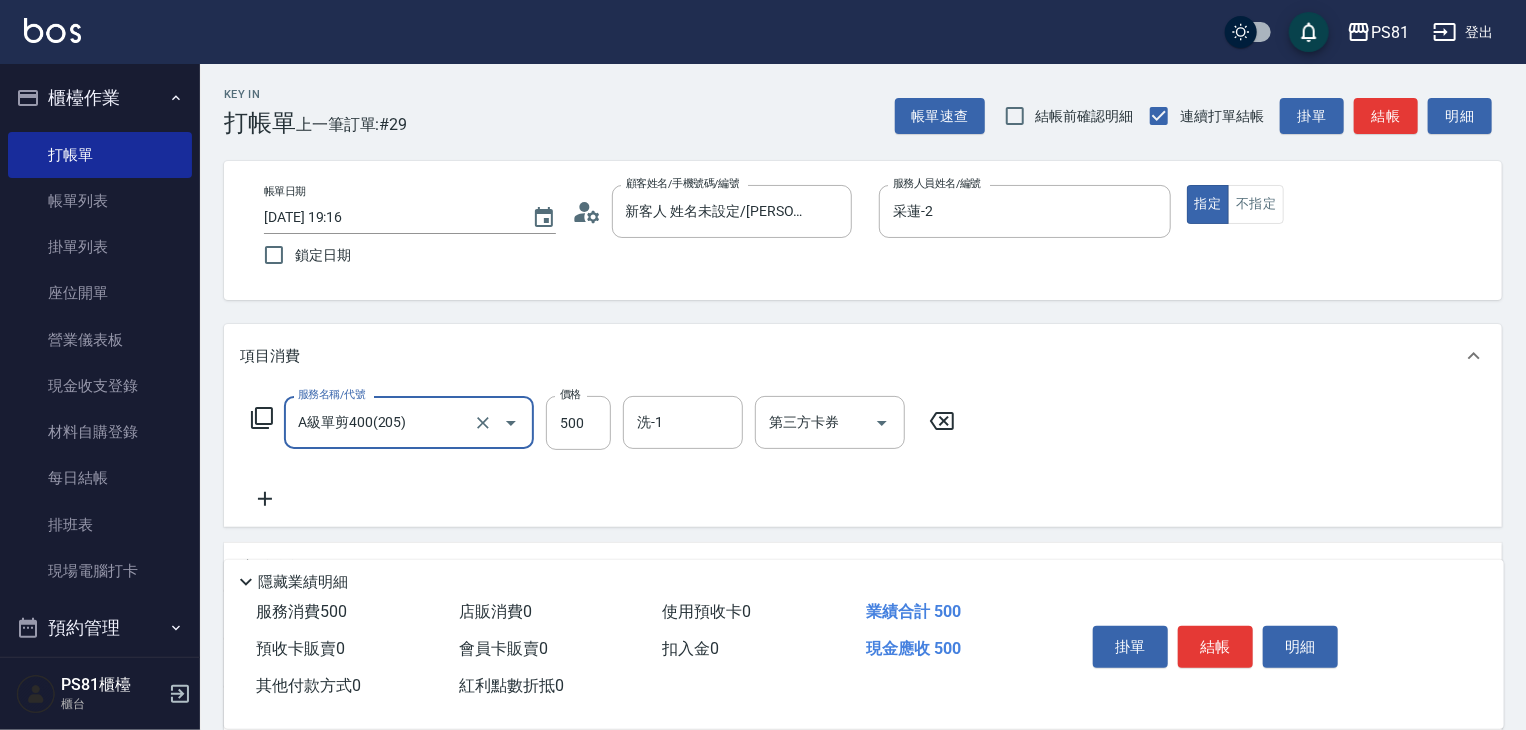 drag, startPoint x: 612, startPoint y: 475, endPoint x: 1060, endPoint y: 457, distance: 448.36145 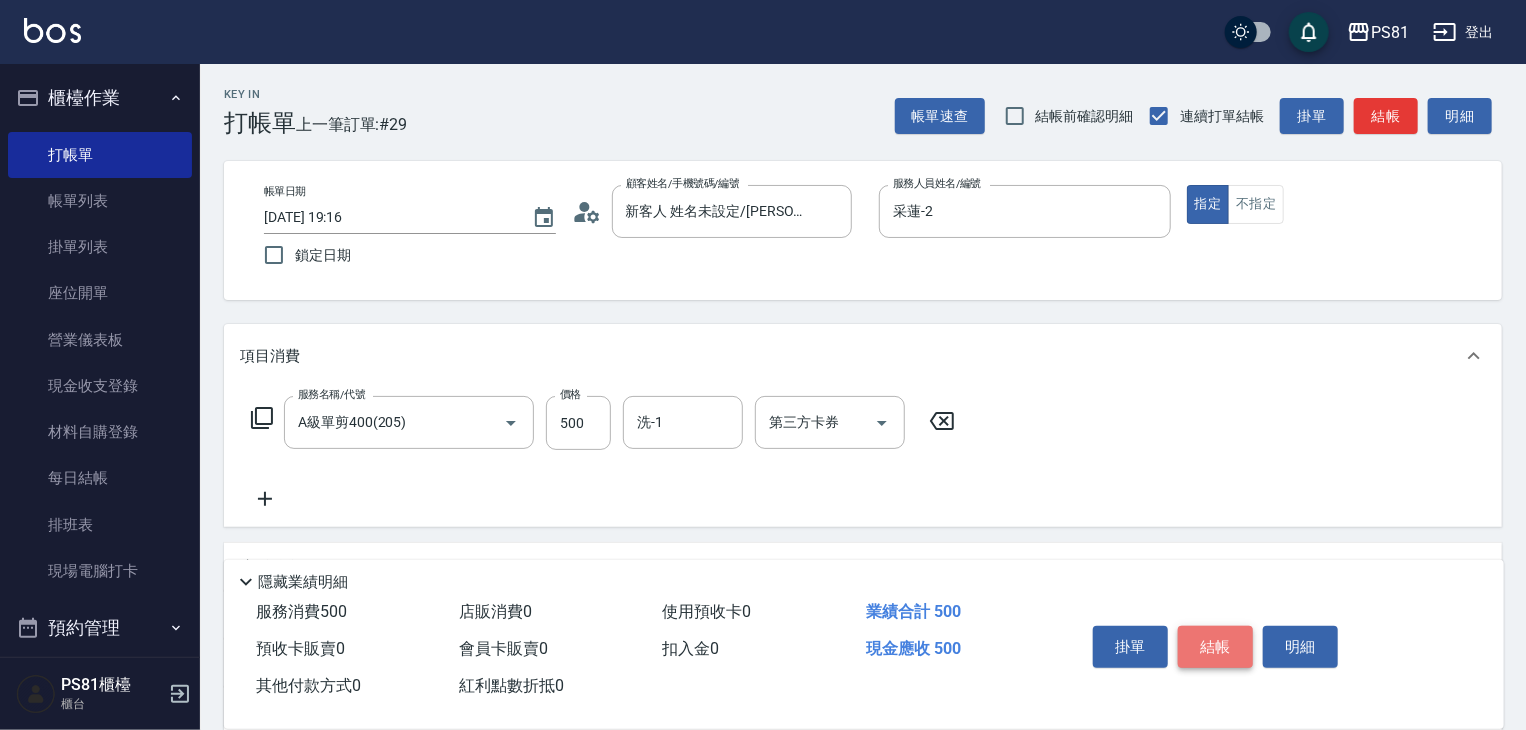click on "結帳" at bounding box center (1215, 647) 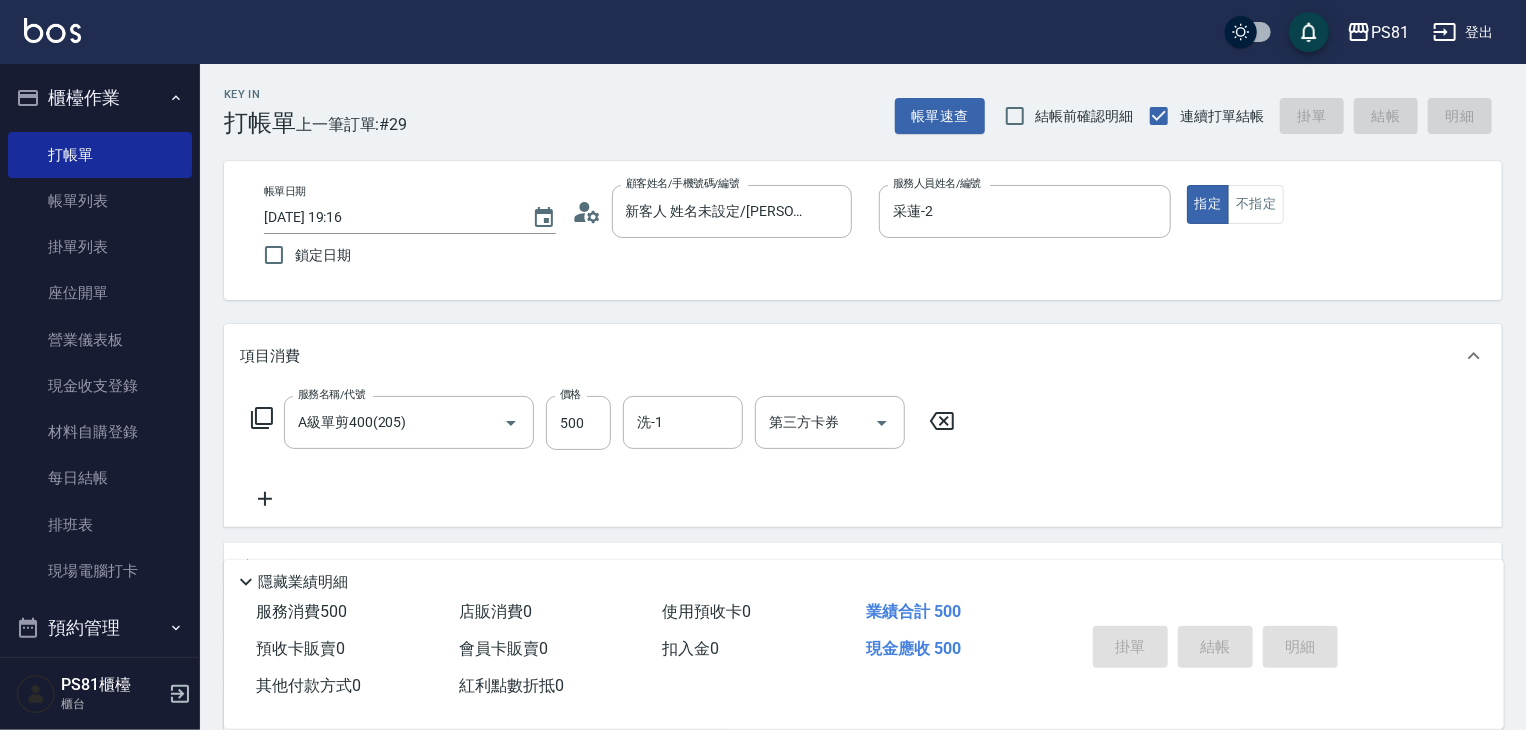 type 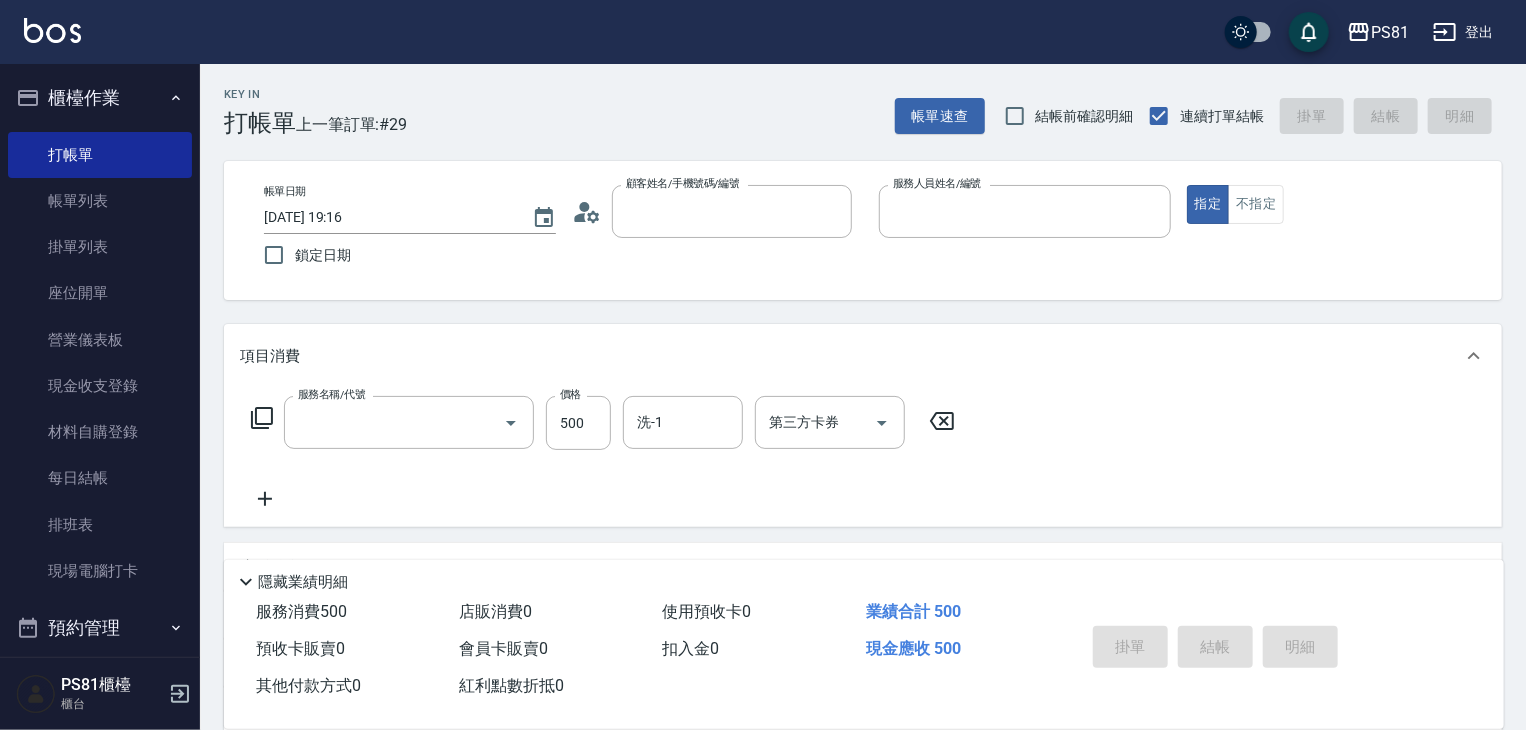 scroll, scrollTop: 0, scrollLeft: 0, axis: both 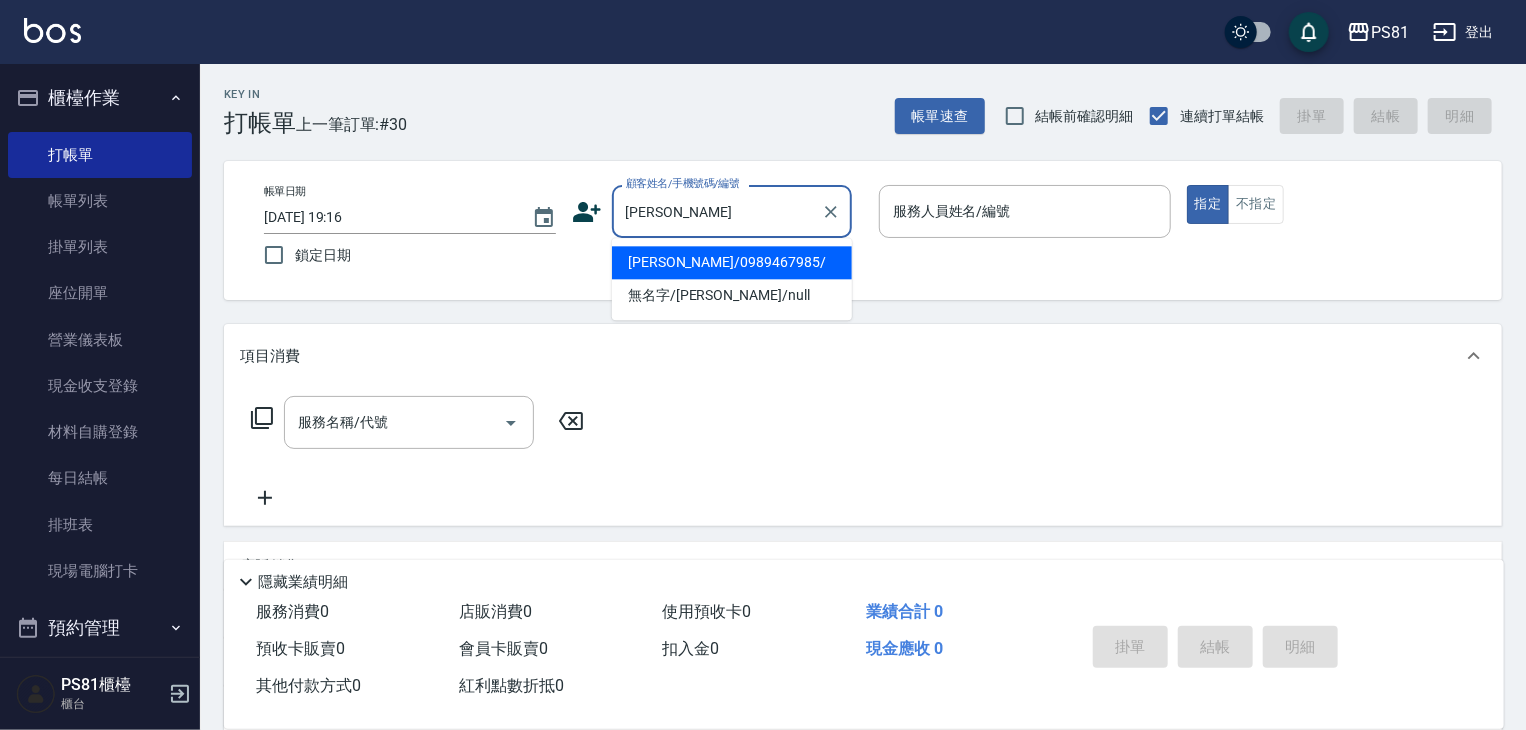 click on "[PERSON_NAME]/0989467985/" at bounding box center [732, 262] 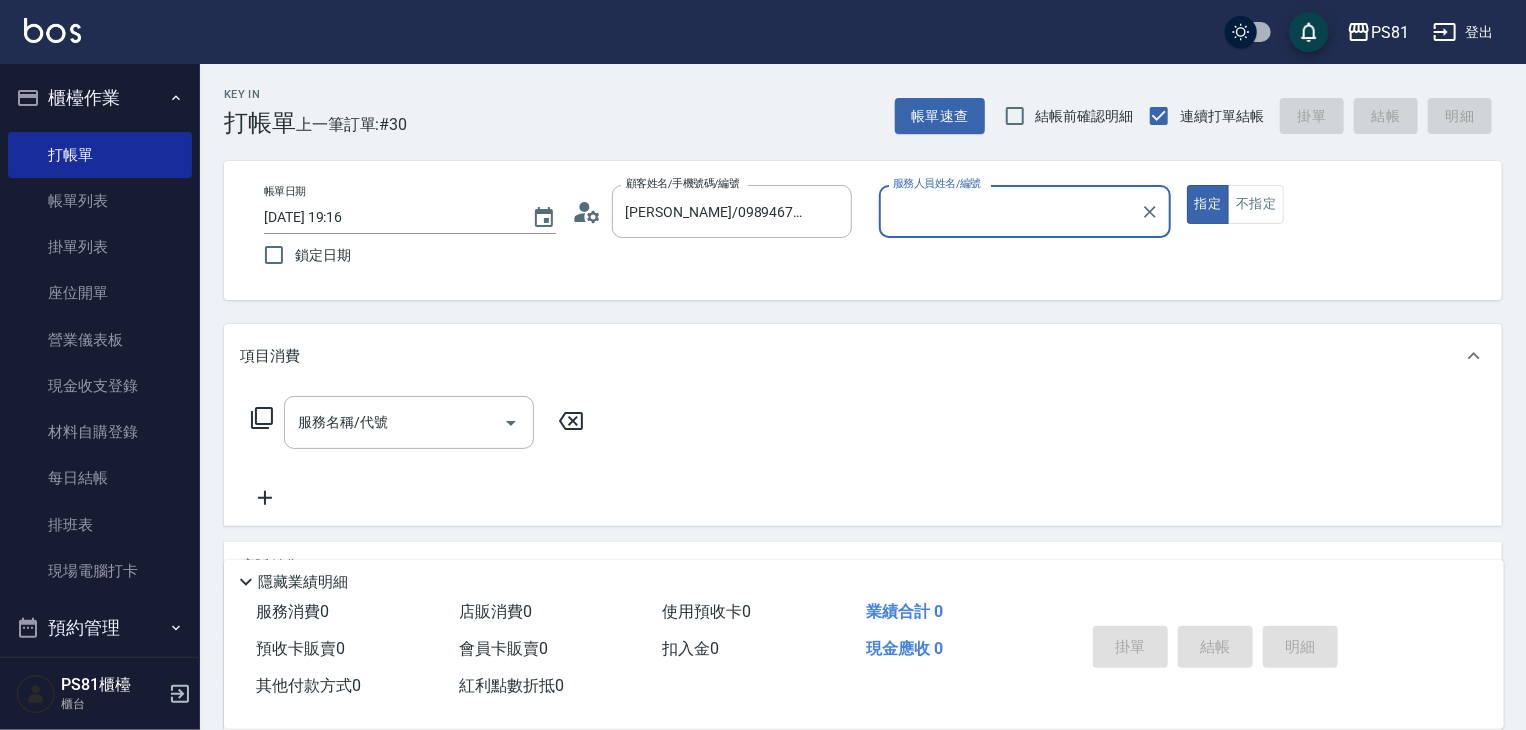 type on "采蓮-2" 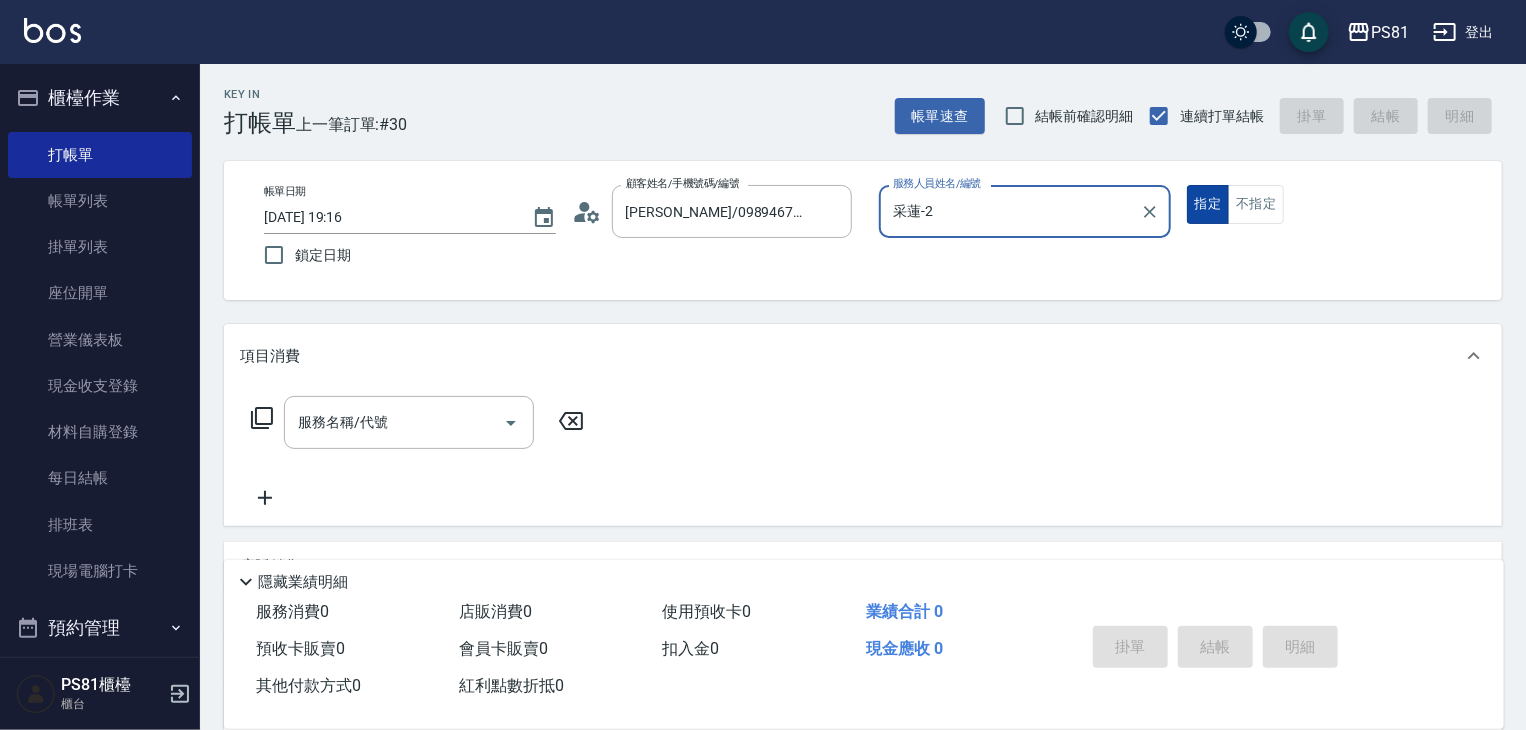 click on "指定" at bounding box center (1208, 204) 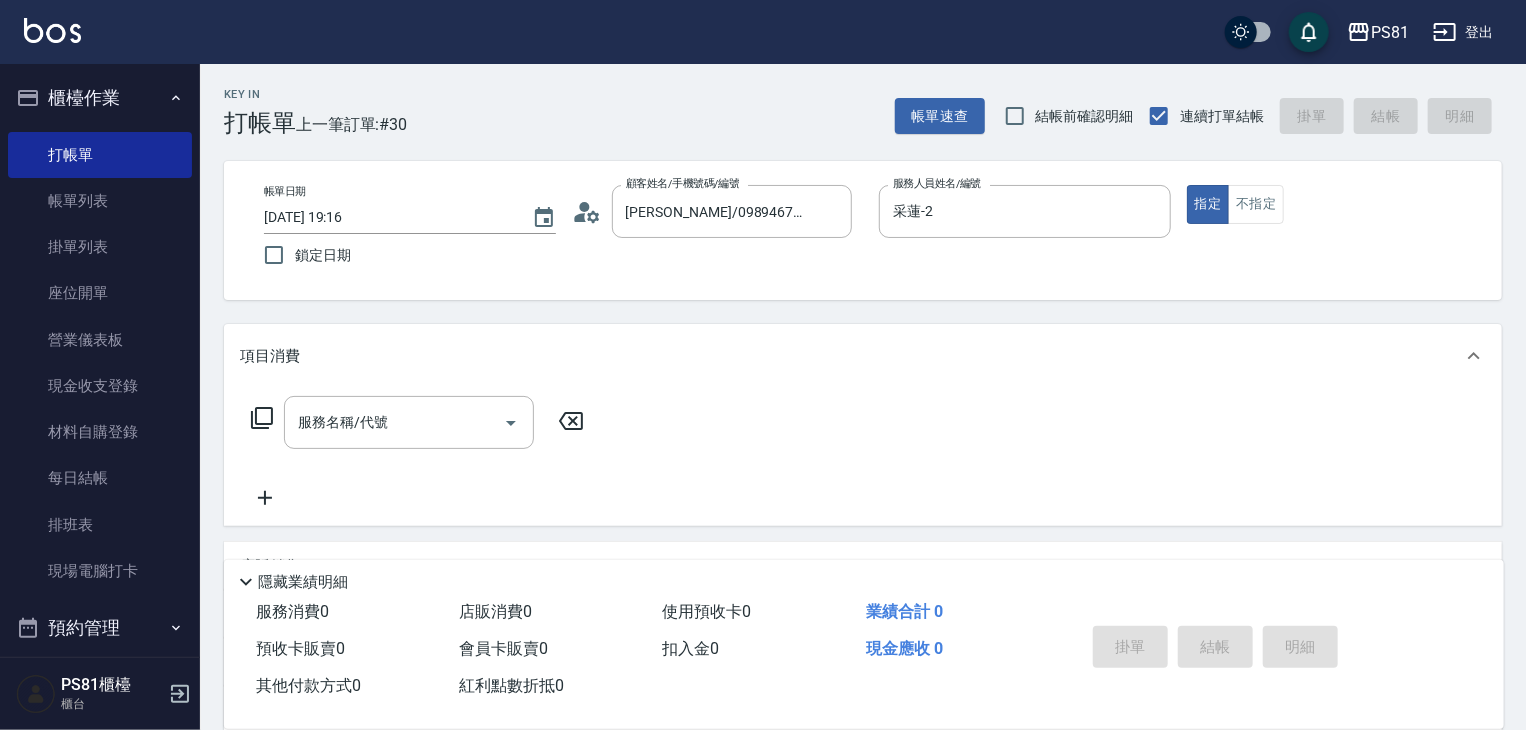 click on "服務名稱/代號 服務名稱/代號" at bounding box center (863, 457) 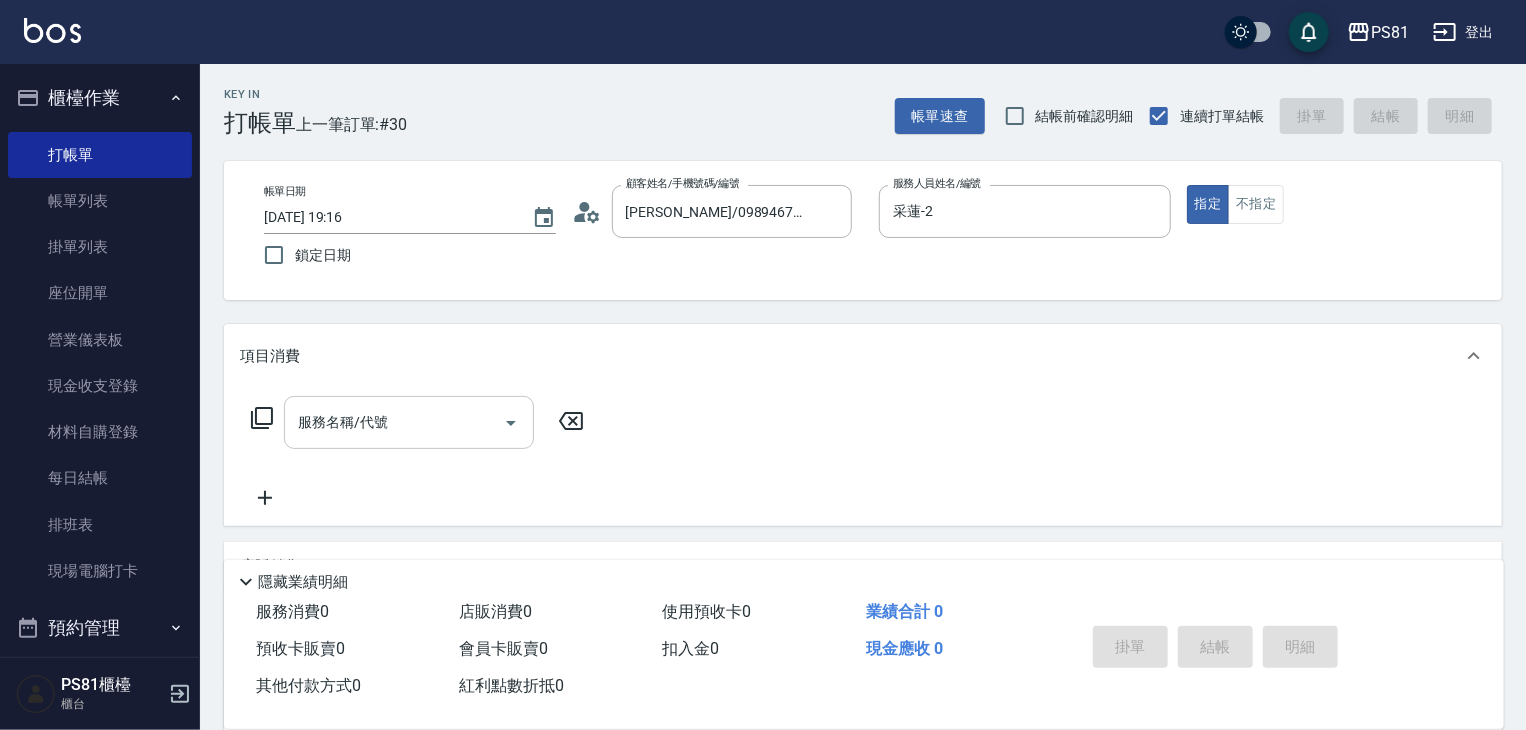 click on "服務名稱/代號" at bounding box center [394, 422] 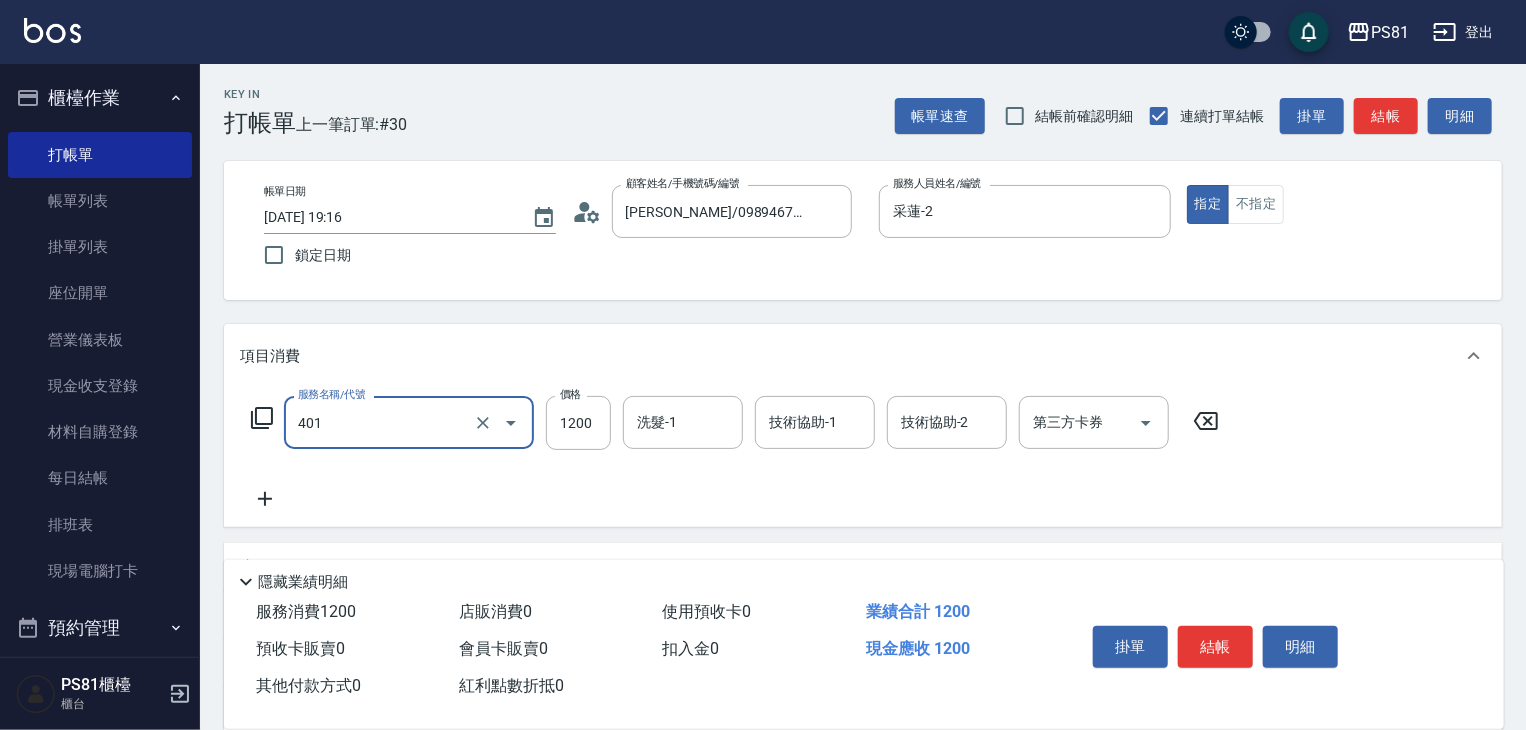 type on "基本染髮(401)" 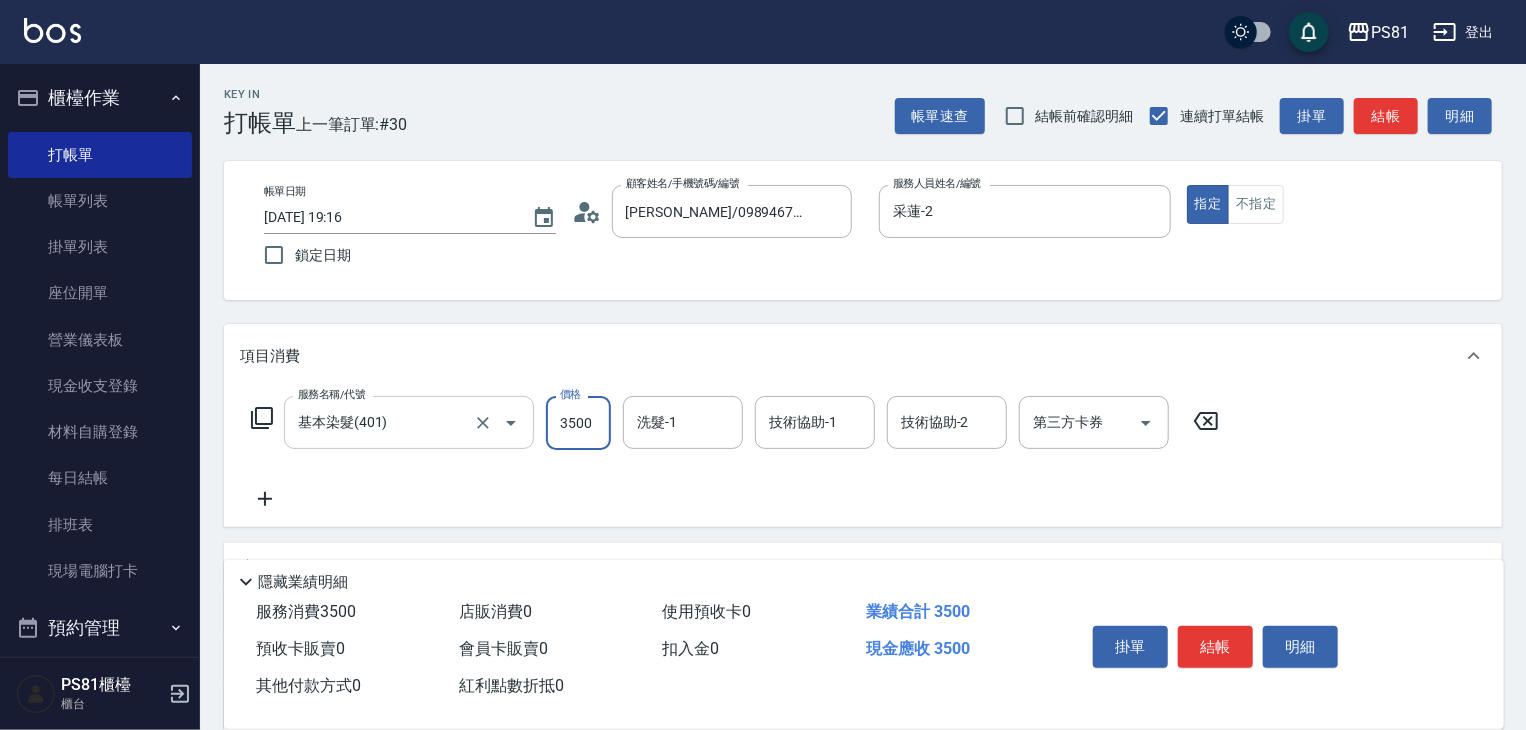 type on "3500" 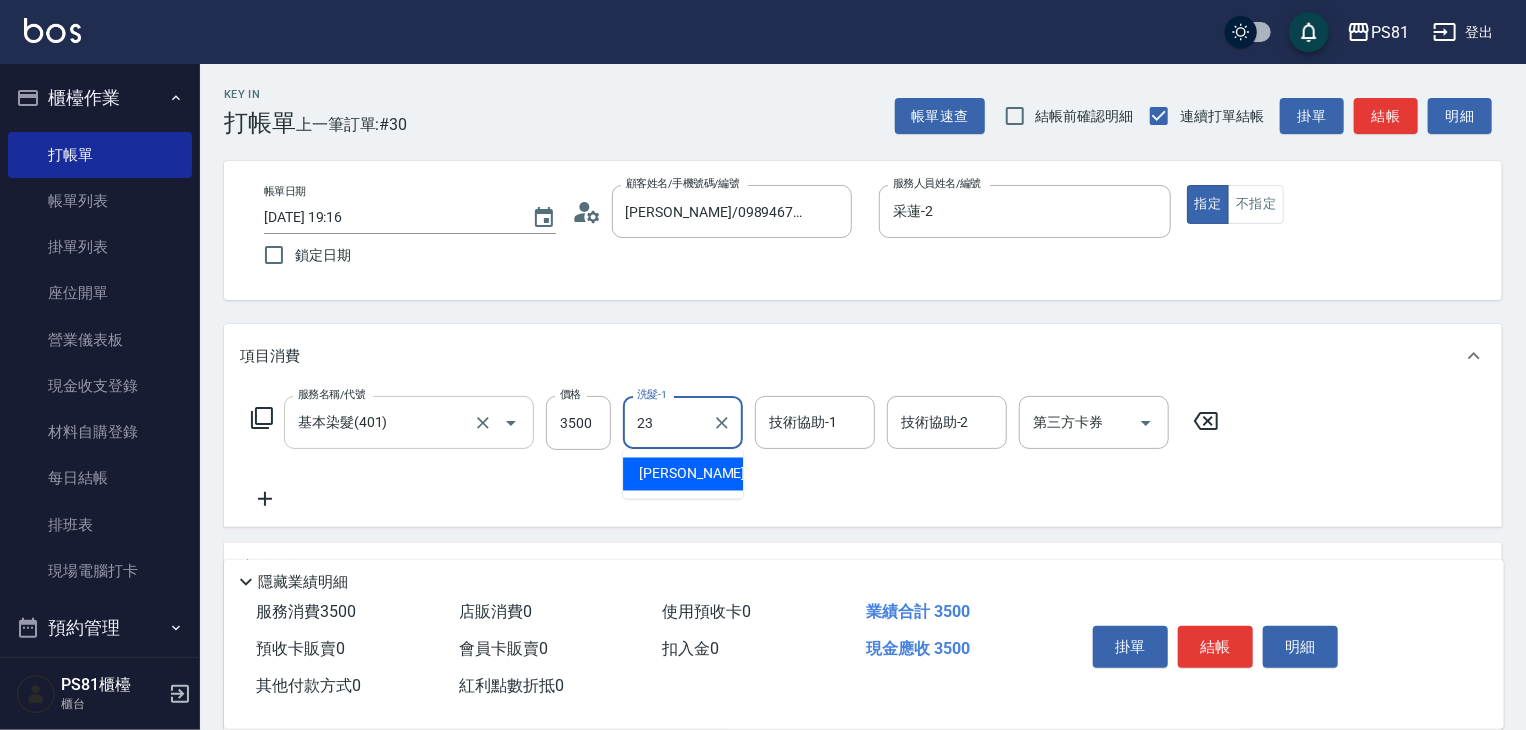 type on "佩其-23" 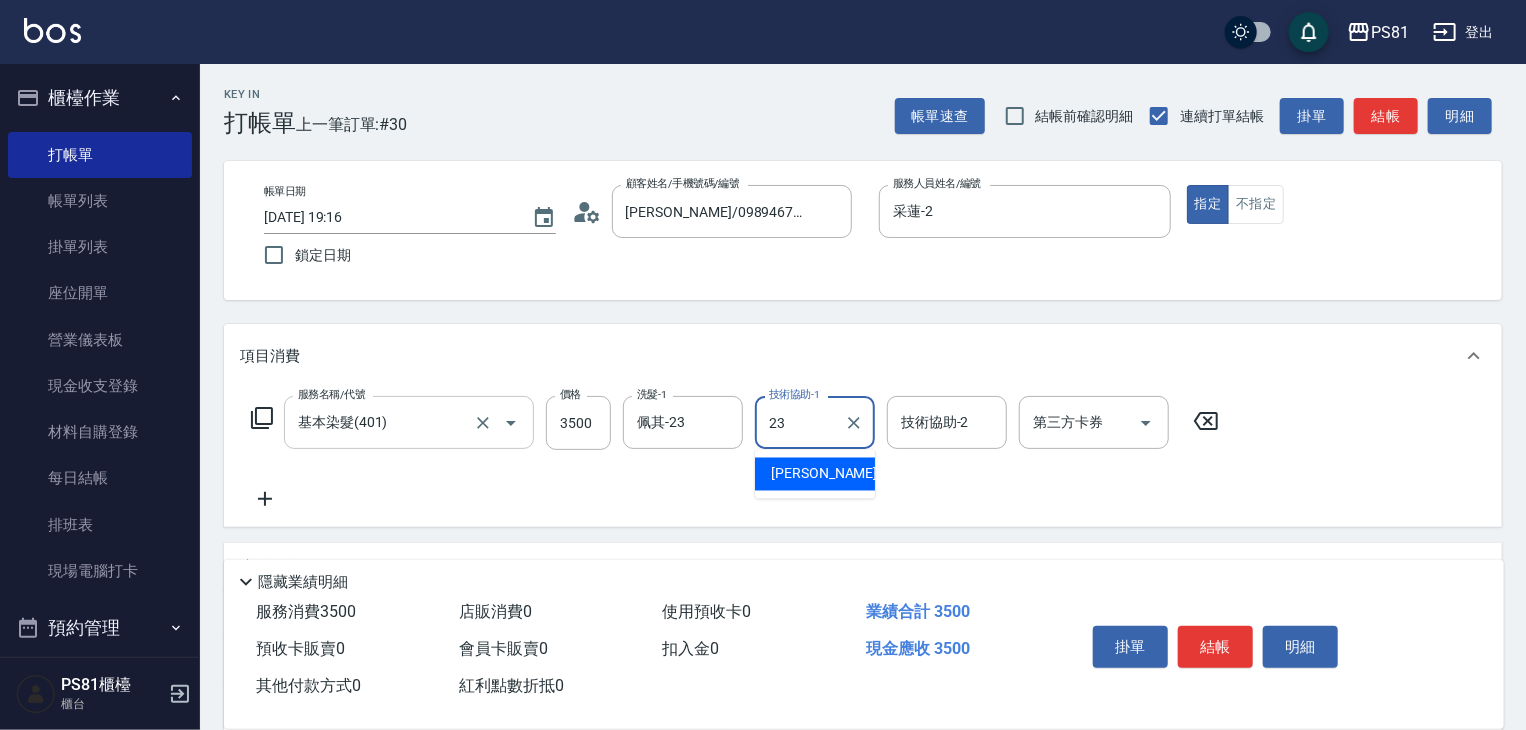 type on "佩其-23" 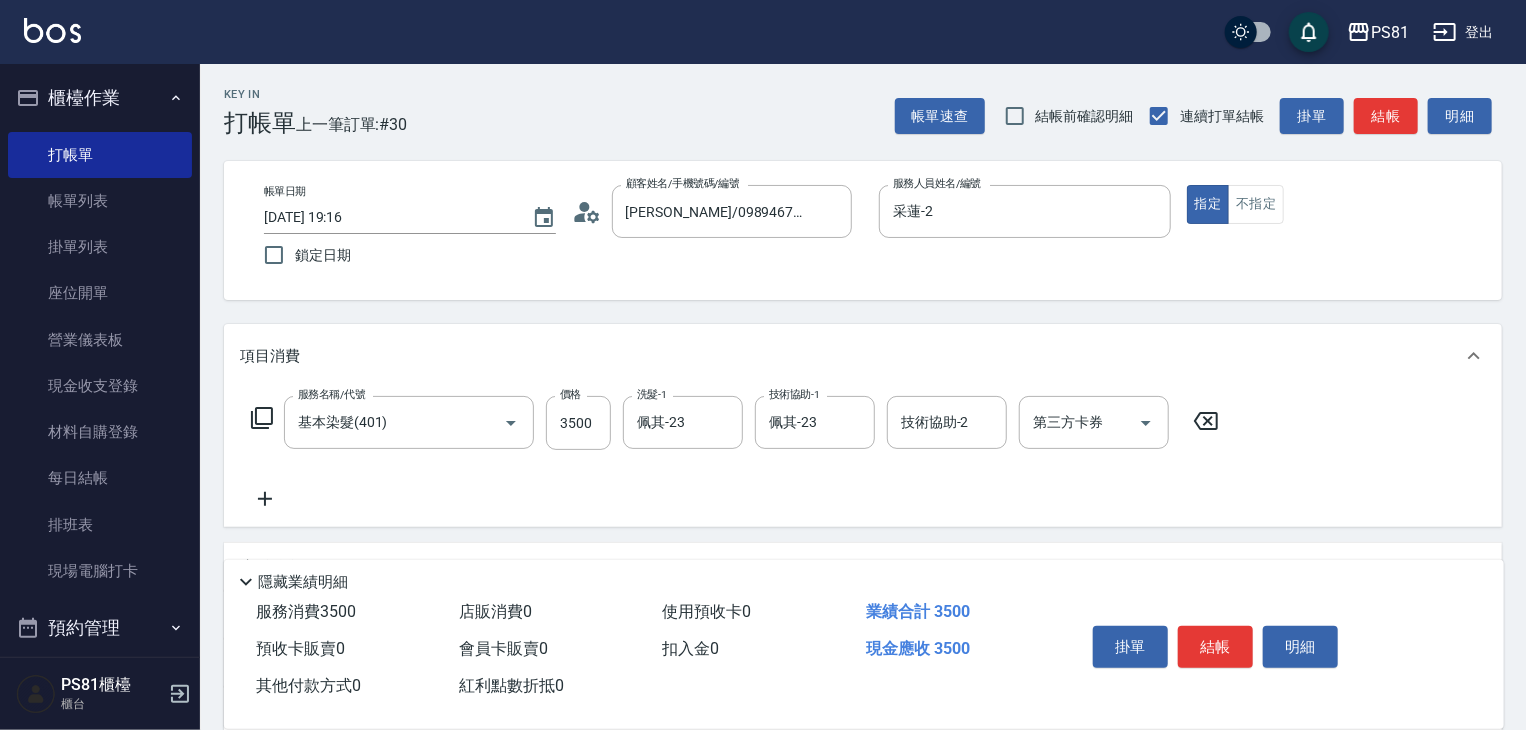 click on "服務名稱/代號 基本染髮(401) 服務名稱/代號 價格 3500 價格 洗髮-1 佩其-23 洗髮-1 技術協助-1 佩其-23 技術協助-1 技術協助-2 技術協助-2 第三方卡券 第三方卡券" at bounding box center [735, 453] 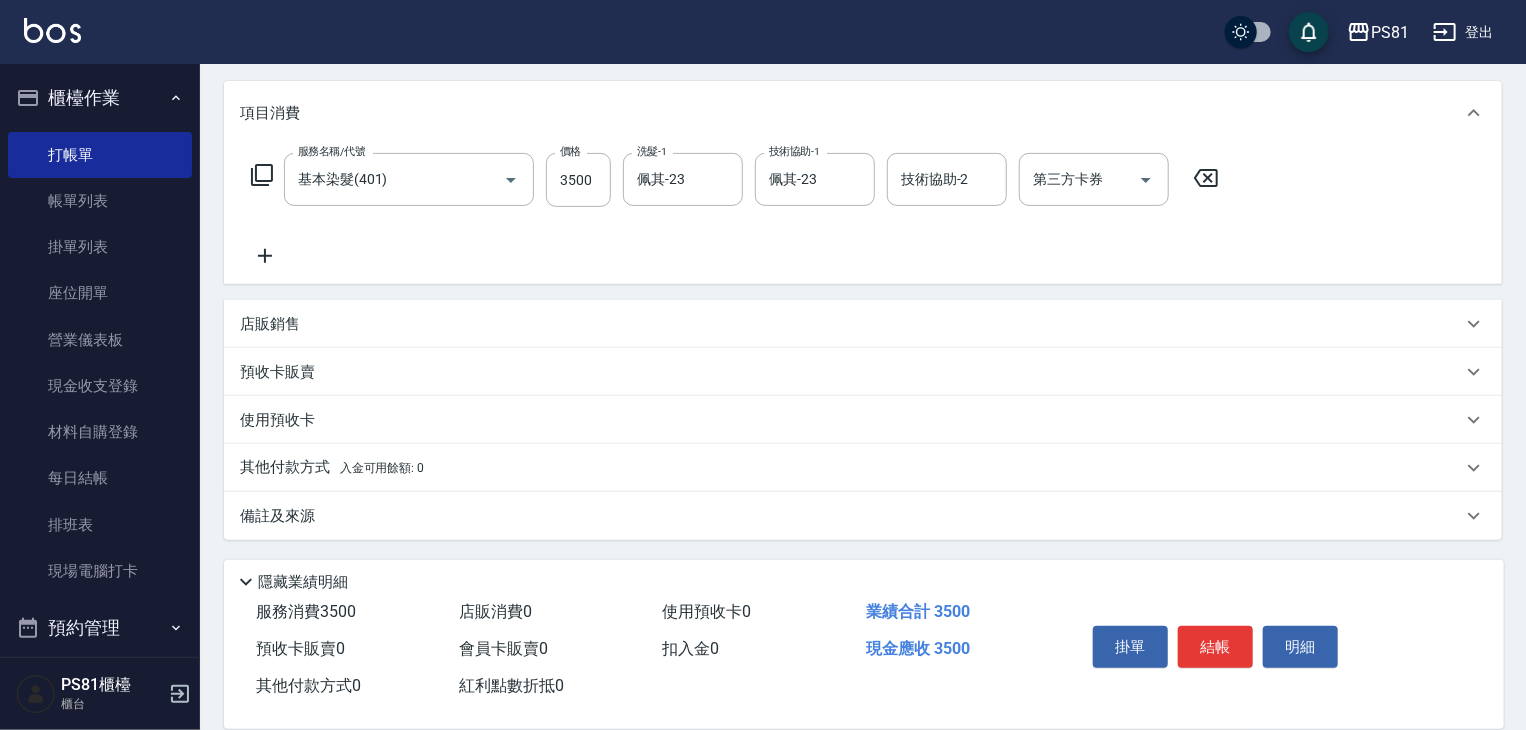 click on "入金可用餘額: 0" at bounding box center [382, 468] 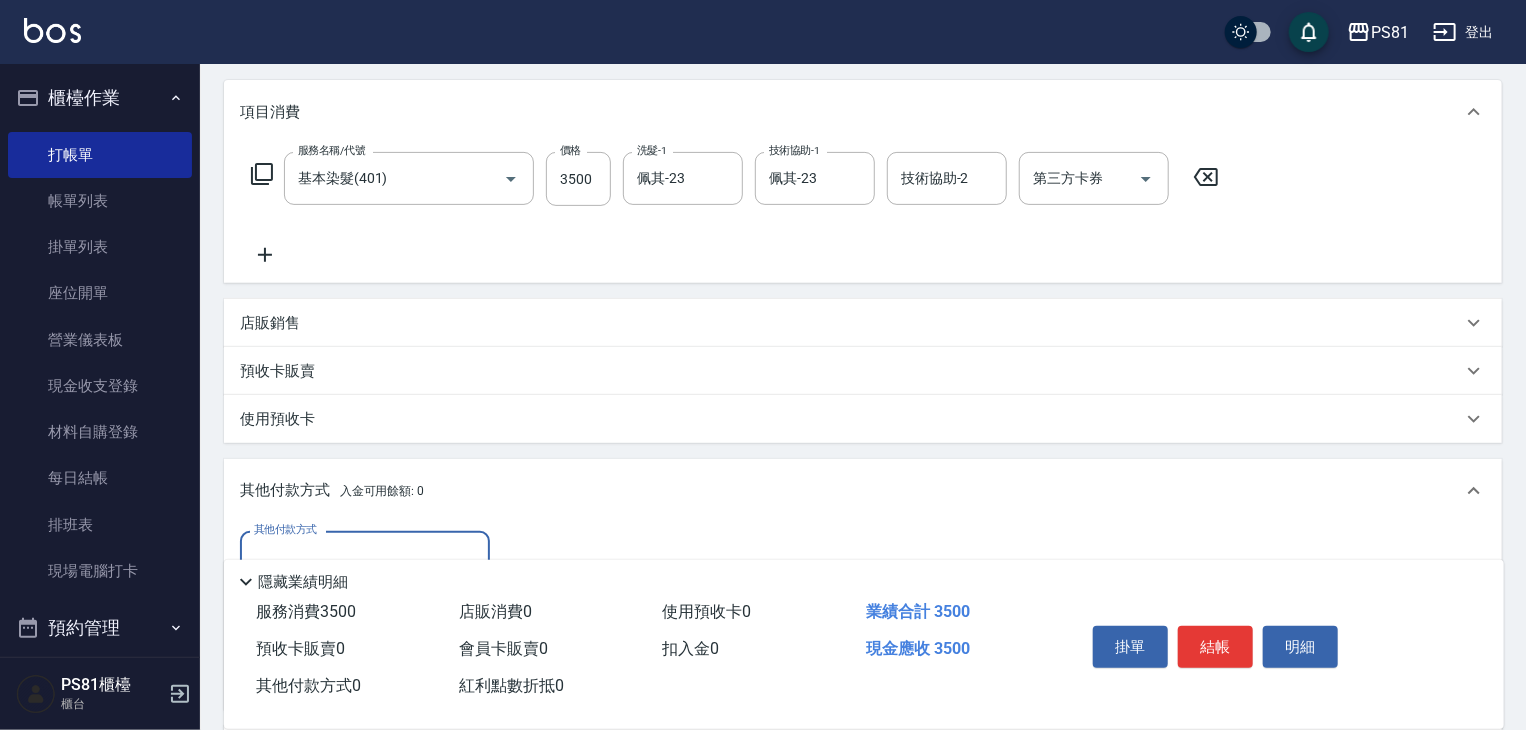 scroll, scrollTop: 346, scrollLeft: 0, axis: vertical 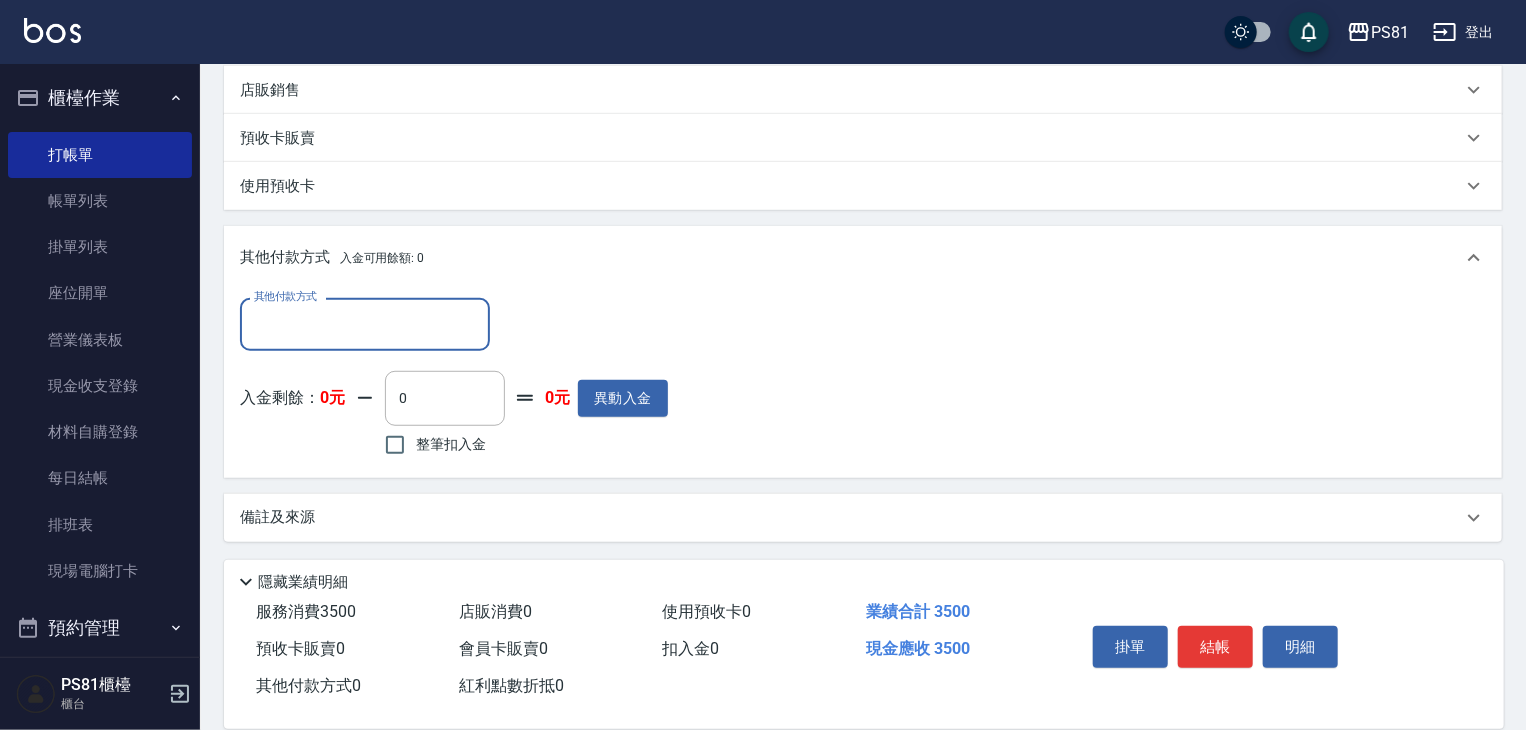 click on "其他付款方式" at bounding box center [365, 324] 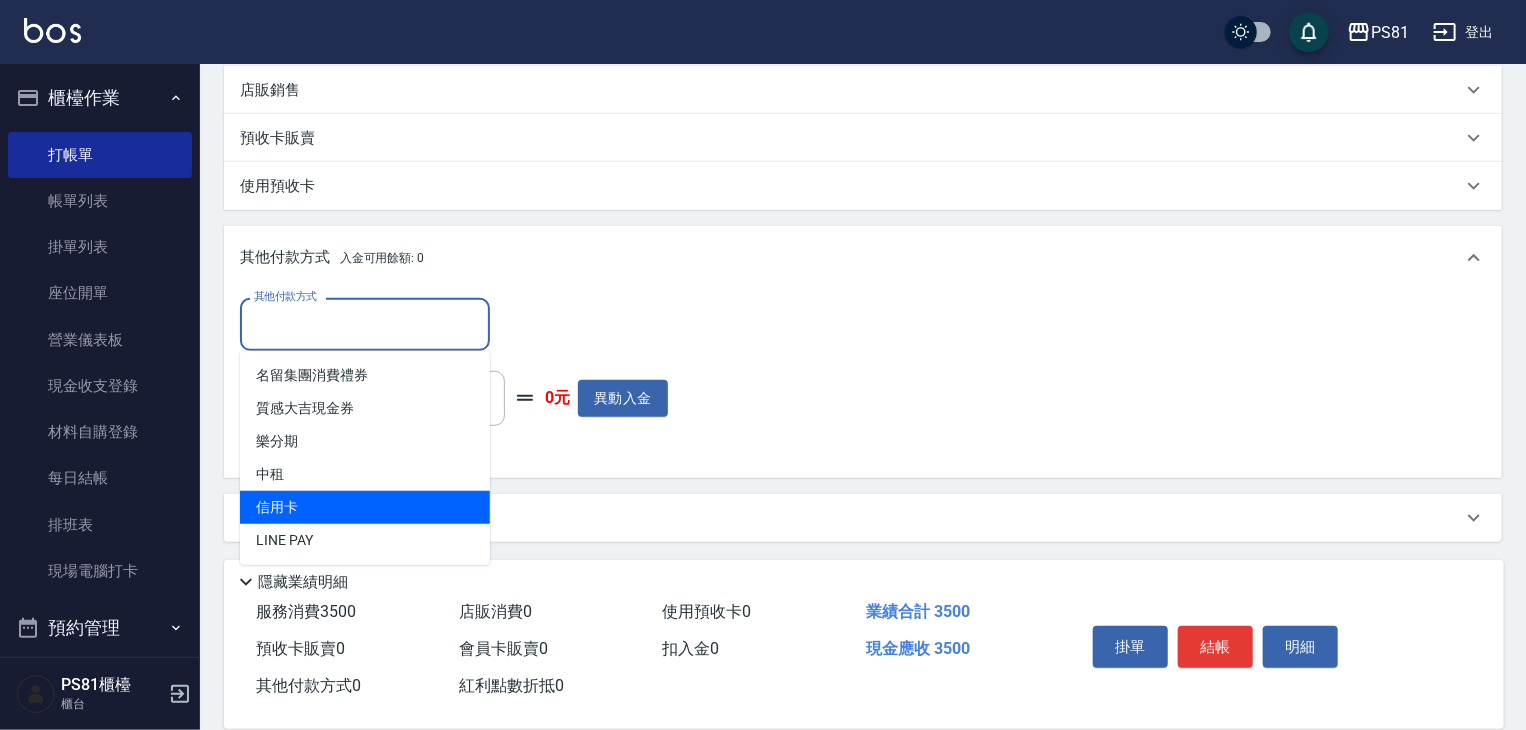 click on "信用卡" at bounding box center (365, 507) 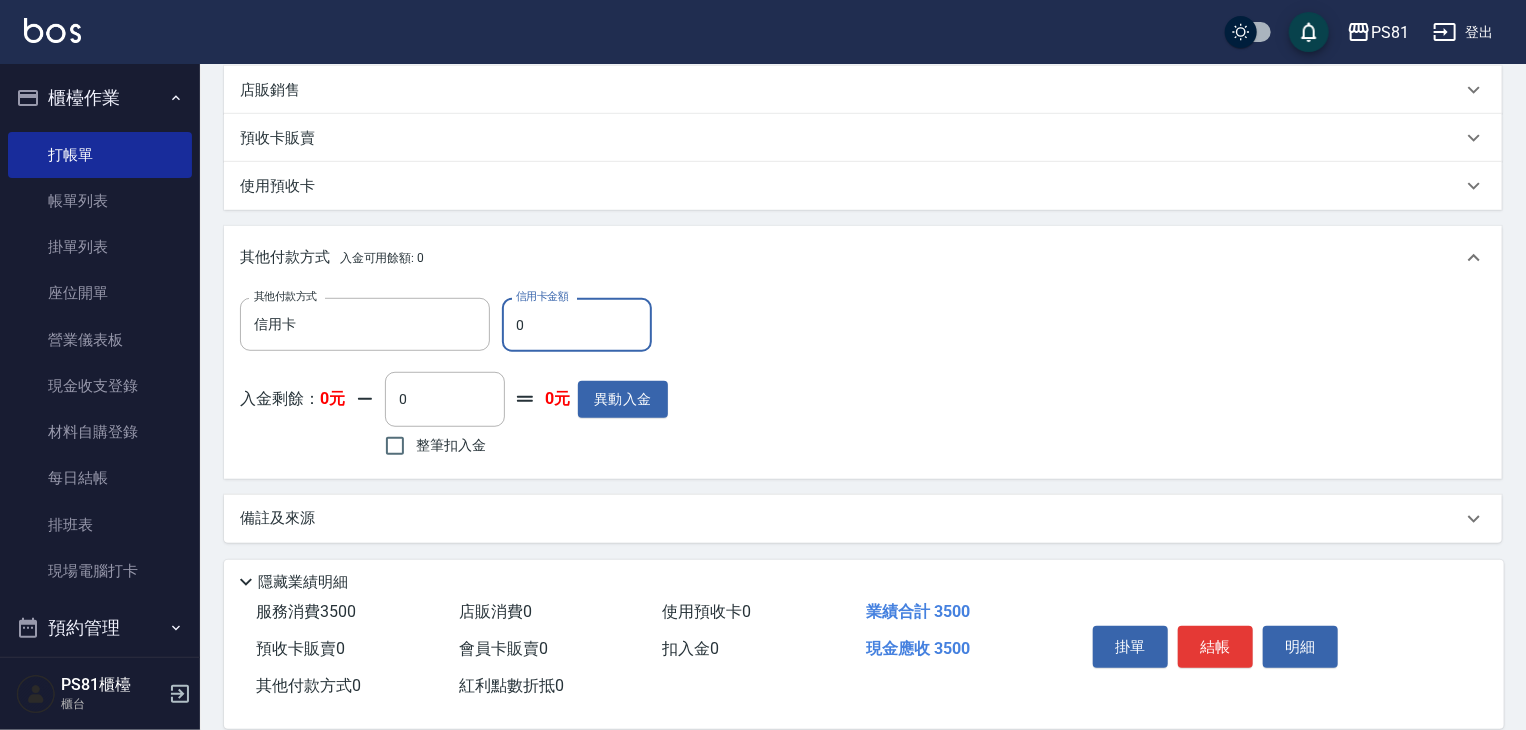 click on "0" at bounding box center [577, 325] 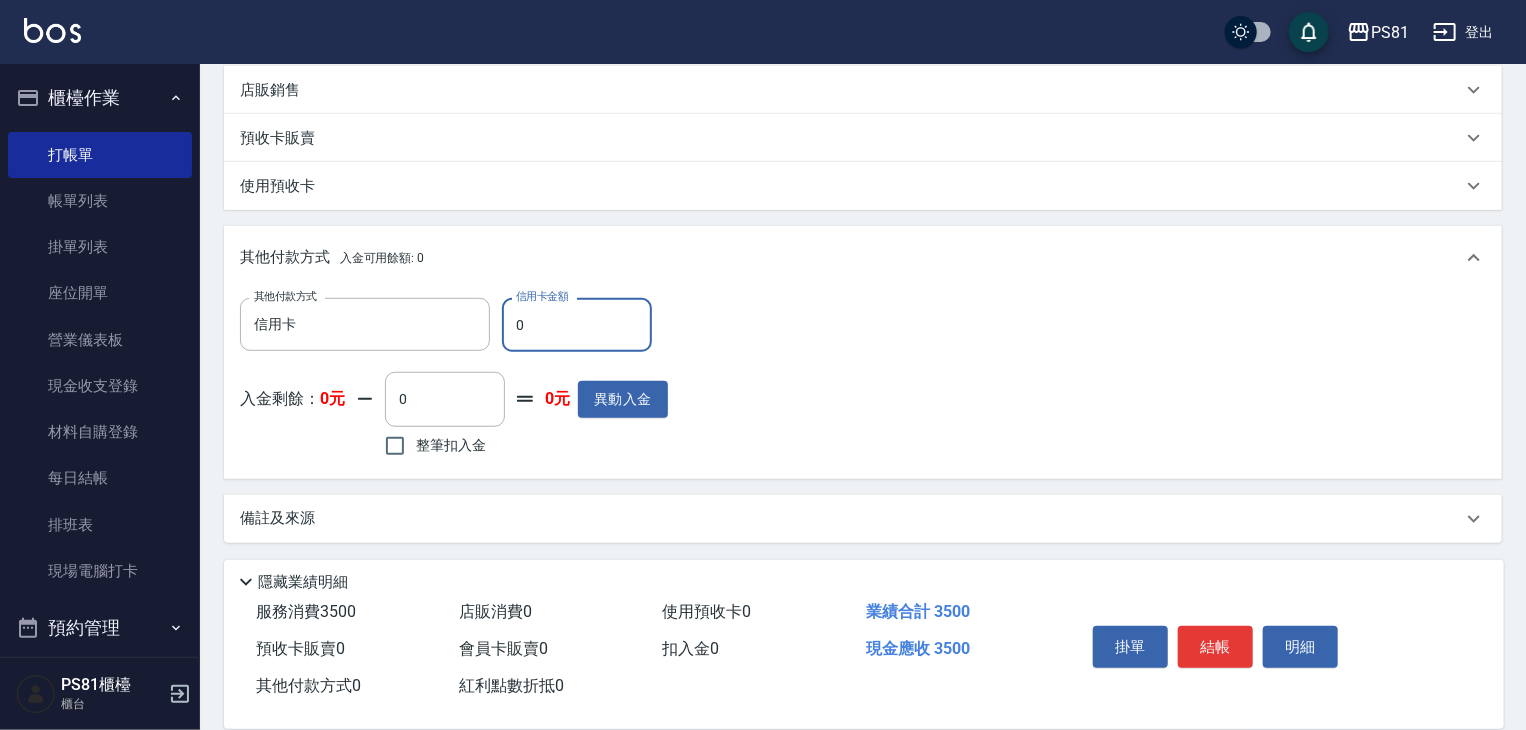 click on "0" at bounding box center (577, 325) 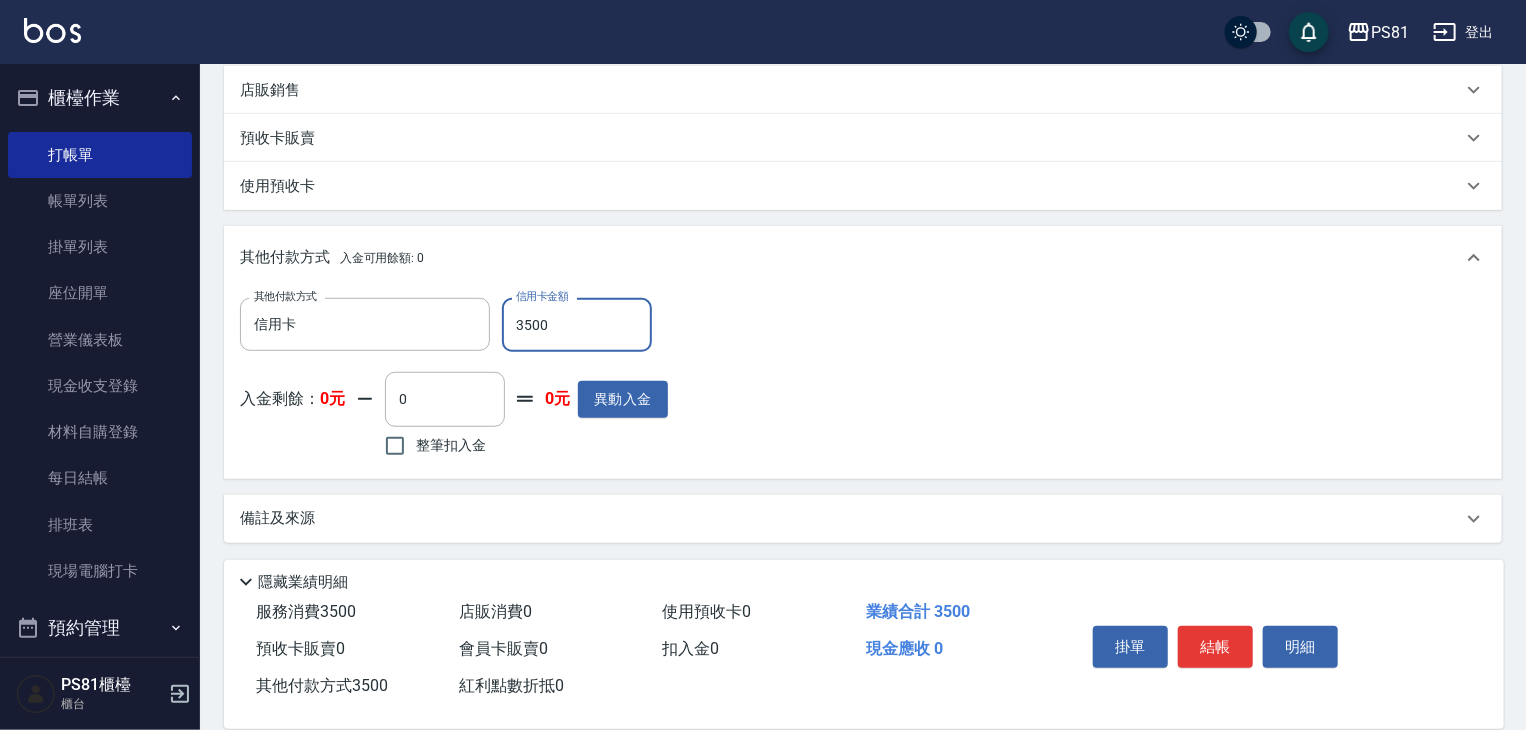 type on "3500" 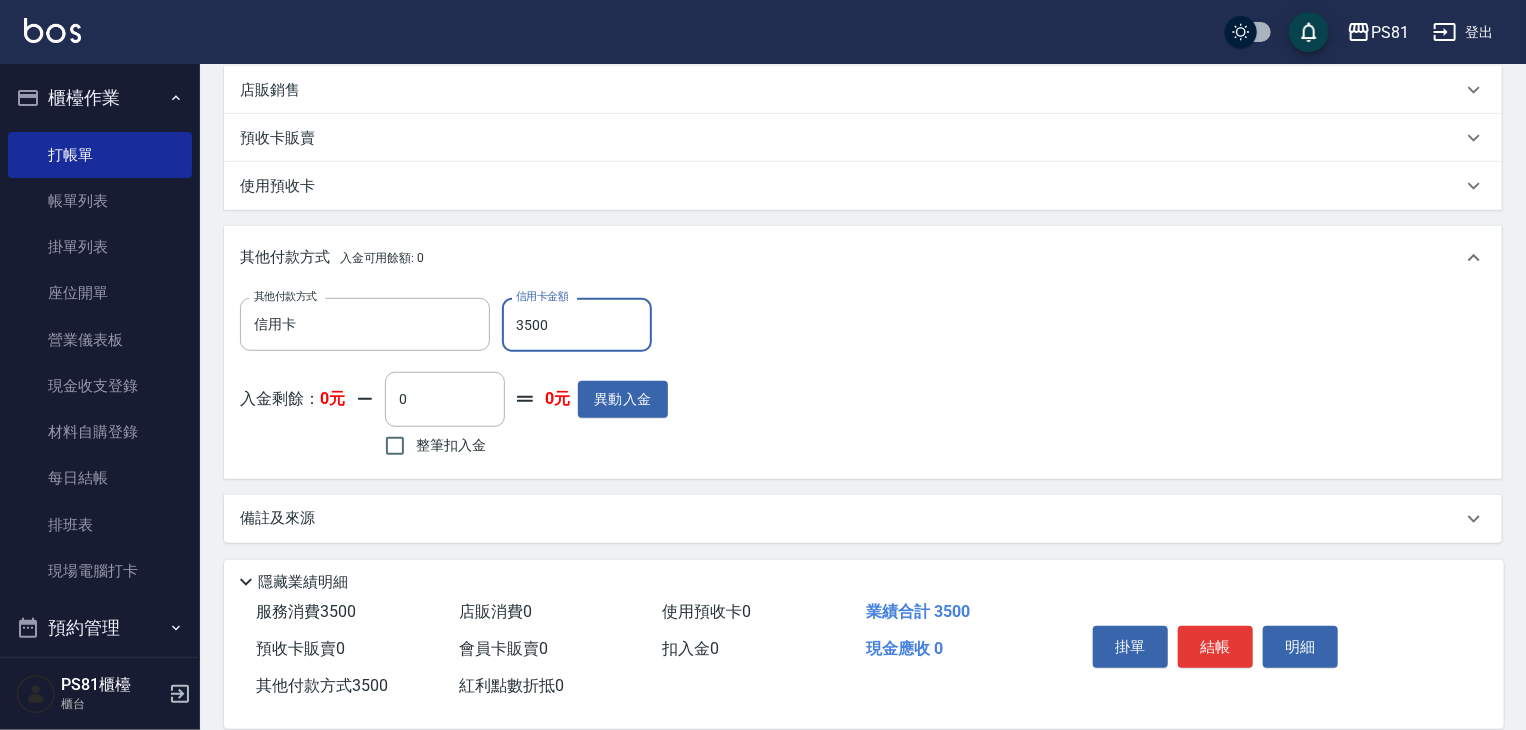 drag, startPoint x: 775, startPoint y: 400, endPoint x: 1160, endPoint y: 426, distance: 385.87692 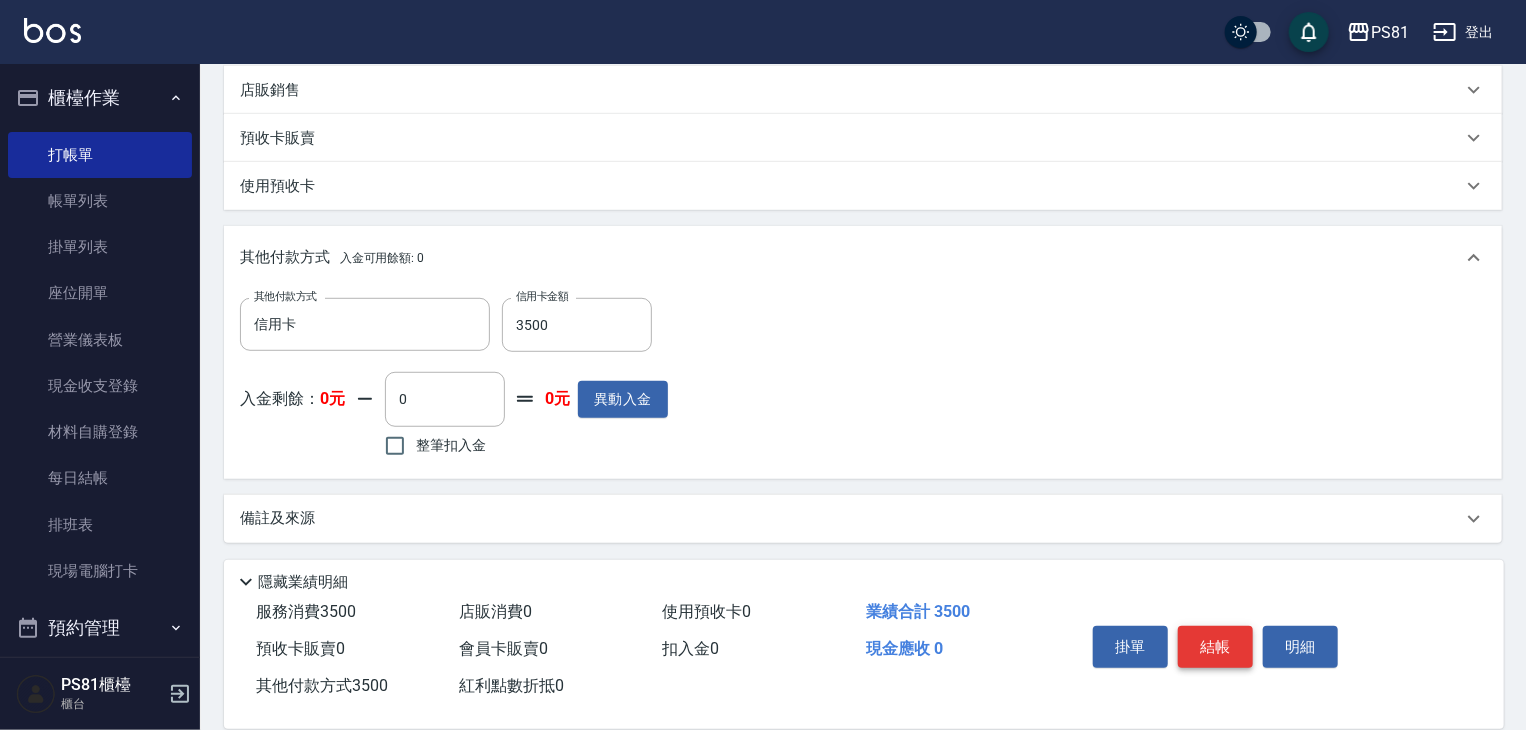click on "結帳" at bounding box center [1215, 647] 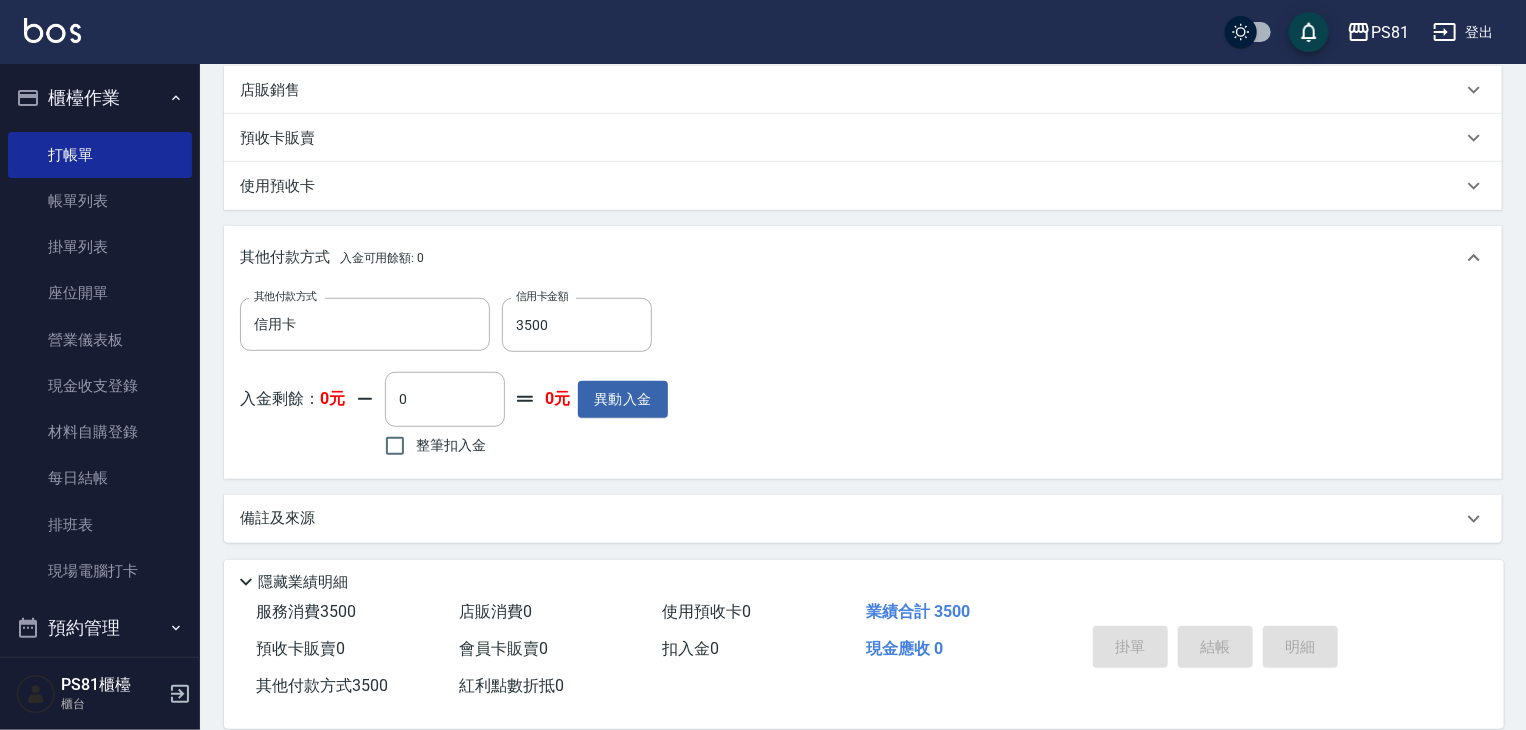 type on "[DATE] 19:17" 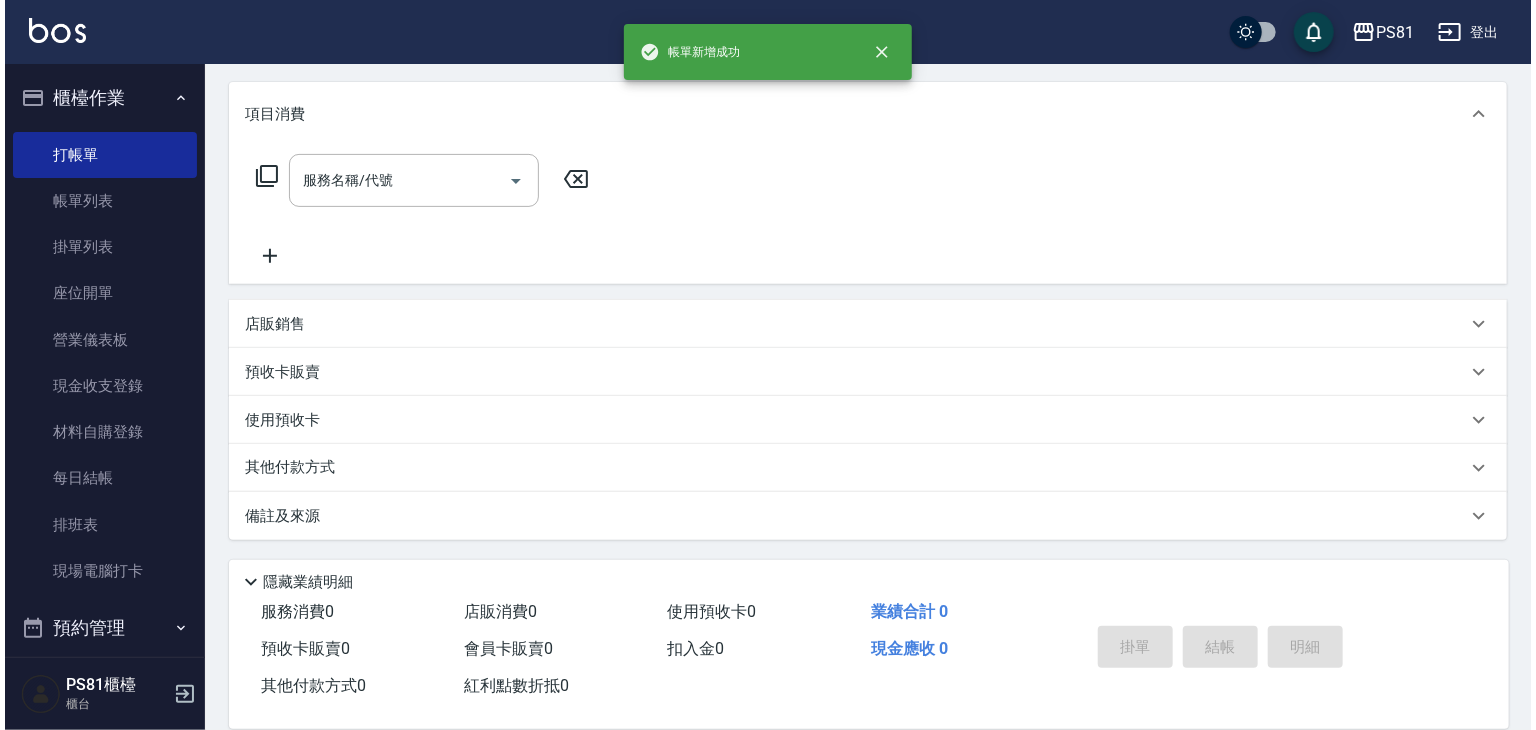 scroll, scrollTop: 0, scrollLeft: 0, axis: both 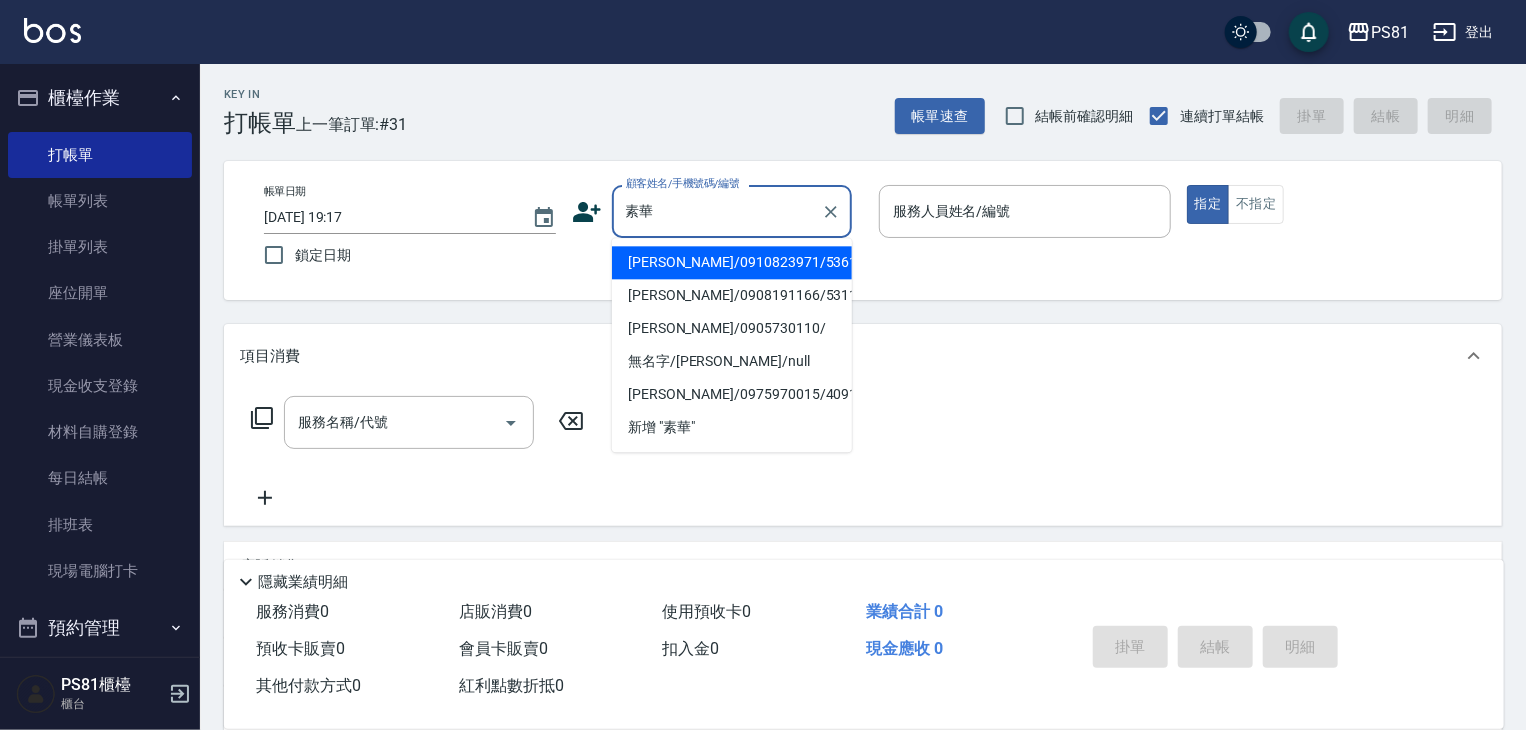 click on "[PERSON_NAME]/0910823971/5361" at bounding box center (732, 262) 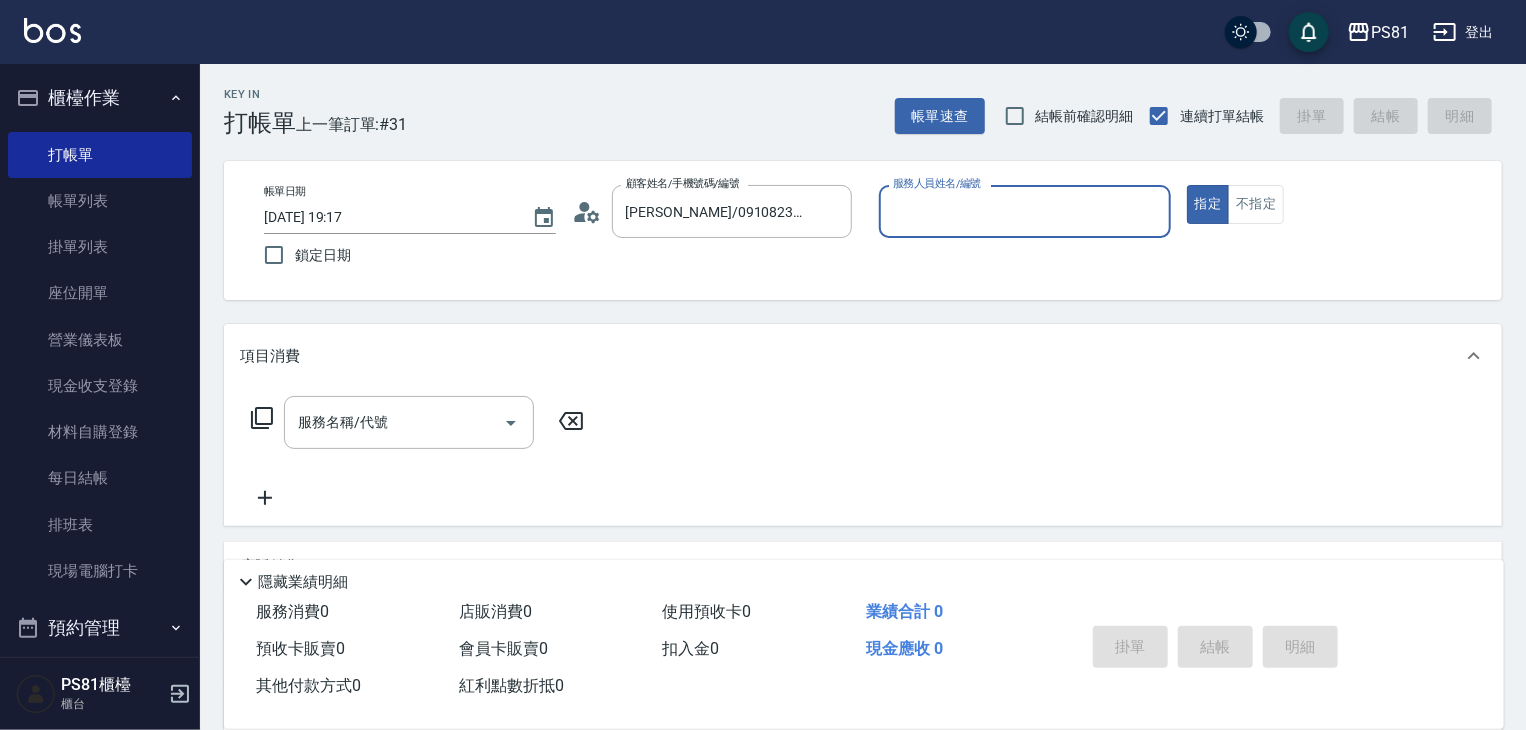 type on "采蓮-2" 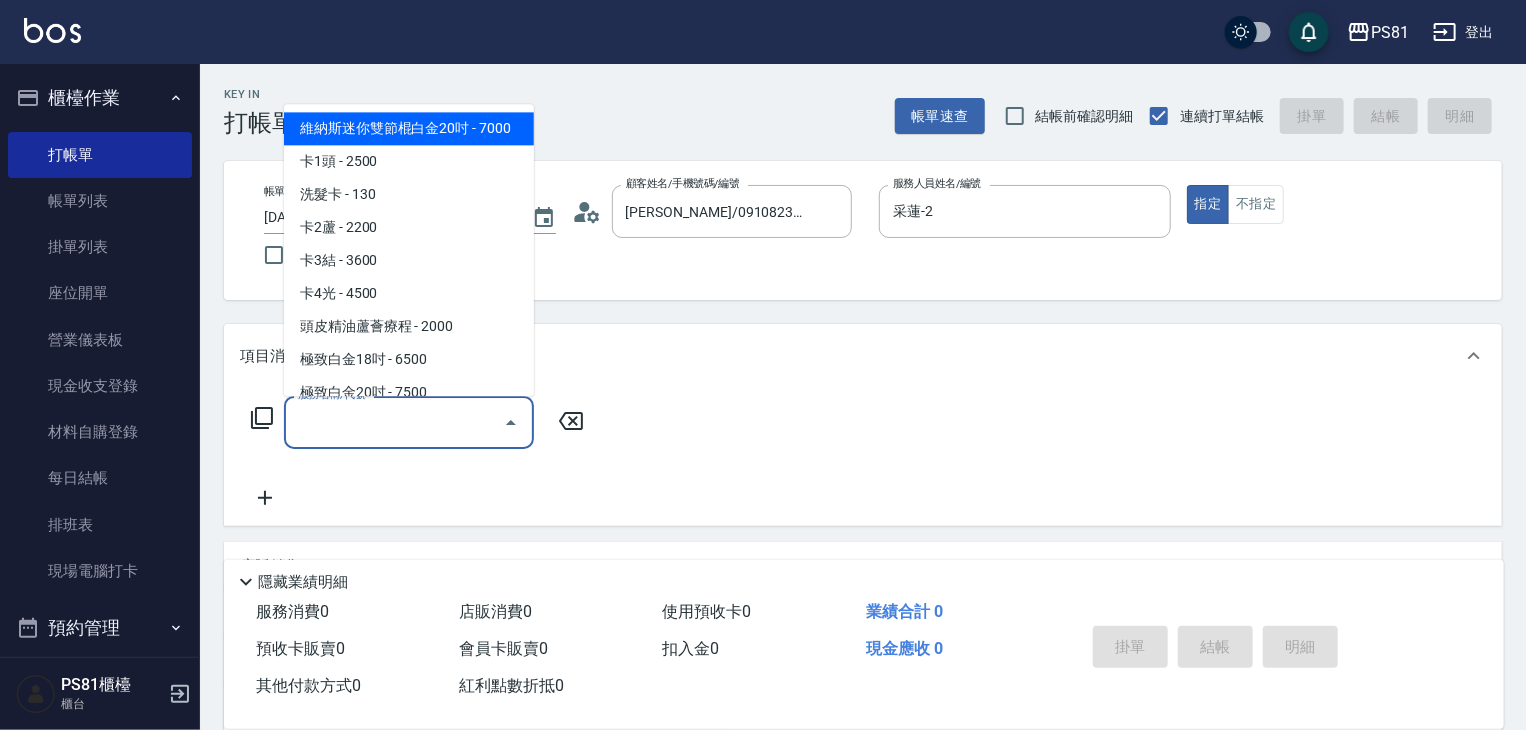 click on "服務名稱/代號" at bounding box center (394, 422) 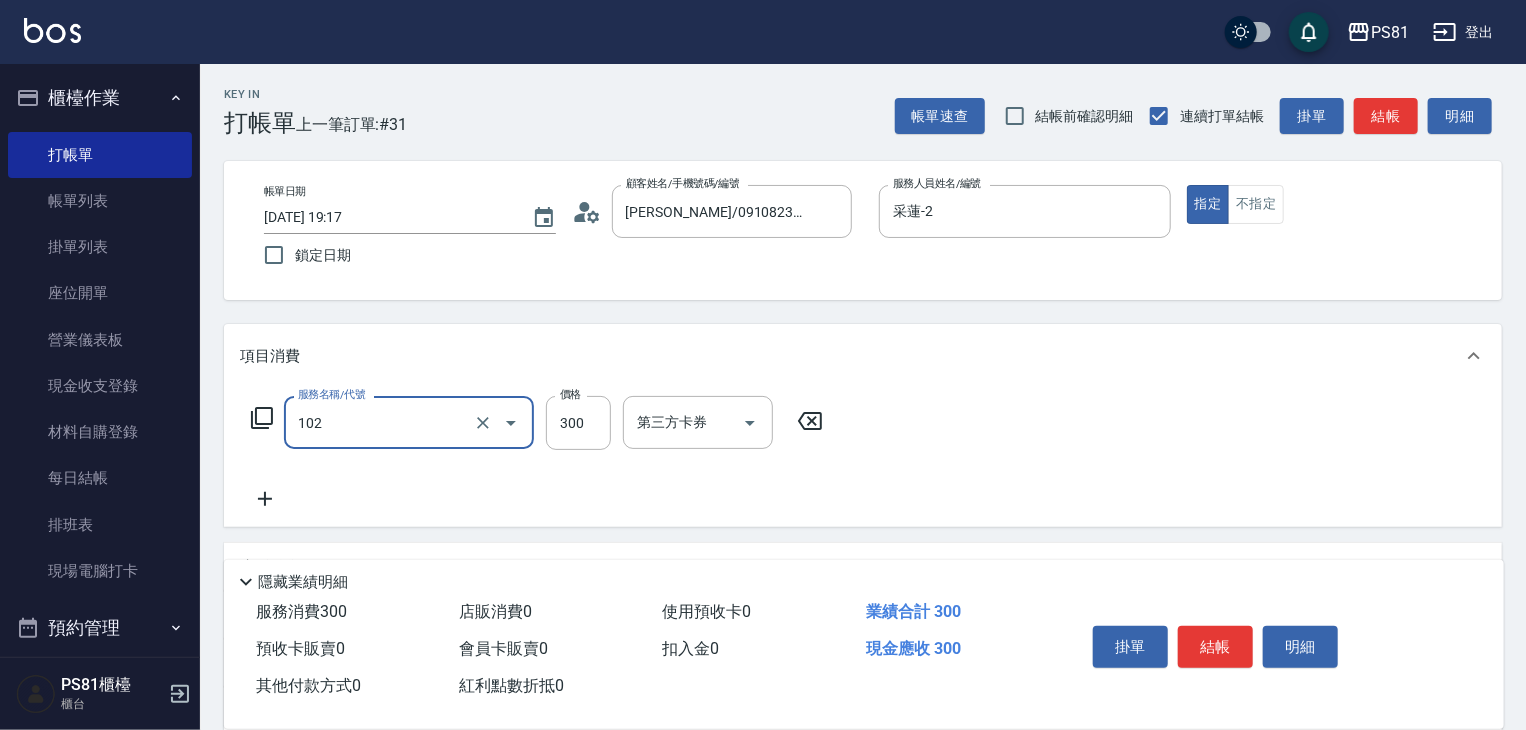 type on "保濕洗(102)" 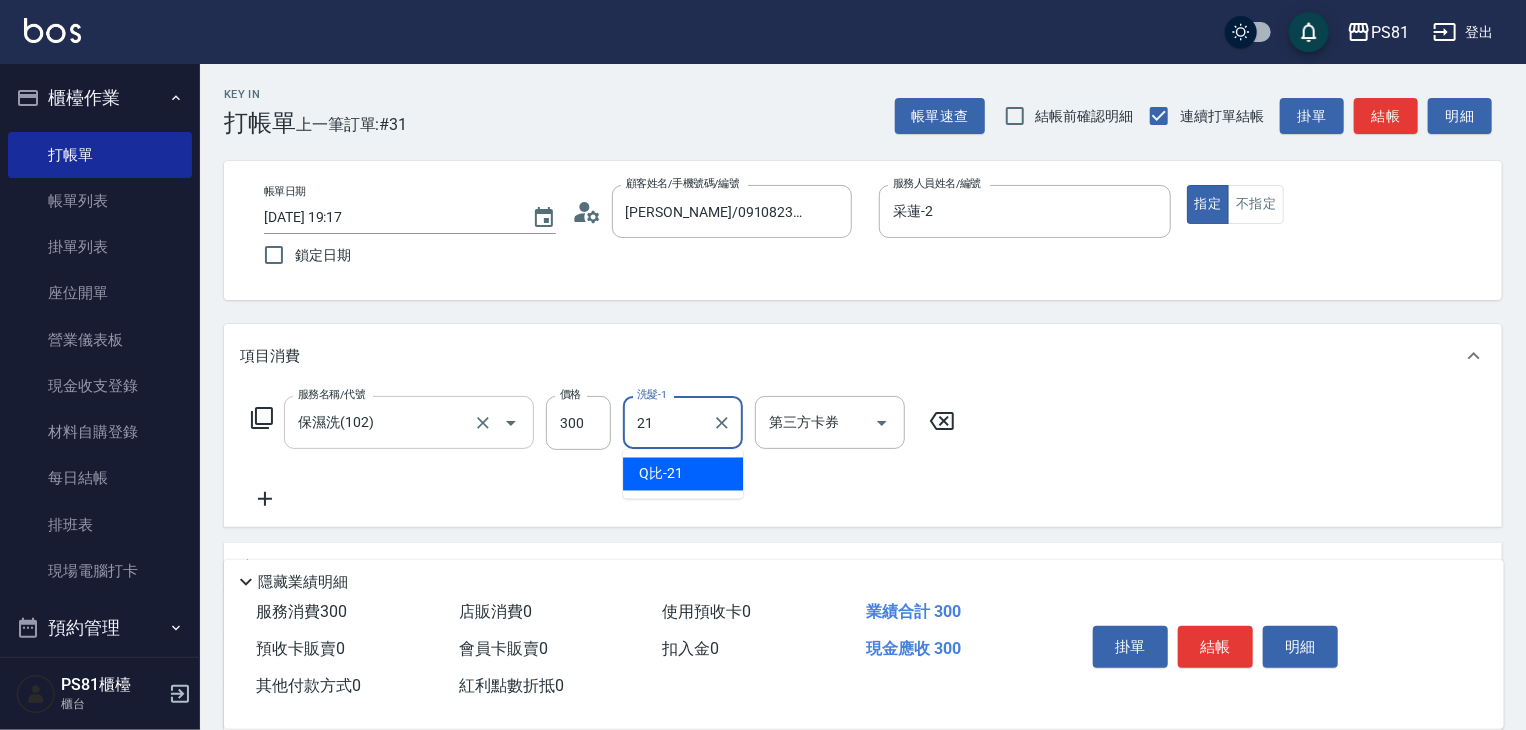type on "Q比-21" 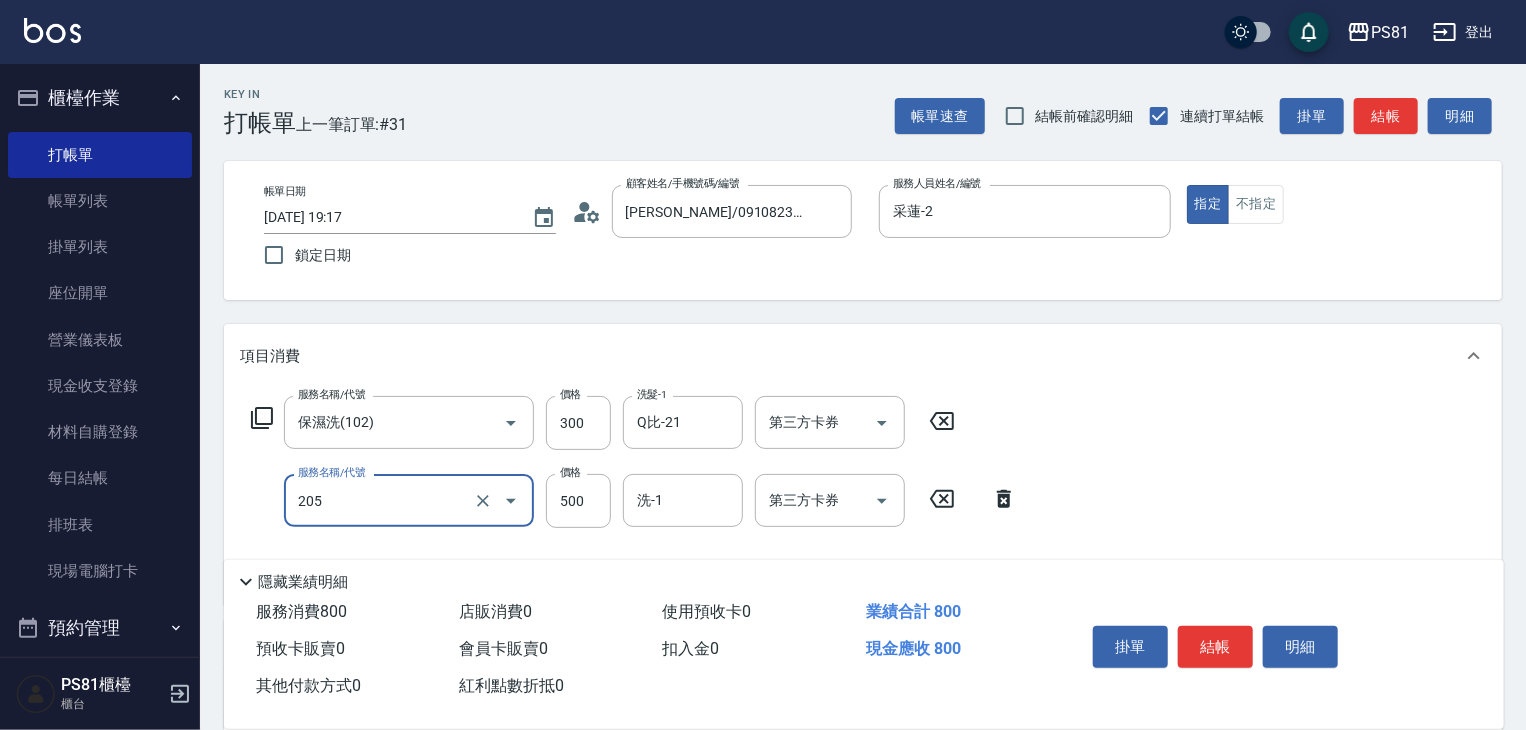 type on "A級單剪400(205)" 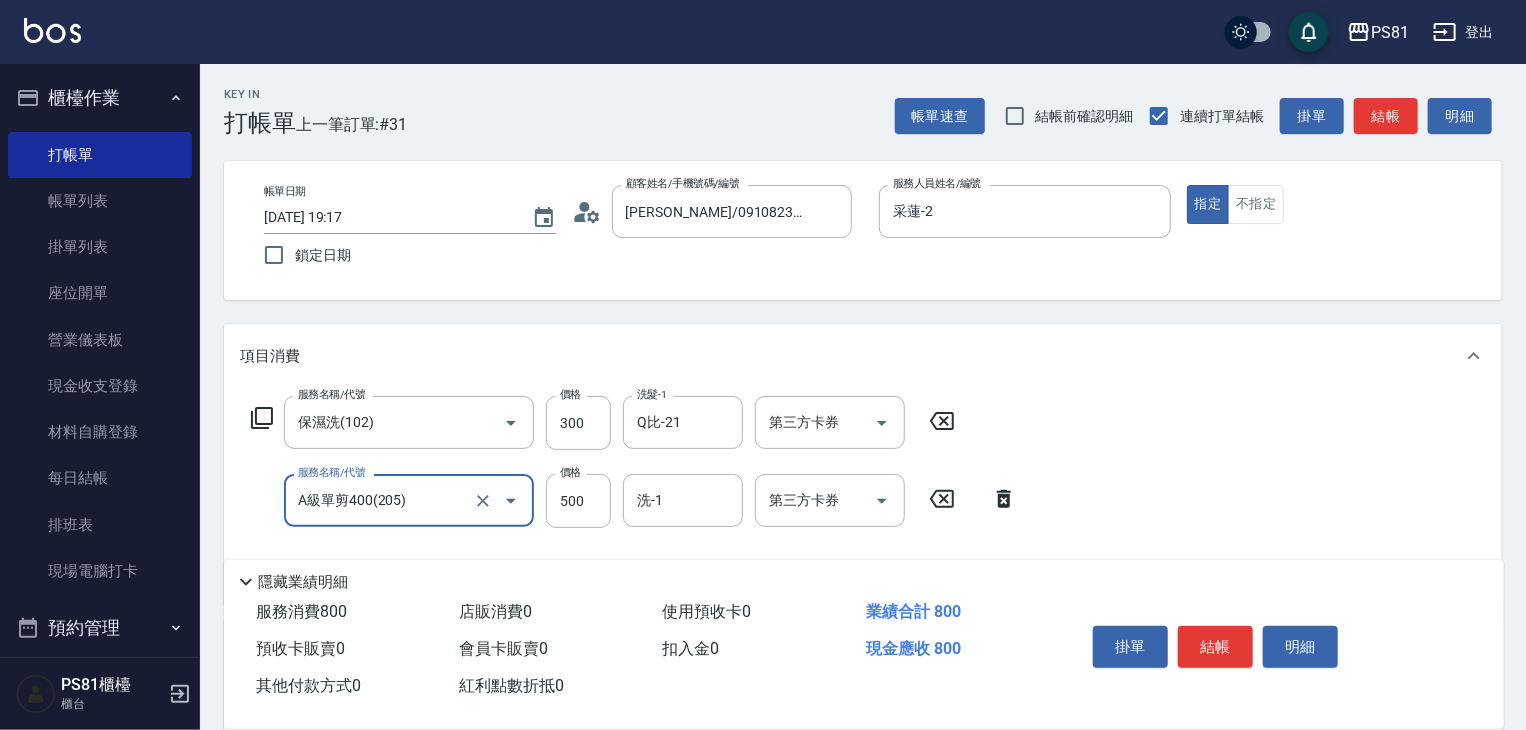 click on "服務名稱/代號 保濕洗(102) 服務名稱/代號 價格 300 價格 洗髮-1 Q比-21 洗髮-1 第三方卡券 第三方卡券 服務名稱/代號 A級單剪400(205) 服務名稱/代號 價格 500 價格 洗-1 洗-1 第三方卡券 第三方卡券" at bounding box center (863, 496) 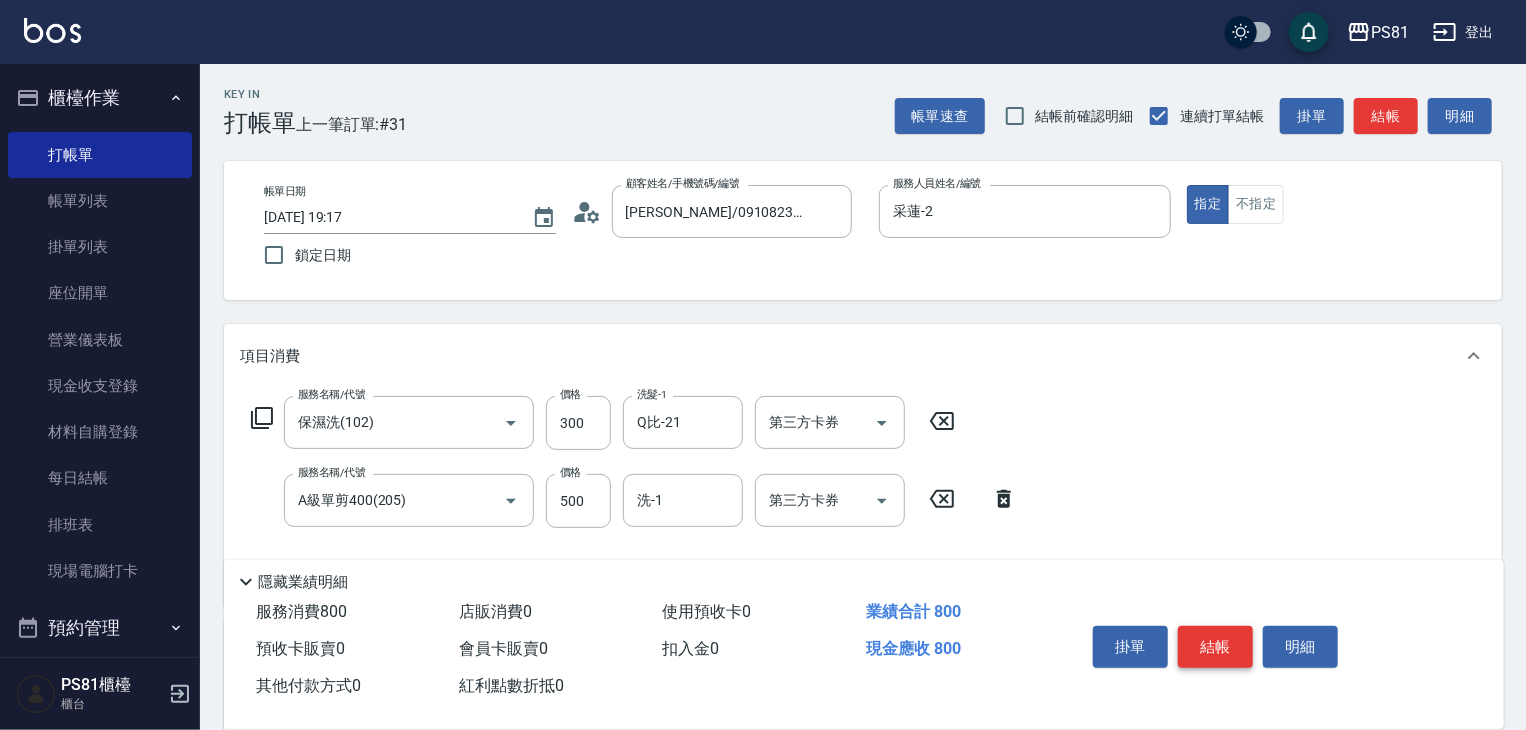 click on "結帳" at bounding box center (1215, 647) 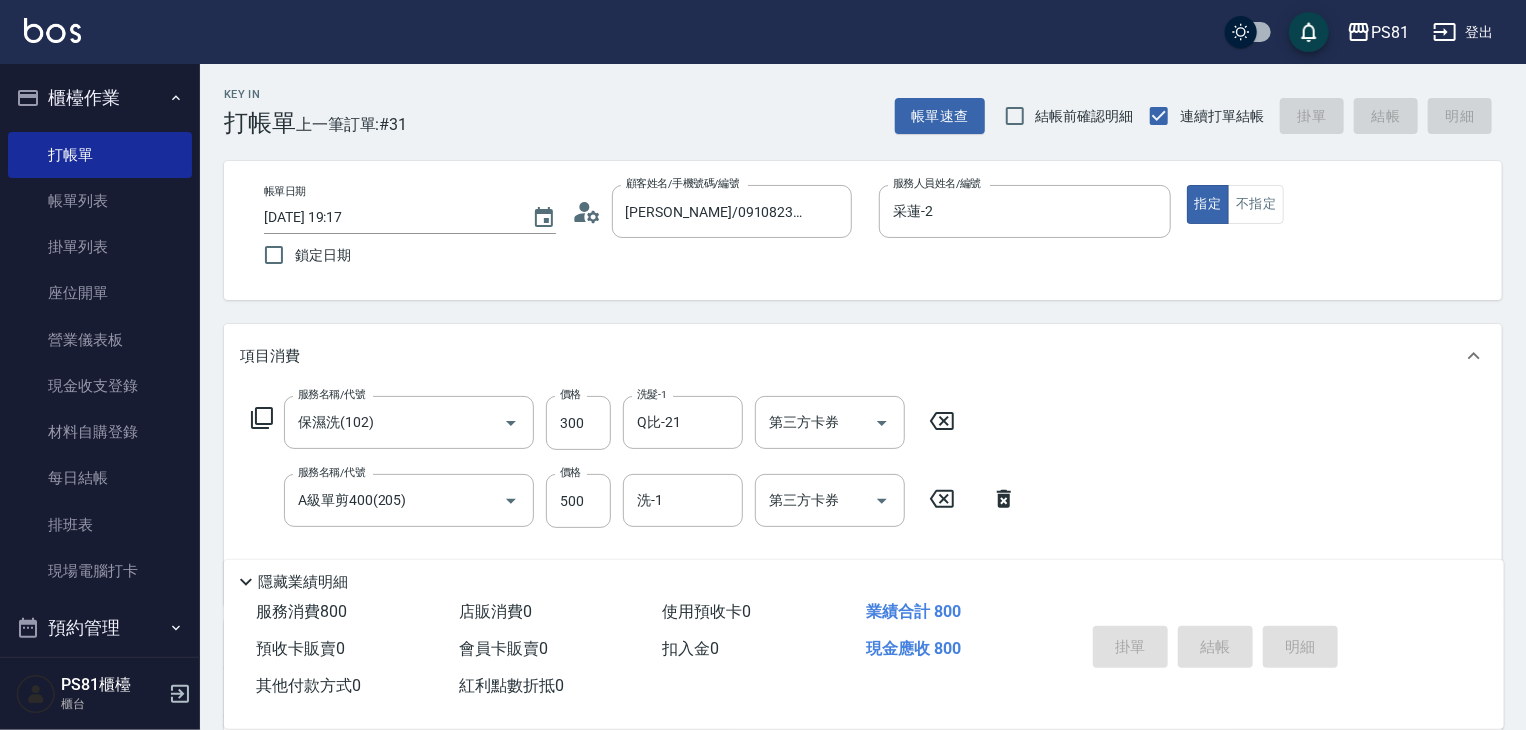 type 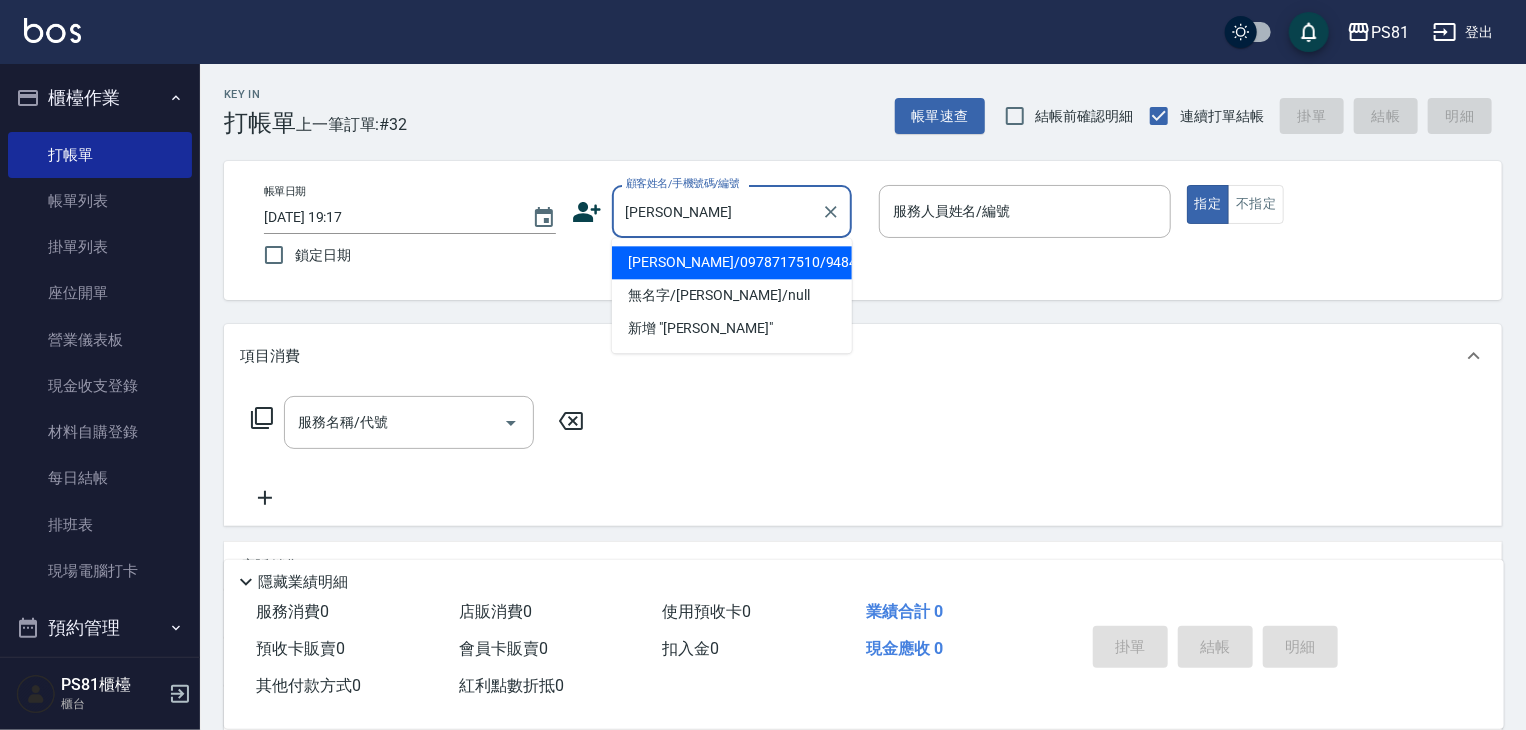 click on "[PERSON_NAME]/0978717510/9484" at bounding box center [732, 262] 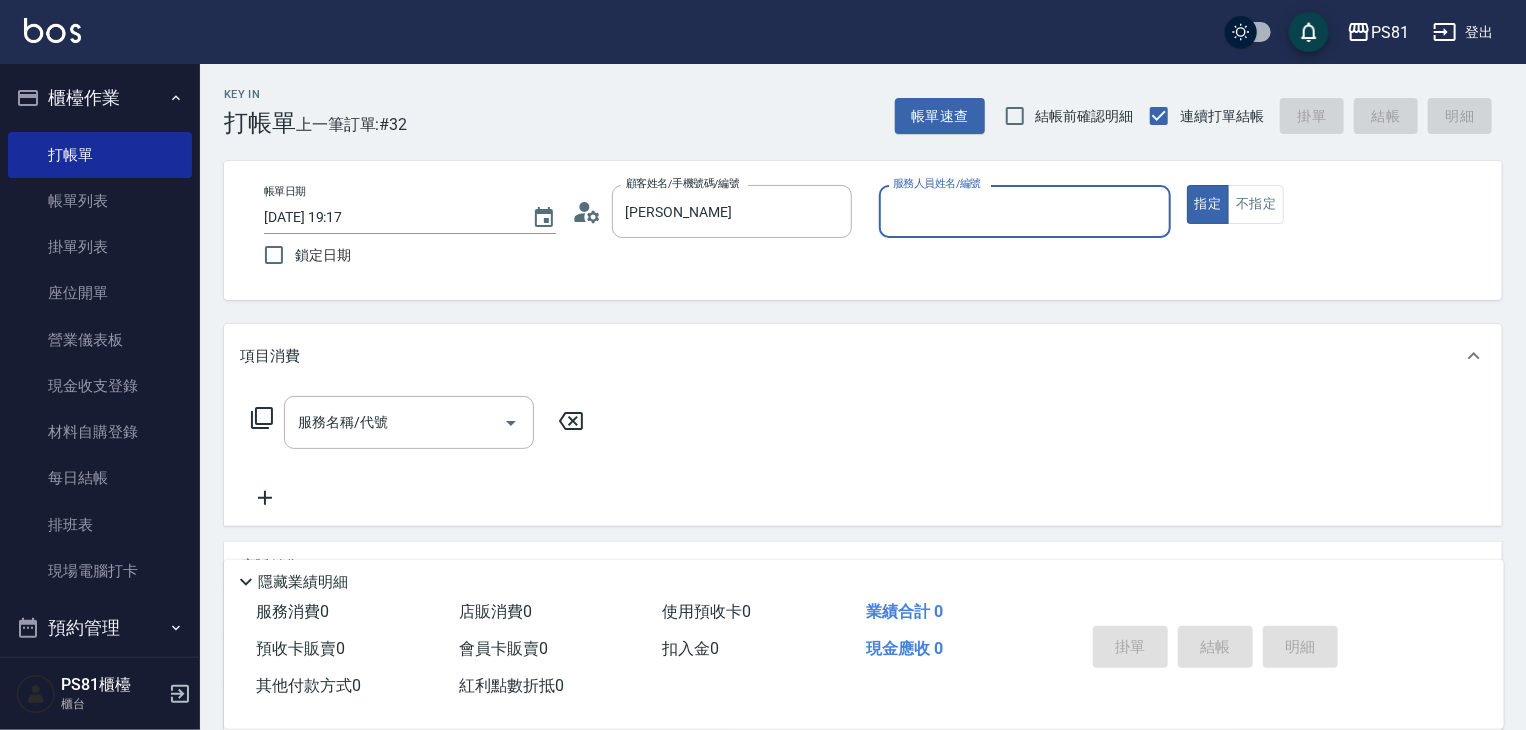 type on "[PERSON_NAME]/0978717510/9484" 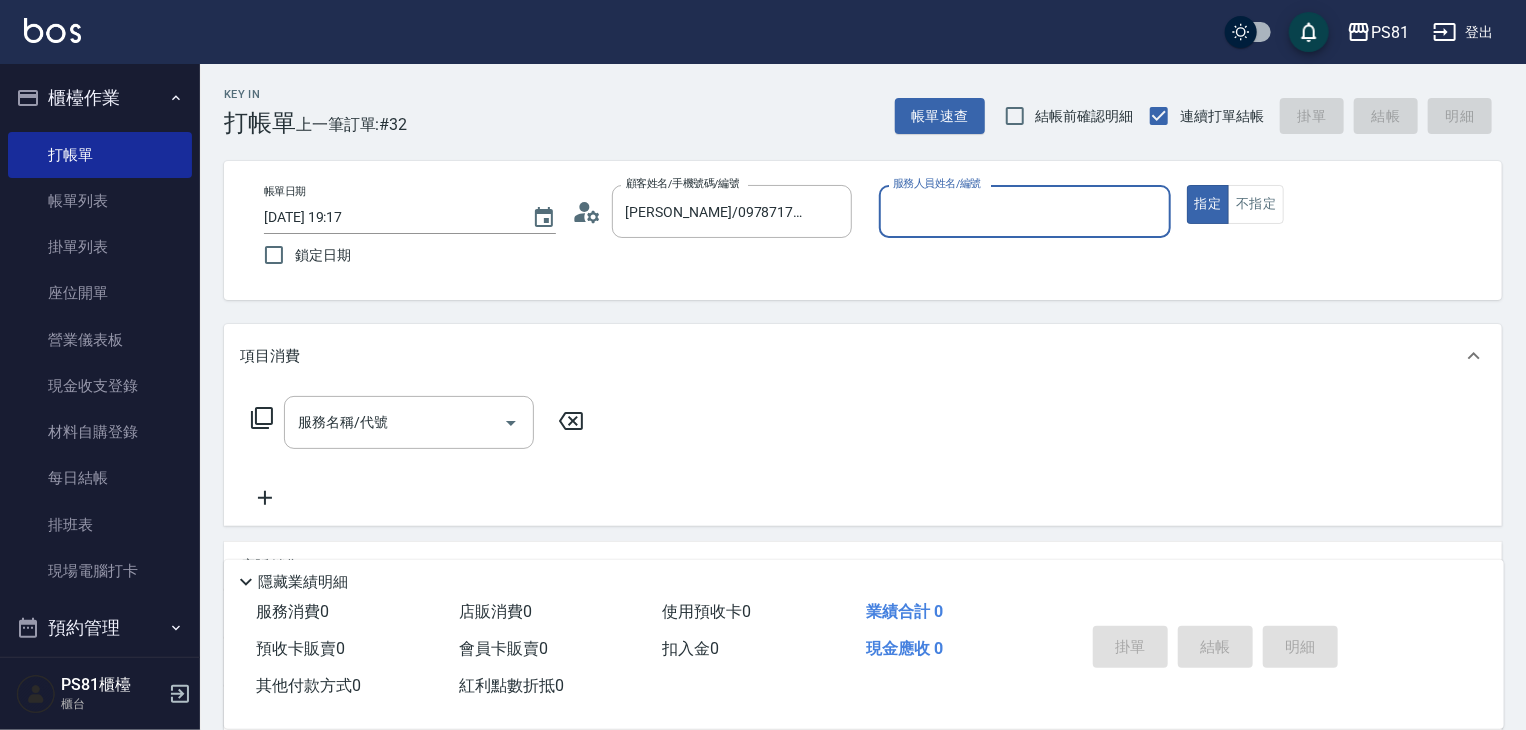 type on "采蓮-2" 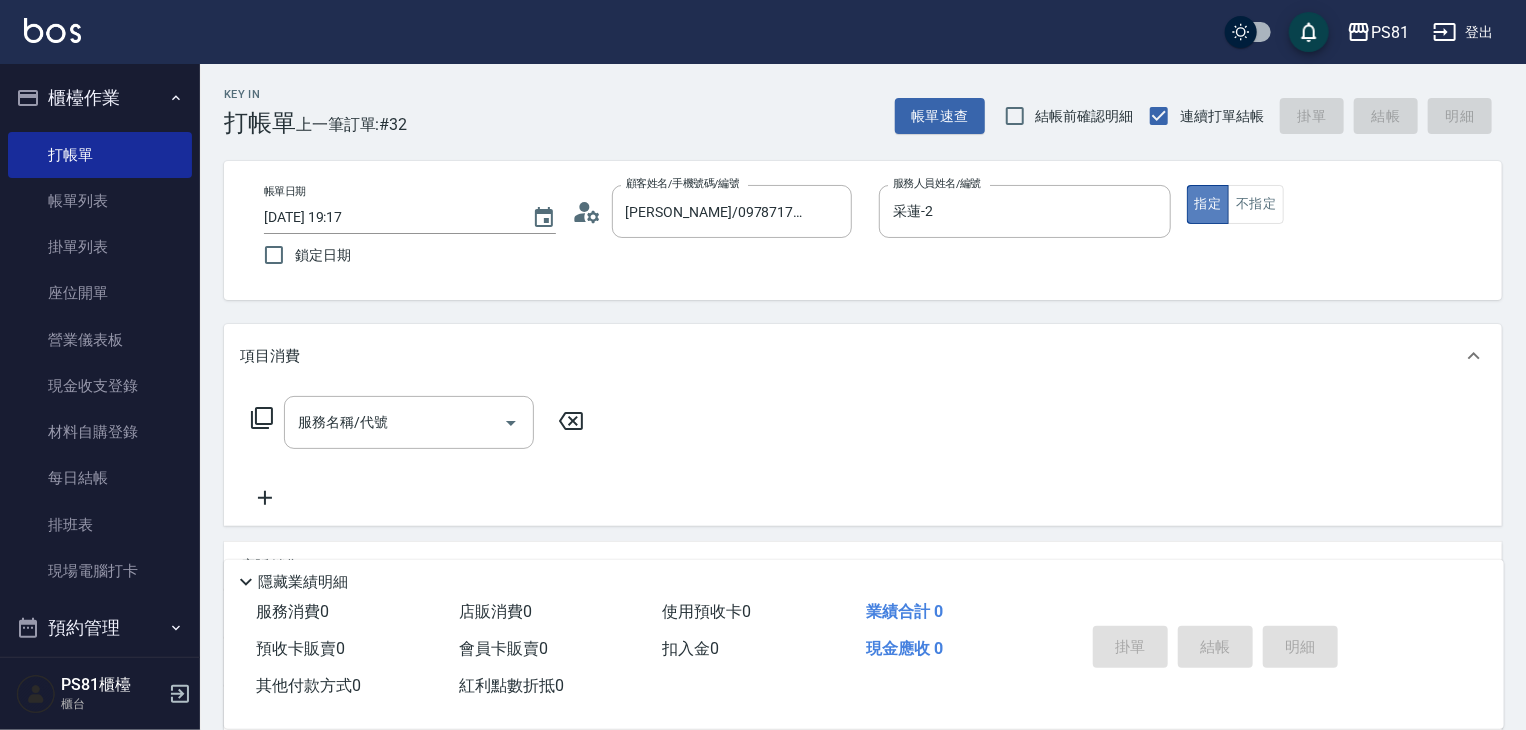 click on "指定" at bounding box center (1208, 204) 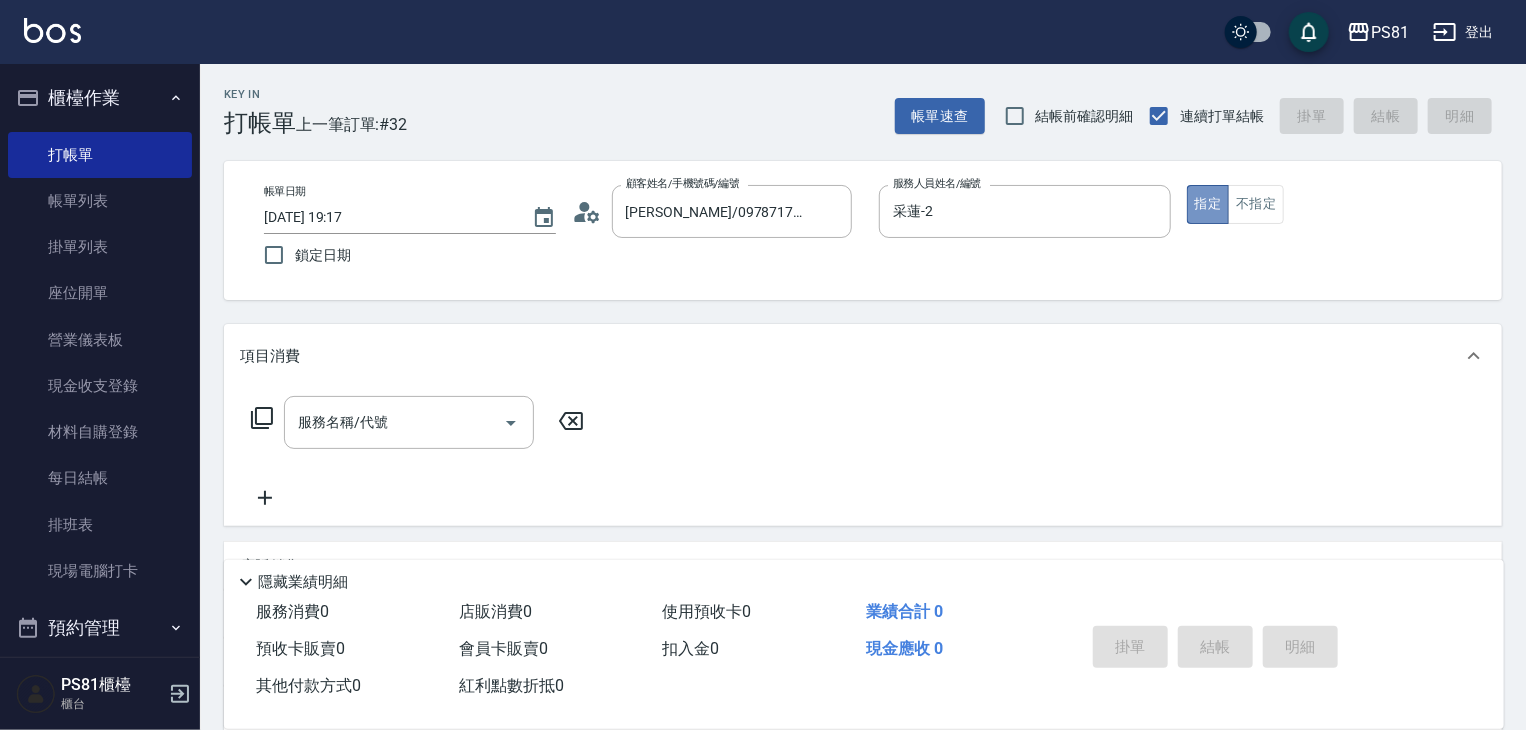 drag, startPoint x: 1220, startPoint y: 189, endPoint x: 790, endPoint y: 381, distance: 470.91824 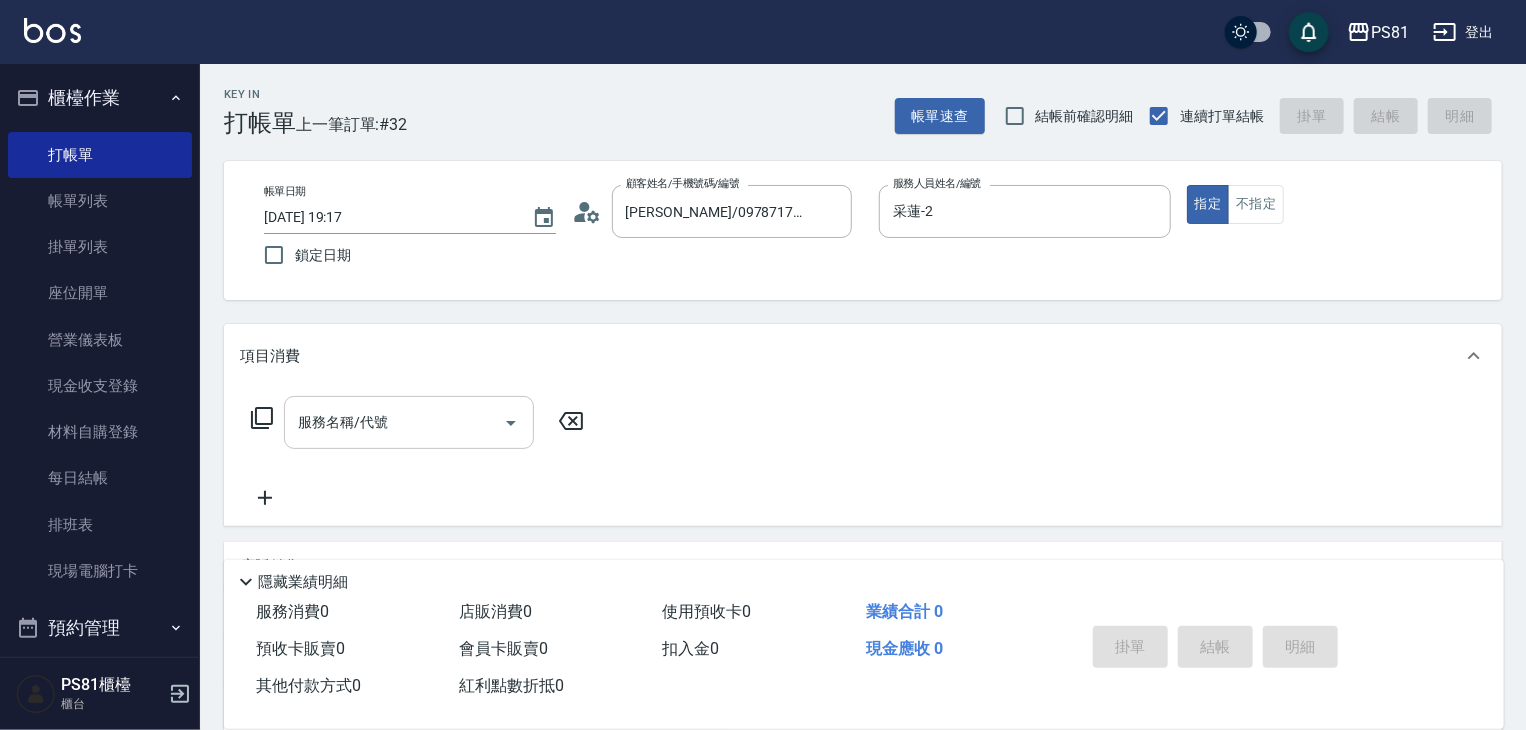 drag, startPoint x: 414, startPoint y: 430, endPoint x: 393, endPoint y: 438, distance: 22.472204 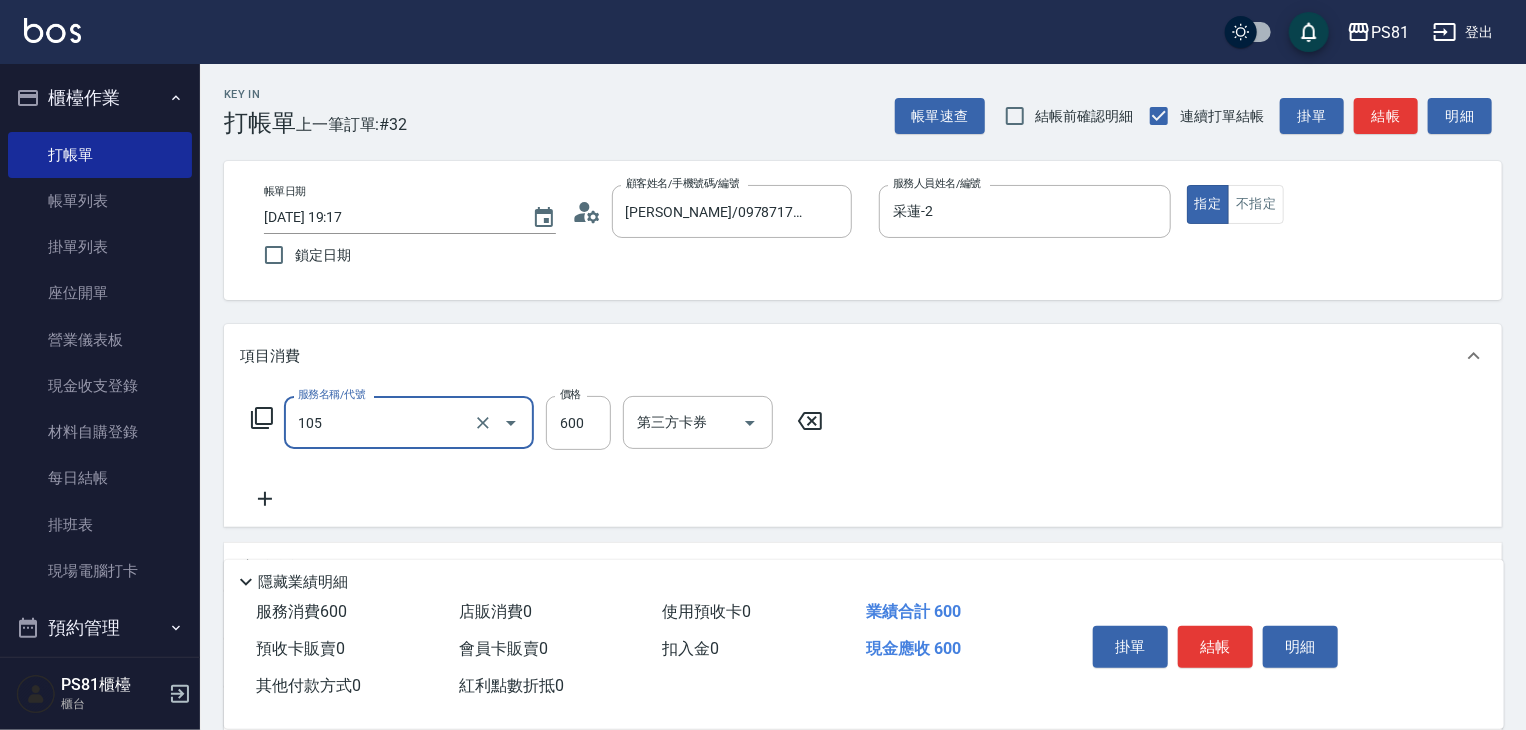 type on "A級洗剪600(105)" 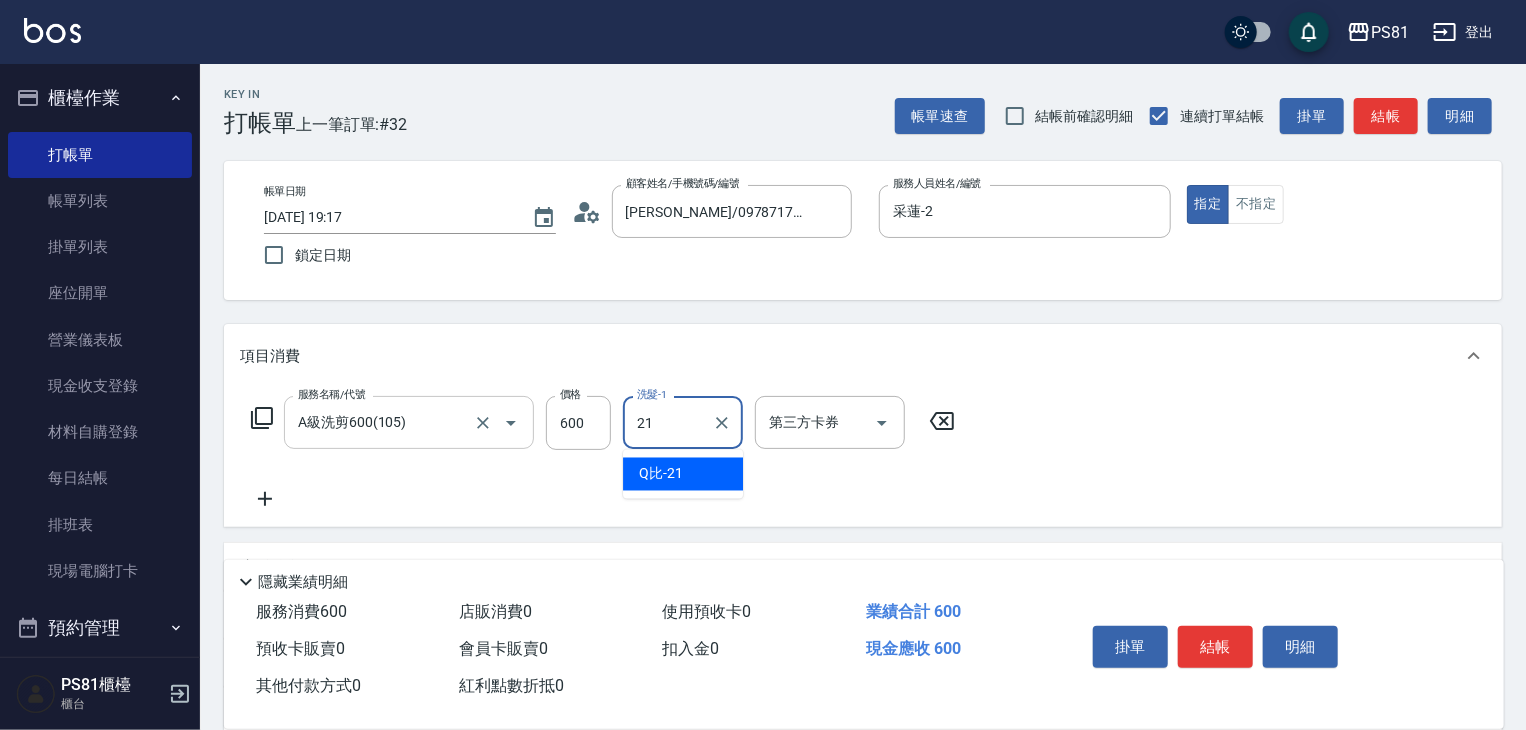 type on "Q比-21" 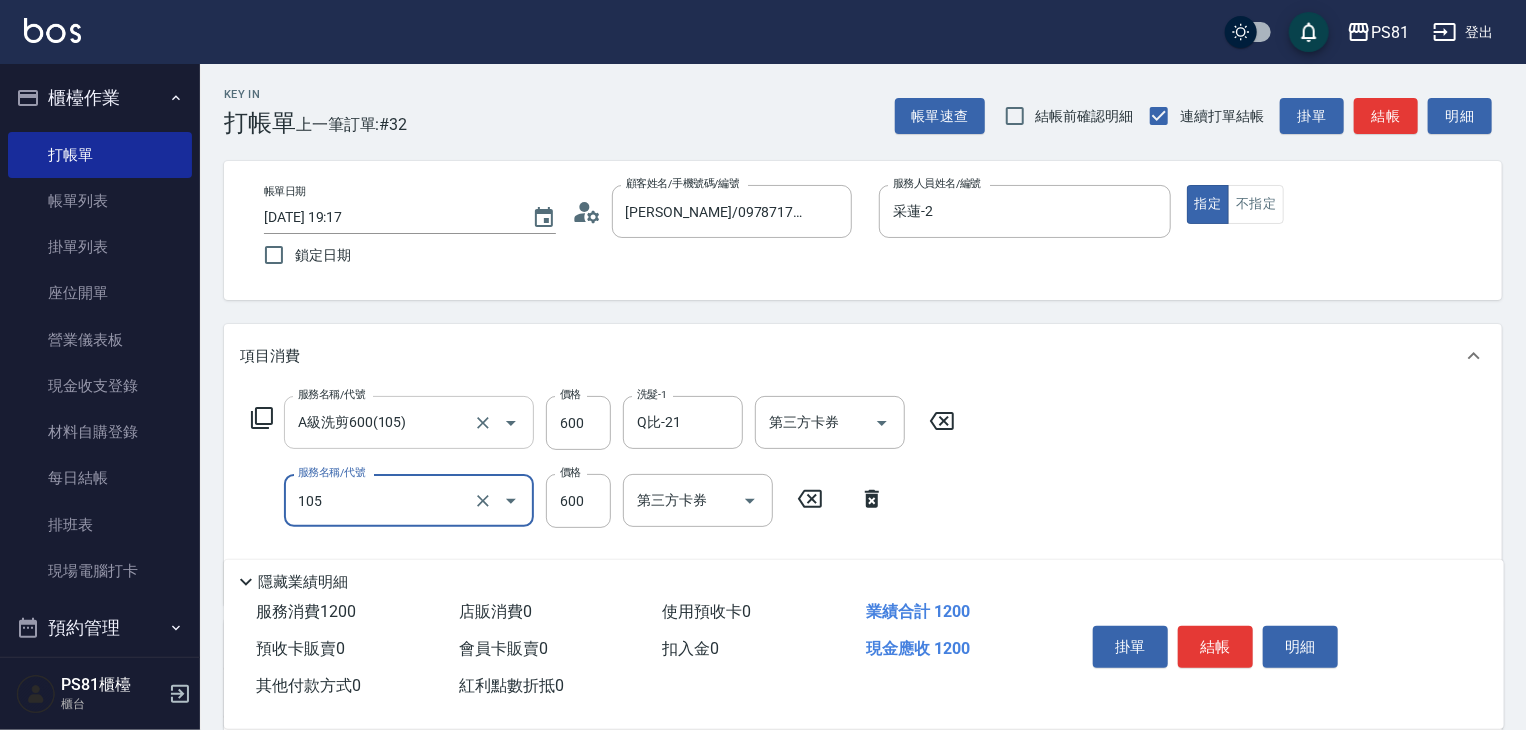 type on "A級洗剪600(105)" 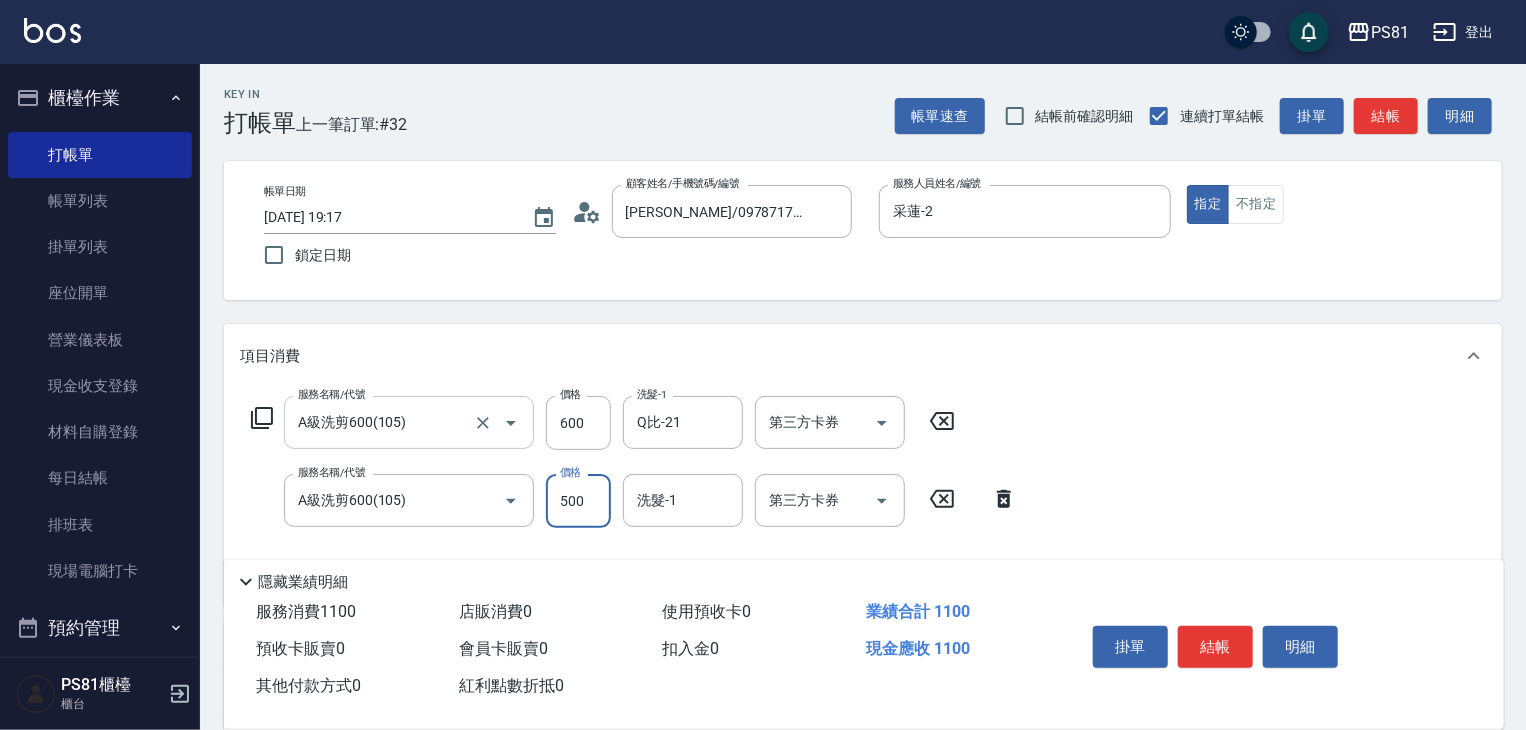 type on "500" 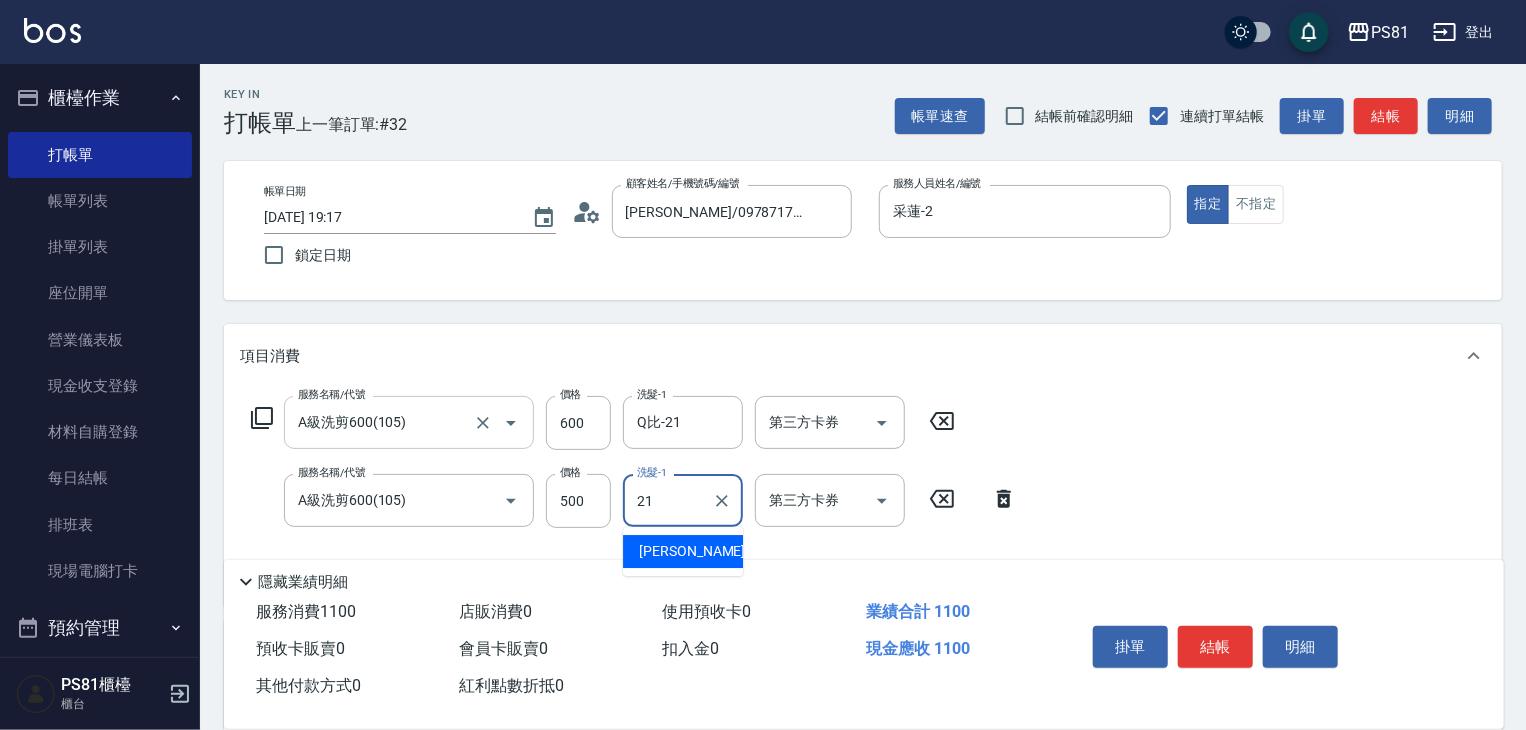 type on "Q比-21" 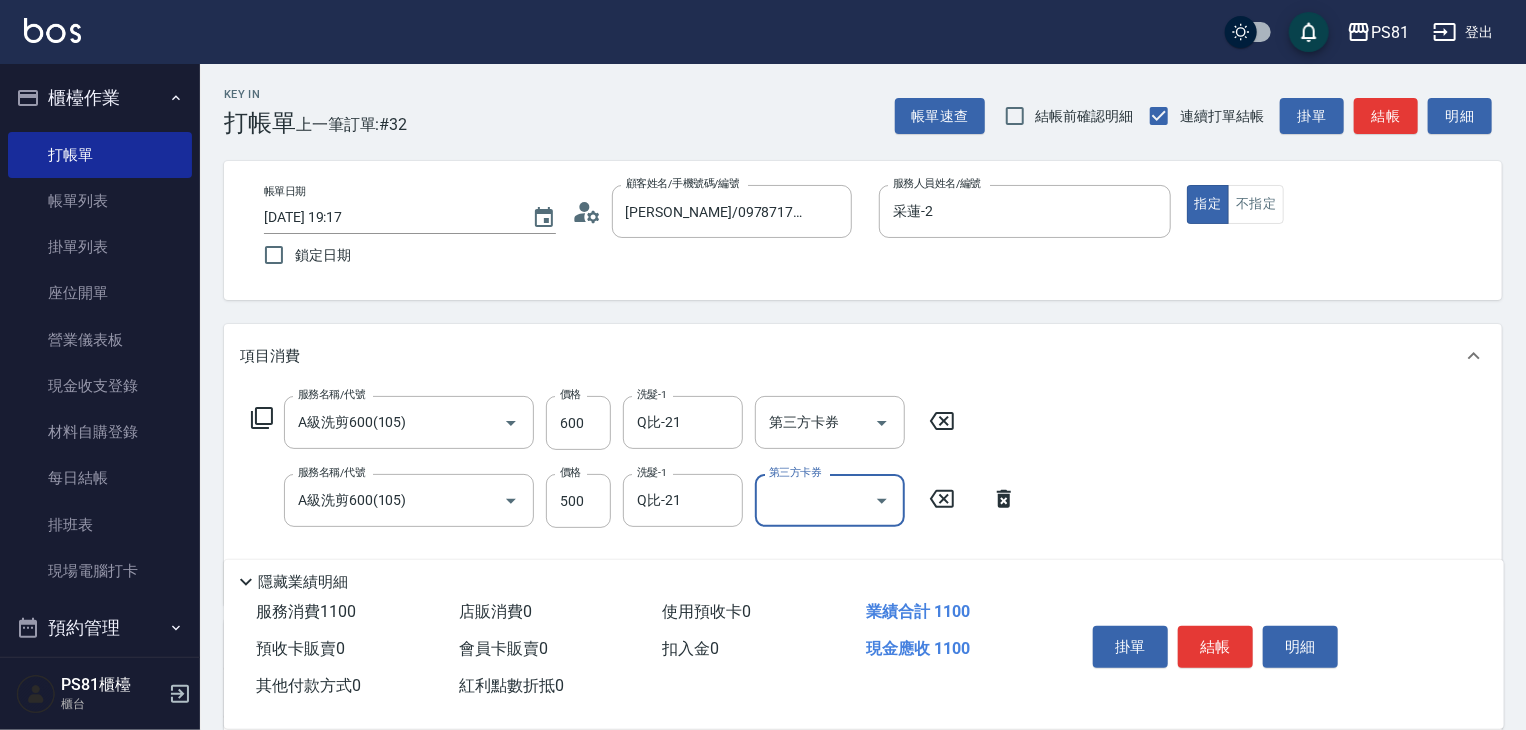 click on "服務名稱/代號 A級洗剪600(105) 服務名稱/代號 價格 600 價格 洗髮-1 Q比-21 洗髮-1 第三方卡券 第三方卡券 服務名稱/代號 A級洗剪600(105) 服務名稱/代號 價格 500 價格 洗髮-1 Q比-21 洗髮-1 第三方卡券 第三方卡券" at bounding box center [863, 496] 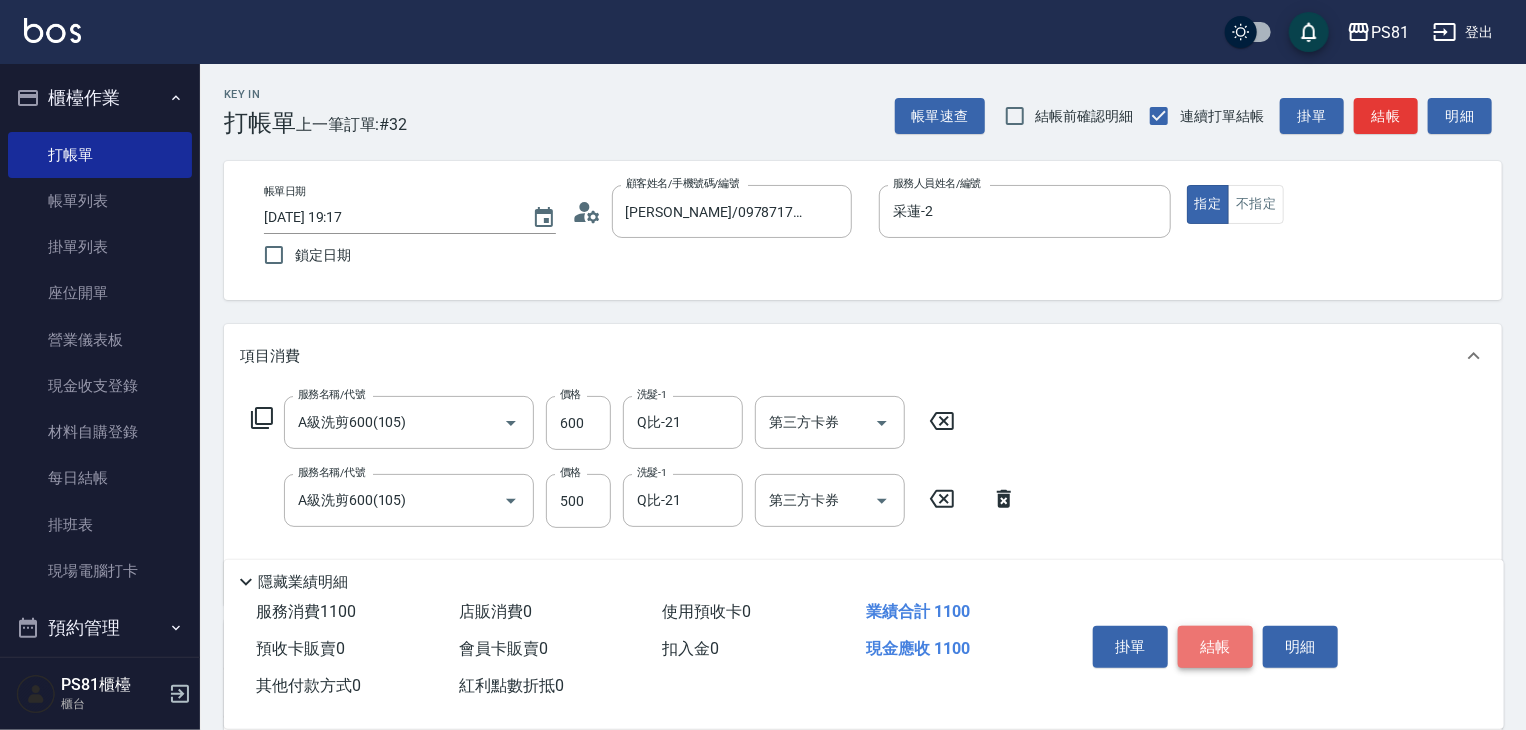 click on "結帳" at bounding box center (1215, 647) 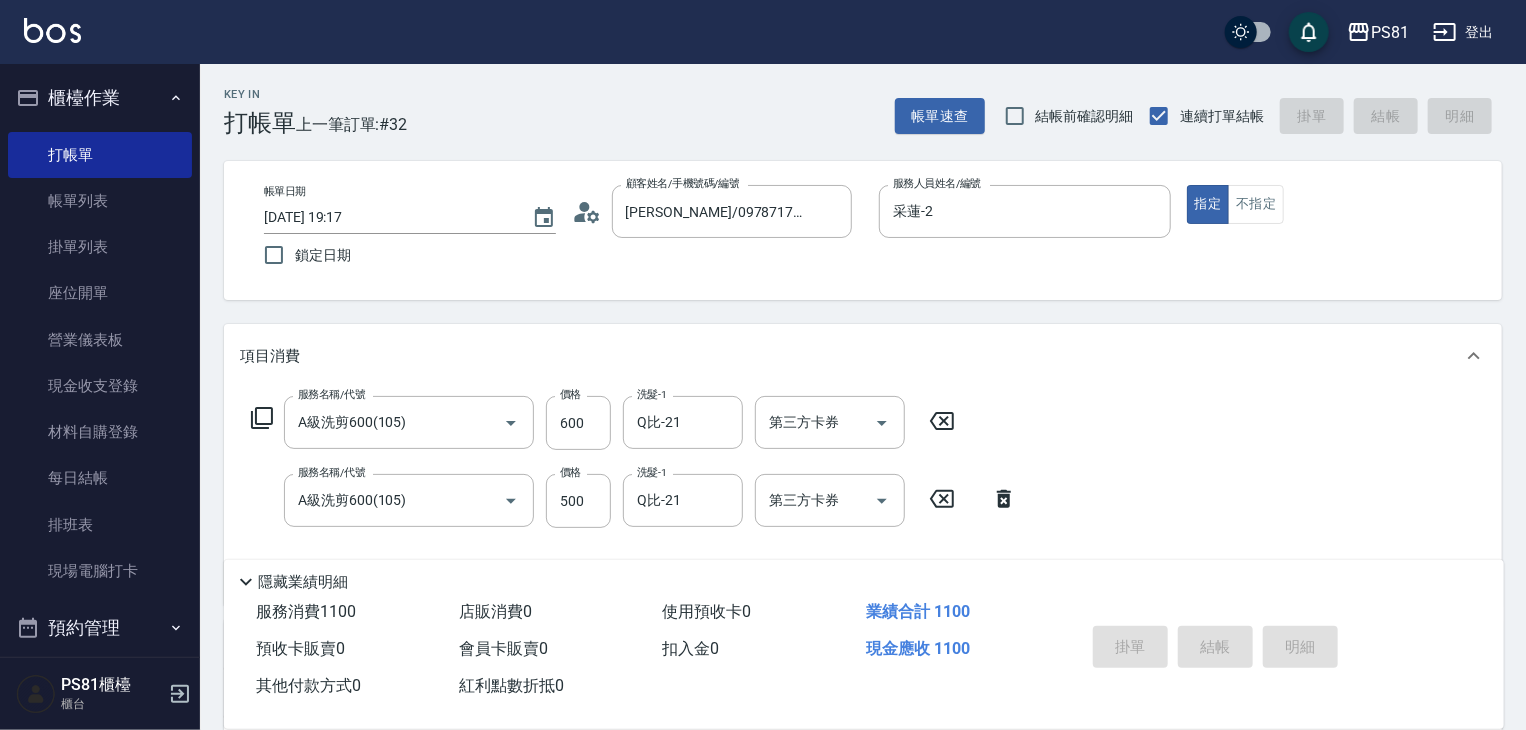 type 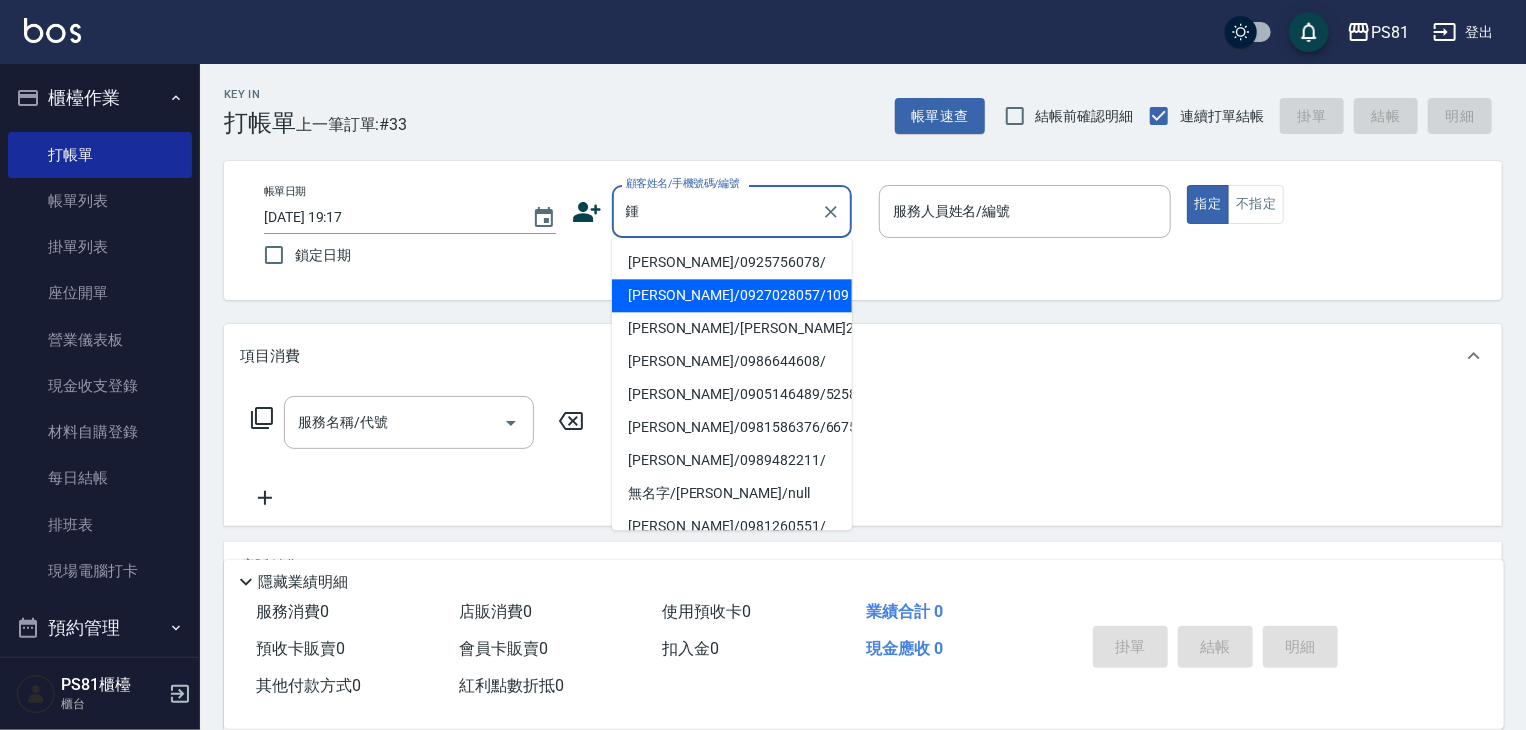 click on "[PERSON_NAME]/0927028057/109" at bounding box center (732, 295) 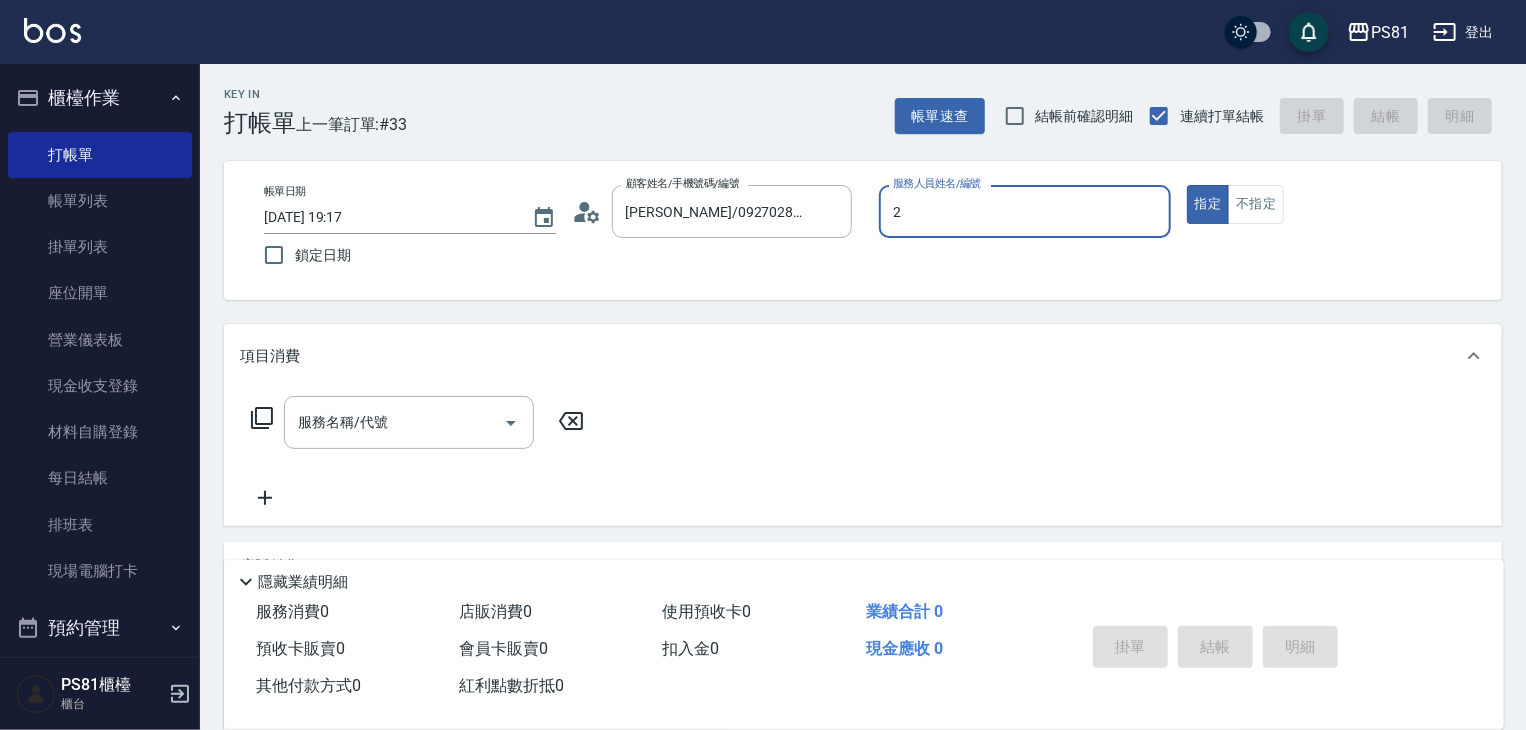 type on "采蓮-2" 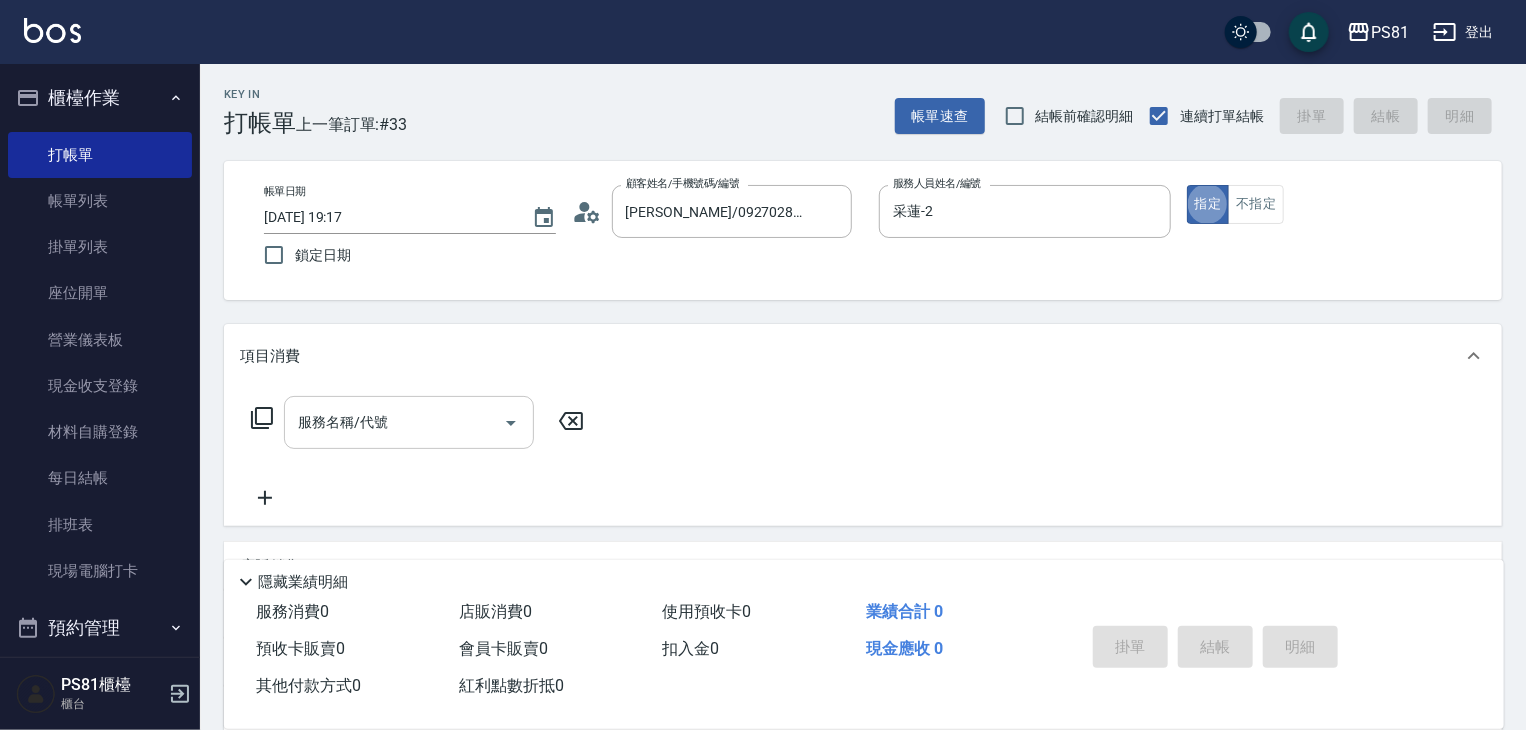 click on "服務名稱/代號" at bounding box center [394, 422] 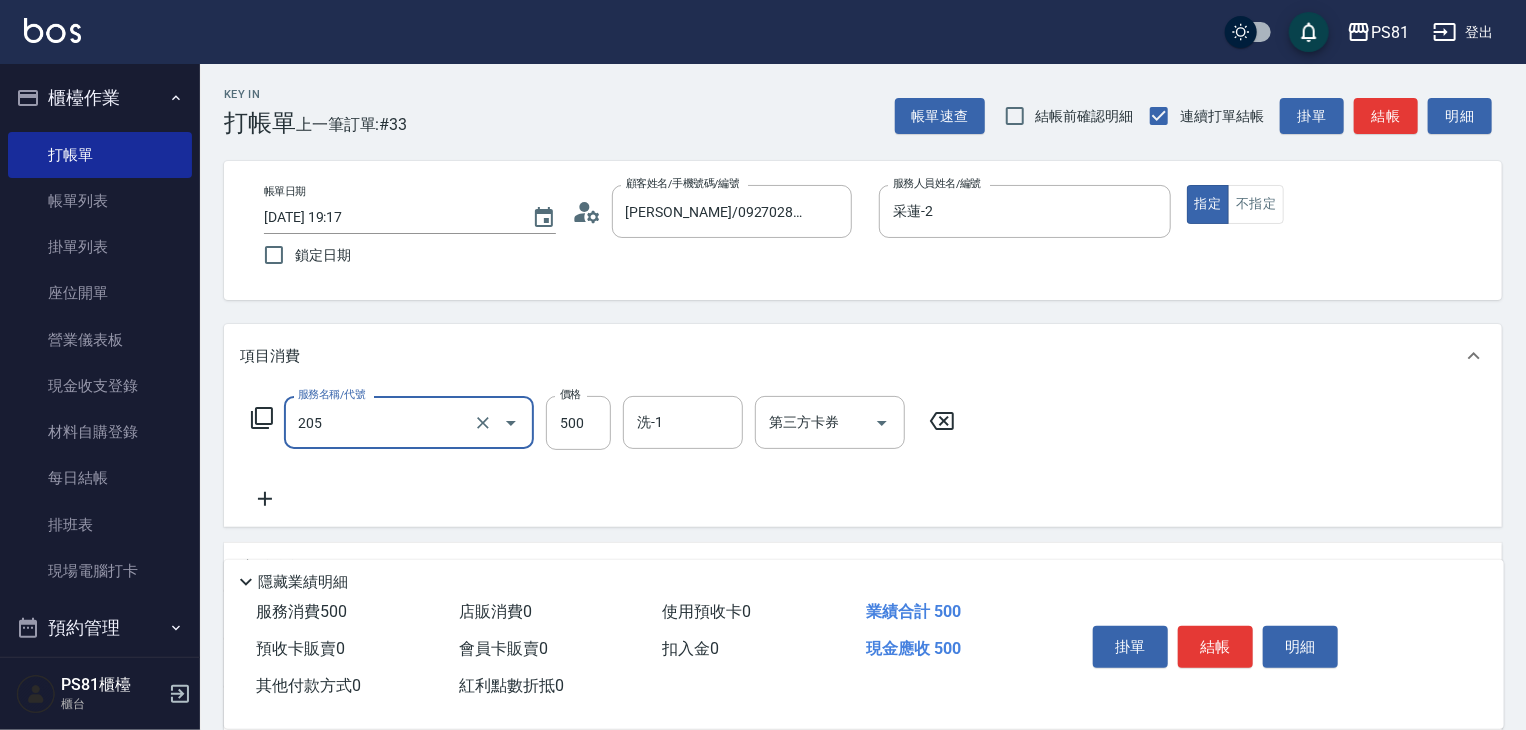 type on "A級單剪400(205)" 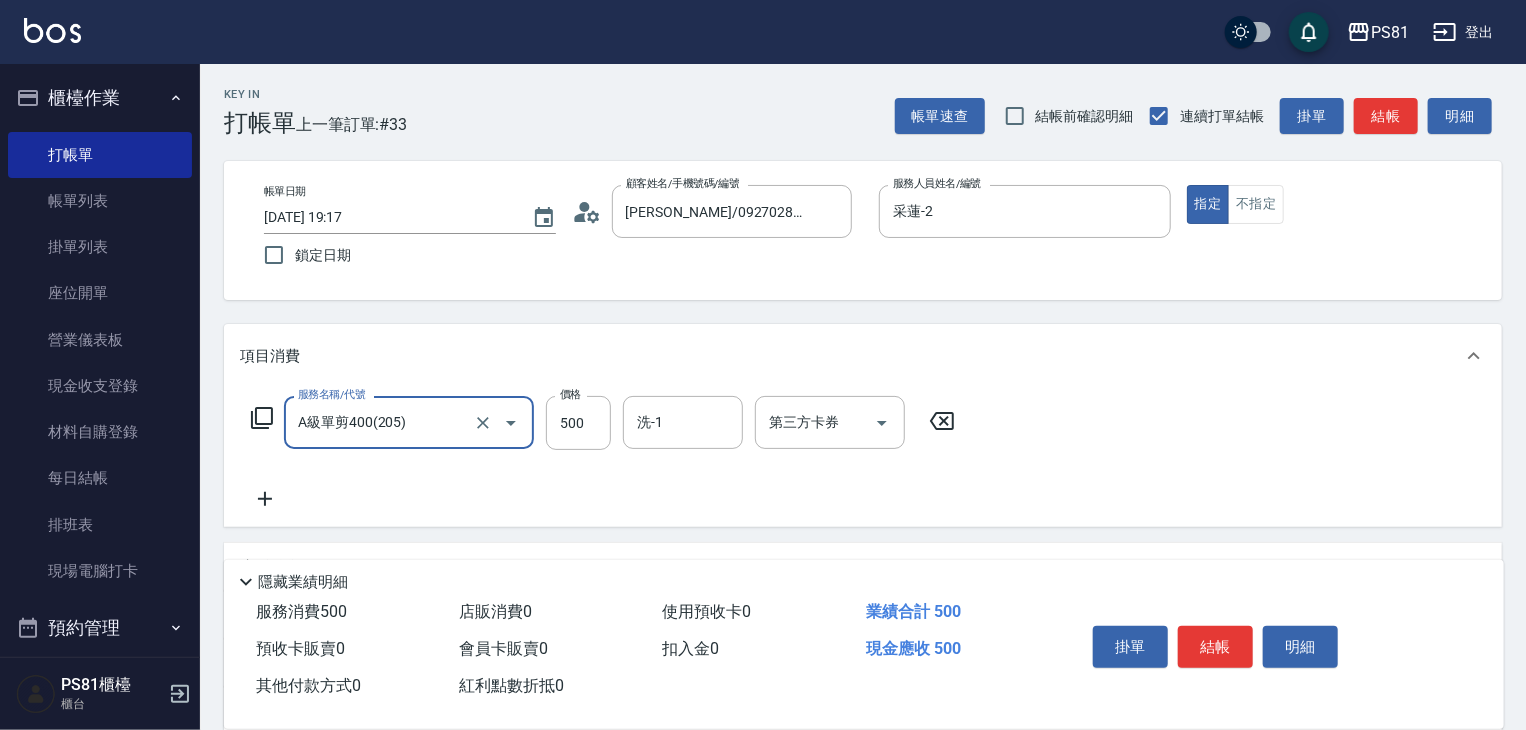 click on "服務名稱/代號 A級單剪400(205) 服務名稱/代號 價格 500 價格 洗-1 洗-1 第三方卡券 第三方卡券" at bounding box center [863, 457] 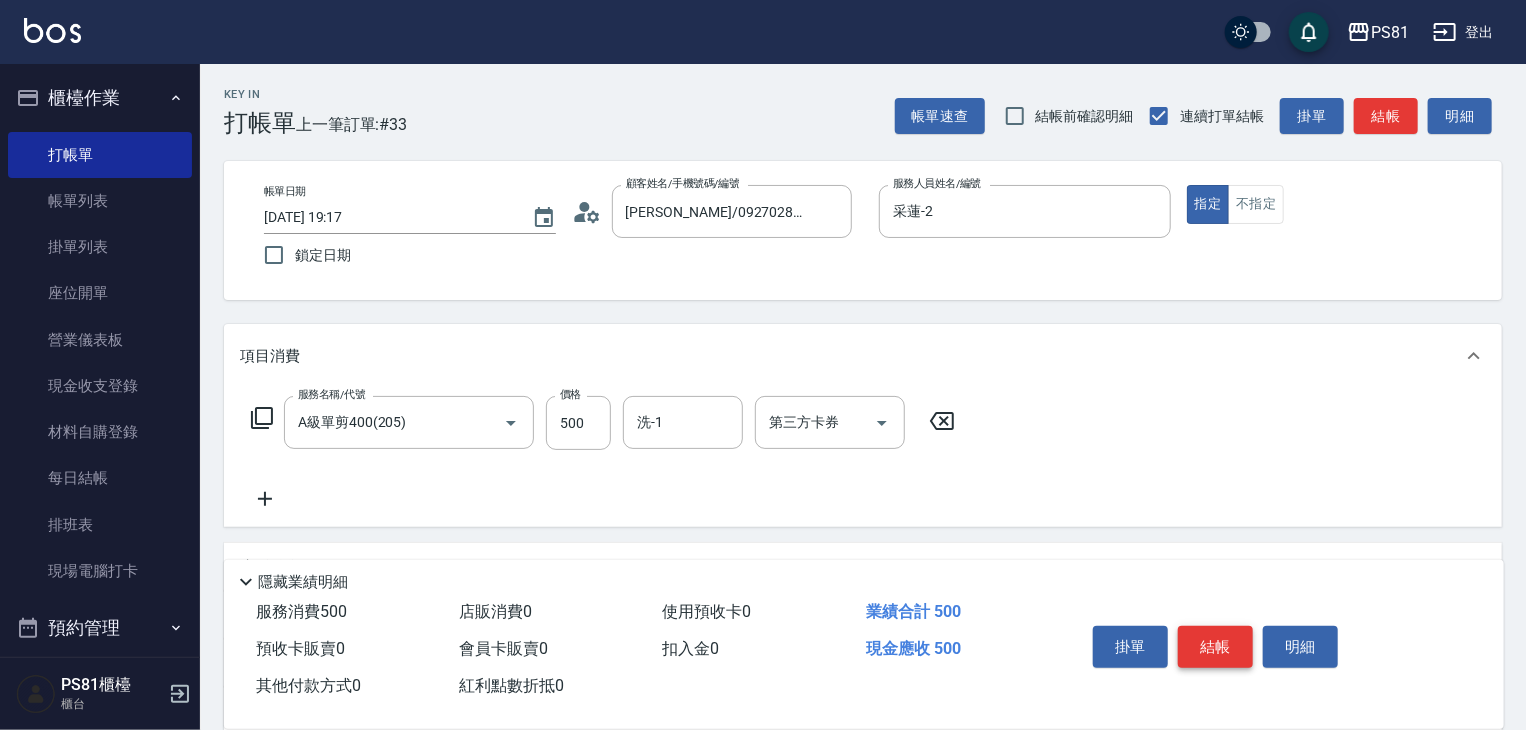 click on "結帳" at bounding box center [1215, 647] 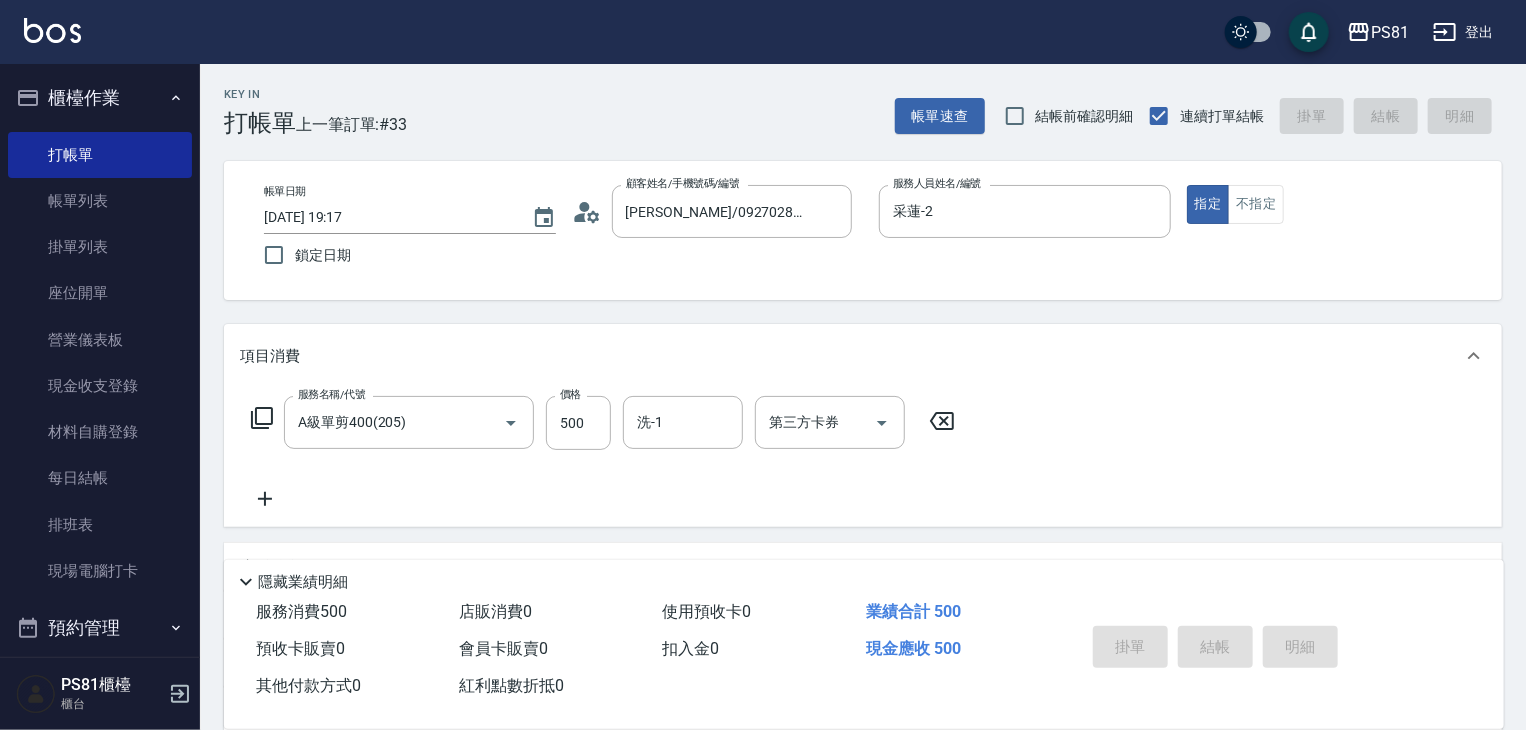 type on "[DATE] 19:18" 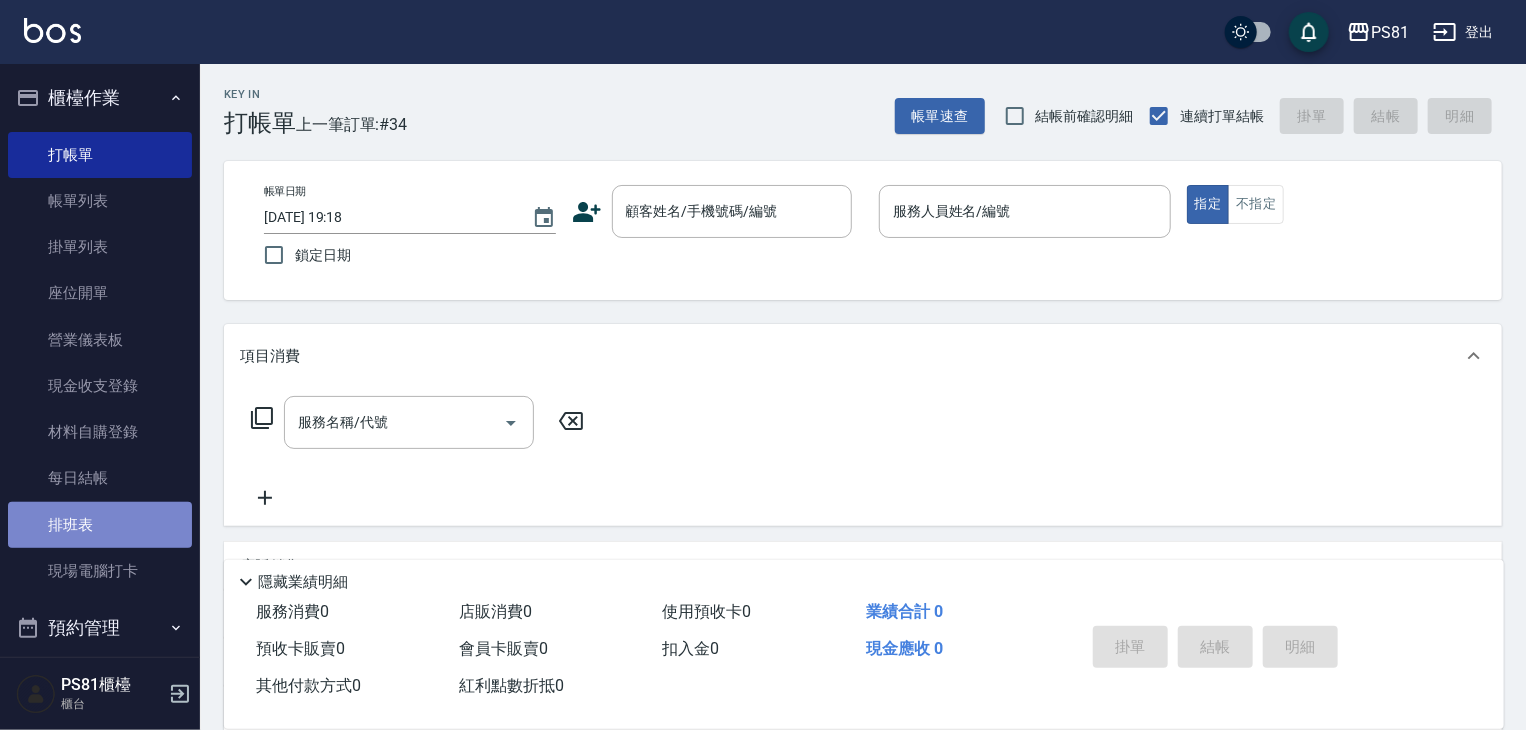 click on "排班表" at bounding box center [100, 525] 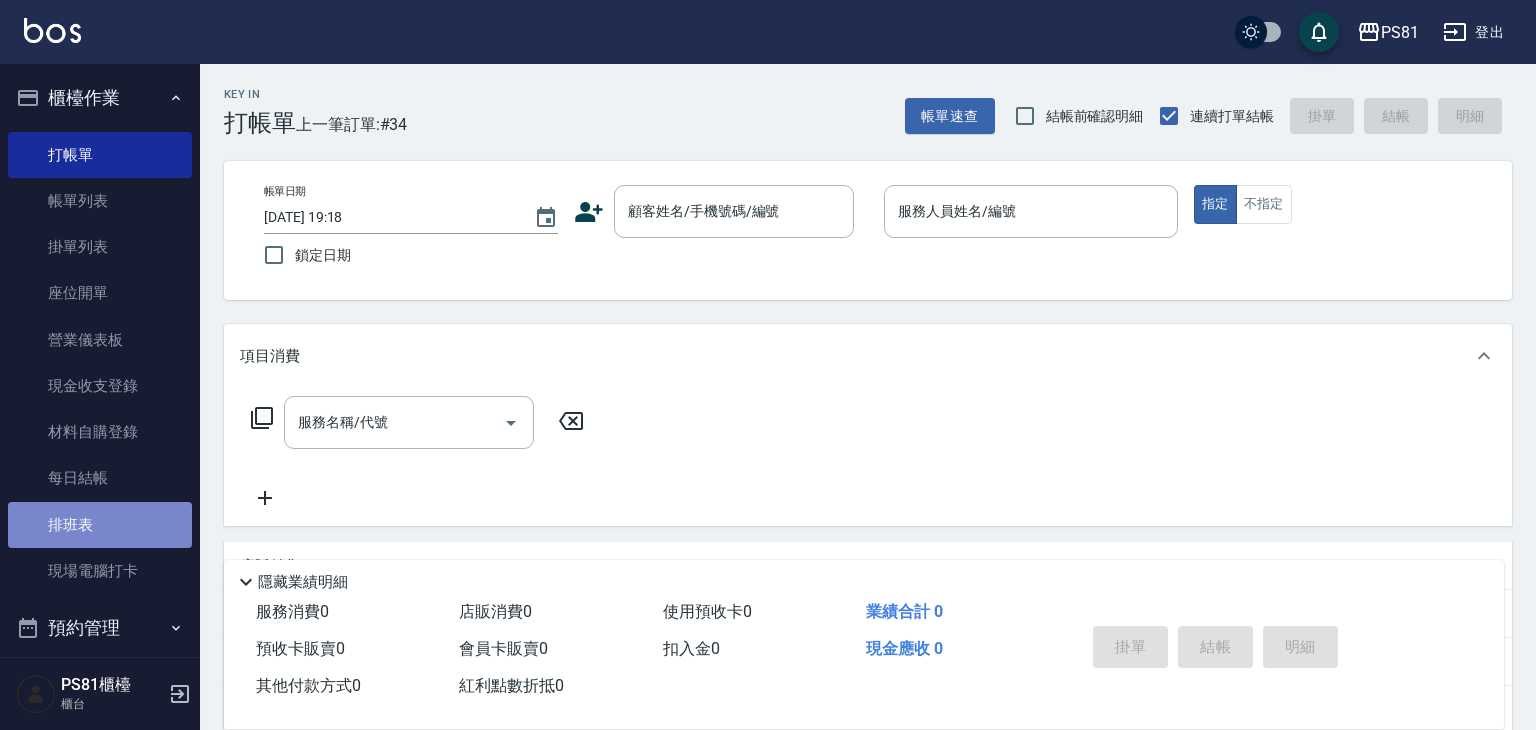click on "排班表" at bounding box center (100, 525) 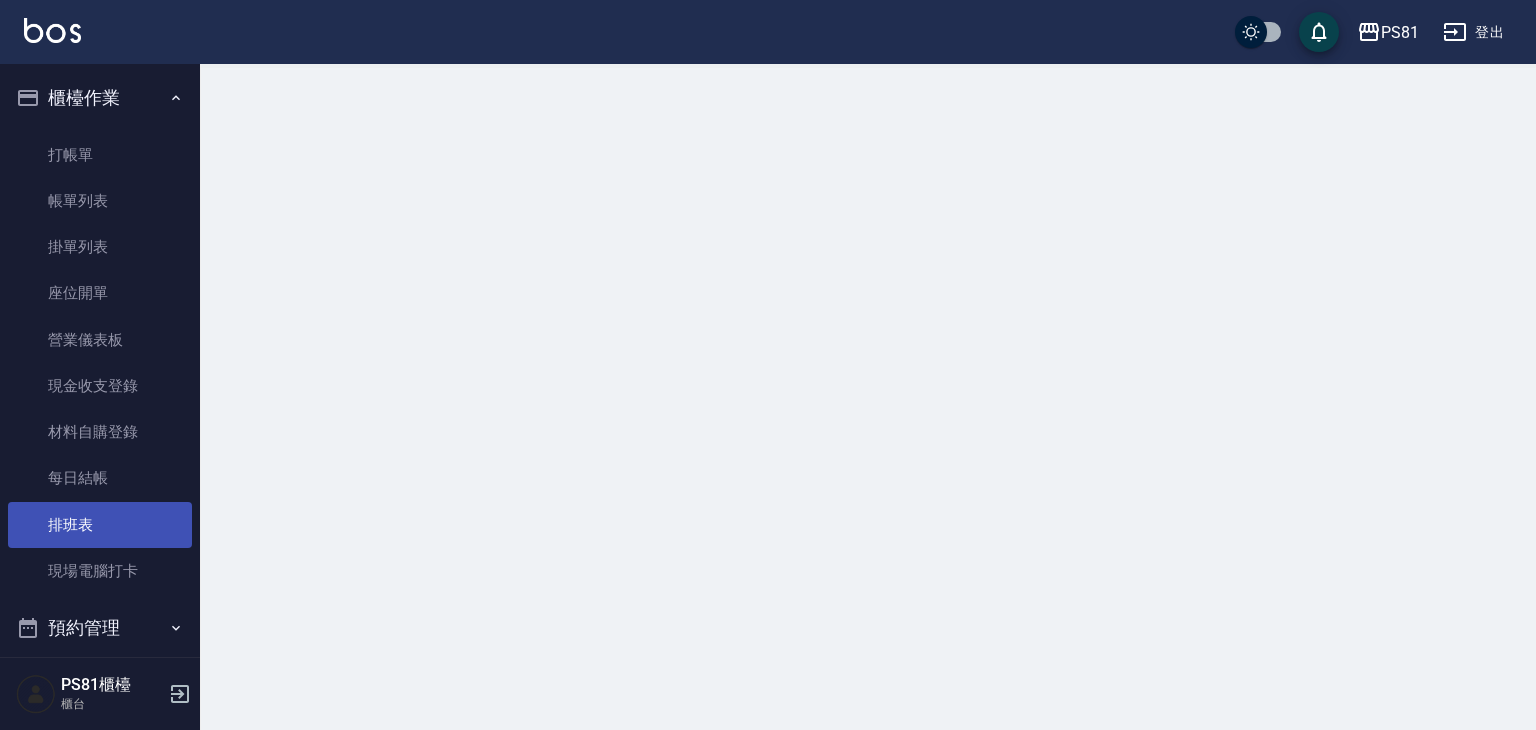 click on "排班表" at bounding box center (100, 525) 